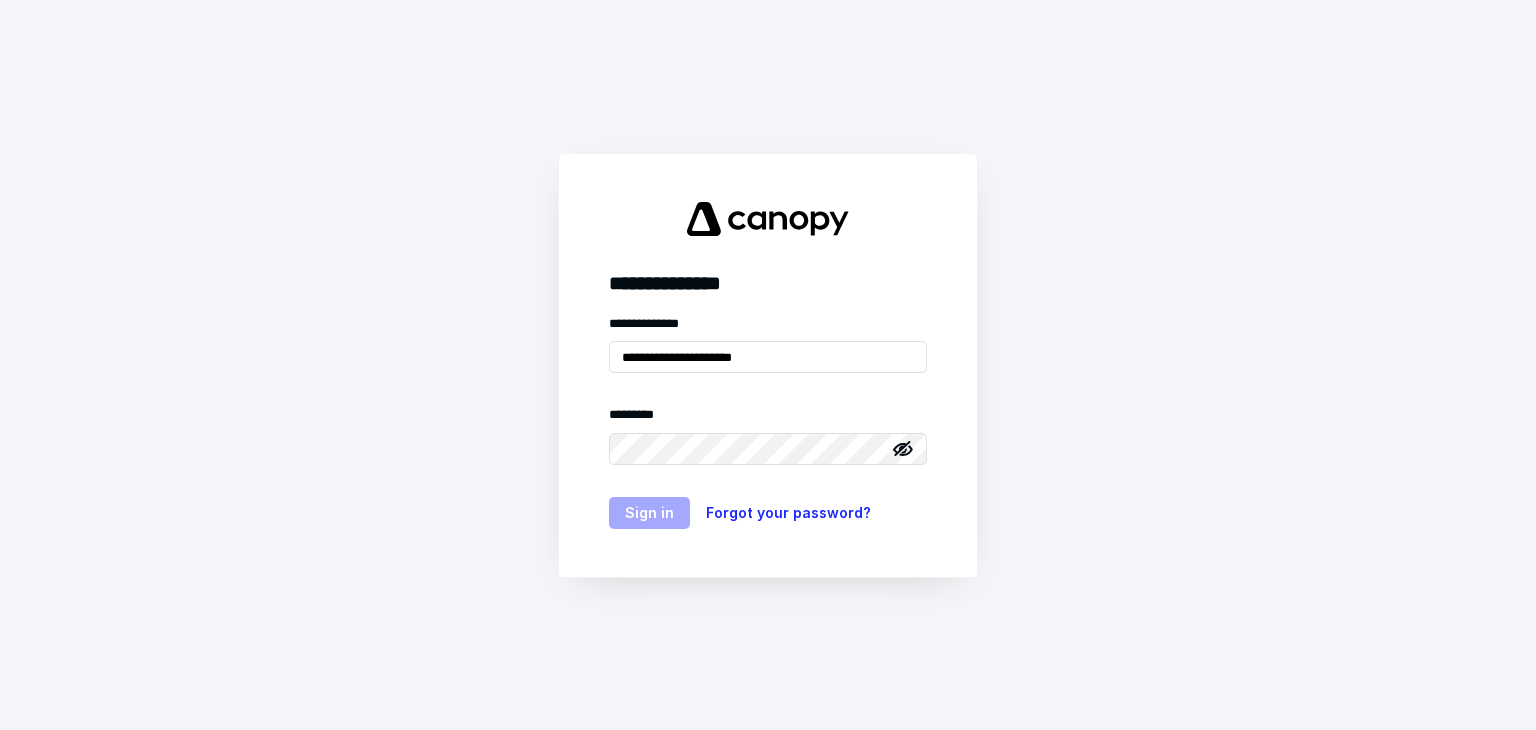 scroll, scrollTop: 0, scrollLeft: 0, axis: both 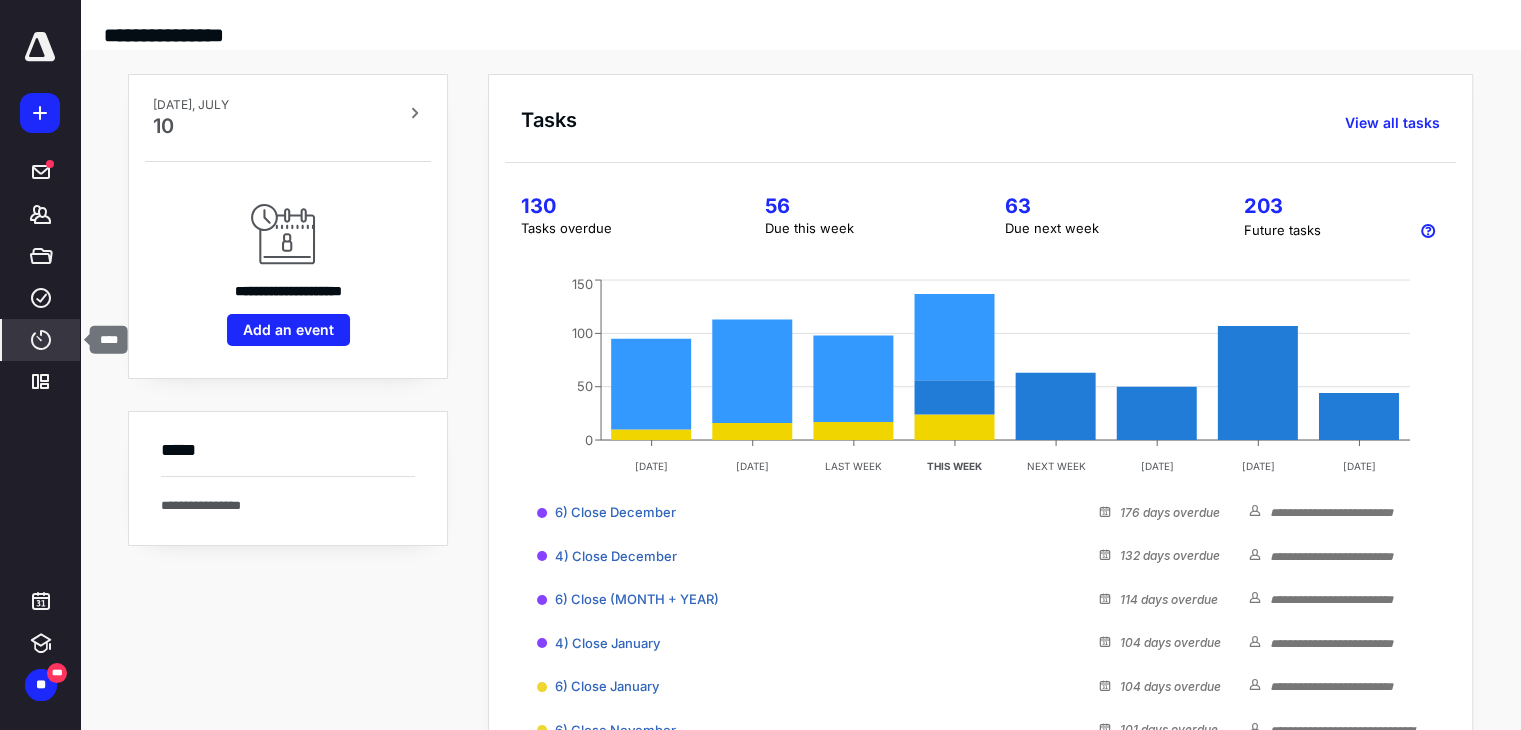 click on "****" at bounding box center (41, 340) 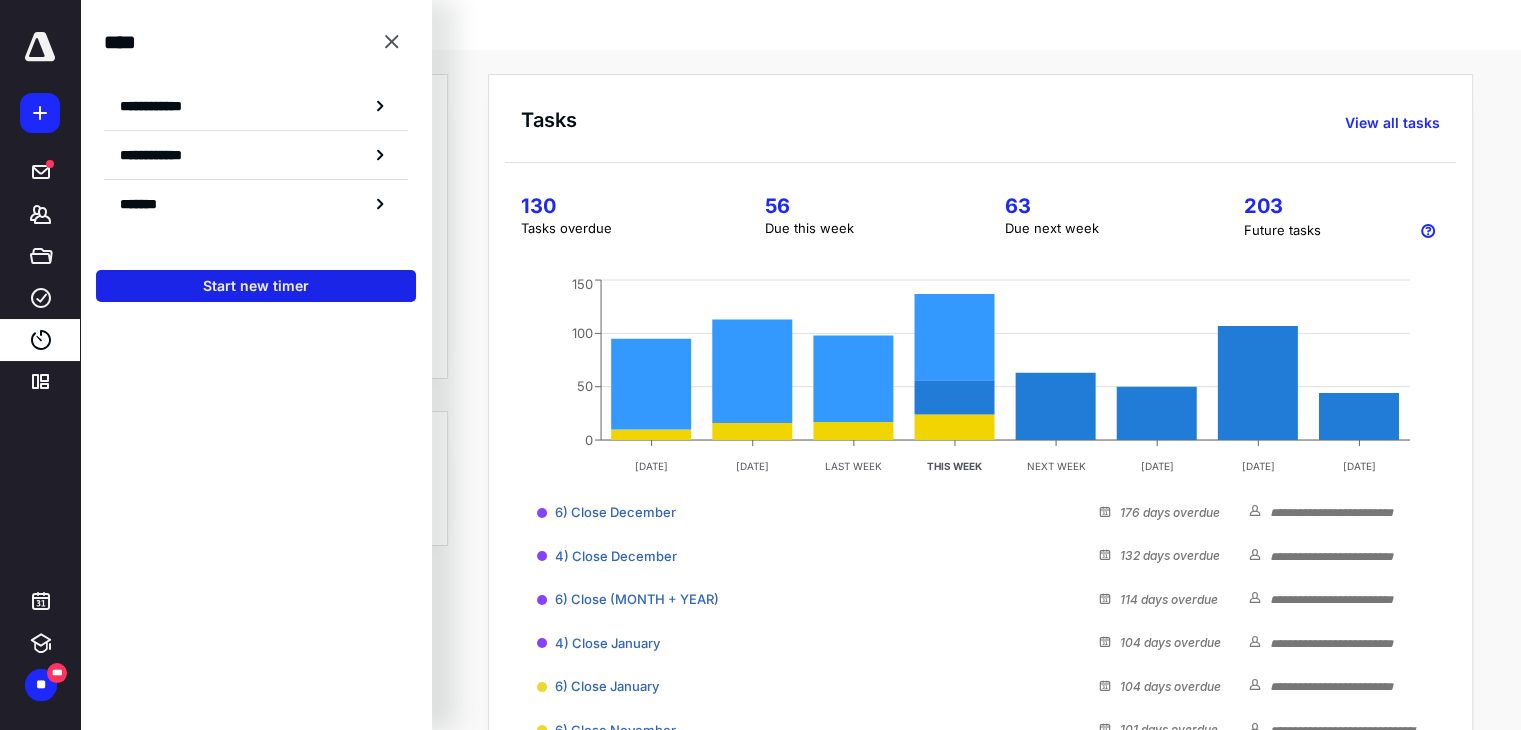 click on "Start new timer" at bounding box center [256, 286] 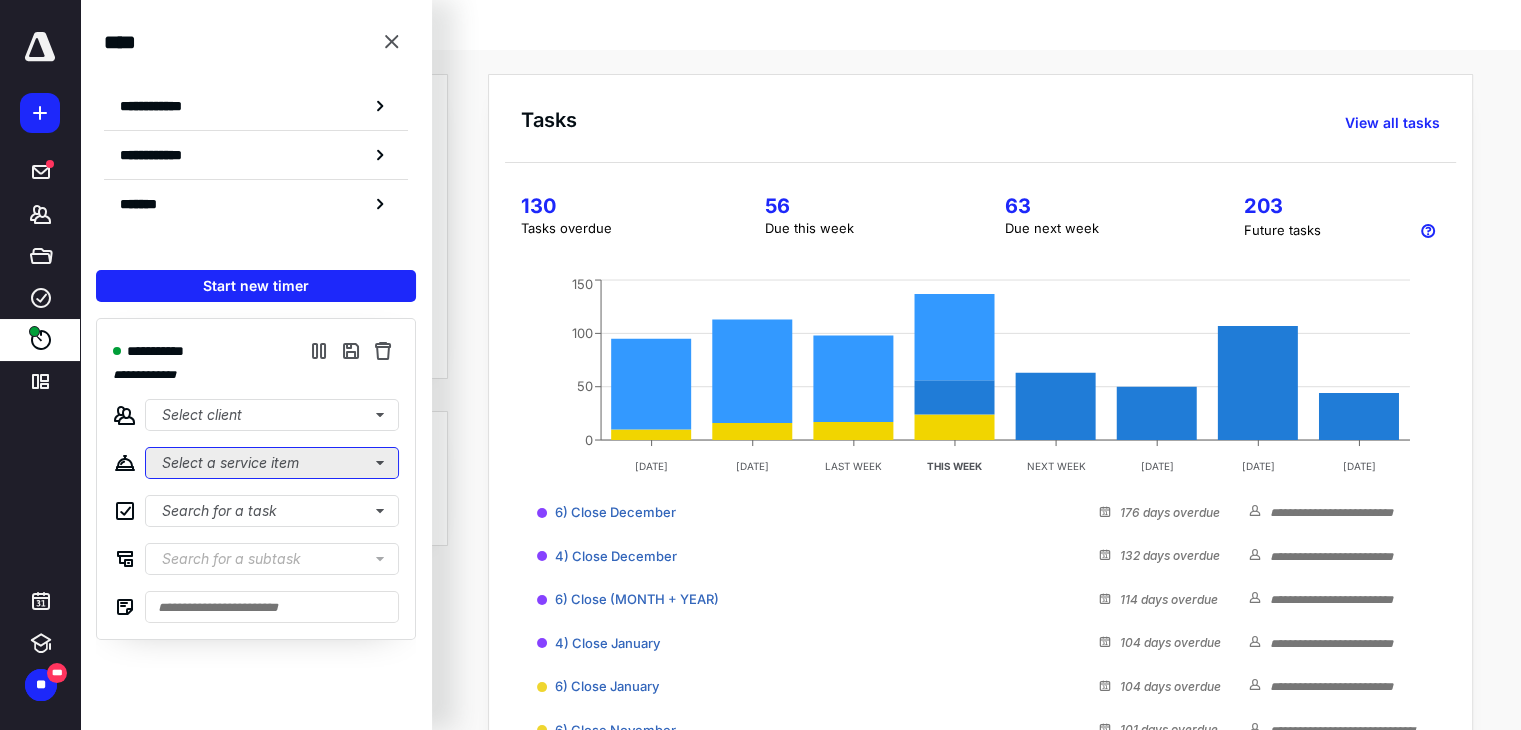 click on "Select a service item" at bounding box center (272, 463) 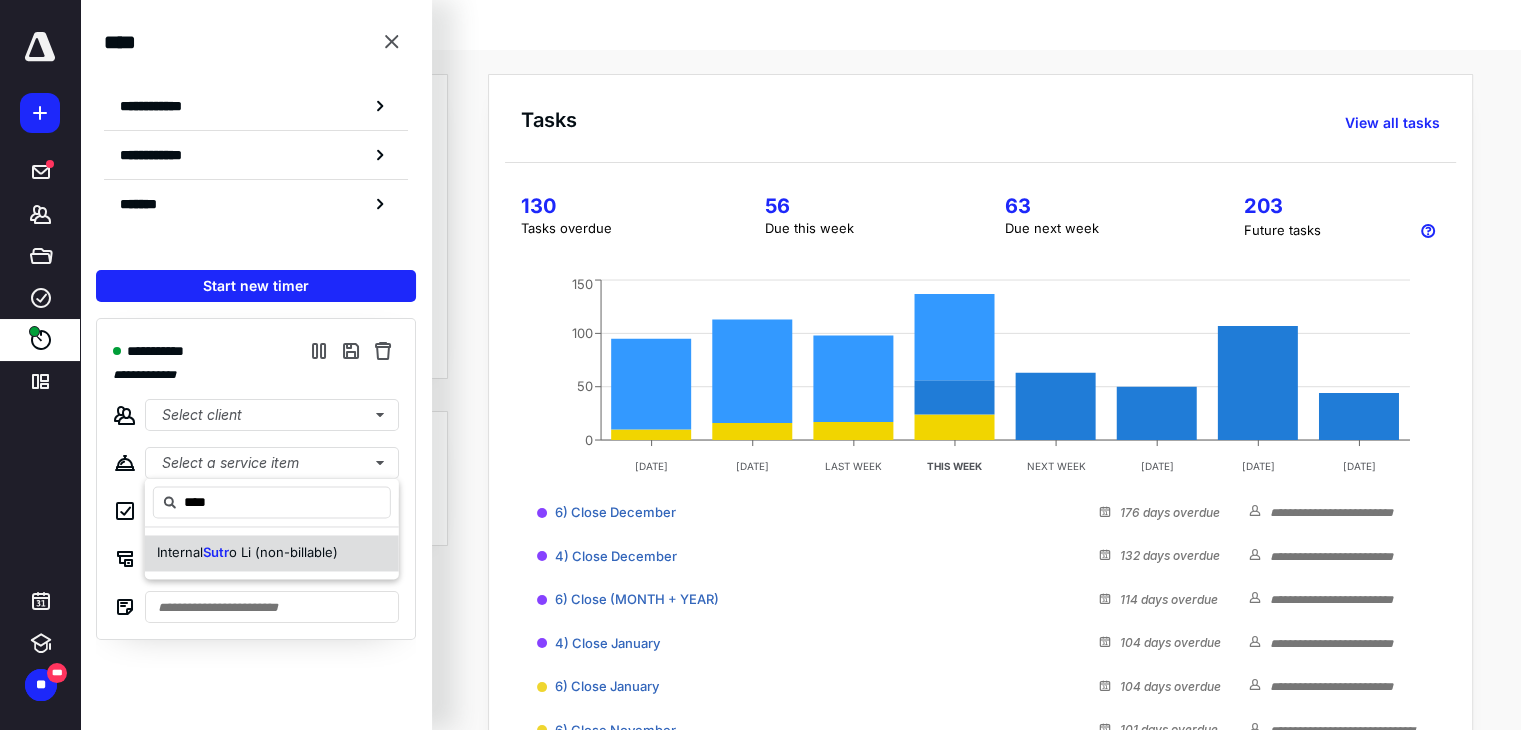 click on "Internal" at bounding box center [180, 552] 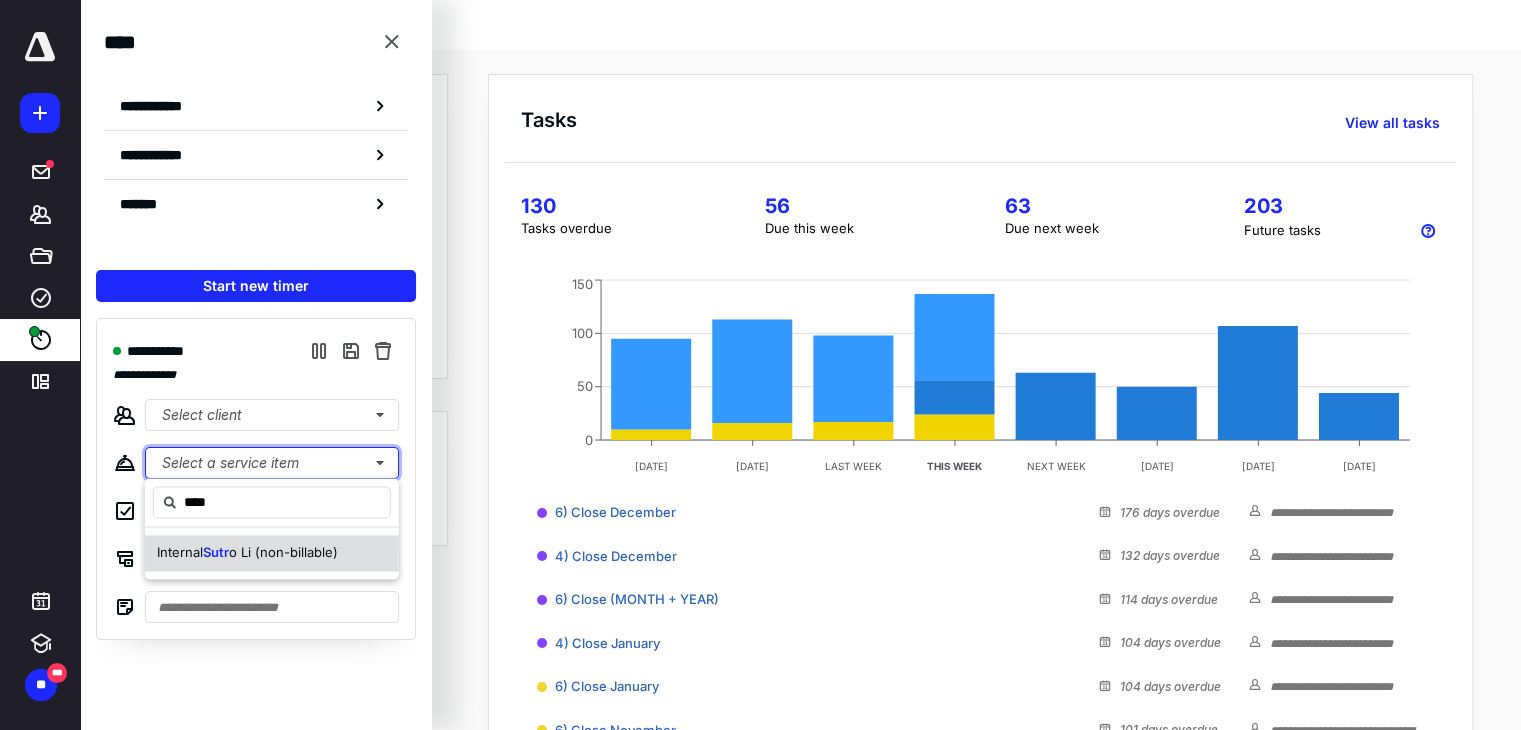 type 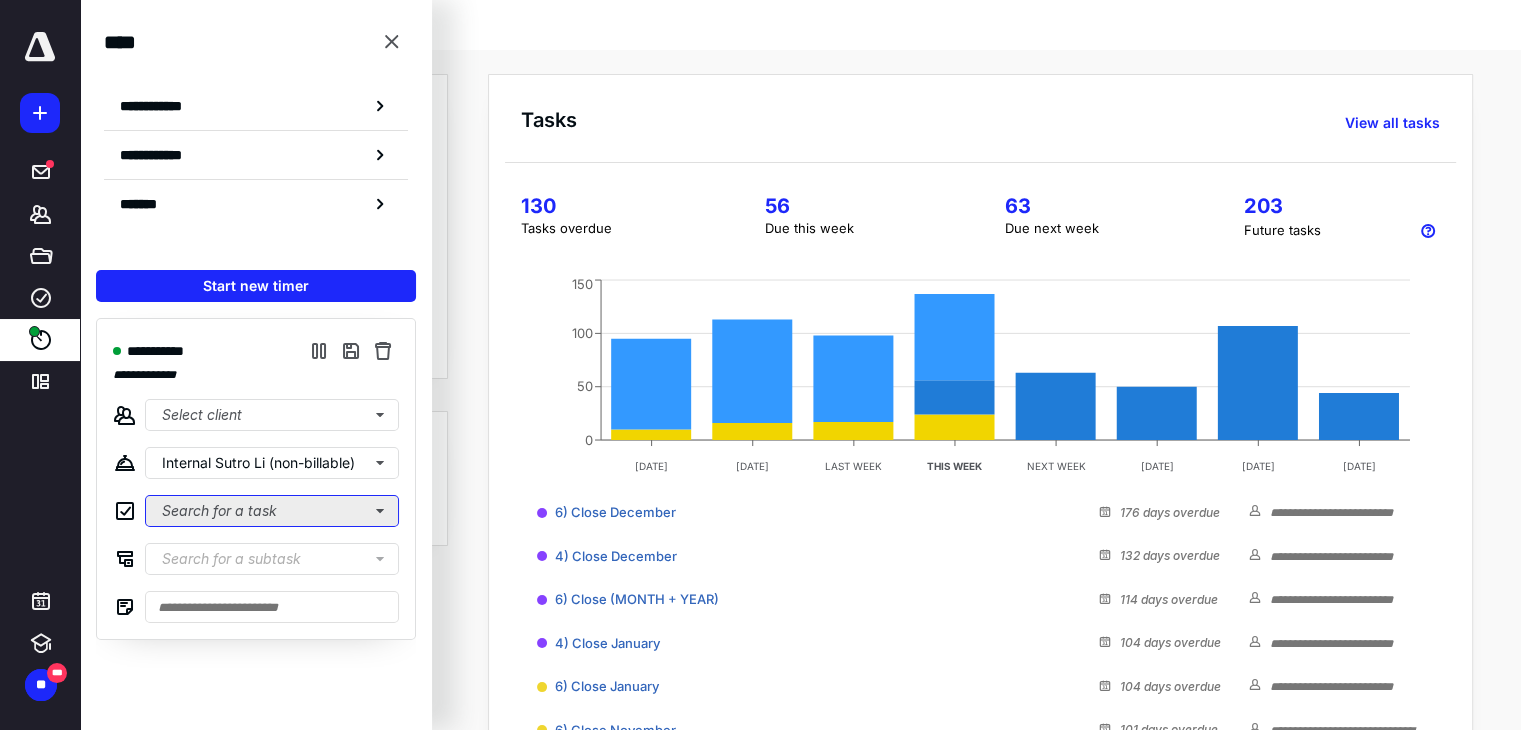 click on "Search for a task" at bounding box center [272, 511] 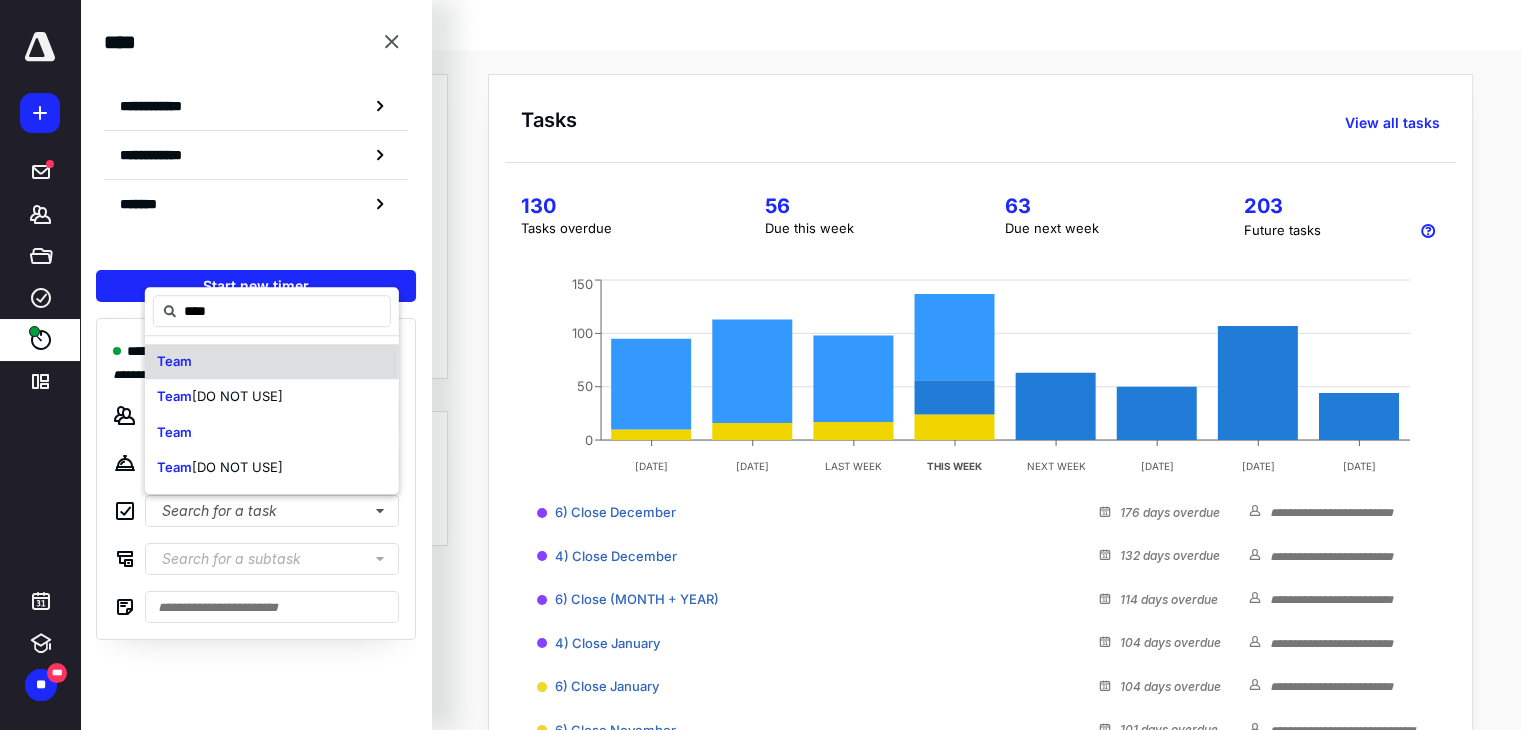 click on "Team" at bounding box center [272, 362] 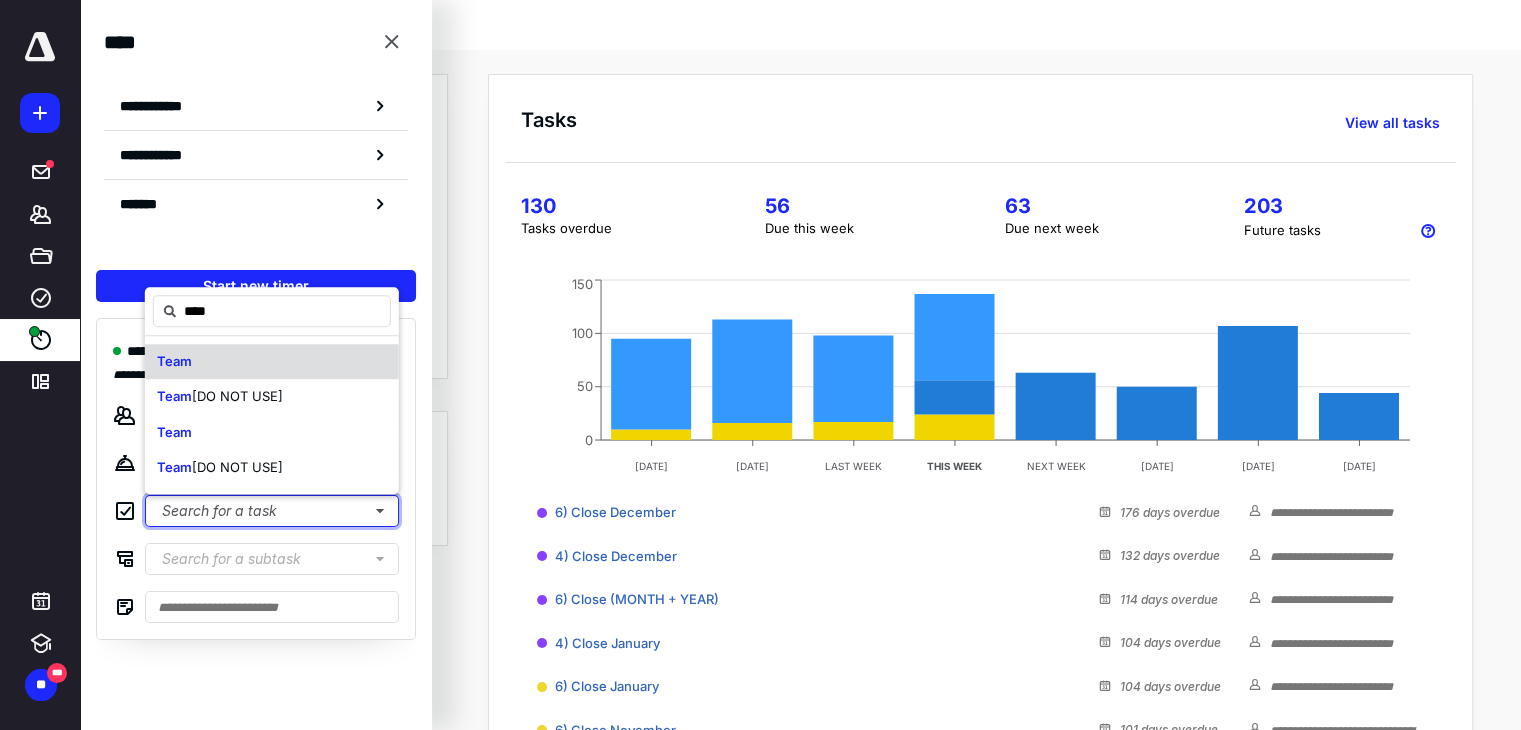 type 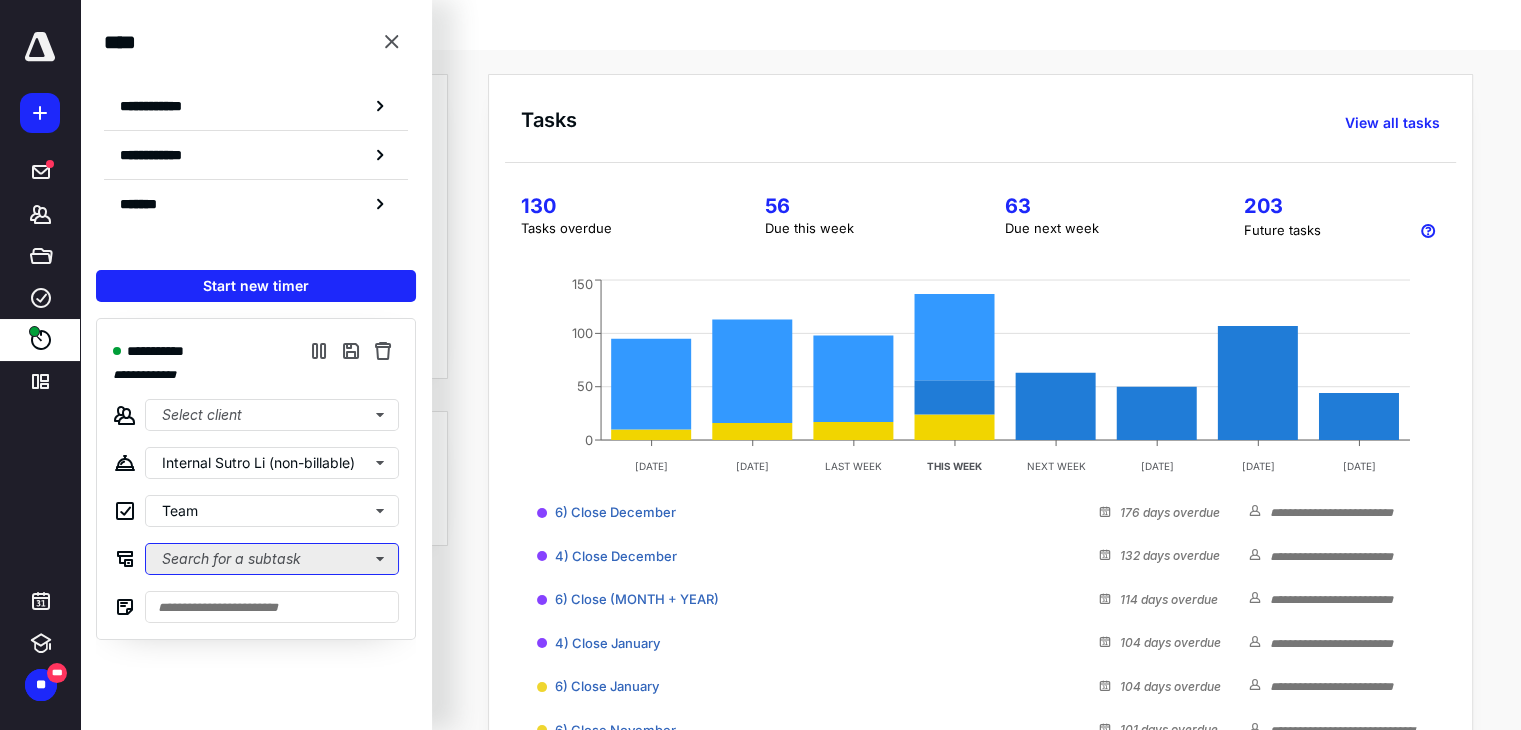 click on "Search for a subtask" at bounding box center (272, 559) 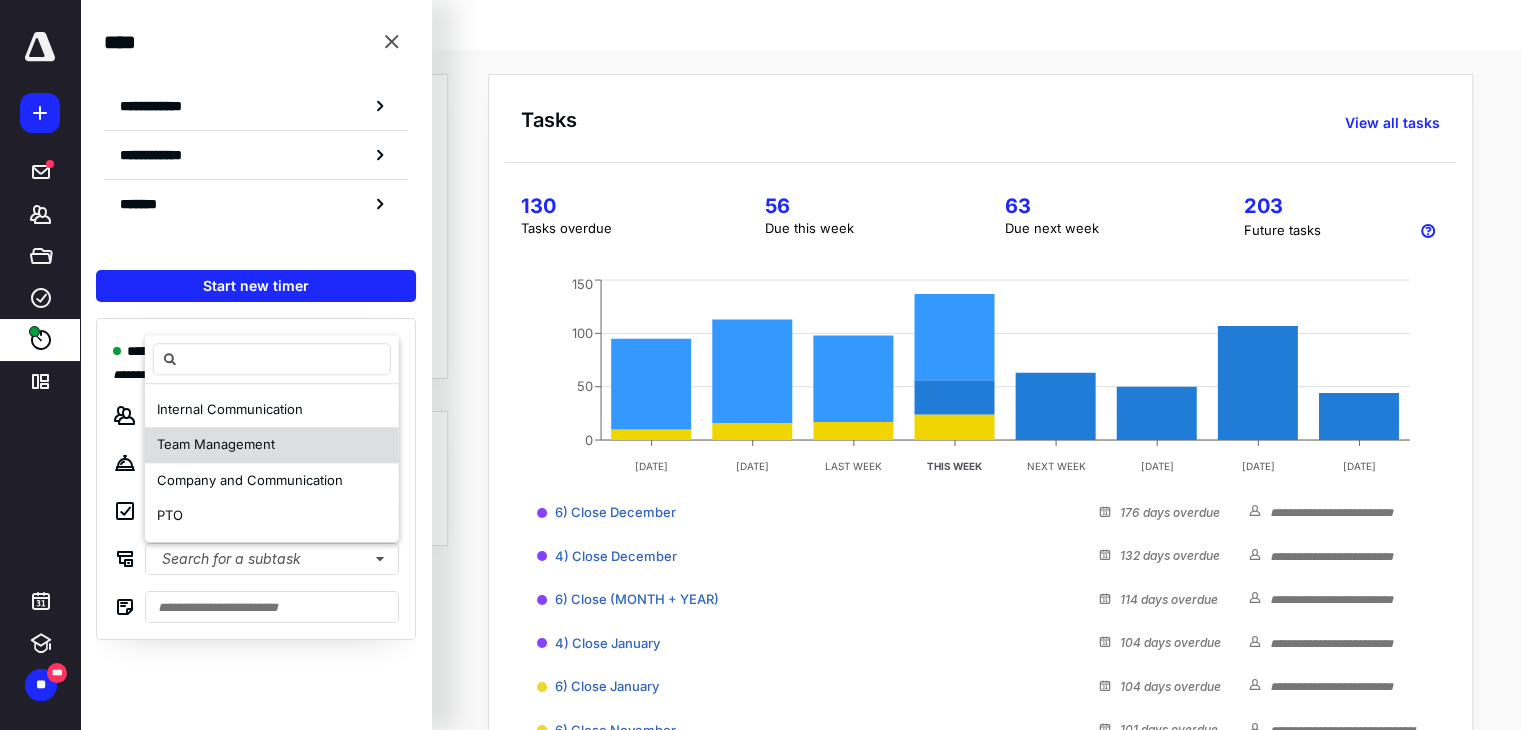 click on "Team Management" at bounding box center (216, 444) 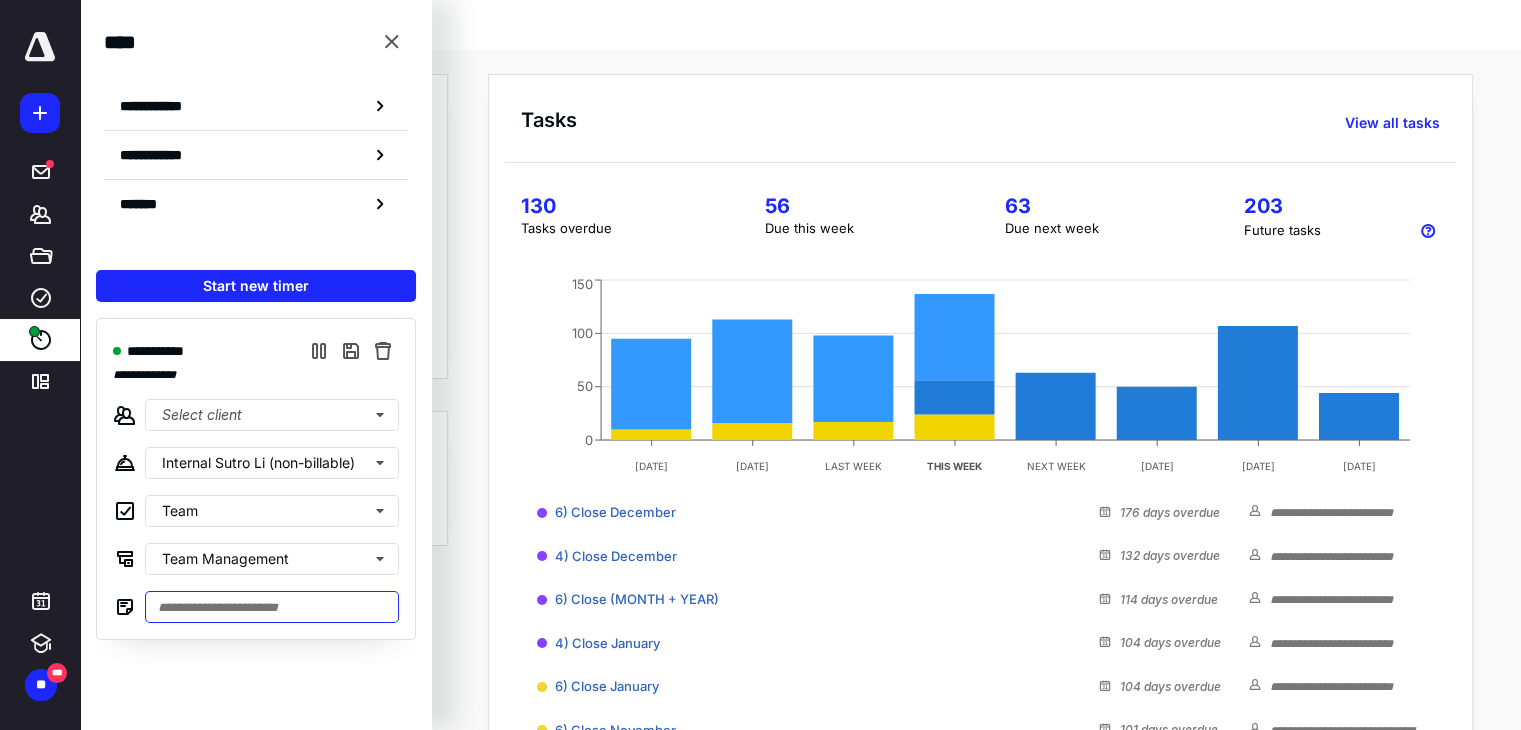 click at bounding box center (272, 607) 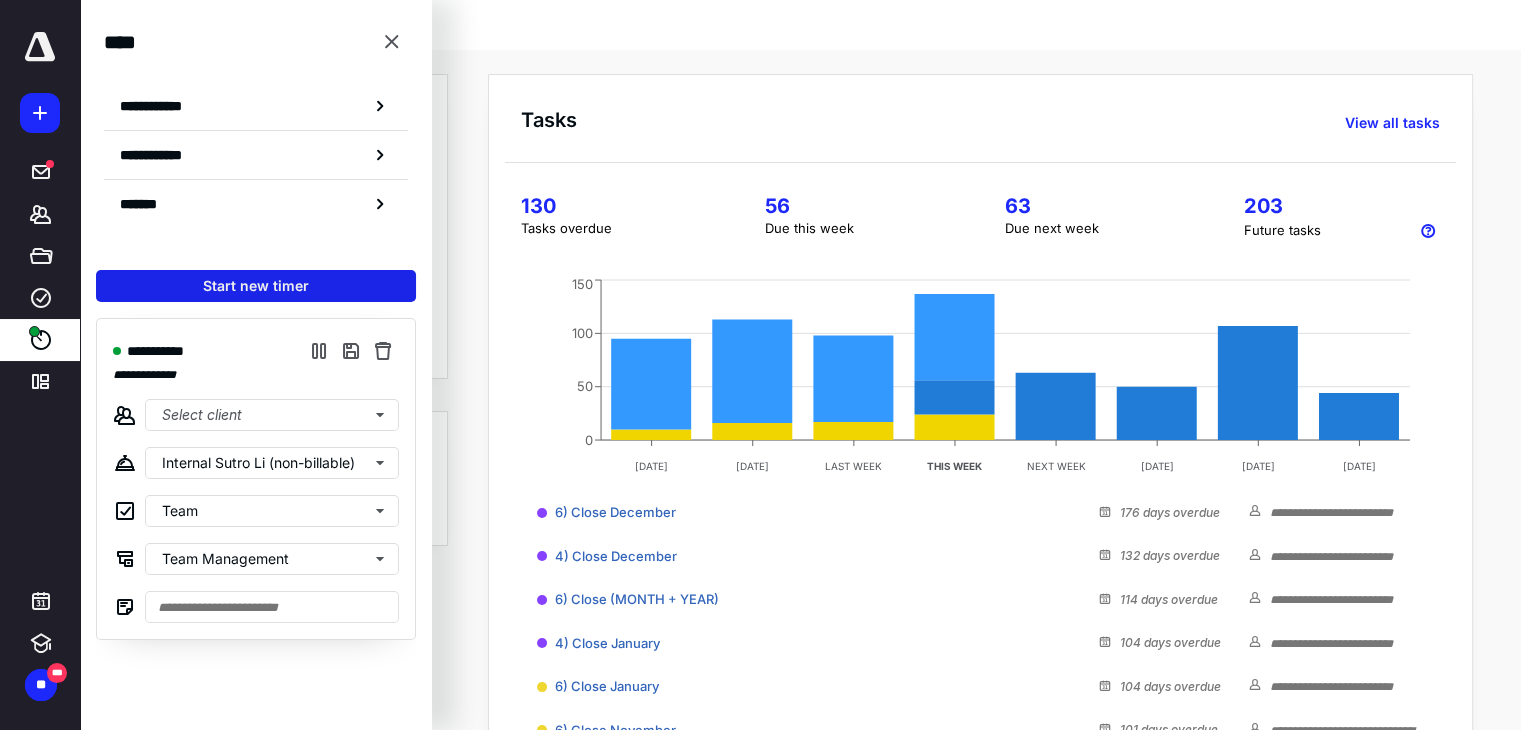 click on "Start new timer" at bounding box center (256, 286) 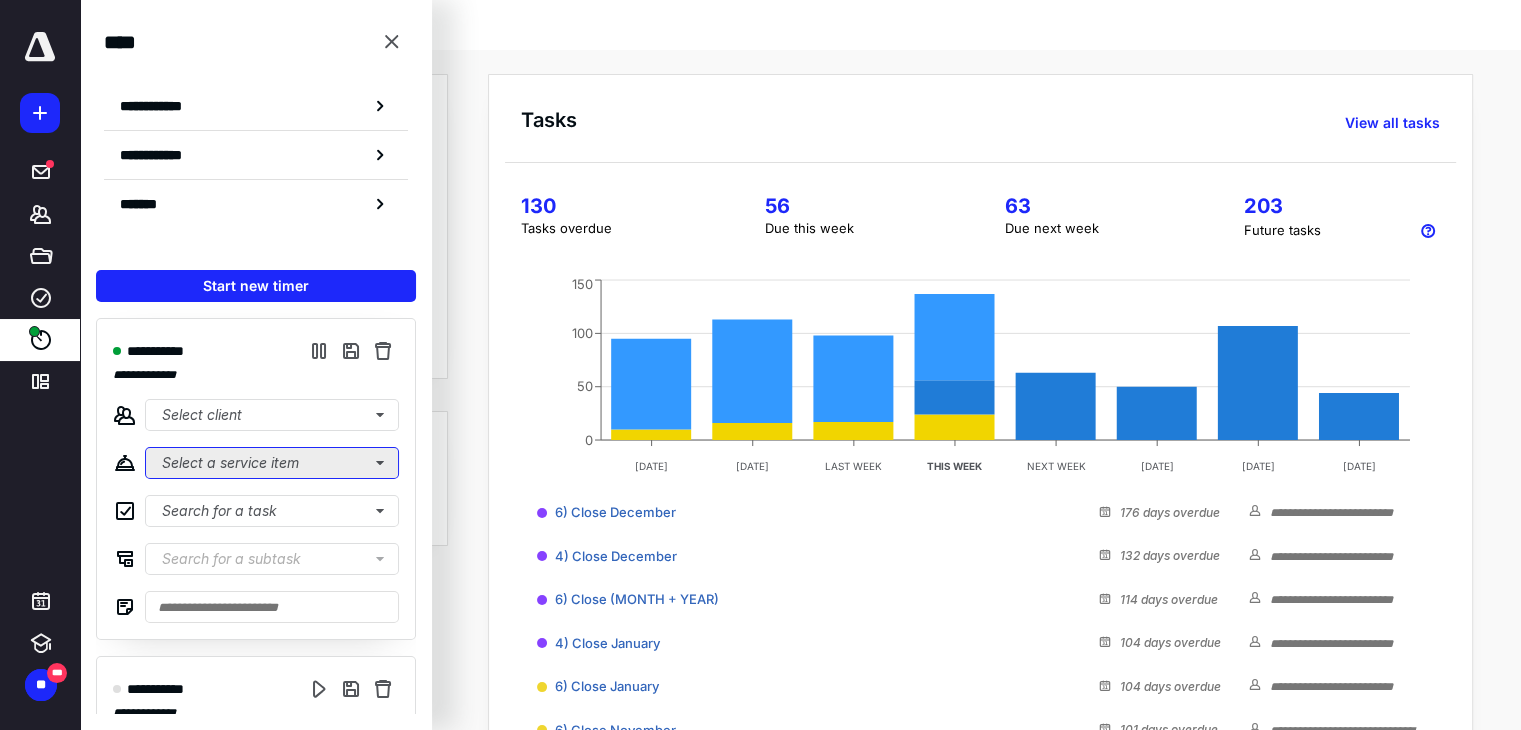 click on "Select a service item" at bounding box center (272, 463) 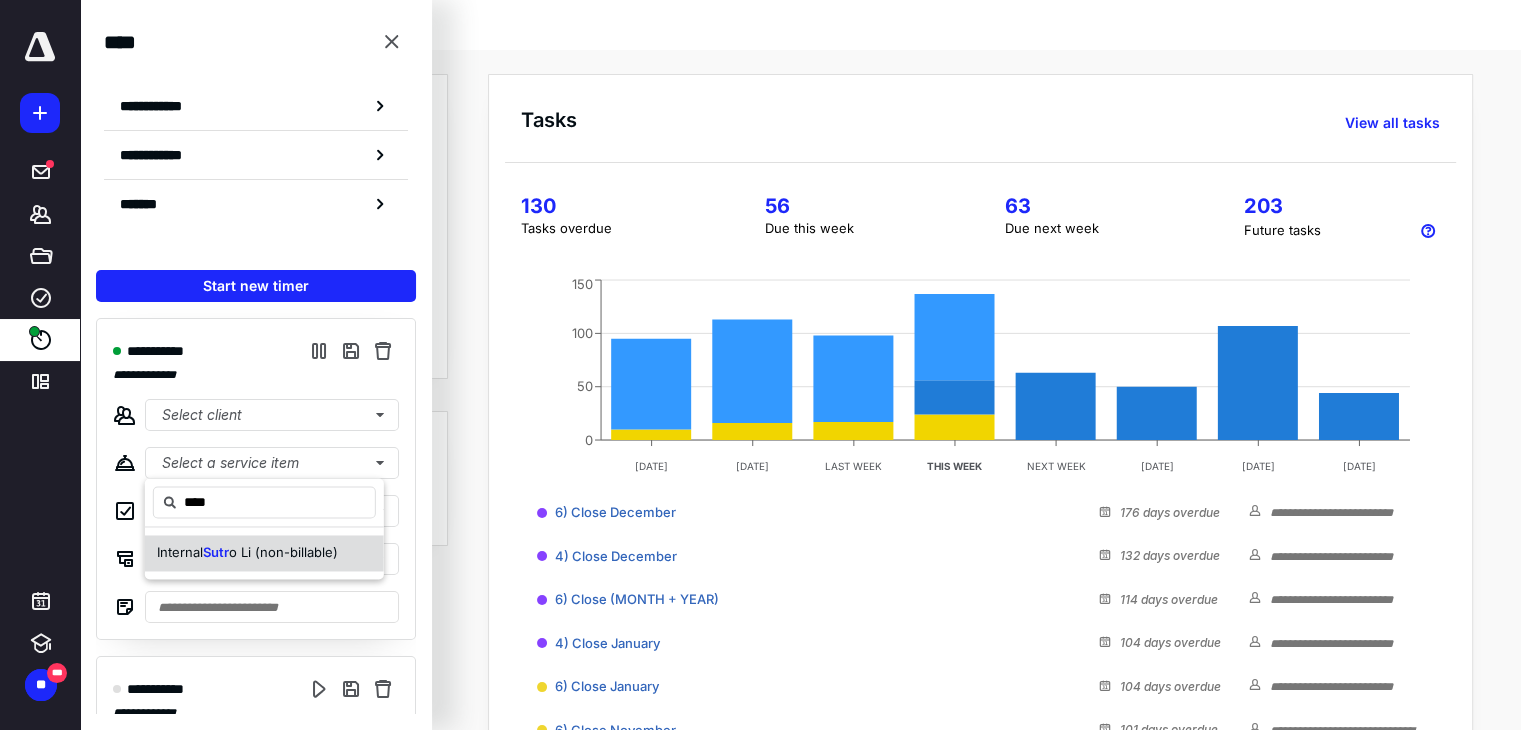 click on "Internal  Sutr o Li (non-billable)" at bounding box center [264, 553] 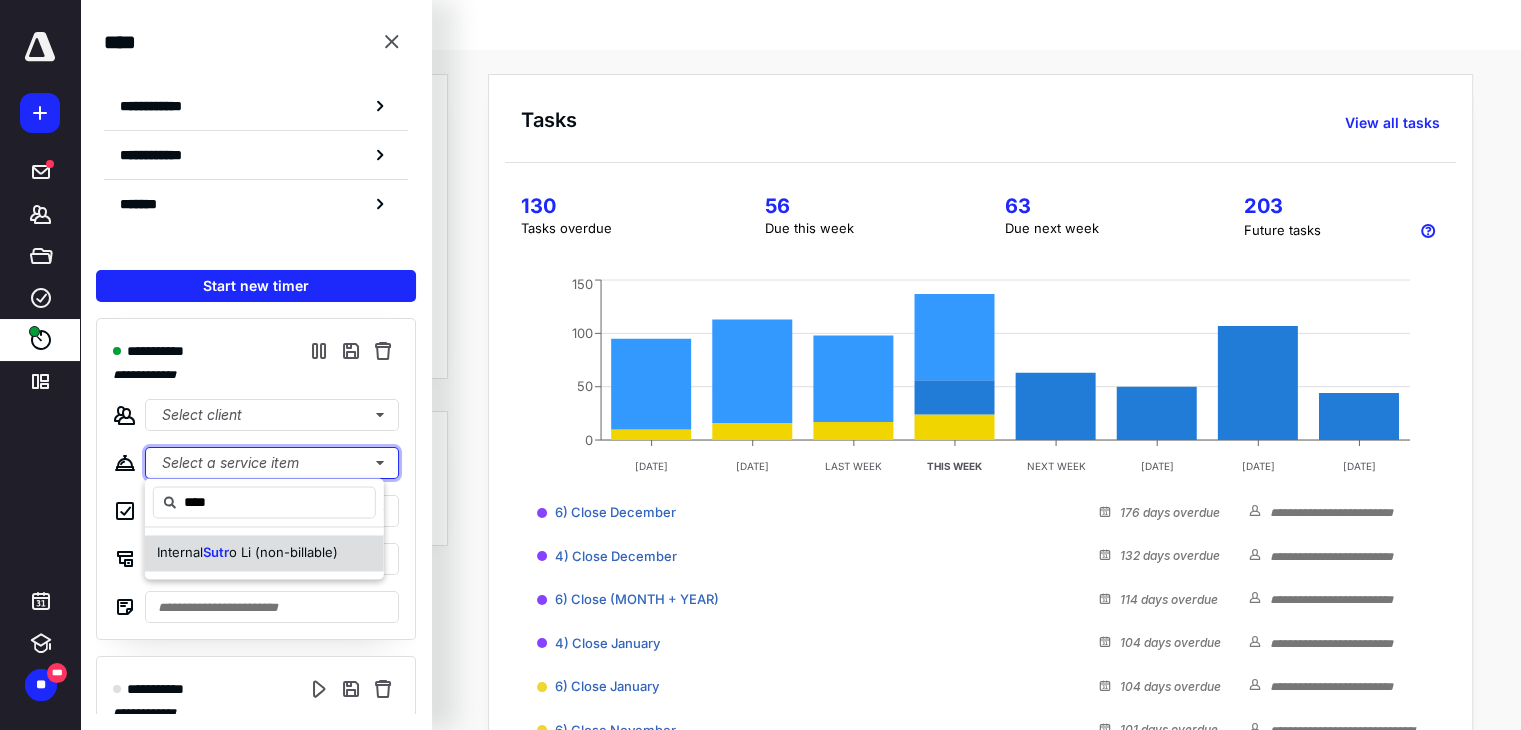 type 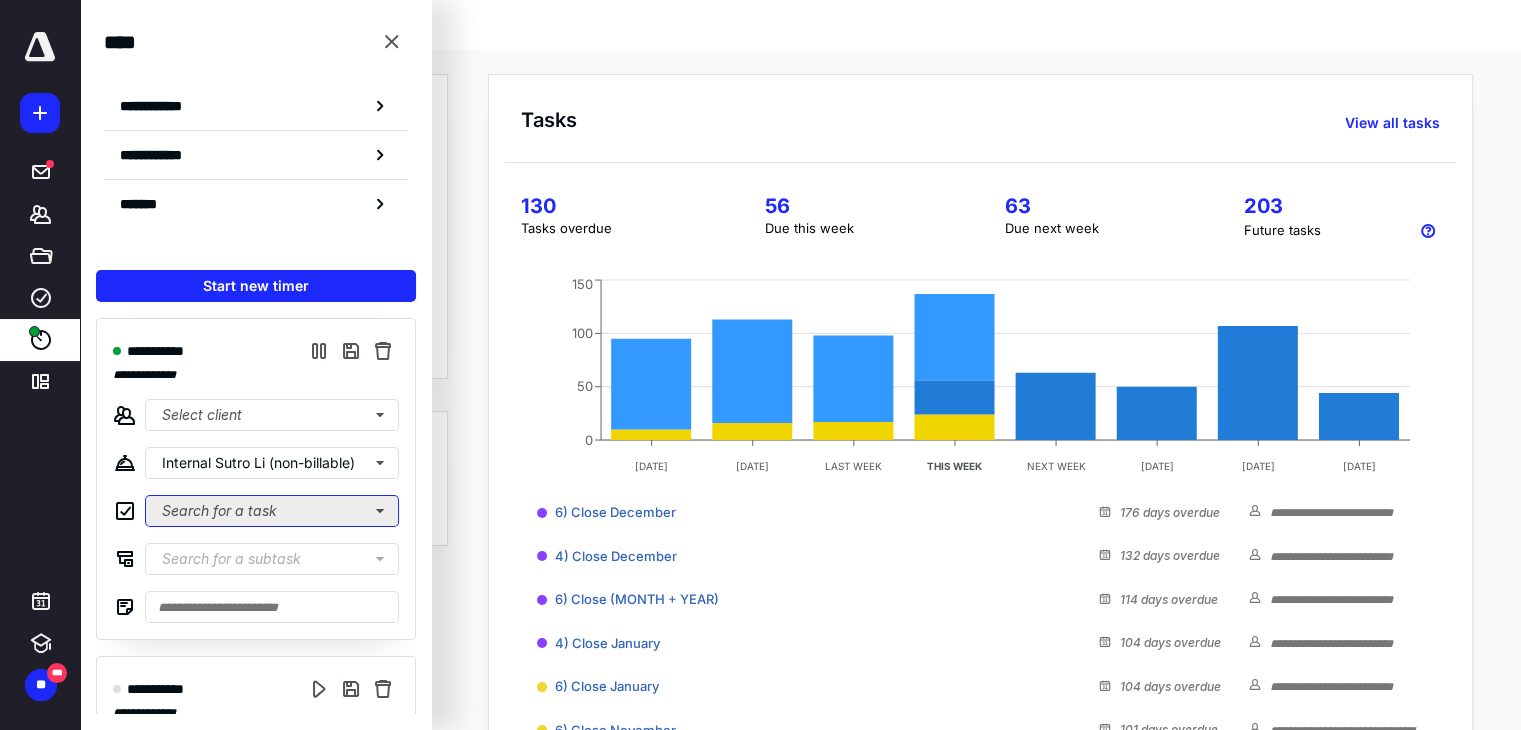 click on "Search for a task" at bounding box center (272, 511) 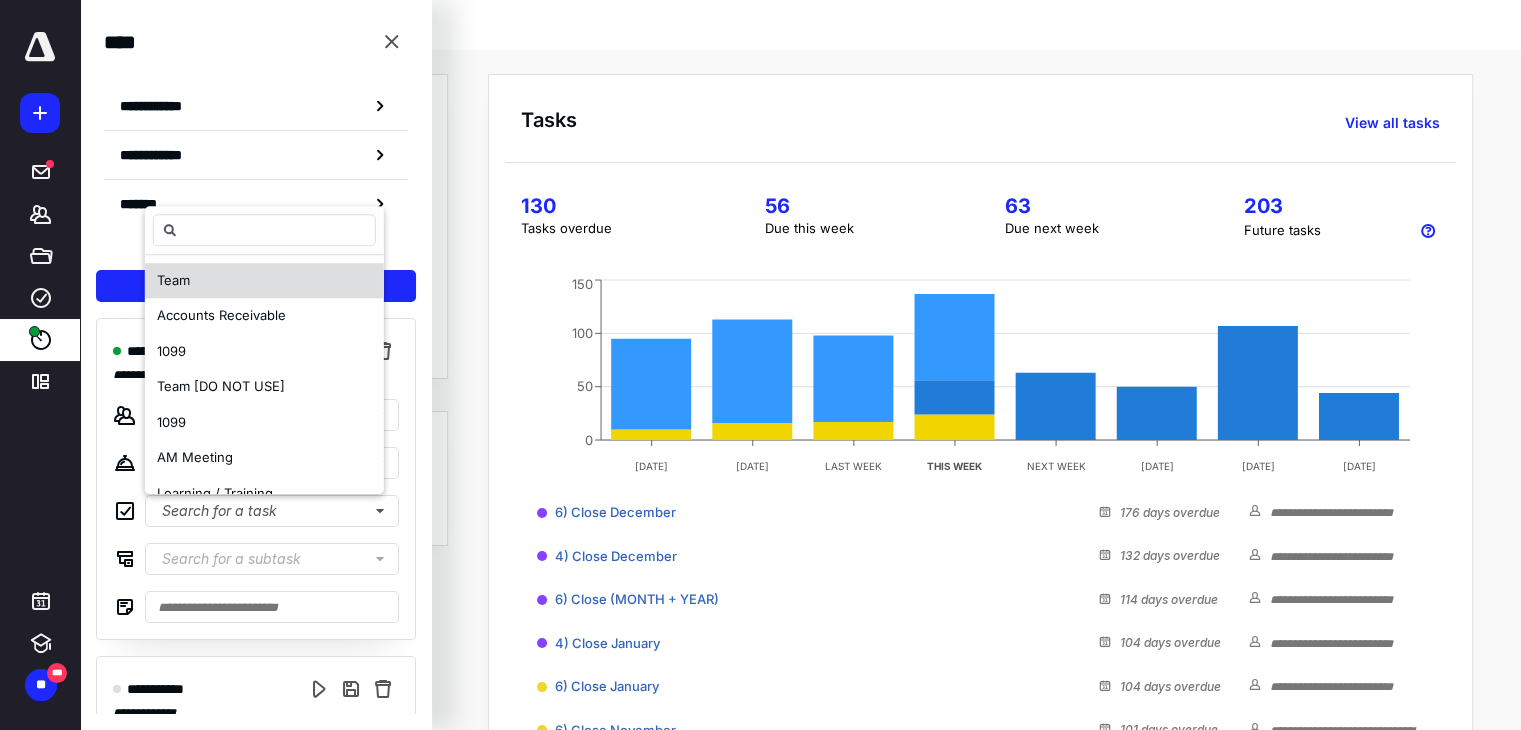 click on "Team" at bounding box center (264, 281) 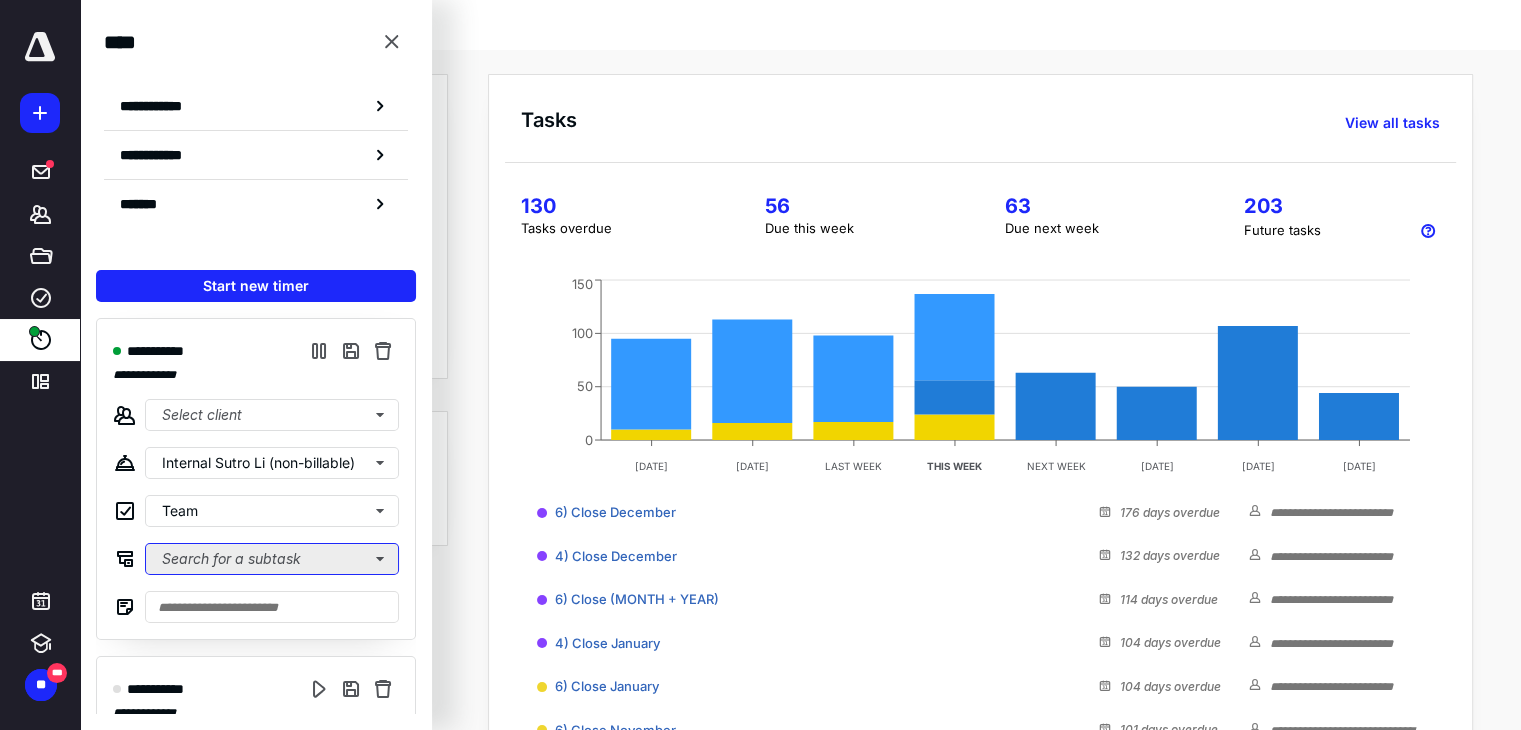 click on "Search for a subtask" at bounding box center [272, 559] 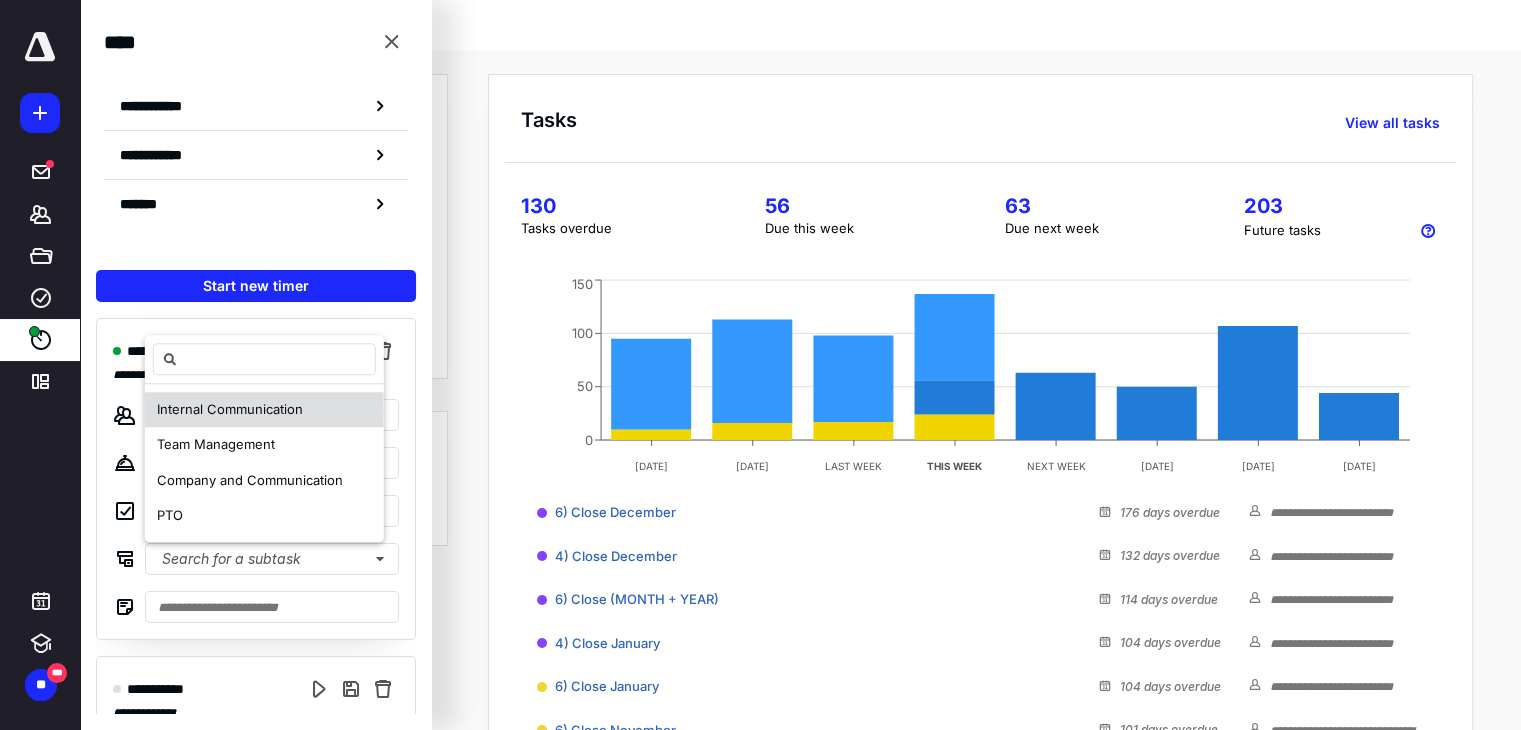 click on "Internal Communication" at bounding box center (230, 410) 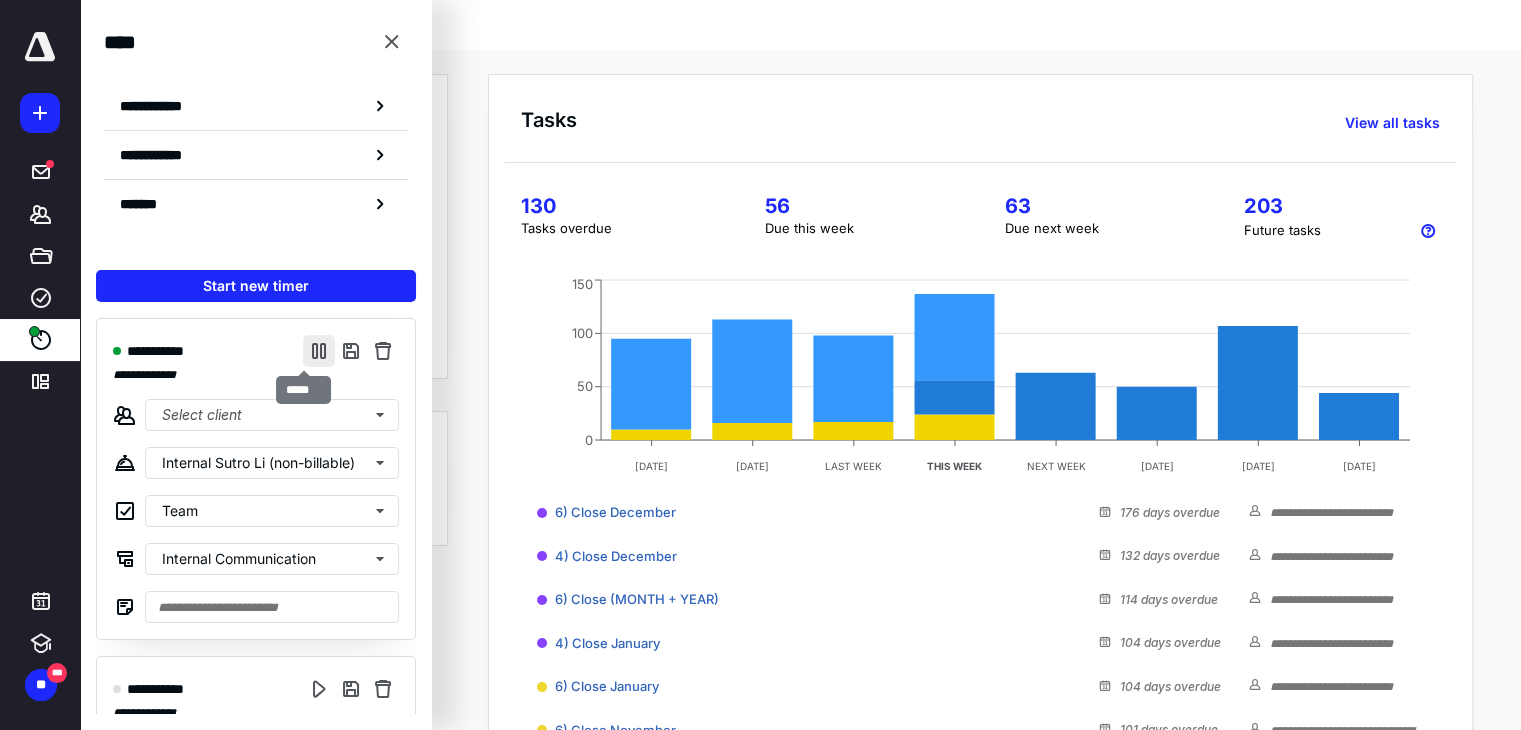 click at bounding box center (319, 351) 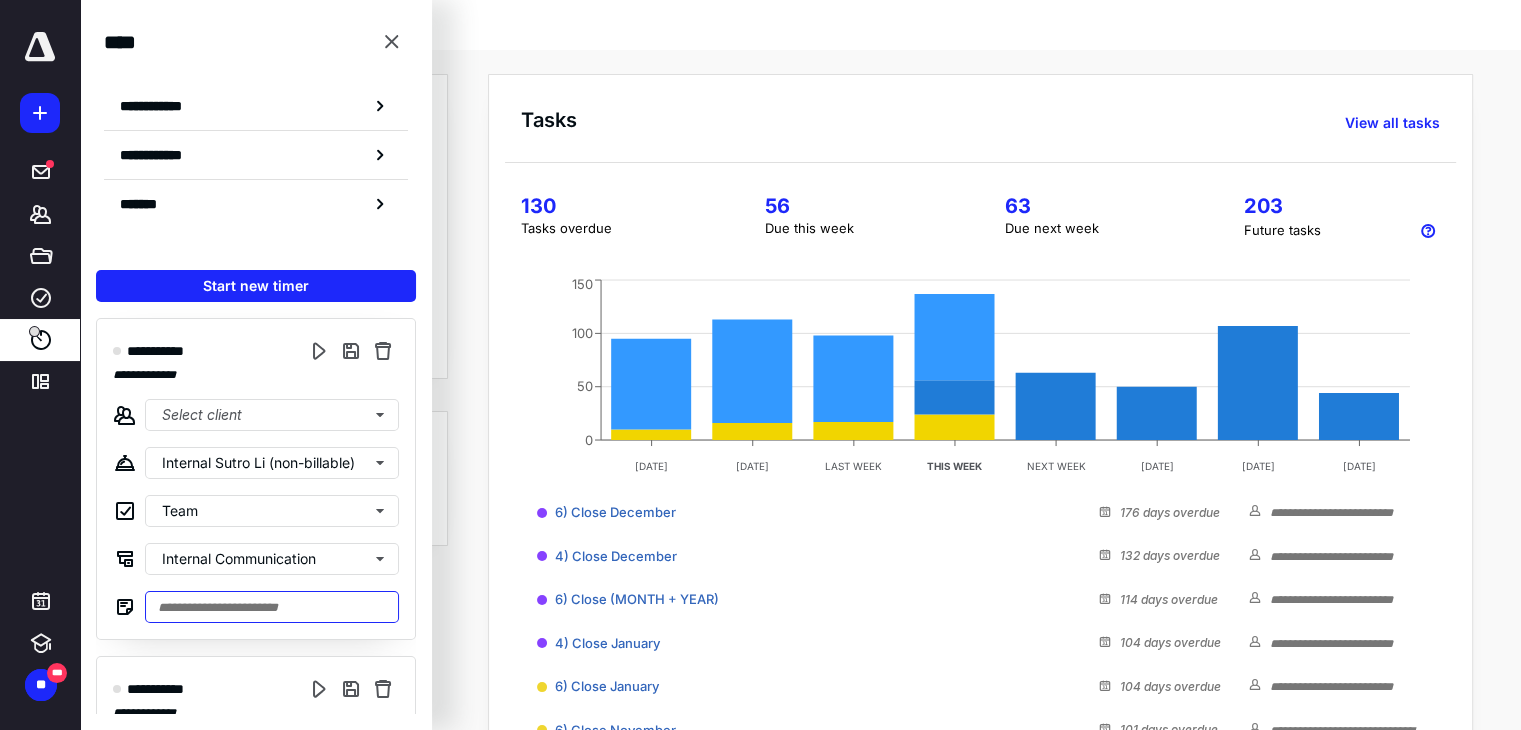 click at bounding box center [272, 607] 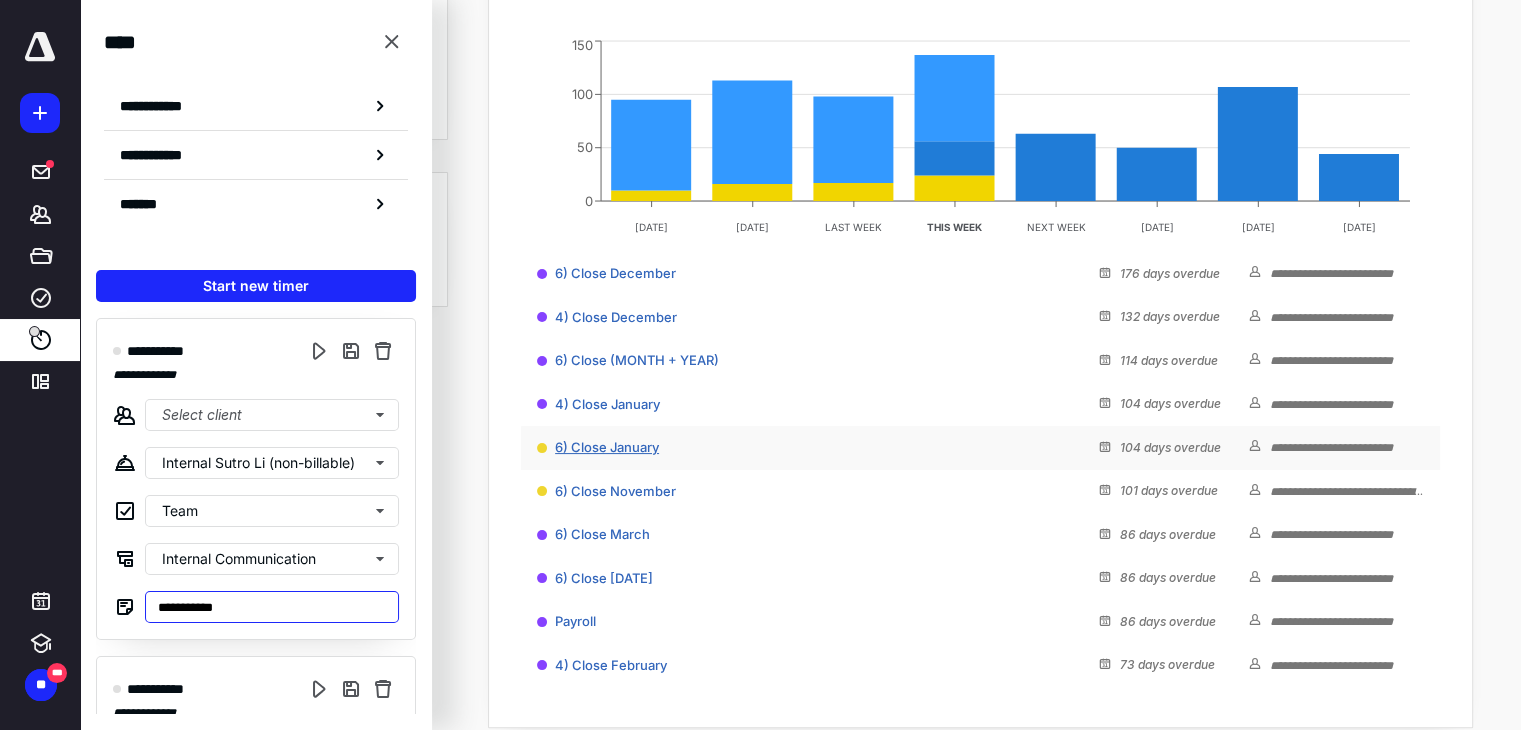 scroll, scrollTop: 276, scrollLeft: 0, axis: vertical 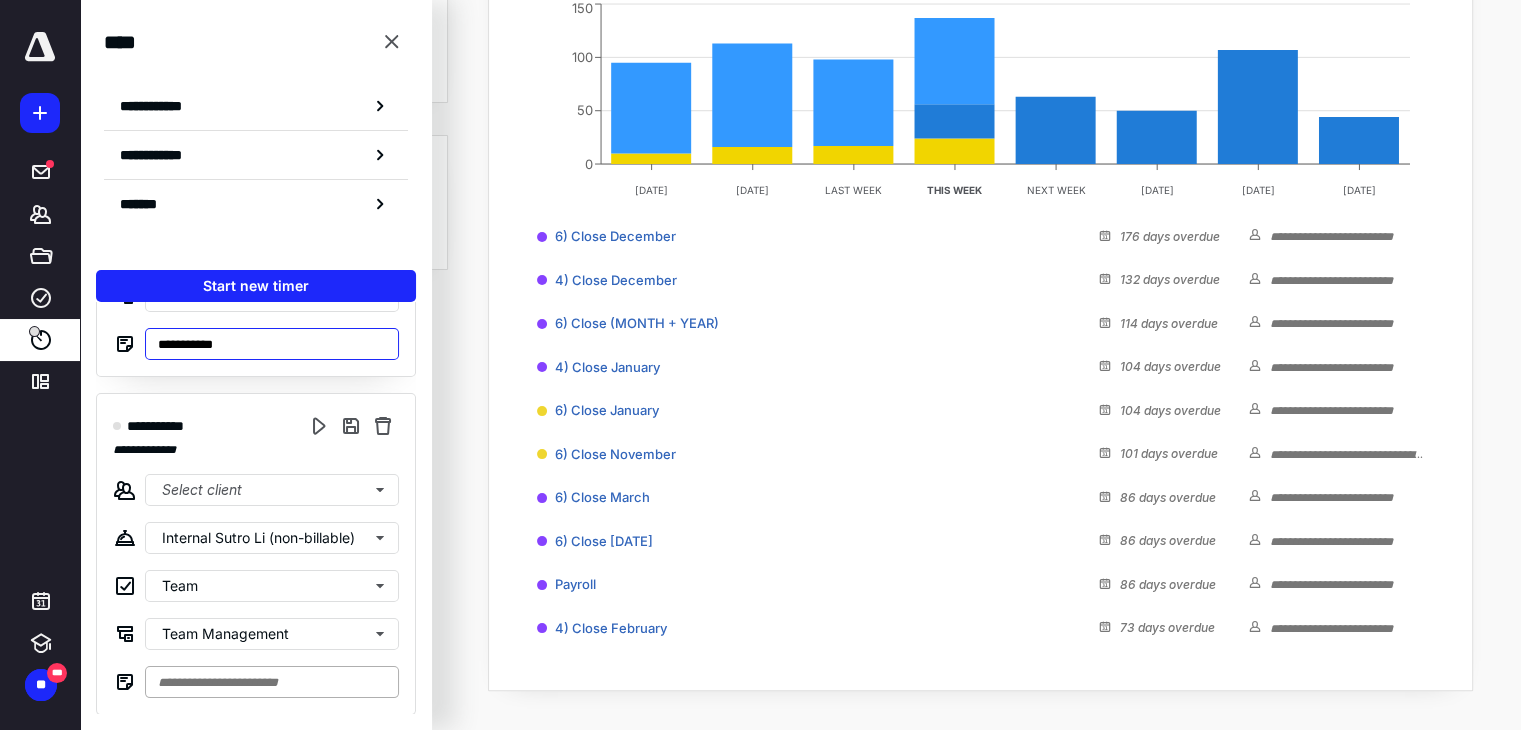 type on "**********" 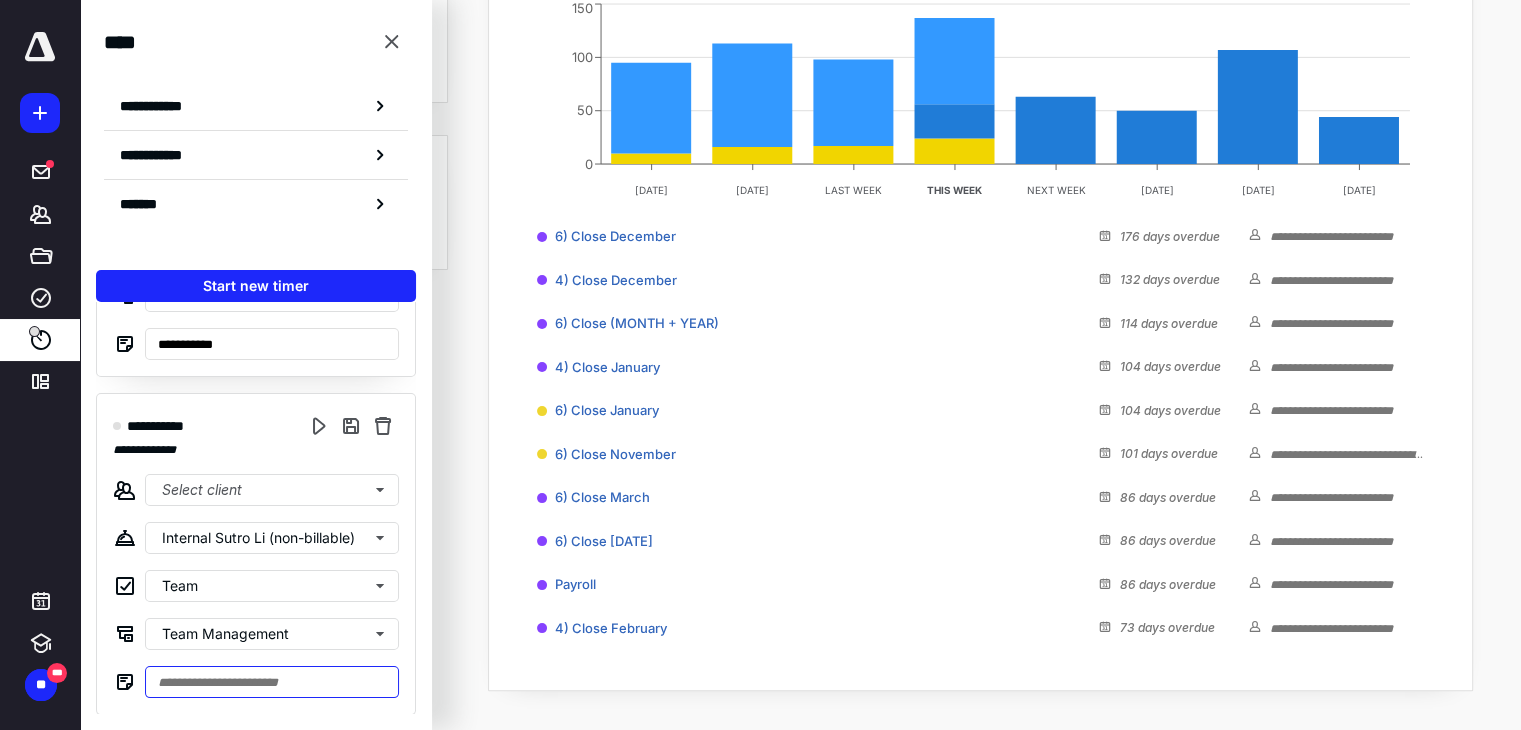 click at bounding box center [272, 682] 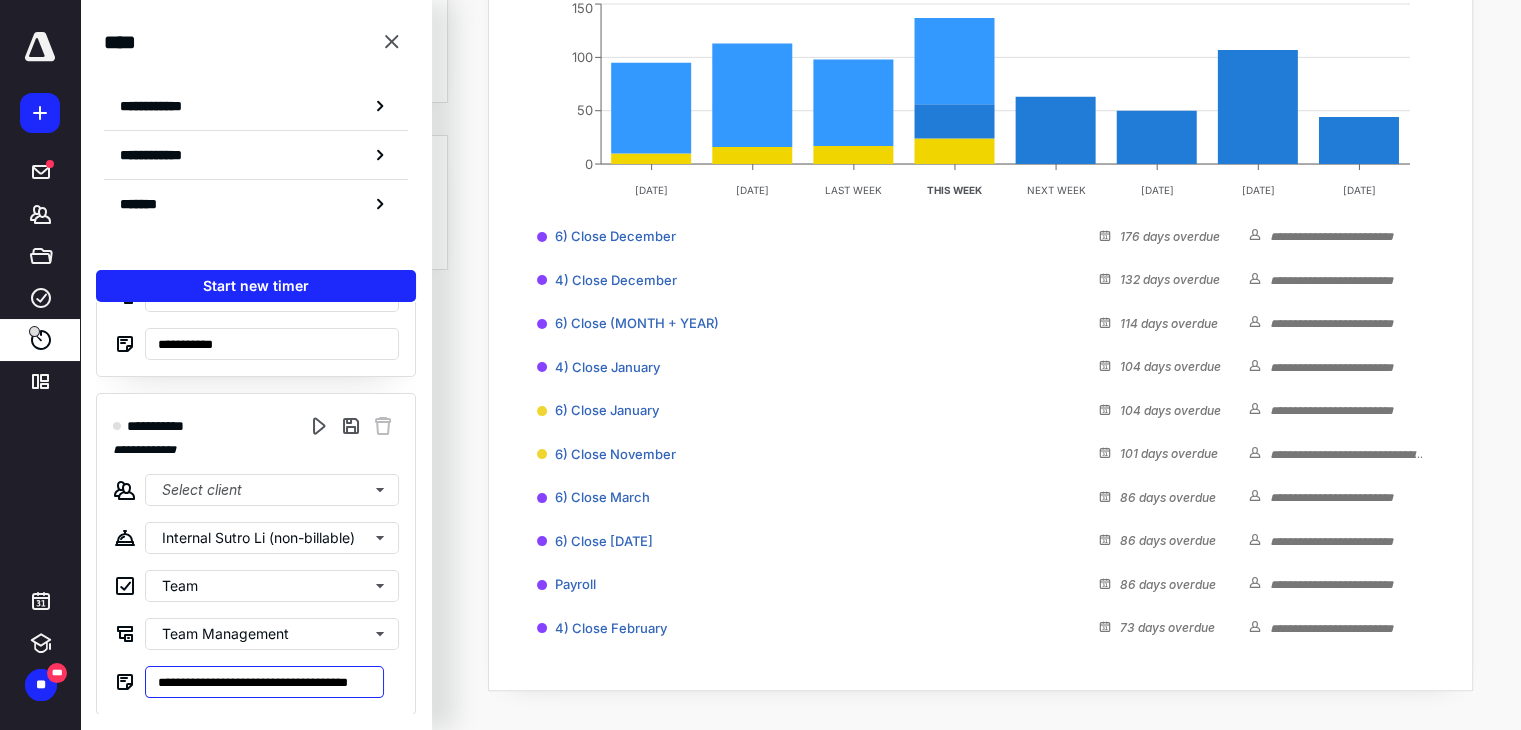scroll, scrollTop: 0, scrollLeft: 47, axis: horizontal 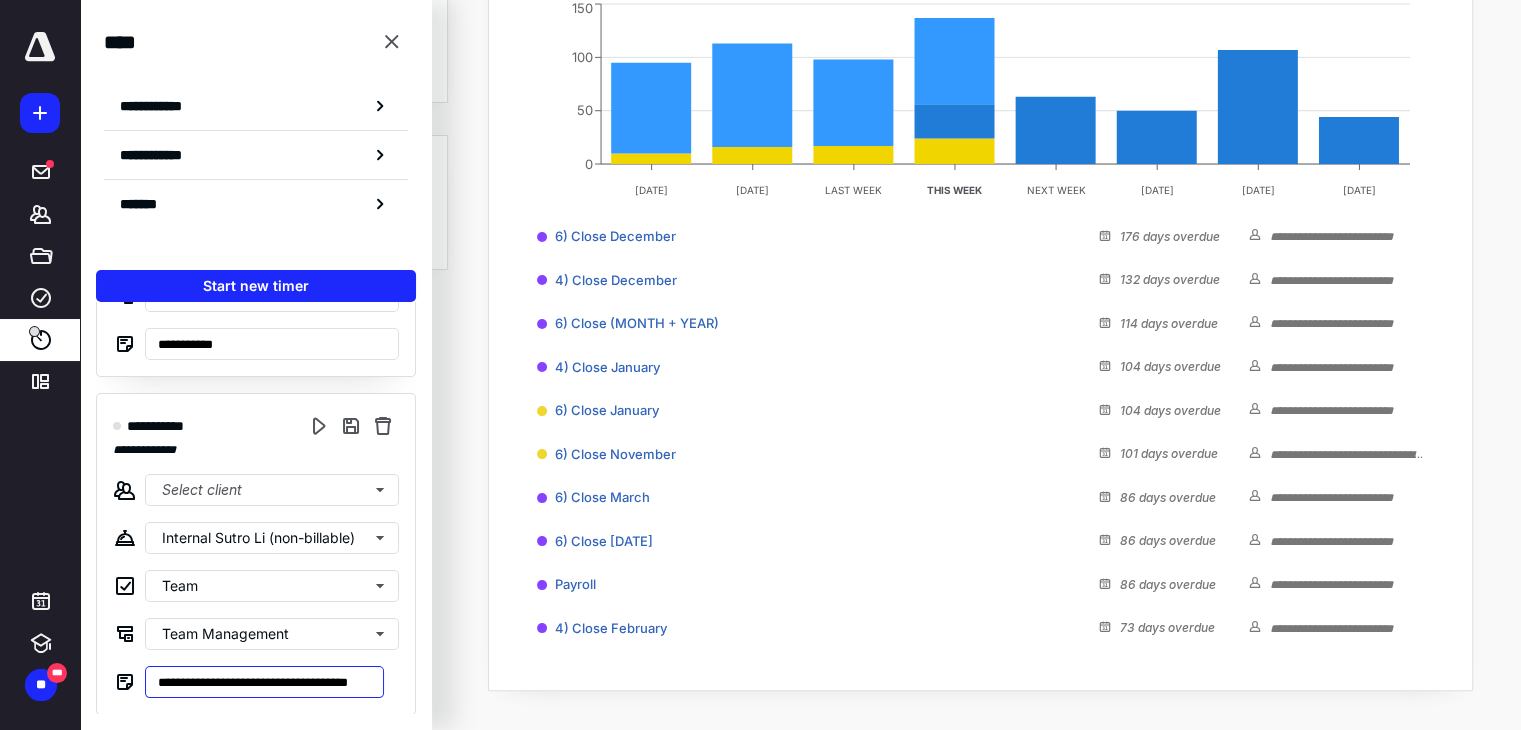 type on "**********" 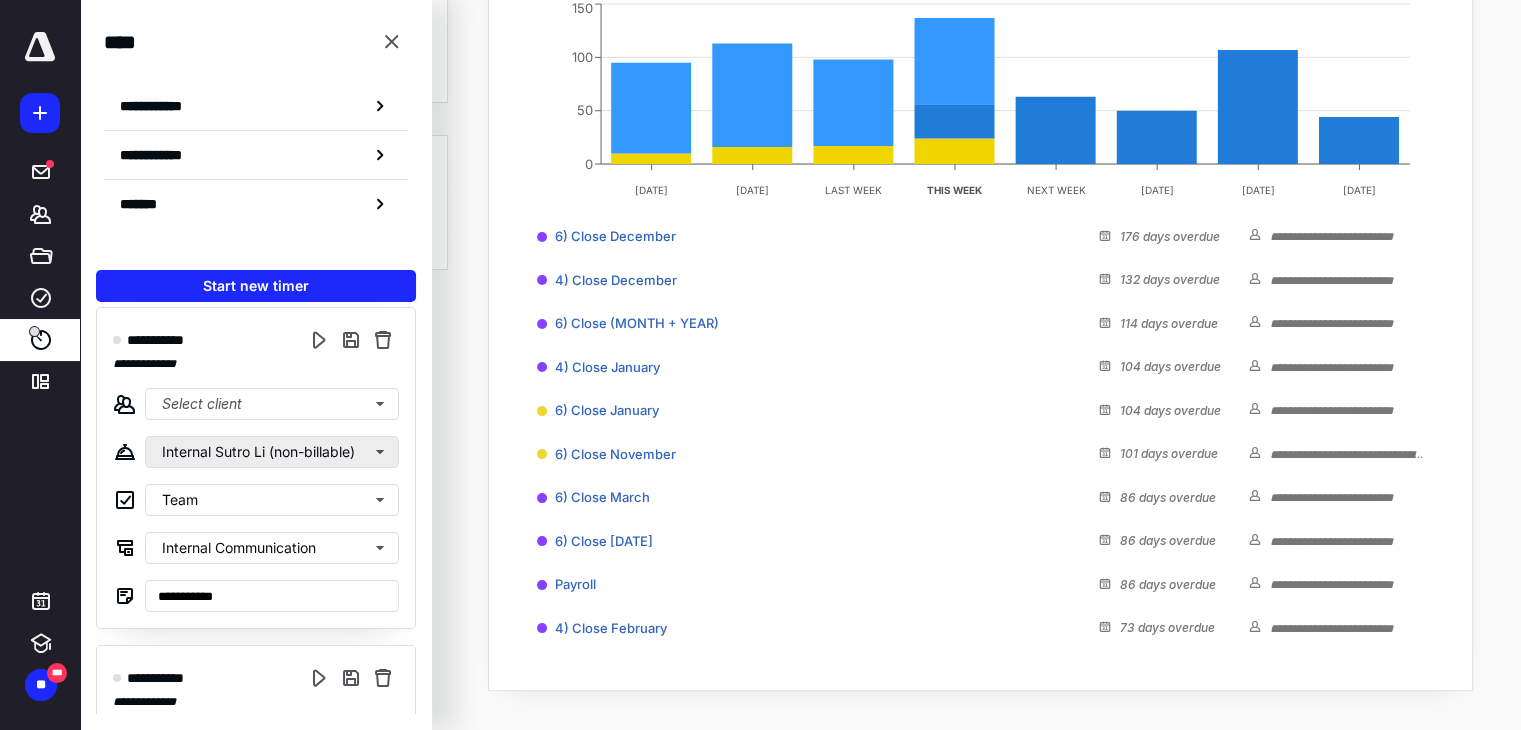 scroll, scrollTop: 0, scrollLeft: 0, axis: both 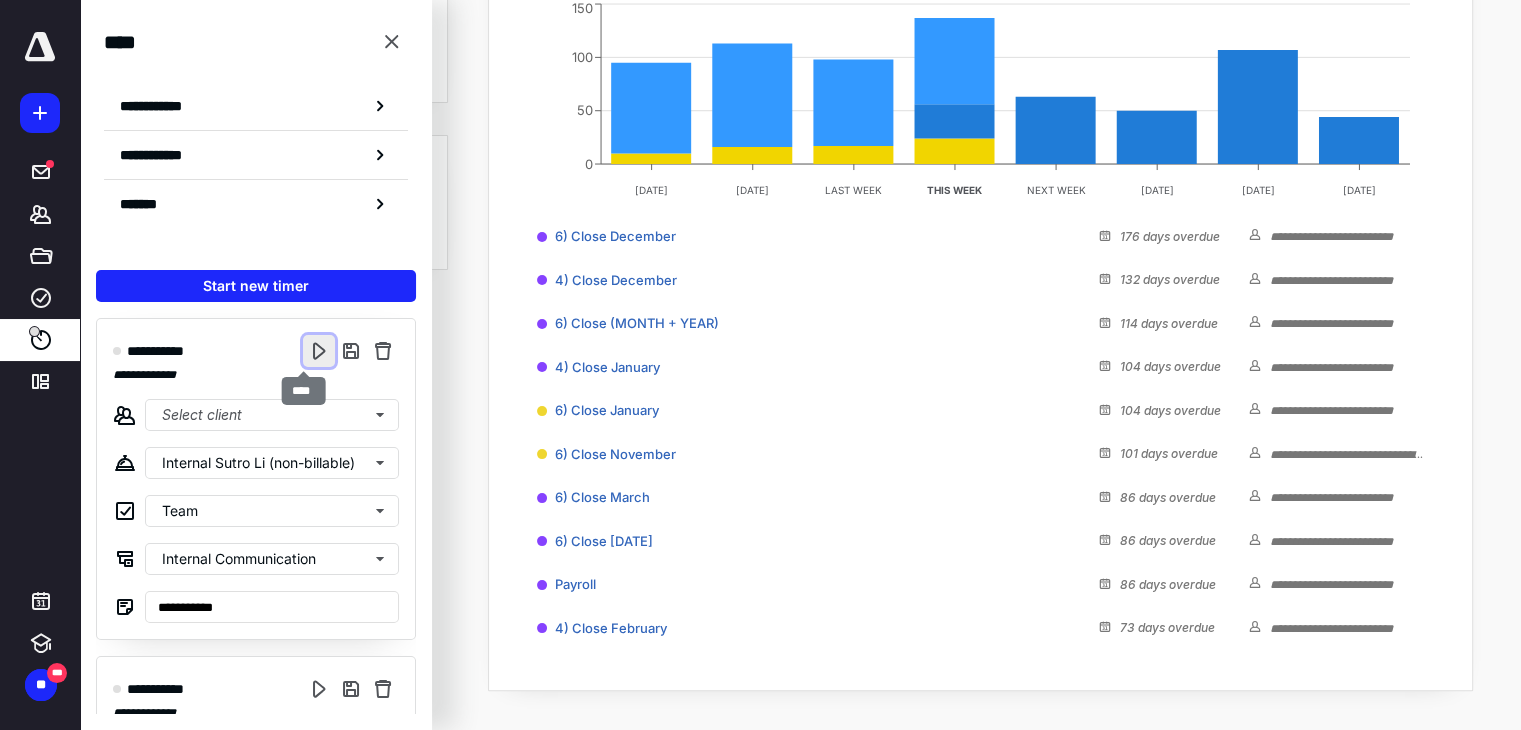 click at bounding box center [319, 351] 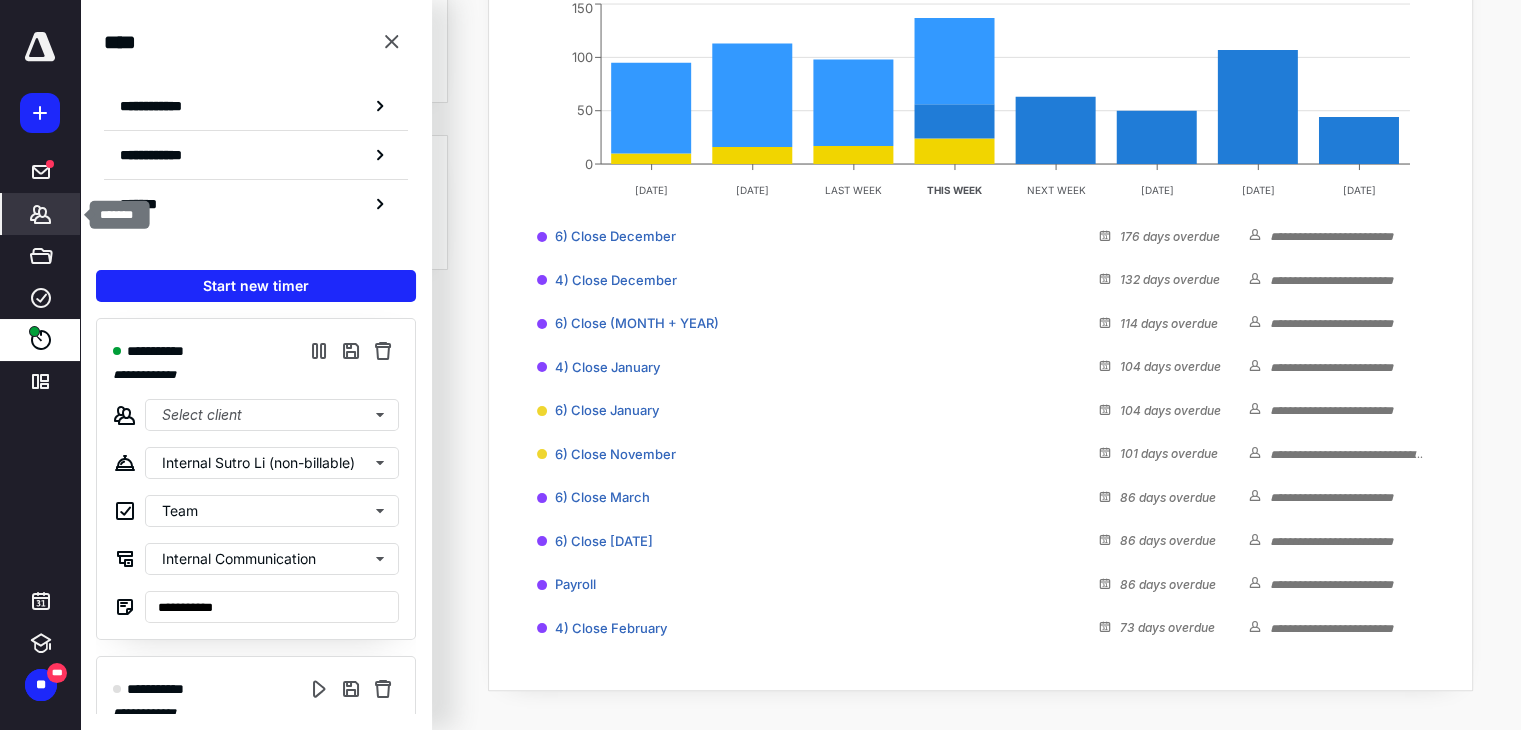 click on "*******" at bounding box center [41, 214] 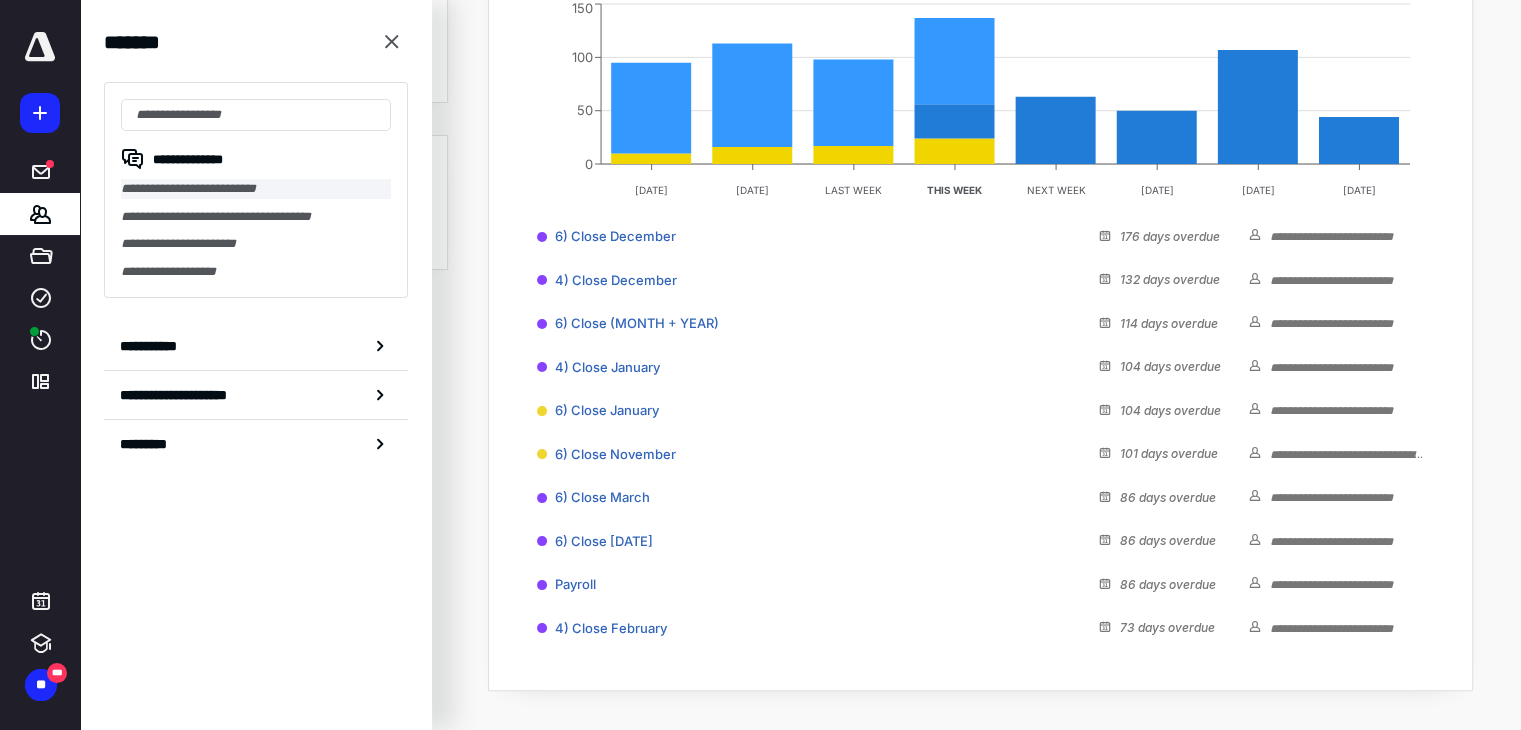 click on "**********" at bounding box center [256, 189] 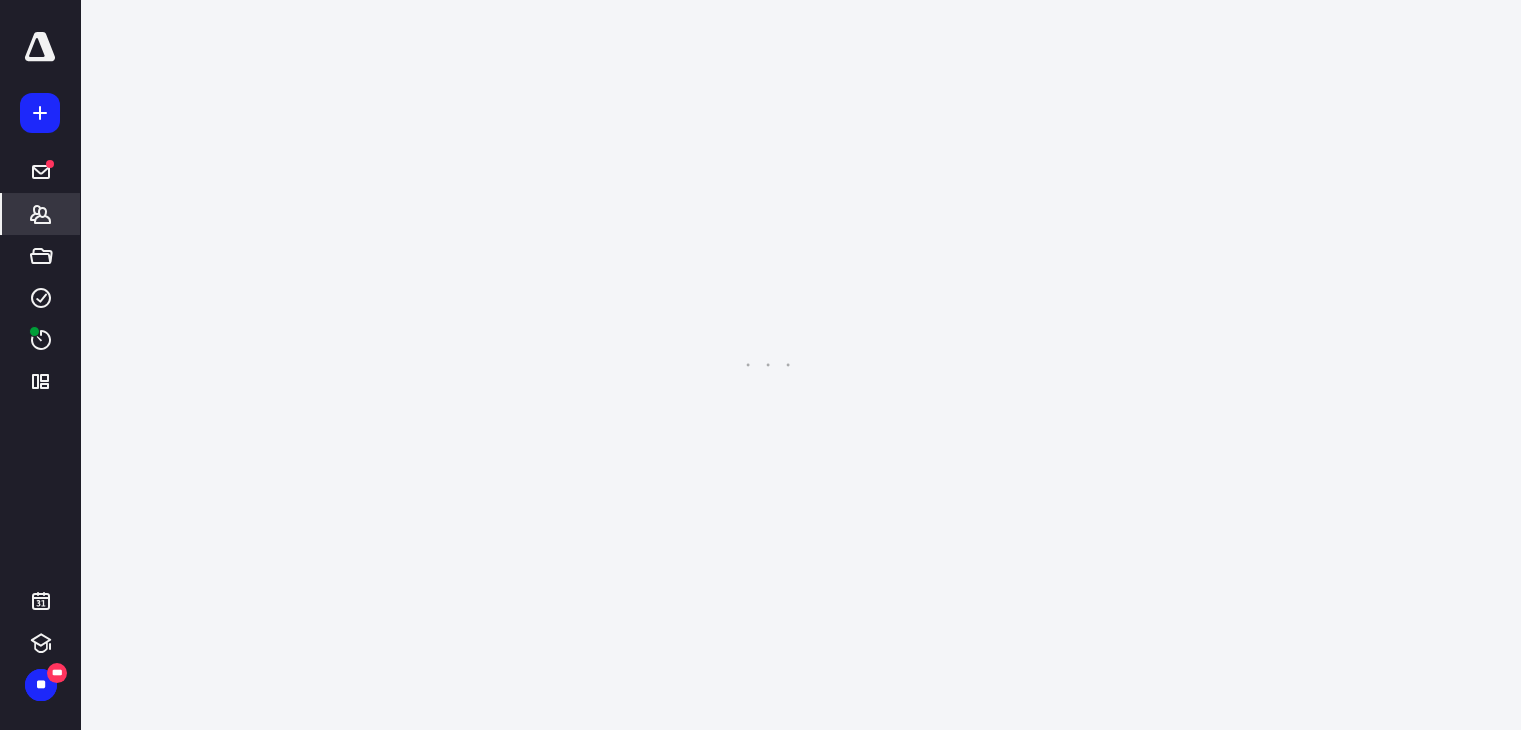 scroll, scrollTop: 0, scrollLeft: 0, axis: both 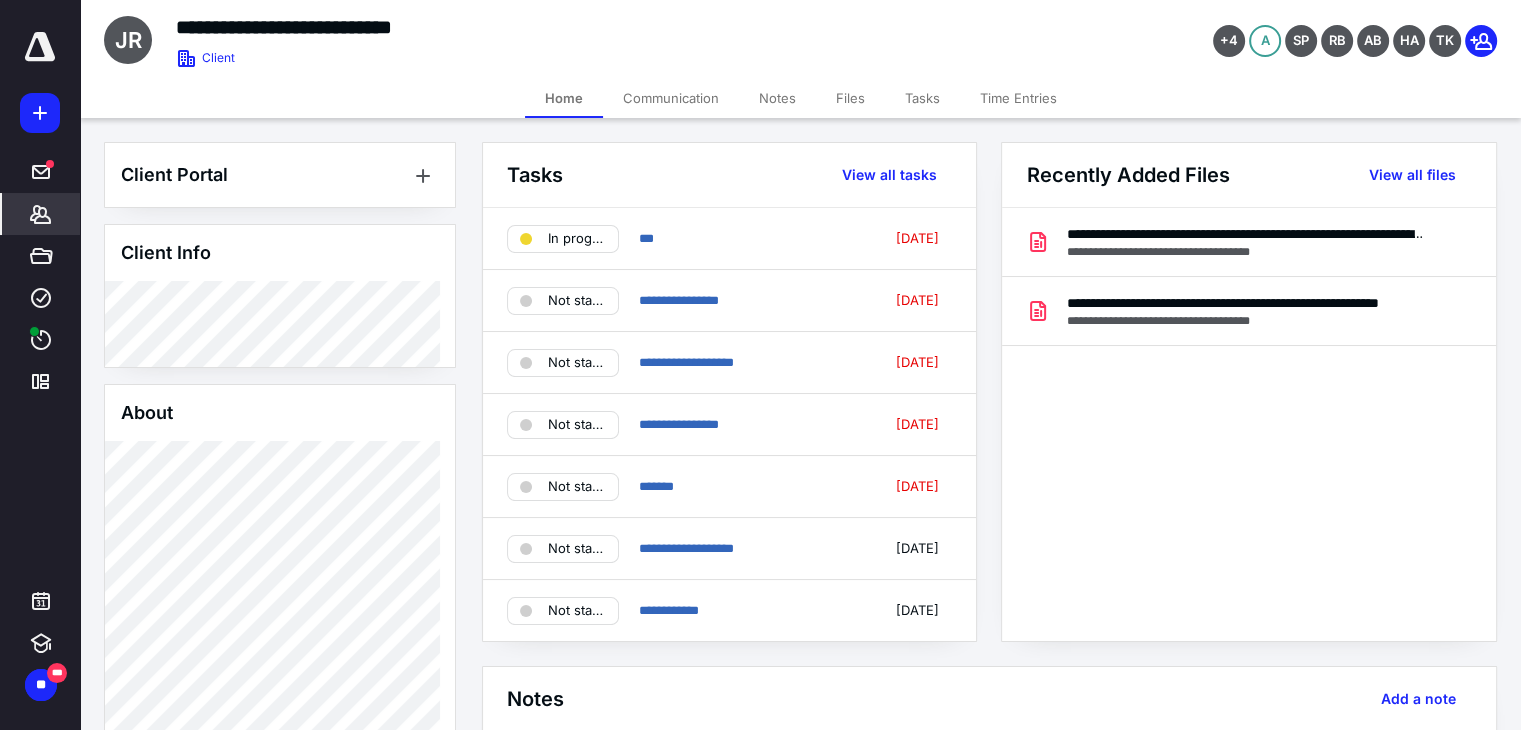 click on "Tasks" at bounding box center (922, 98) 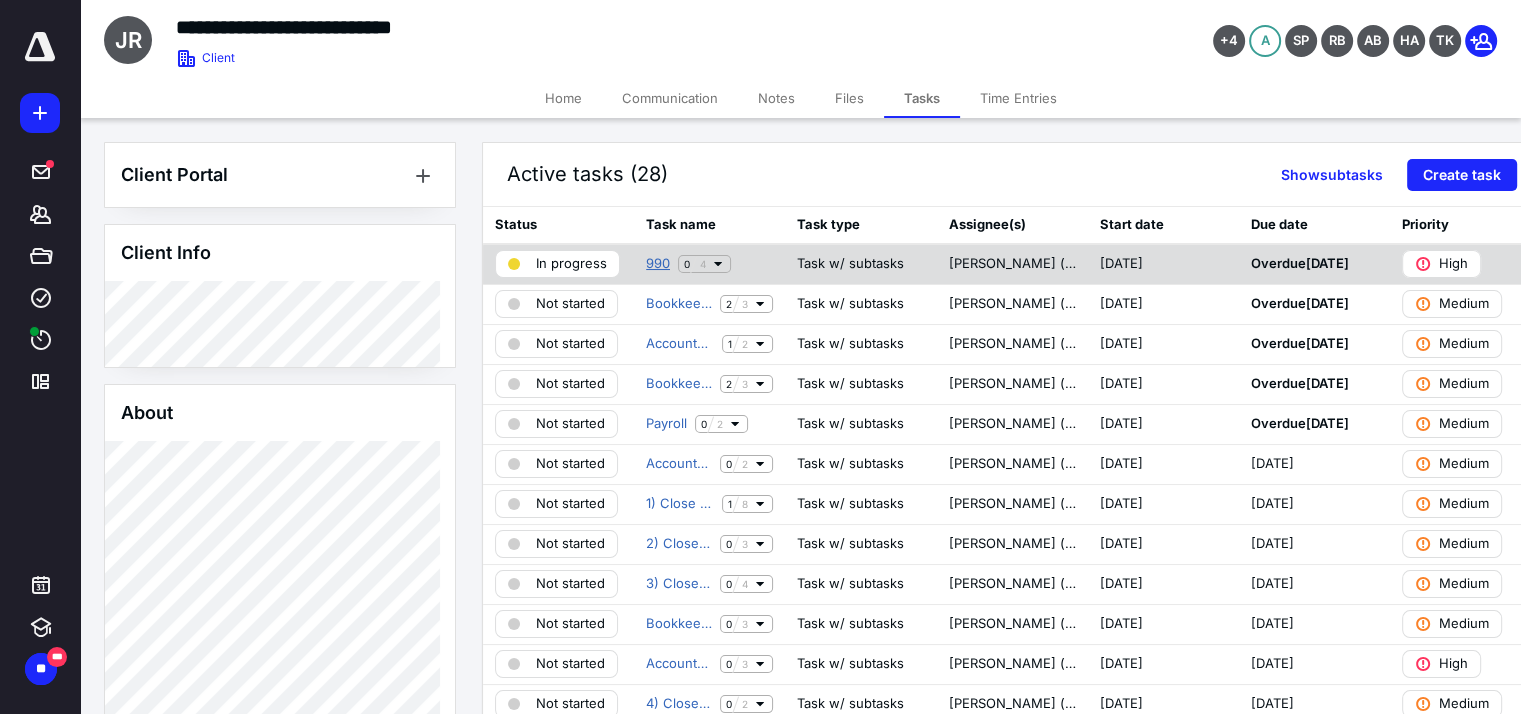 click on "990" at bounding box center (658, 264) 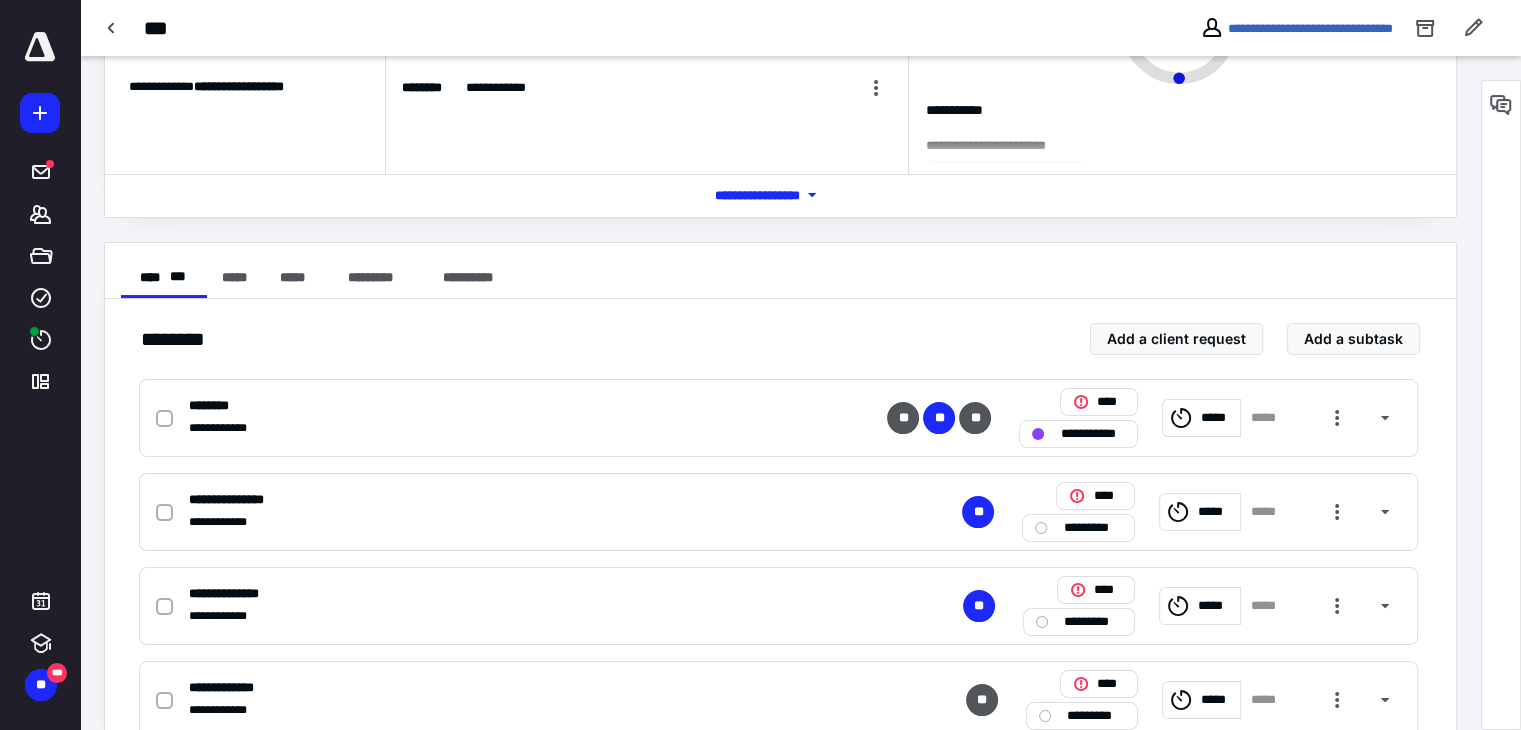scroll, scrollTop: 256, scrollLeft: 0, axis: vertical 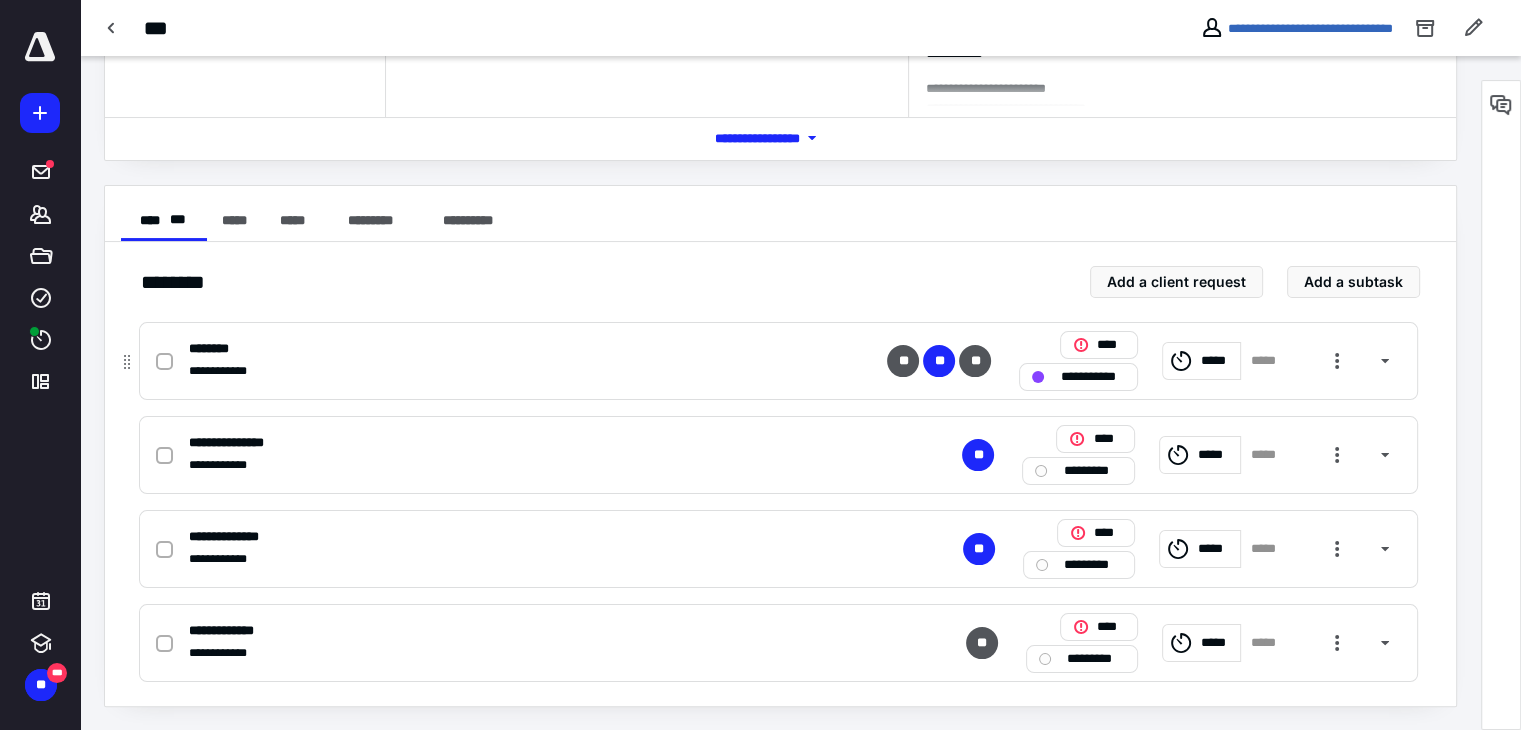 click on "*****" at bounding box center [1217, 361] 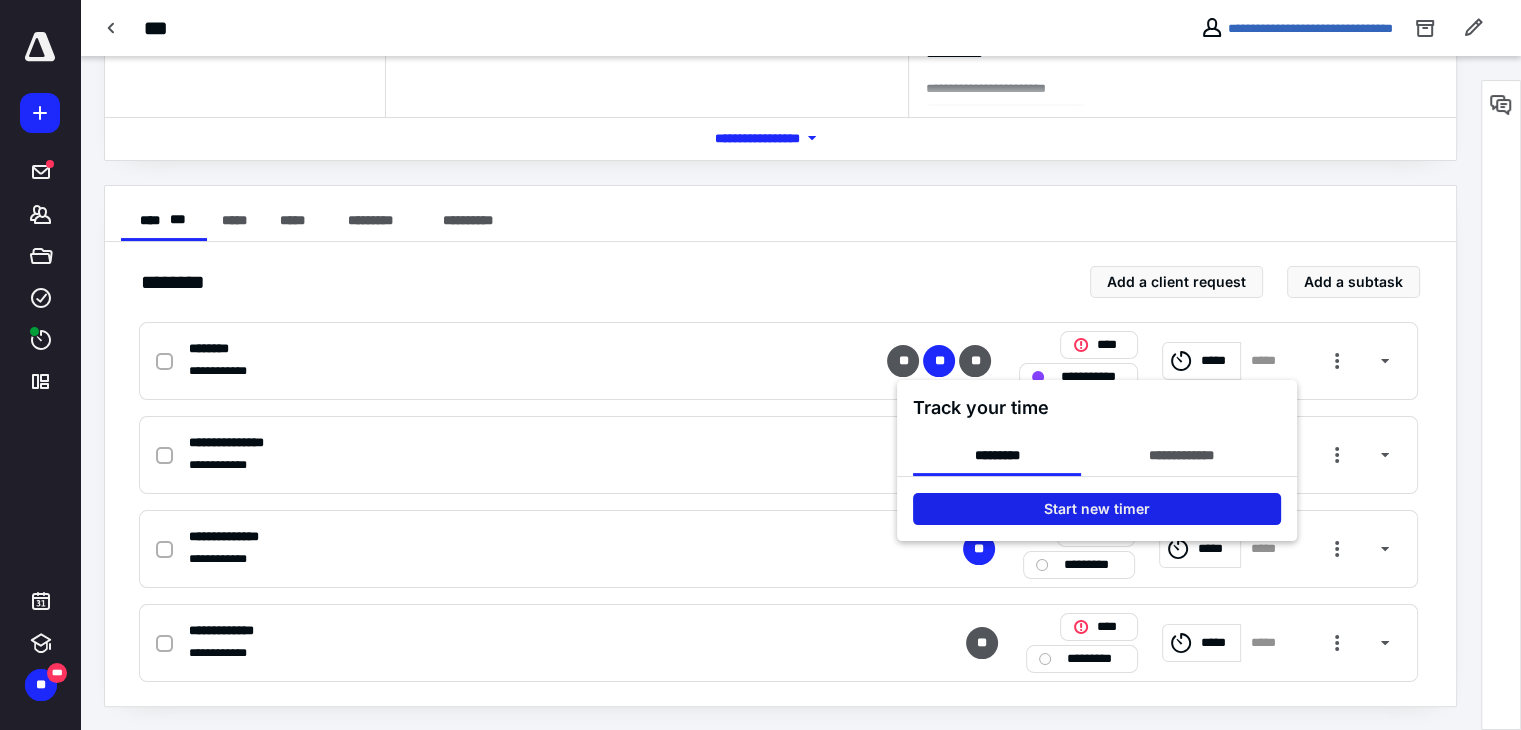 click on "Start new timer" at bounding box center [1097, 509] 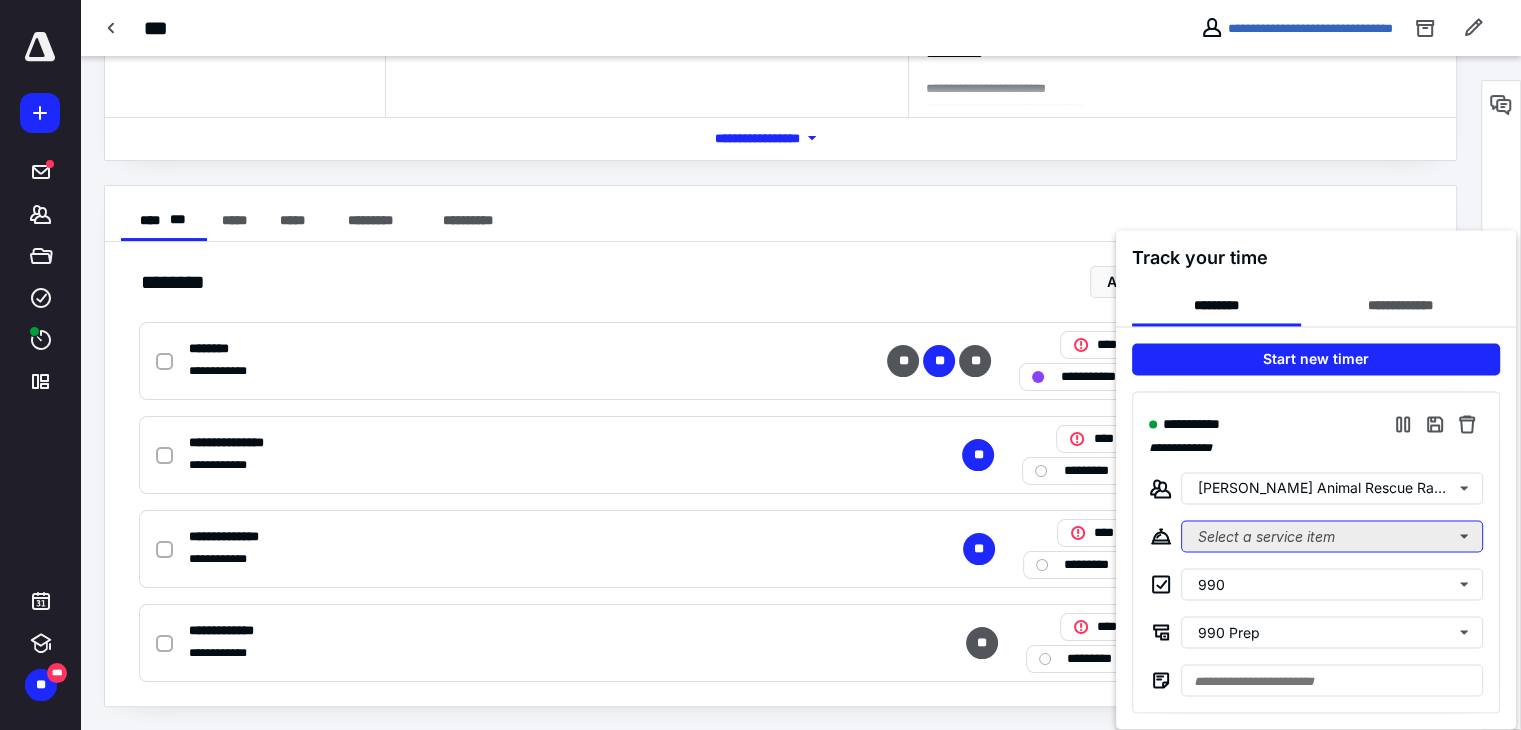 click on "Select a service item" at bounding box center [1332, 536] 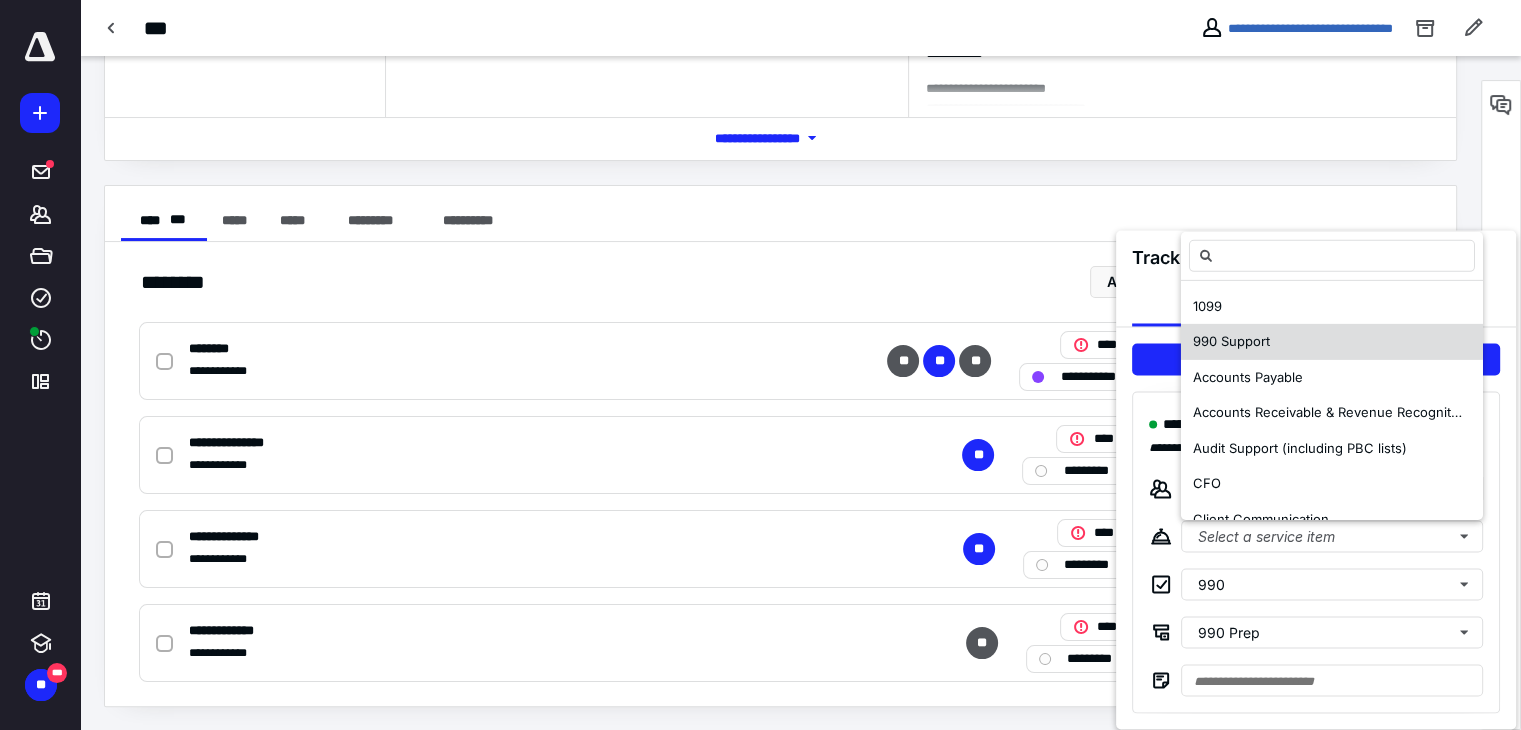 click on "990 Support" at bounding box center (1332, 342) 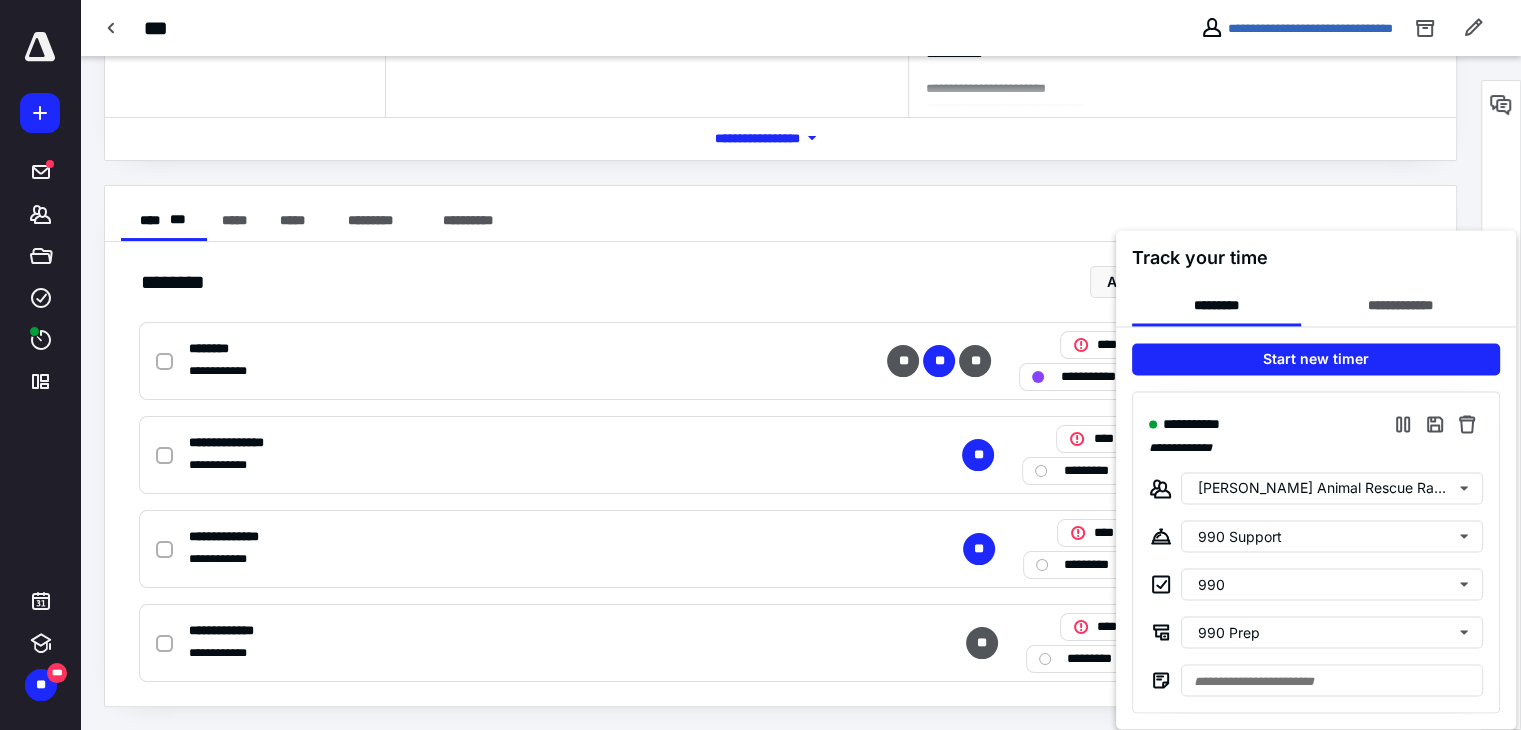 click at bounding box center [760, 365] 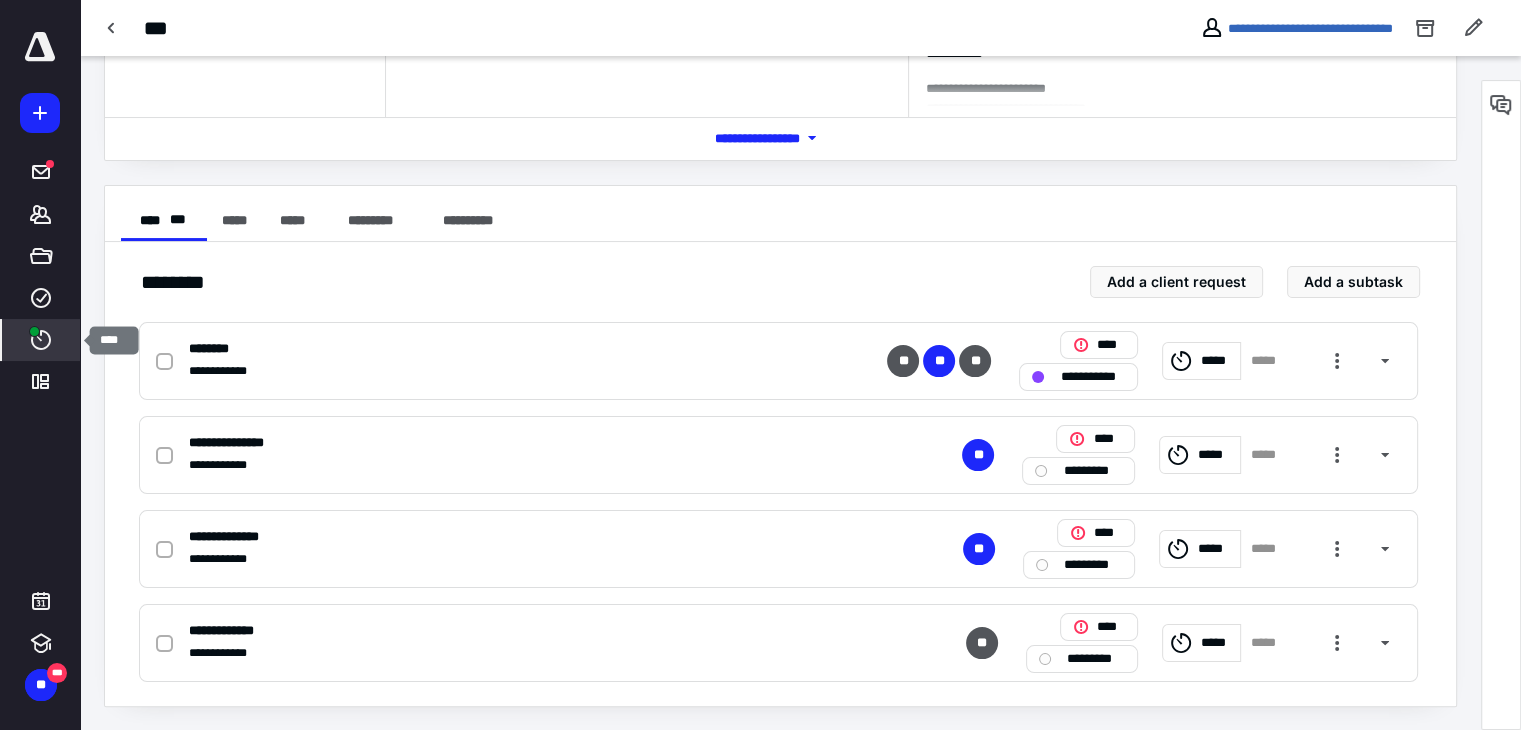 click on "****" at bounding box center [41, 340] 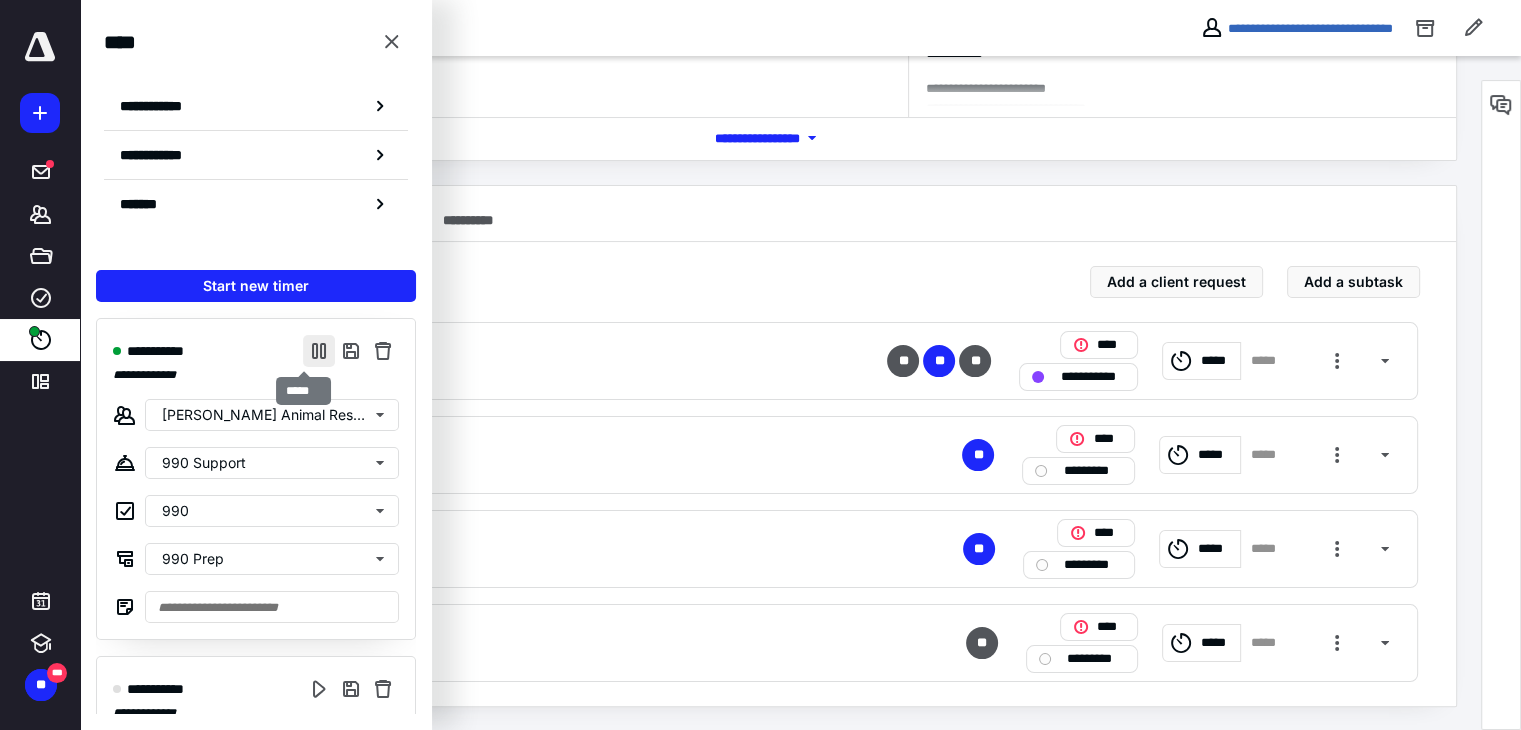 click at bounding box center (319, 351) 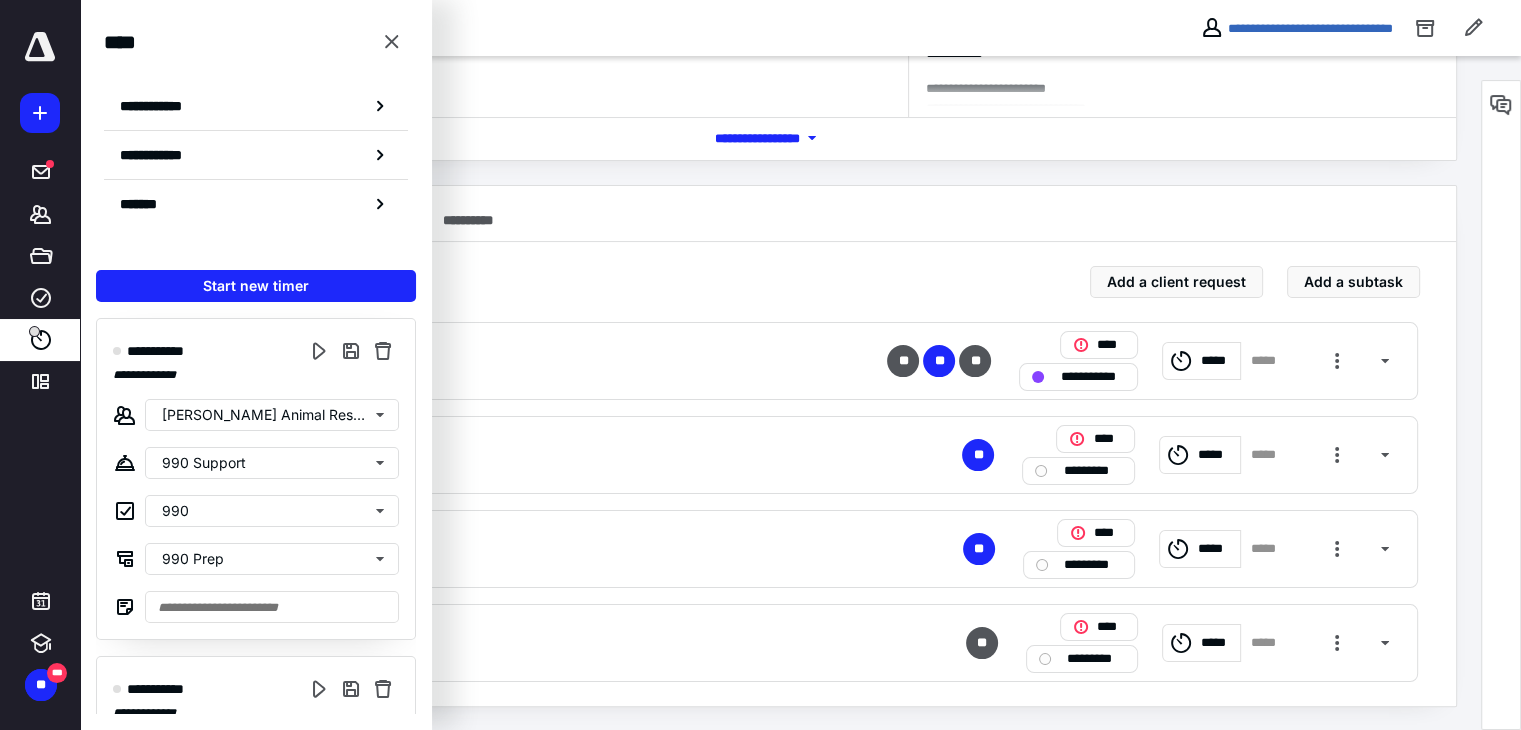 click on "**********" at bounding box center [256, 375] 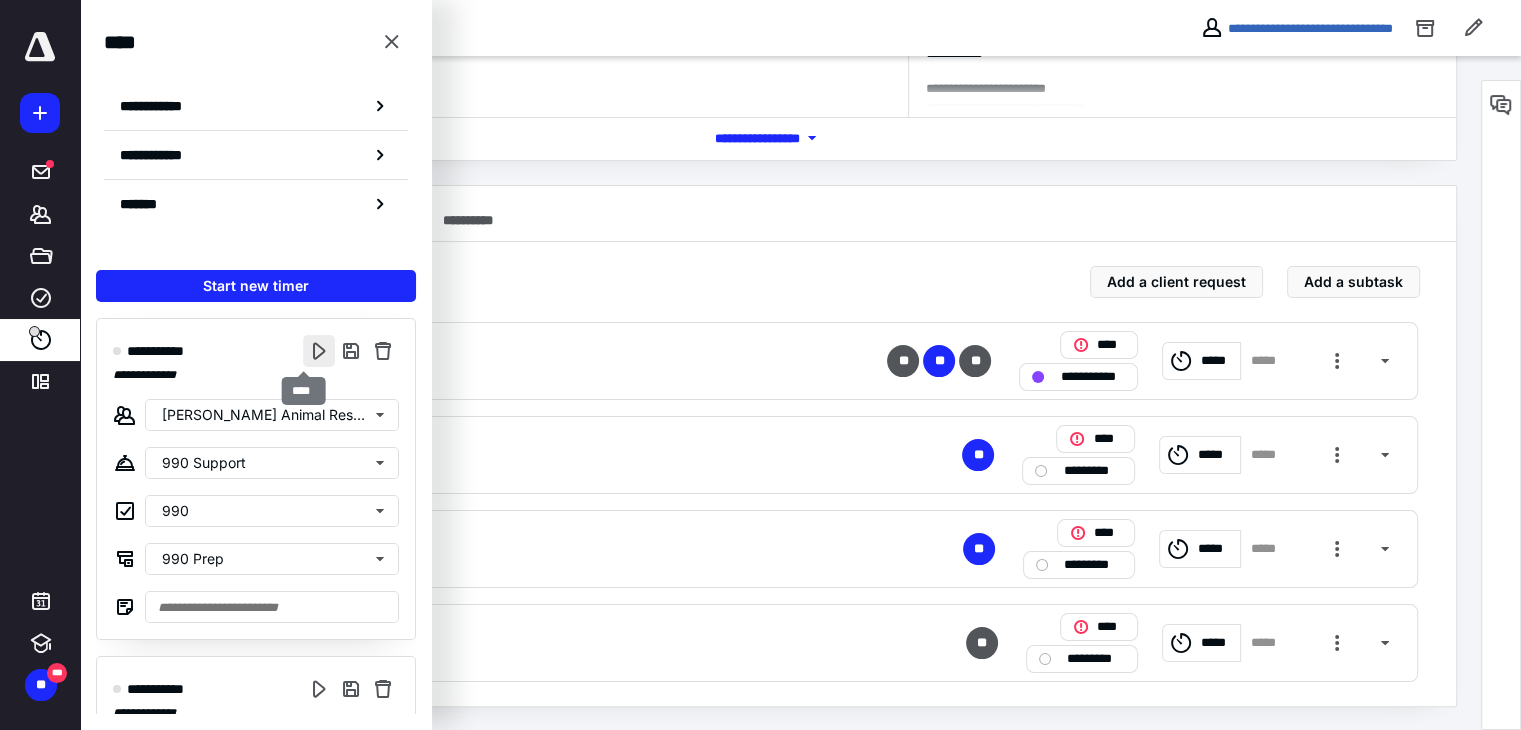 click at bounding box center (319, 351) 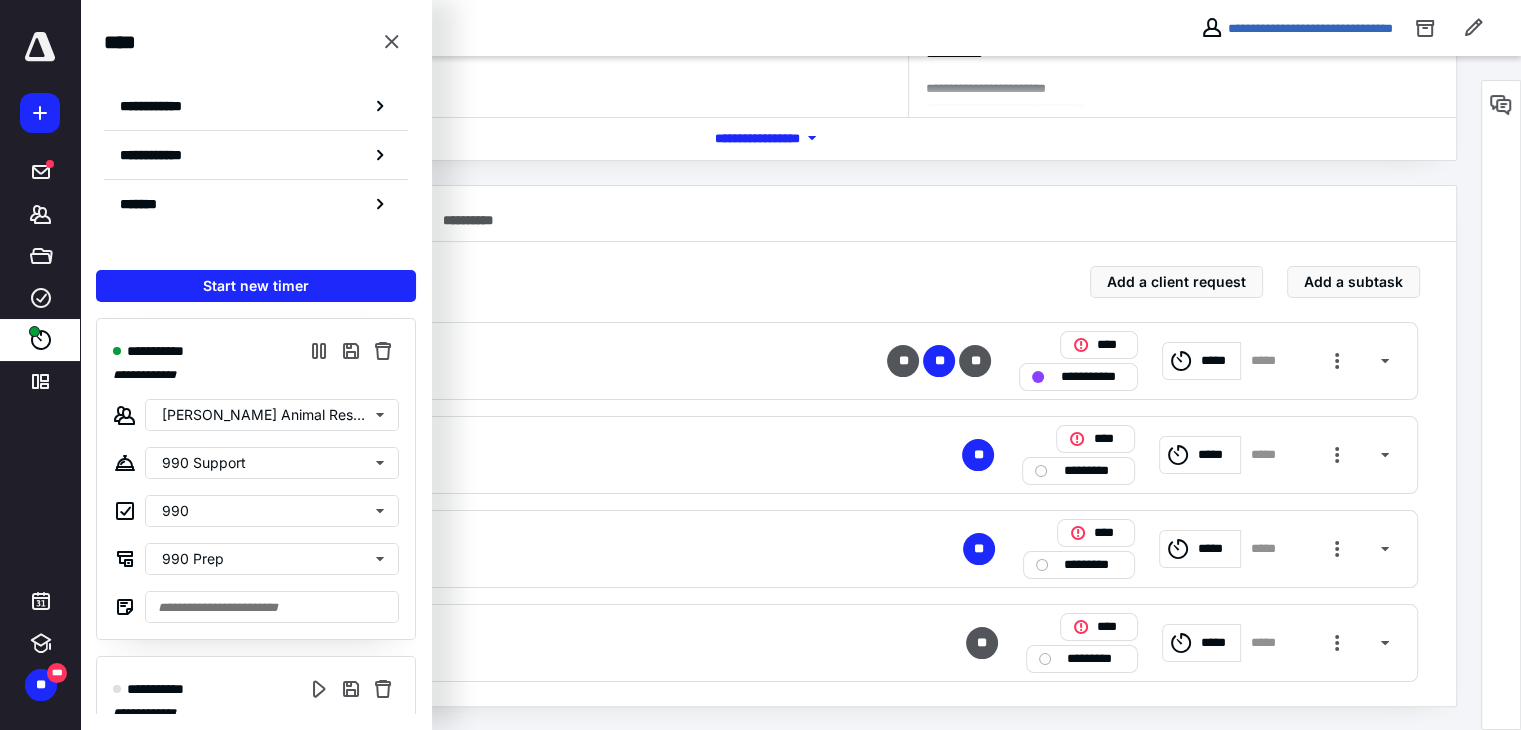 click on "***" at bounding box center (595, 28) 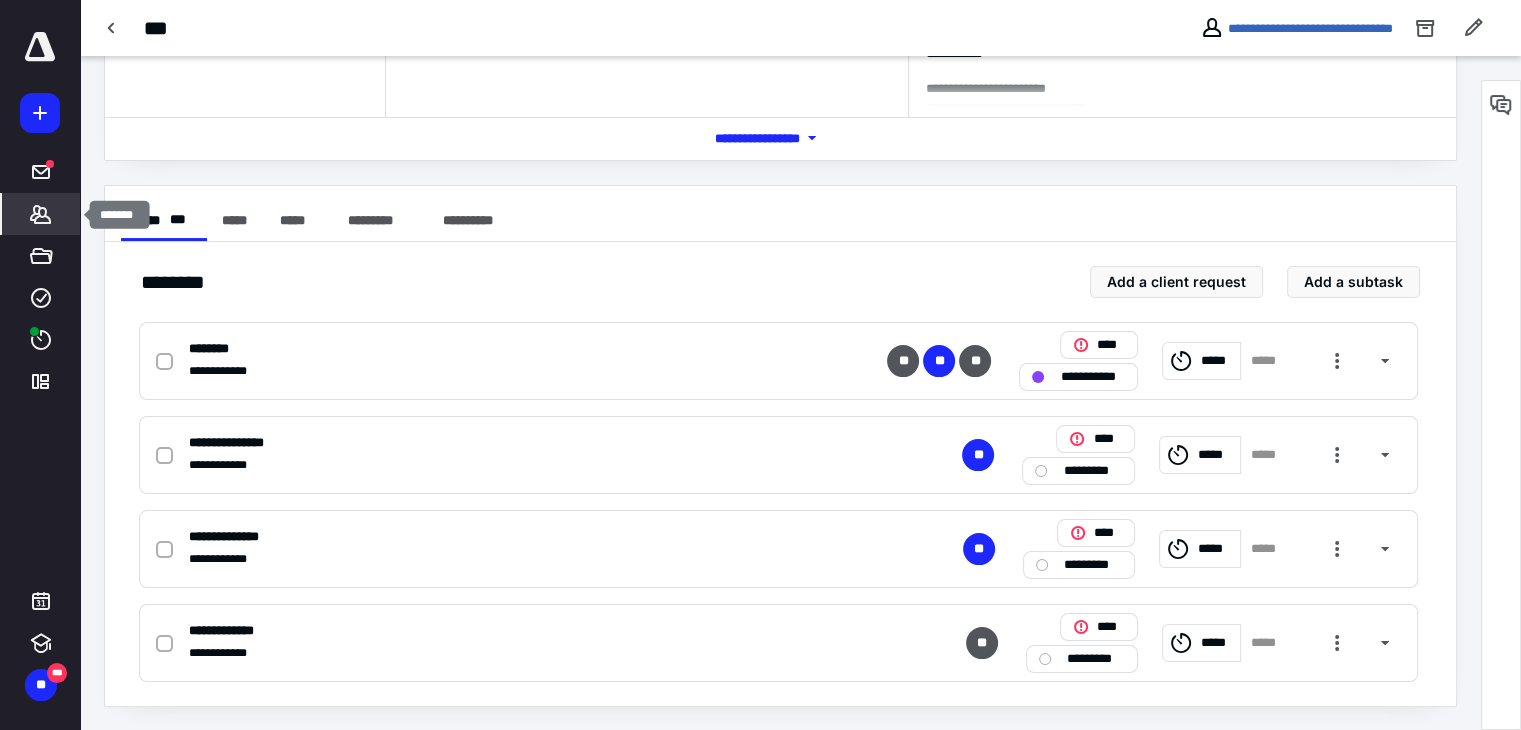 click 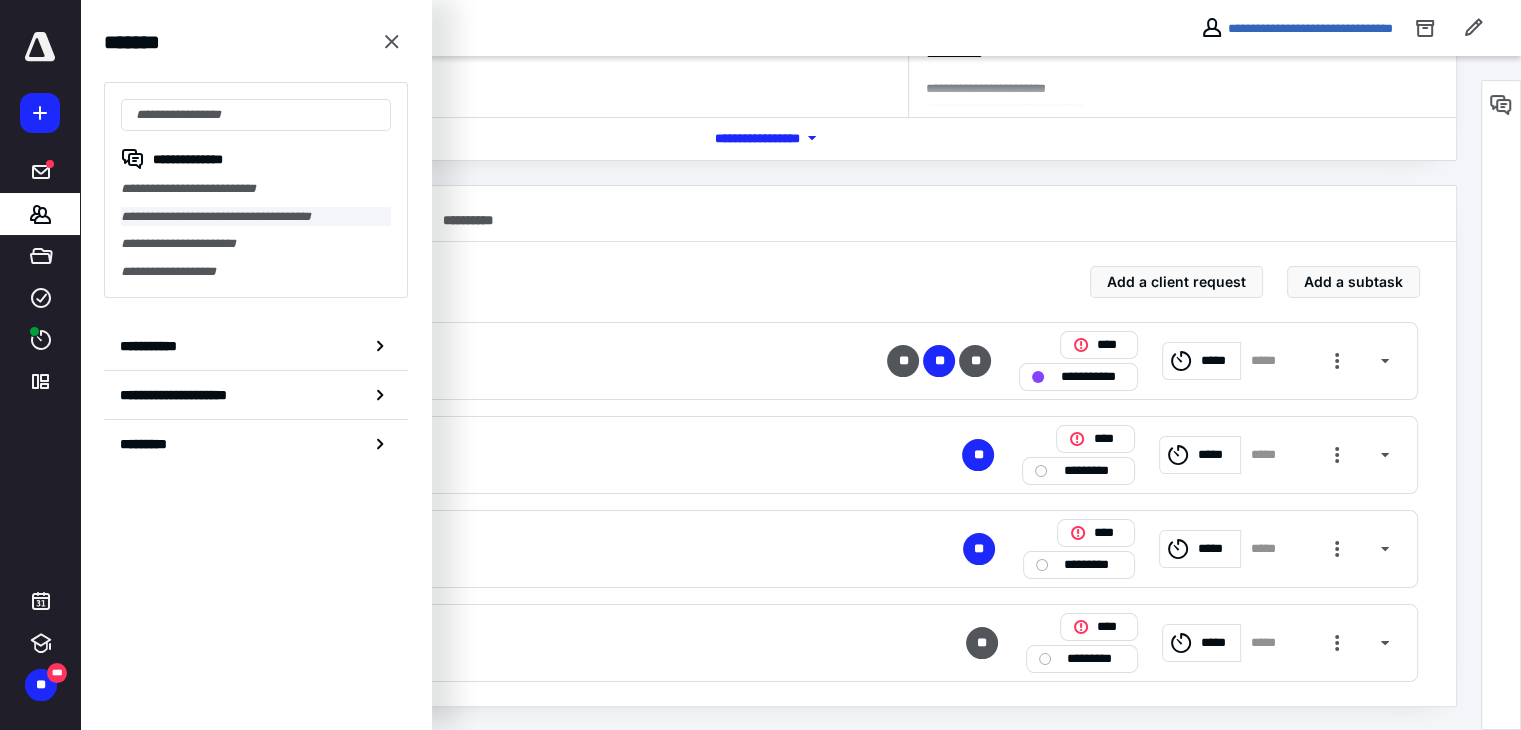 click on "**********" at bounding box center (256, 217) 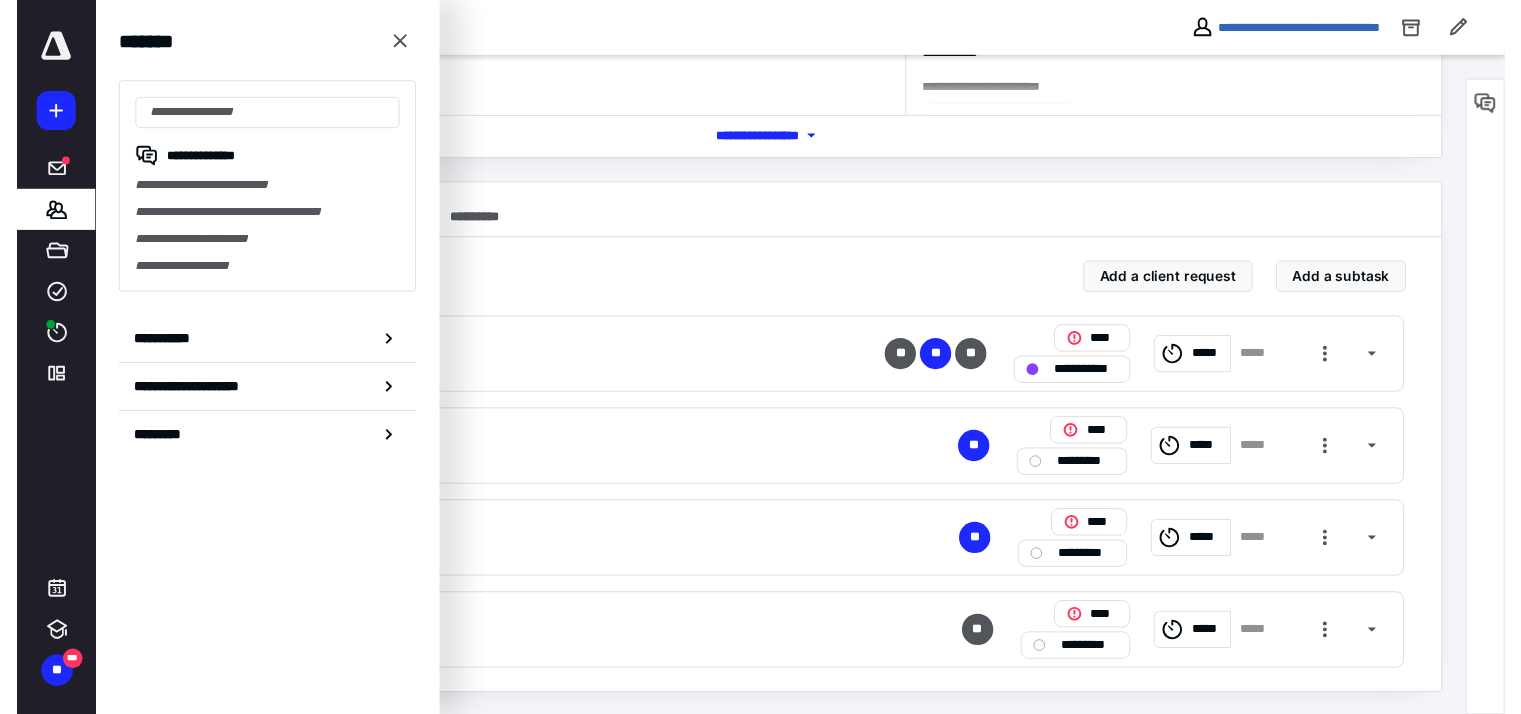 scroll, scrollTop: 0, scrollLeft: 0, axis: both 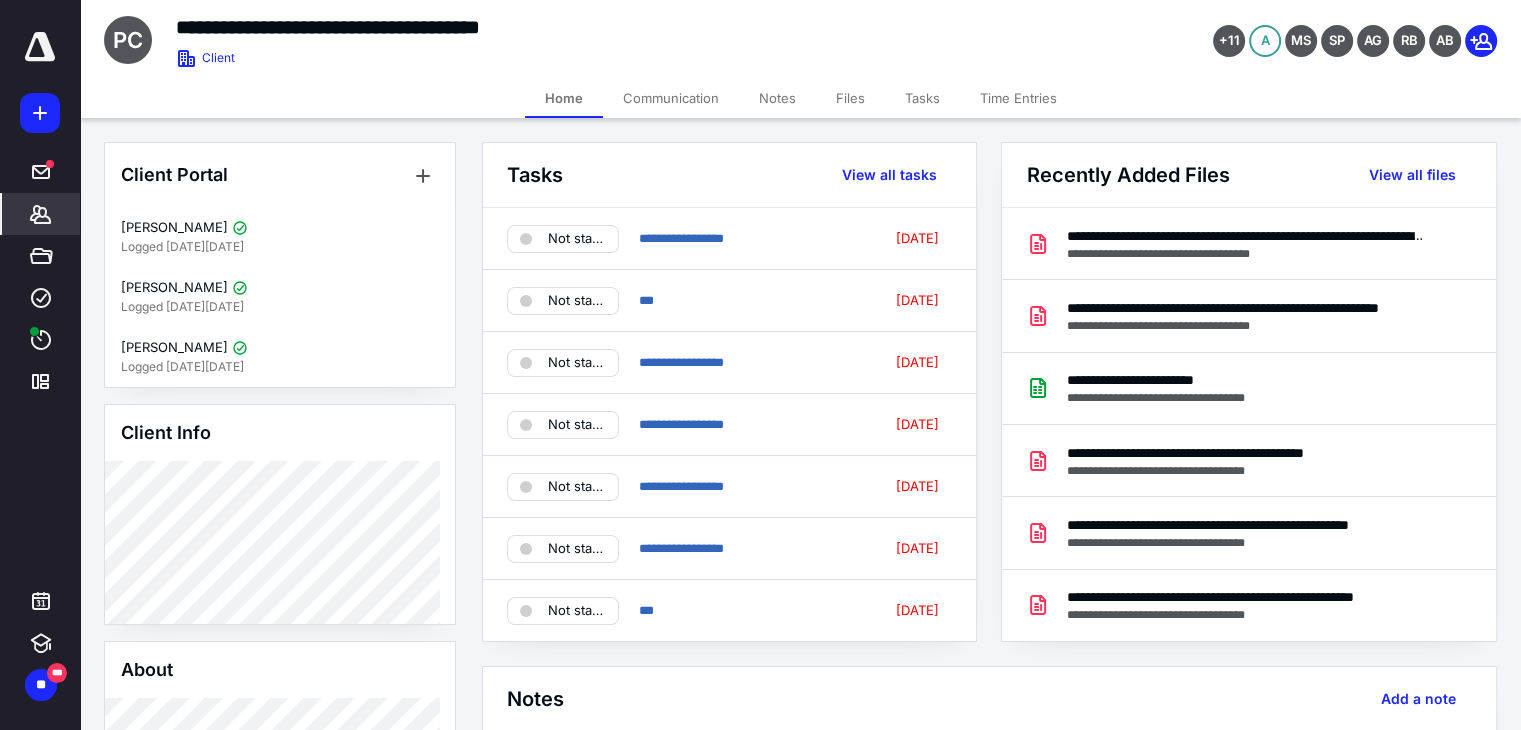 click on "Tasks" at bounding box center [922, 98] 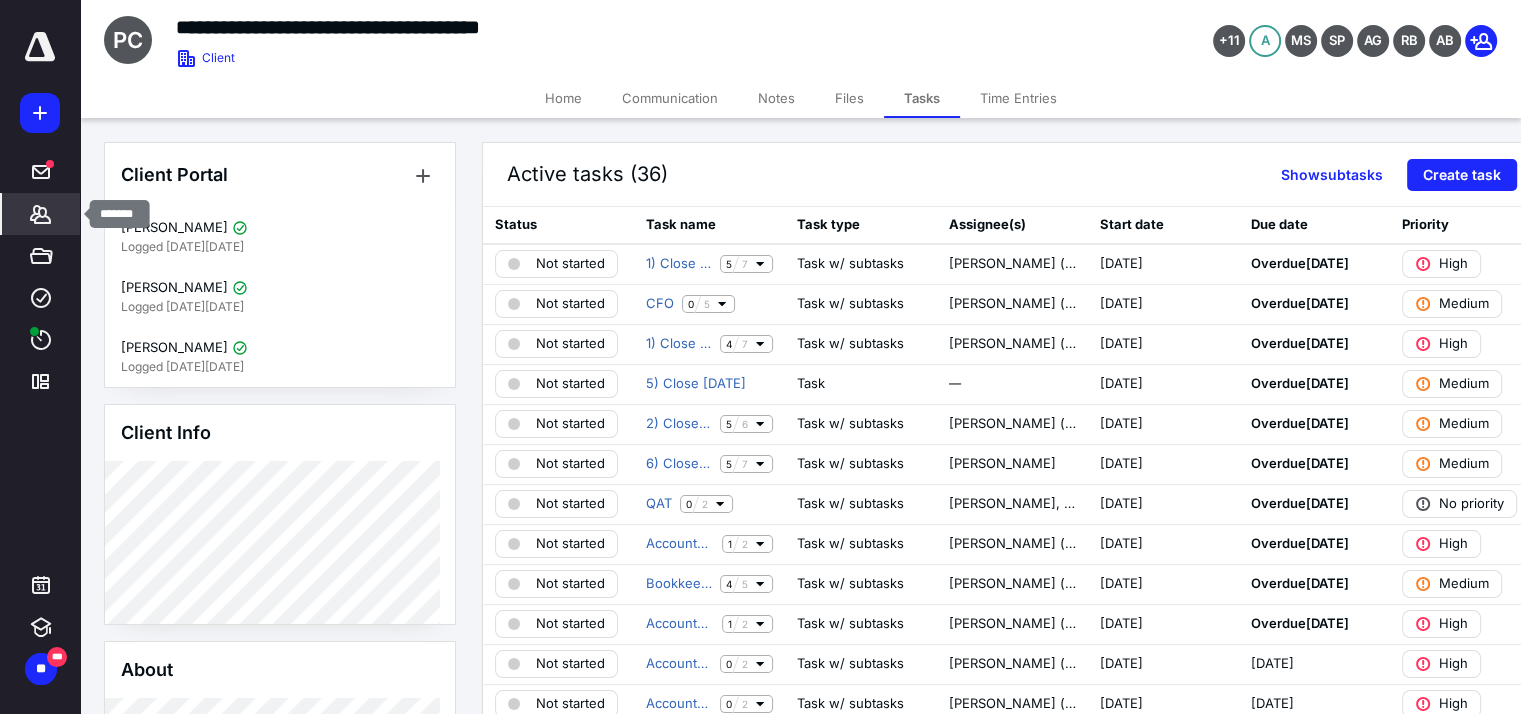 click on "*******" at bounding box center [41, 214] 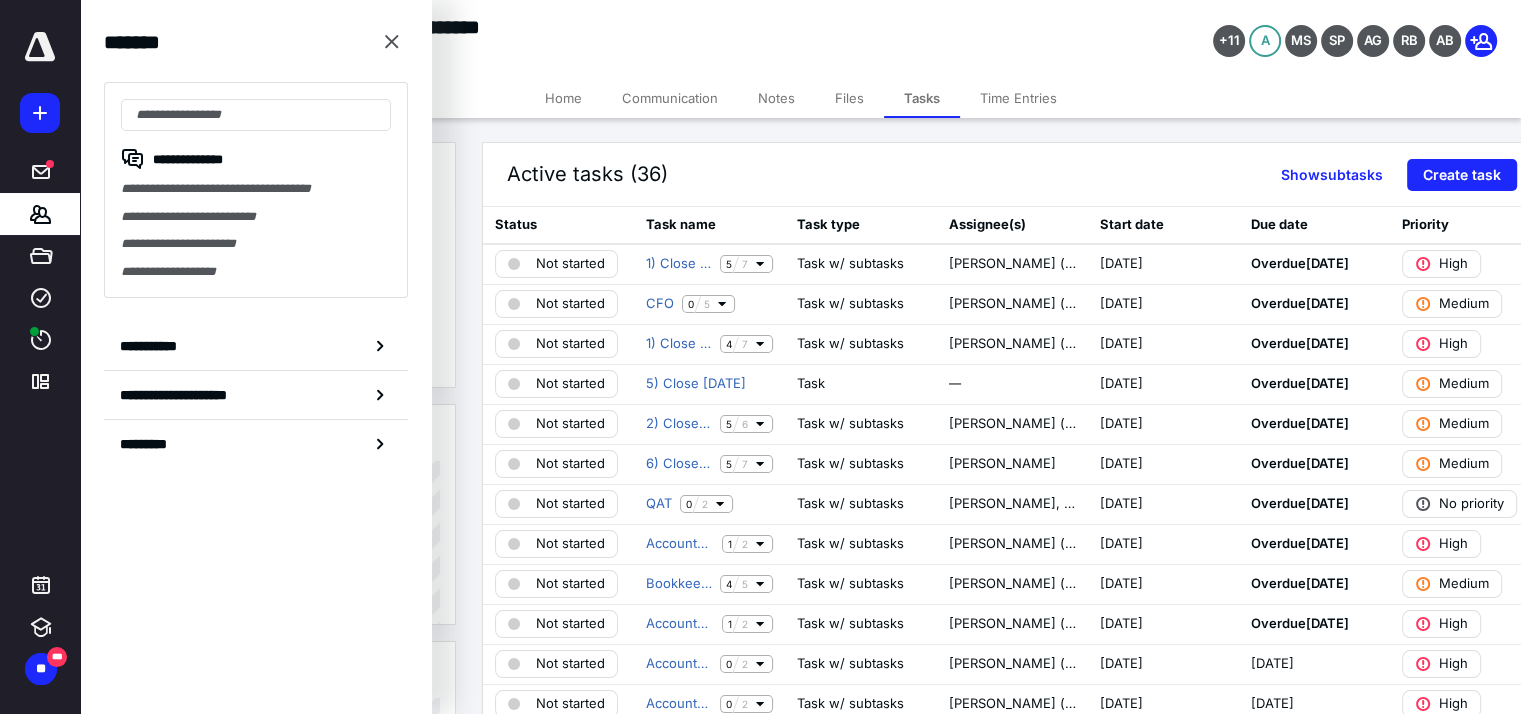 click on "Active   tasks   (36) Show  subtasks Create task" at bounding box center (1012, 175) 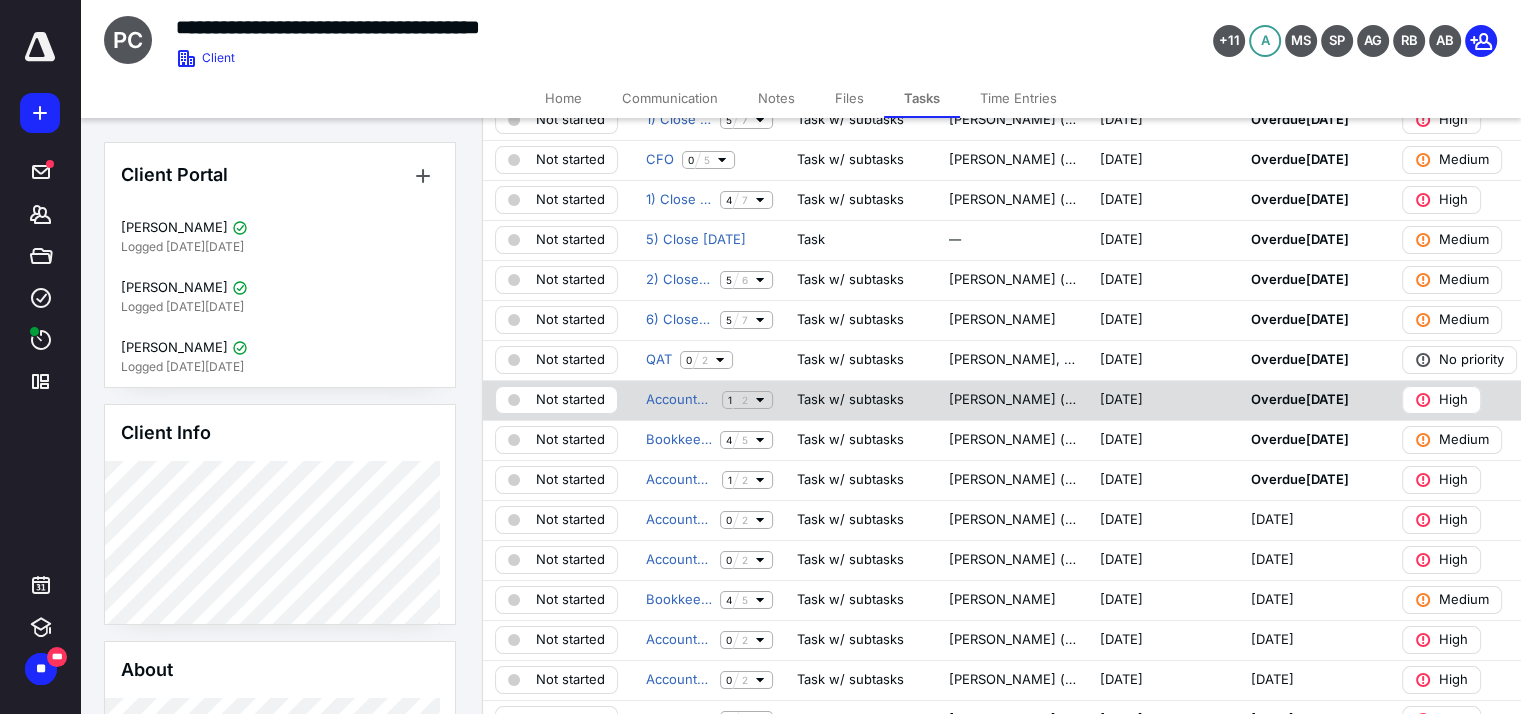 scroll, scrollTop: 300, scrollLeft: 0, axis: vertical 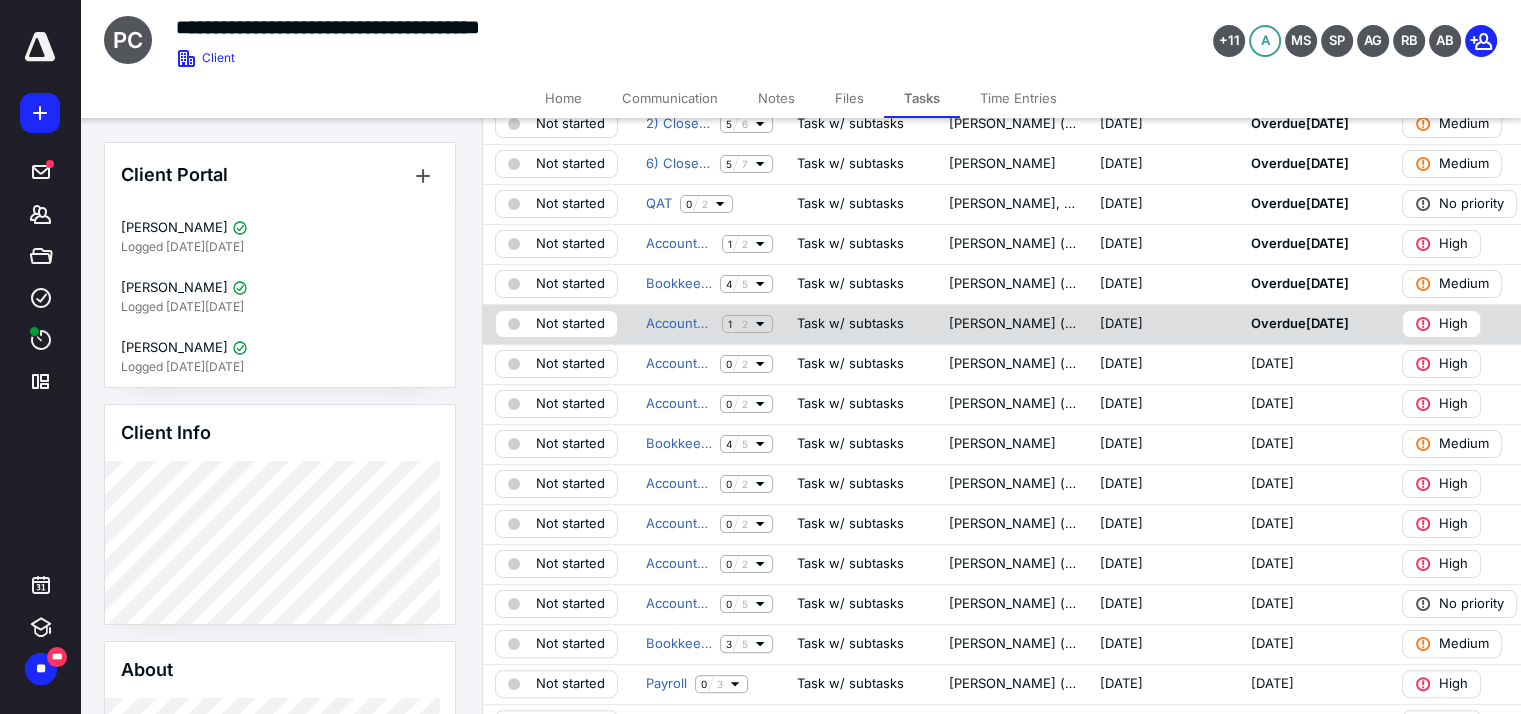 click on "Accounts Receivable 1 2" at bounding box center (709, 324) 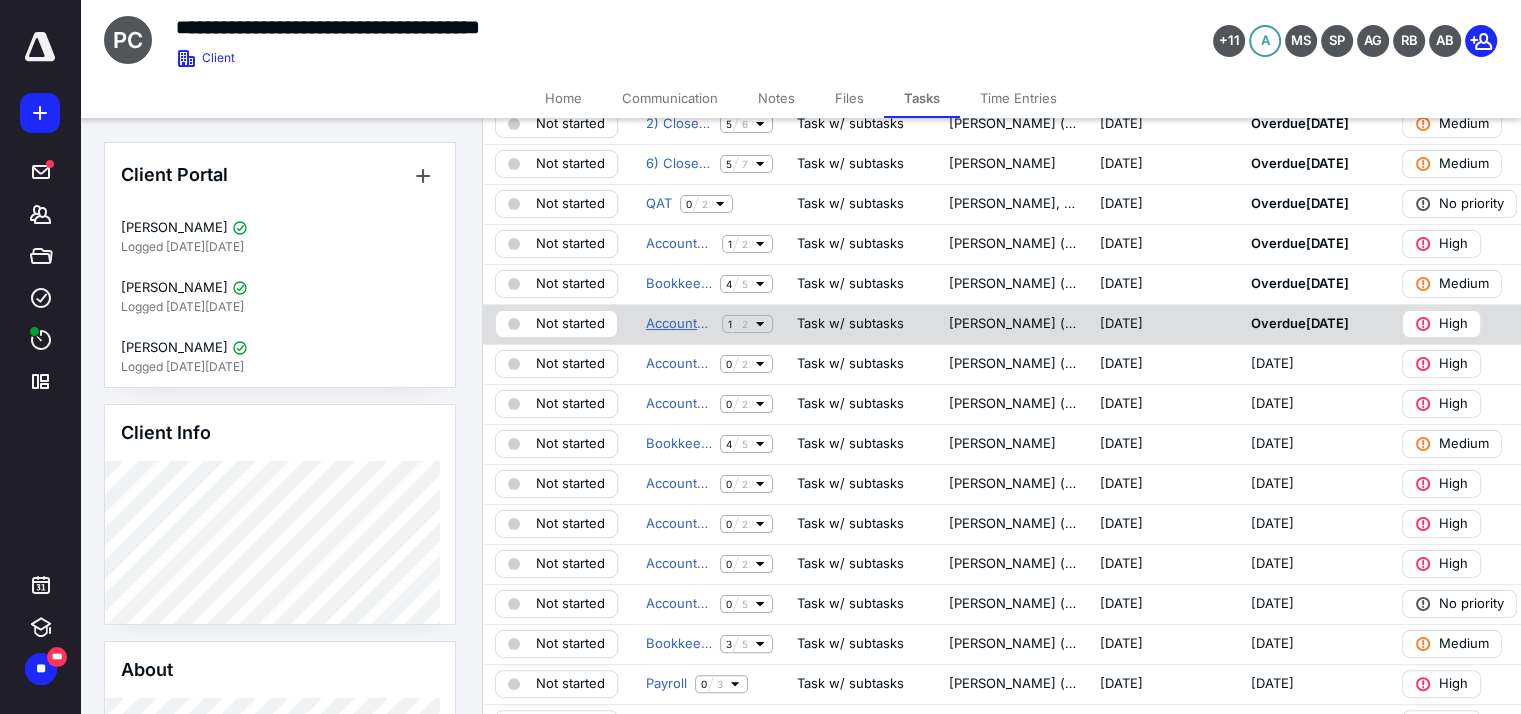 click on "Accounts Receivable" at bounding box center (680, 324) 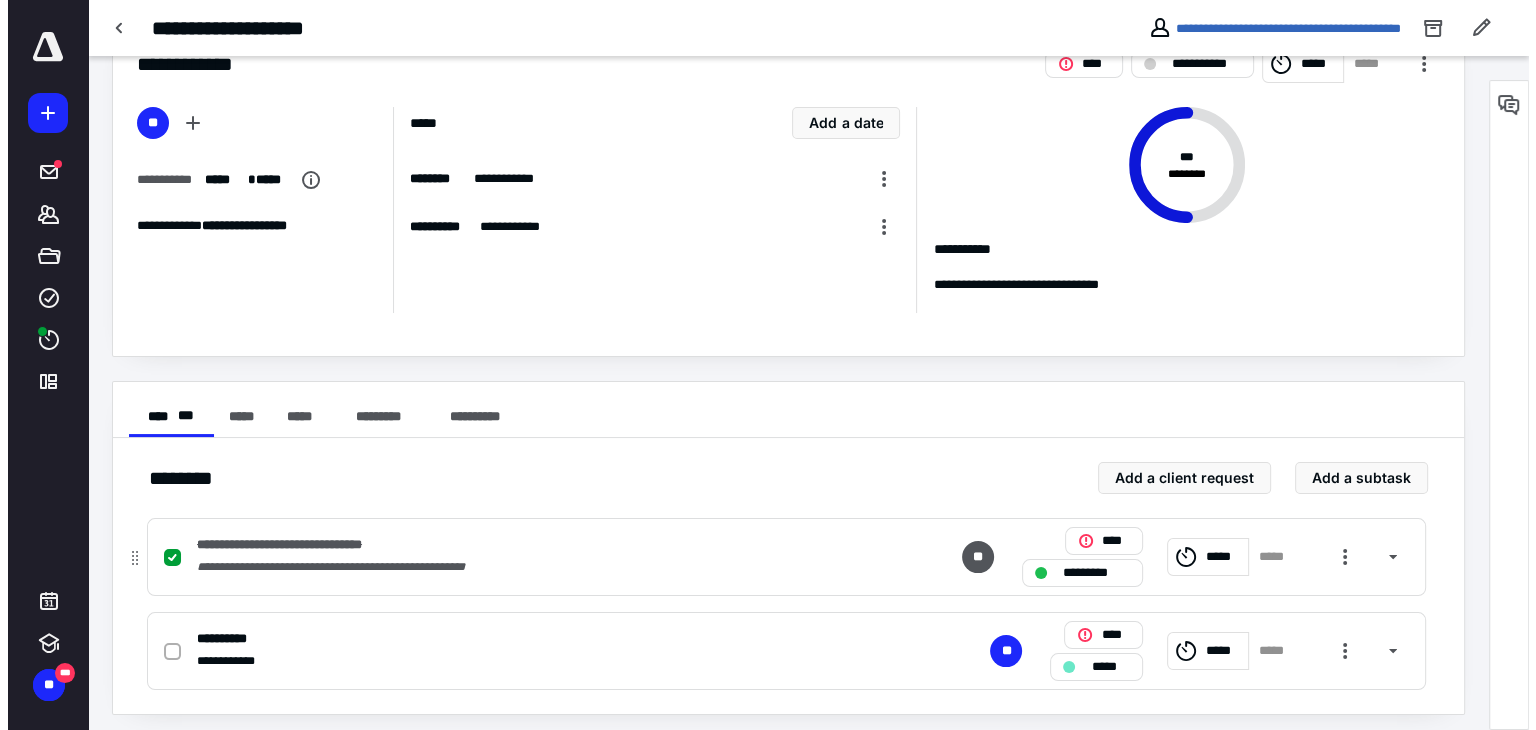 scroll, scrollTop: 68, scrollLeft: 0, axis: vertical 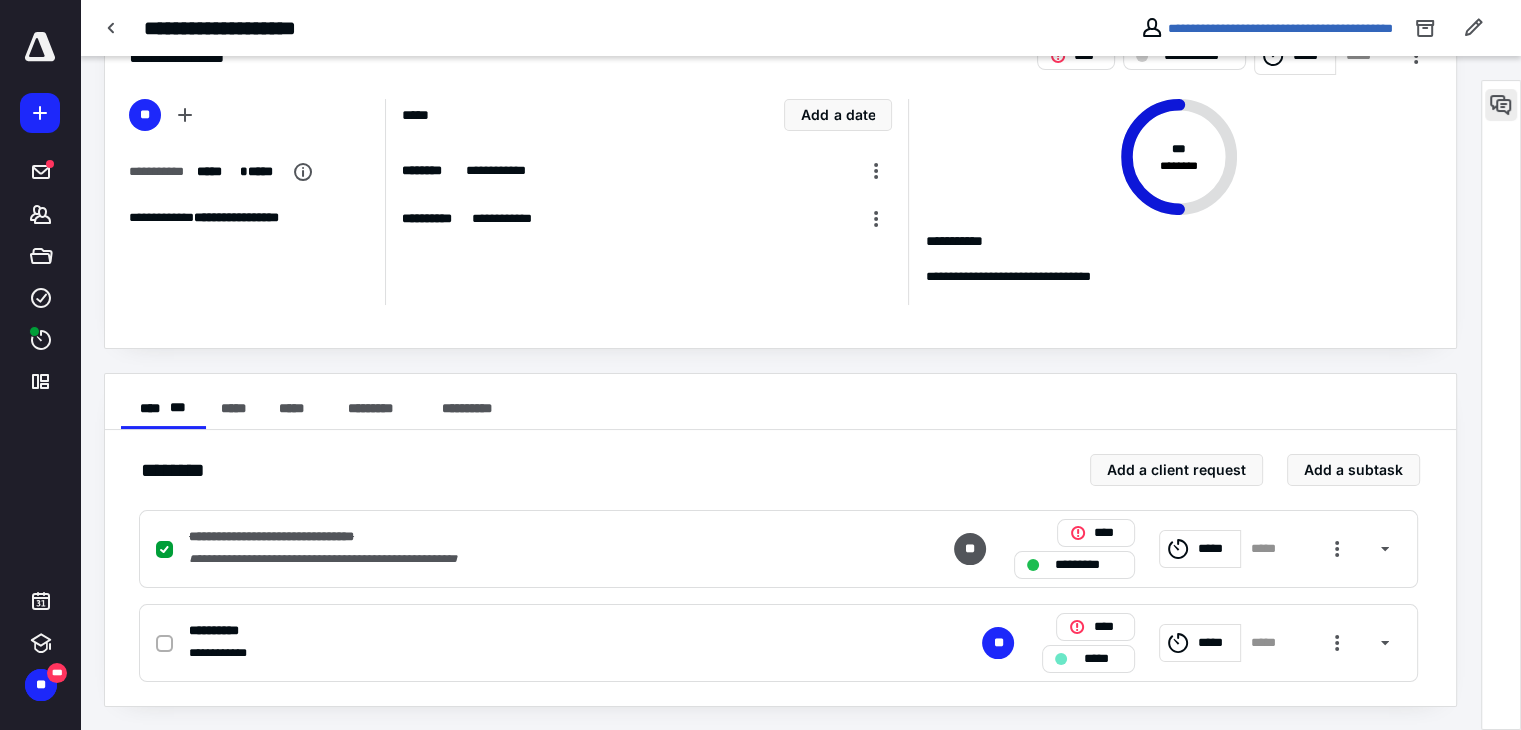 click at bounding box center (1501, 105) 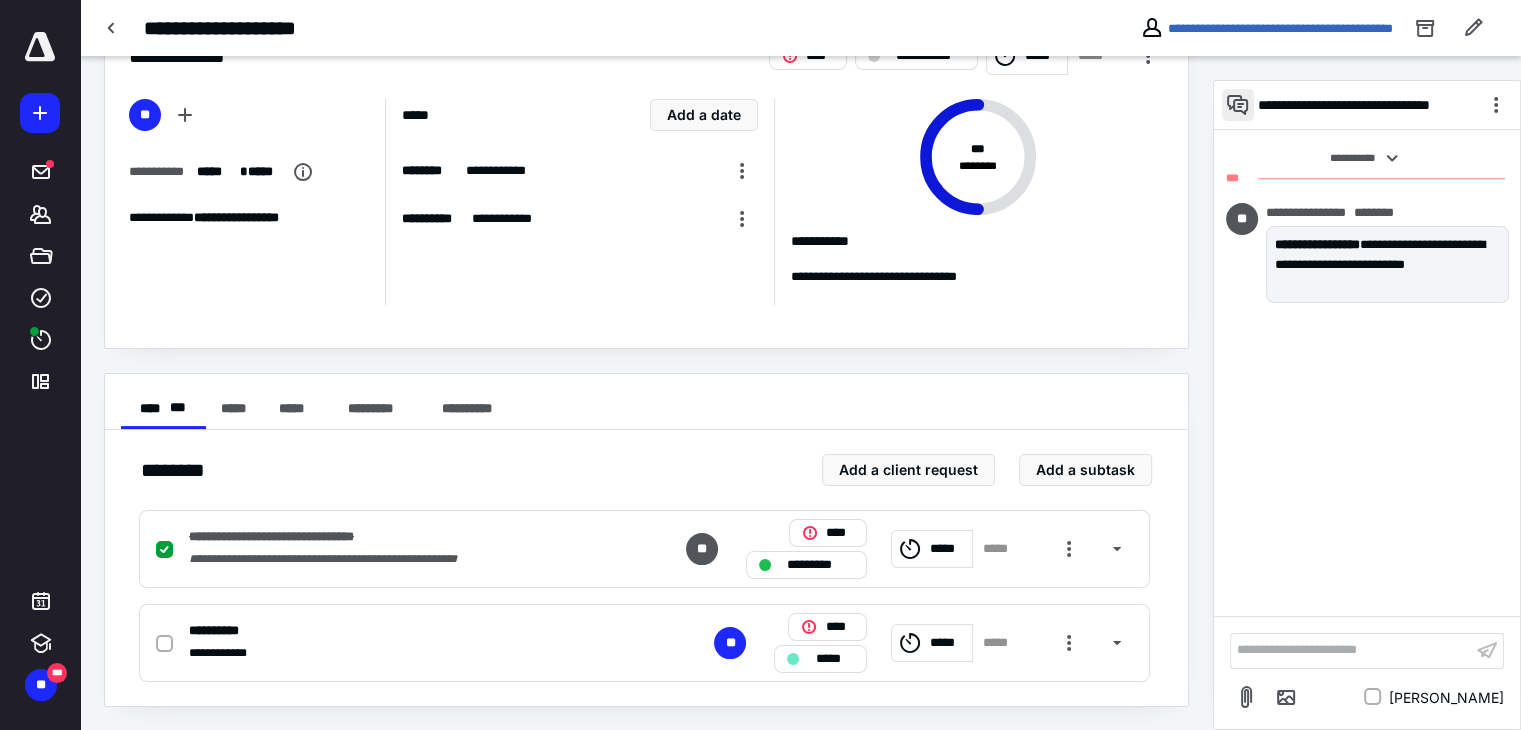 click at bounding box center [1238, 105] 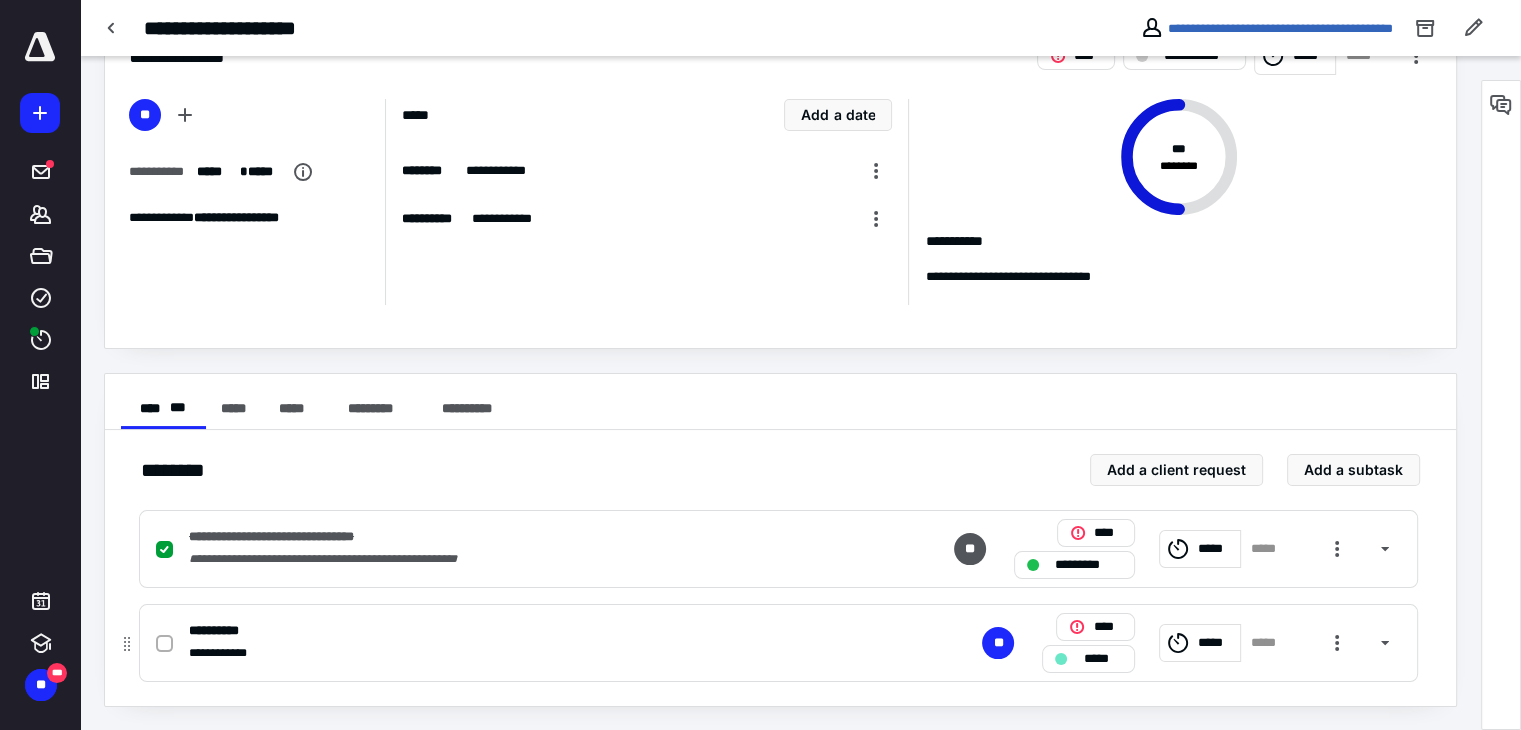 click on "*****" at bounding box center (1216, 643) 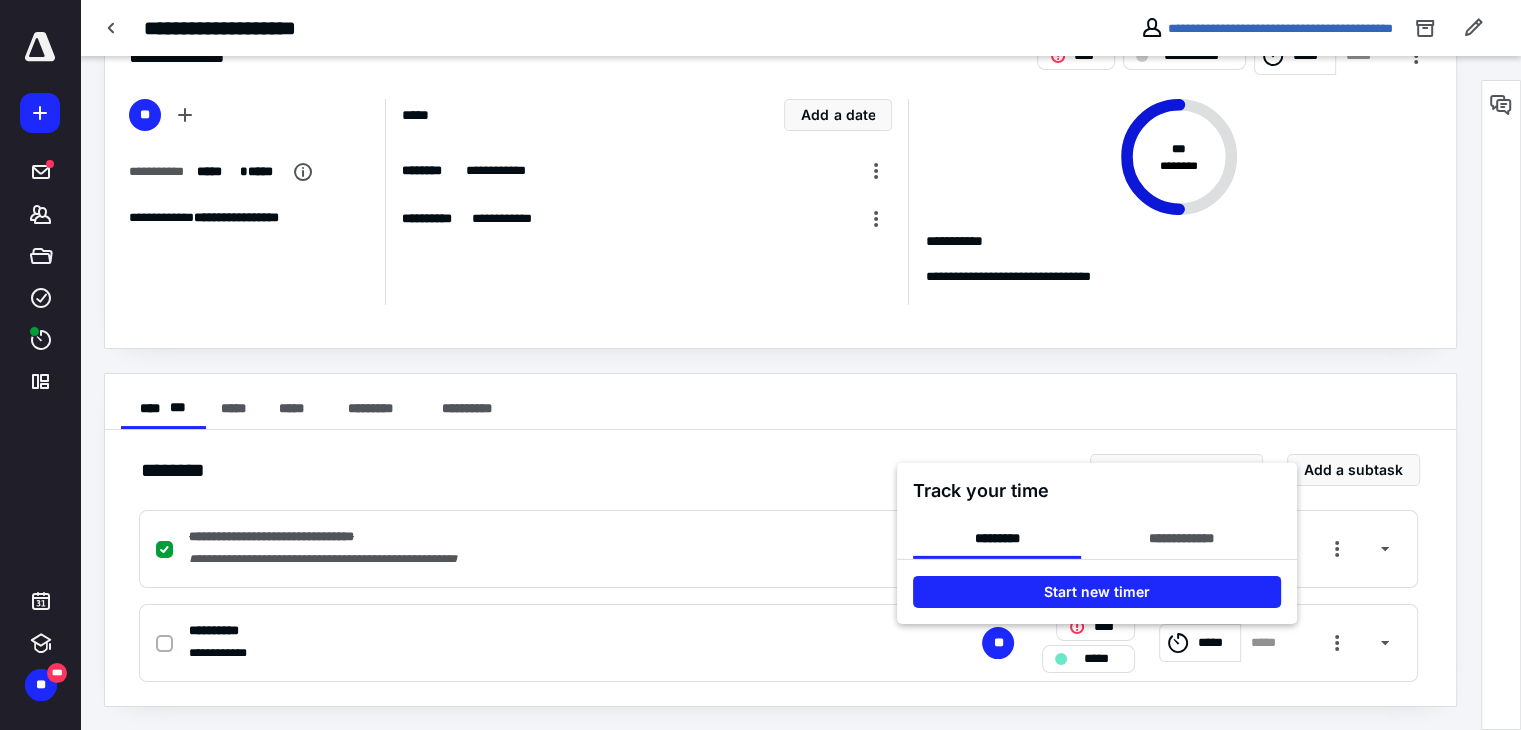 click at bounding box center (760, 365) 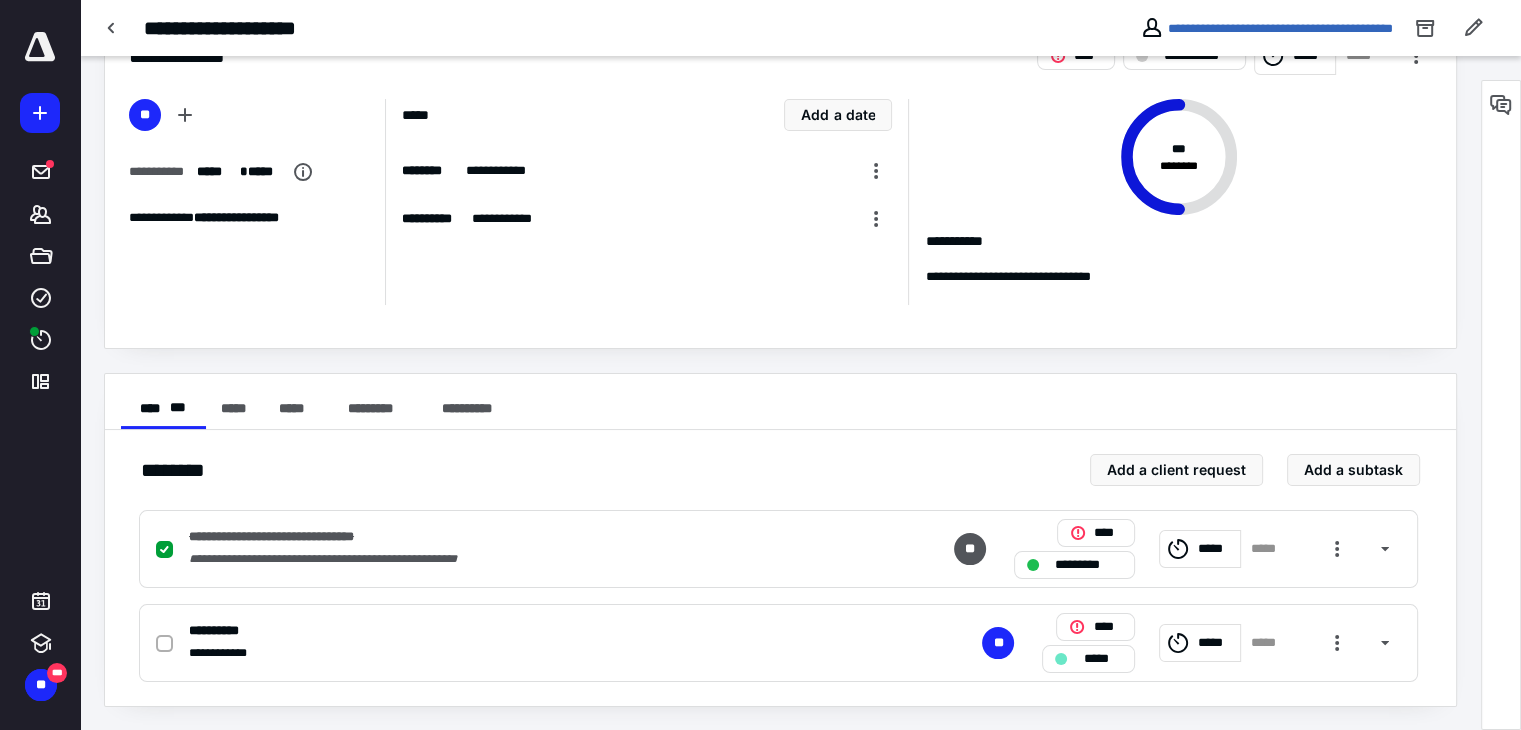 click at bounding box center [1501, 105] 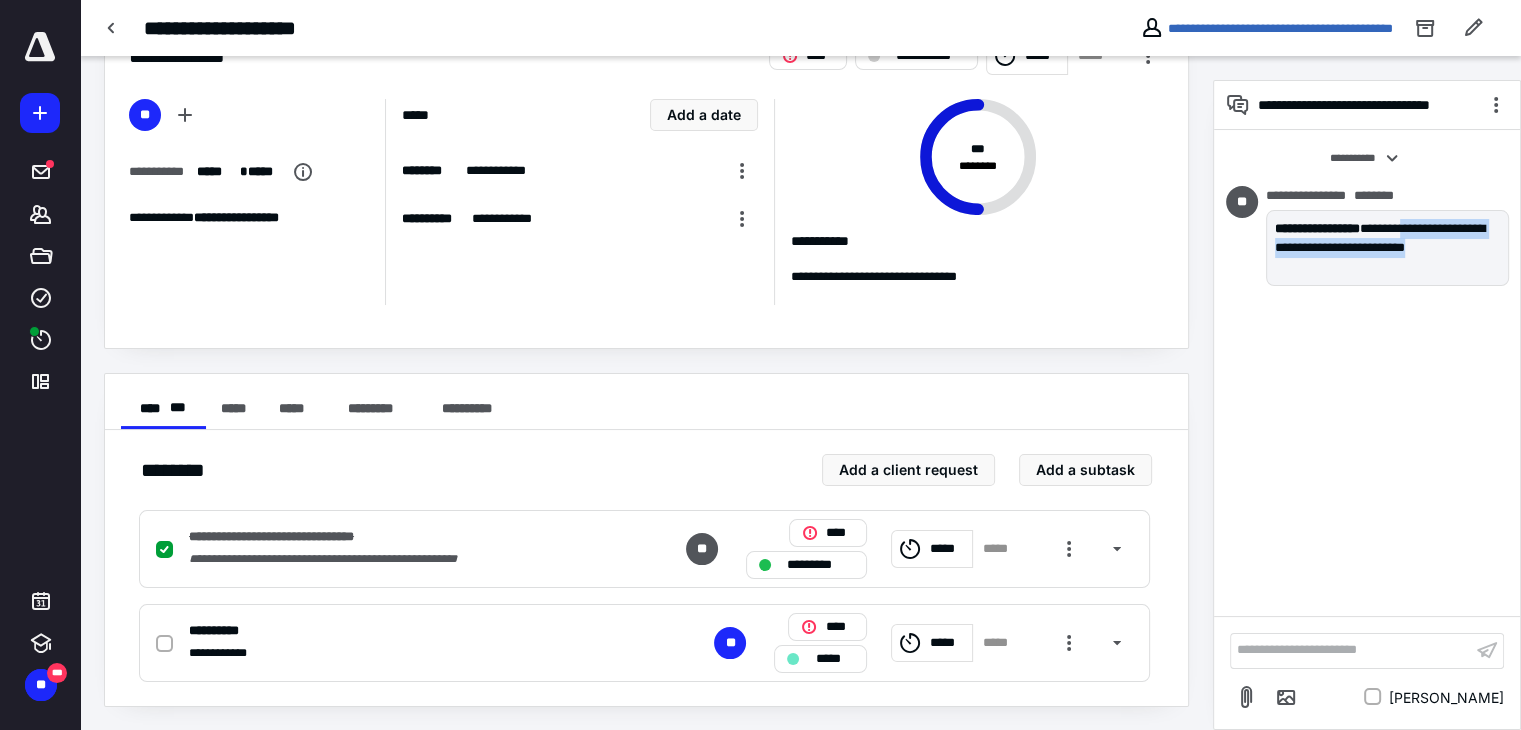 drag, startPoint x: 1440, startPoint y: 229, endPoint x: 1350, endPoint y: 289, distance: 108.16654 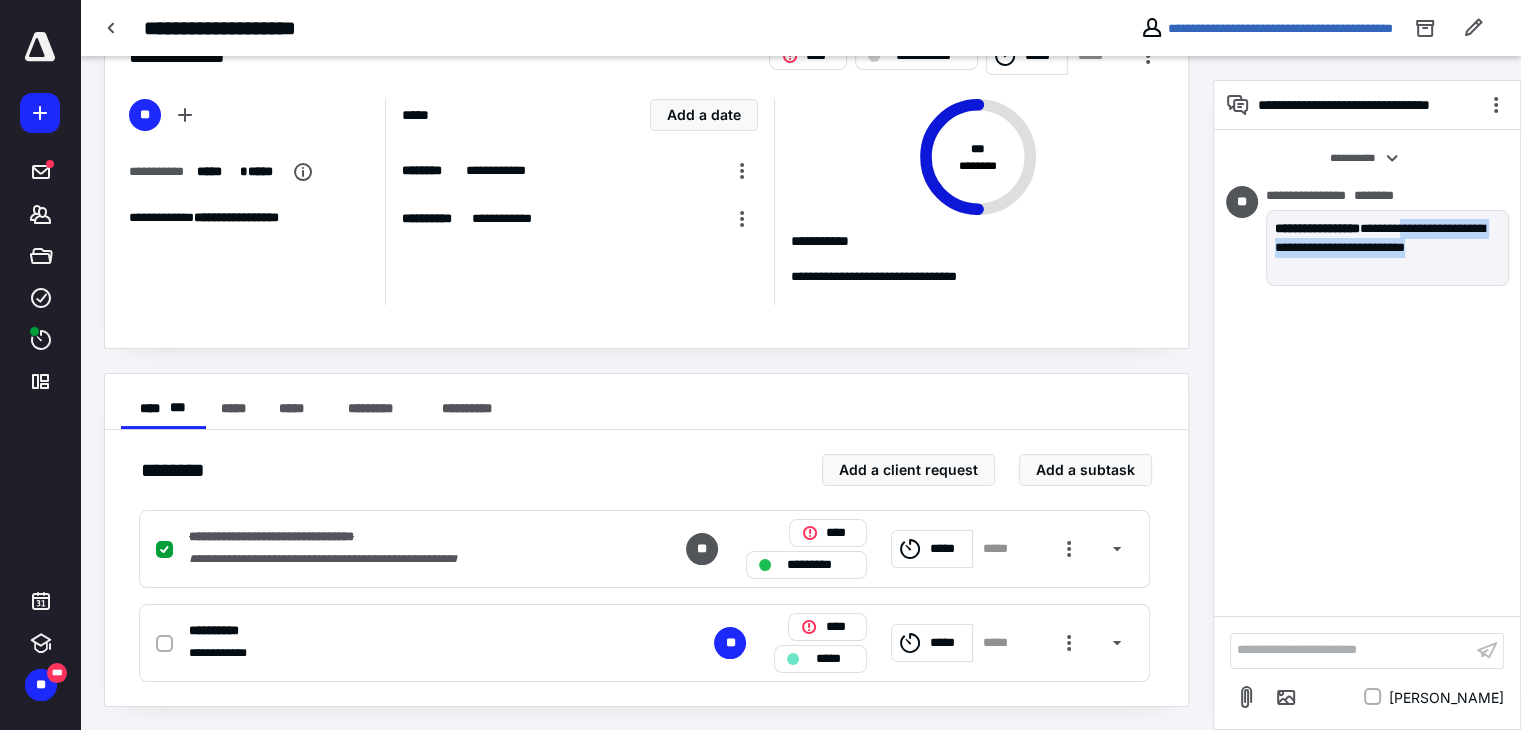 click on "**********" at bounding box center [1387, 240] 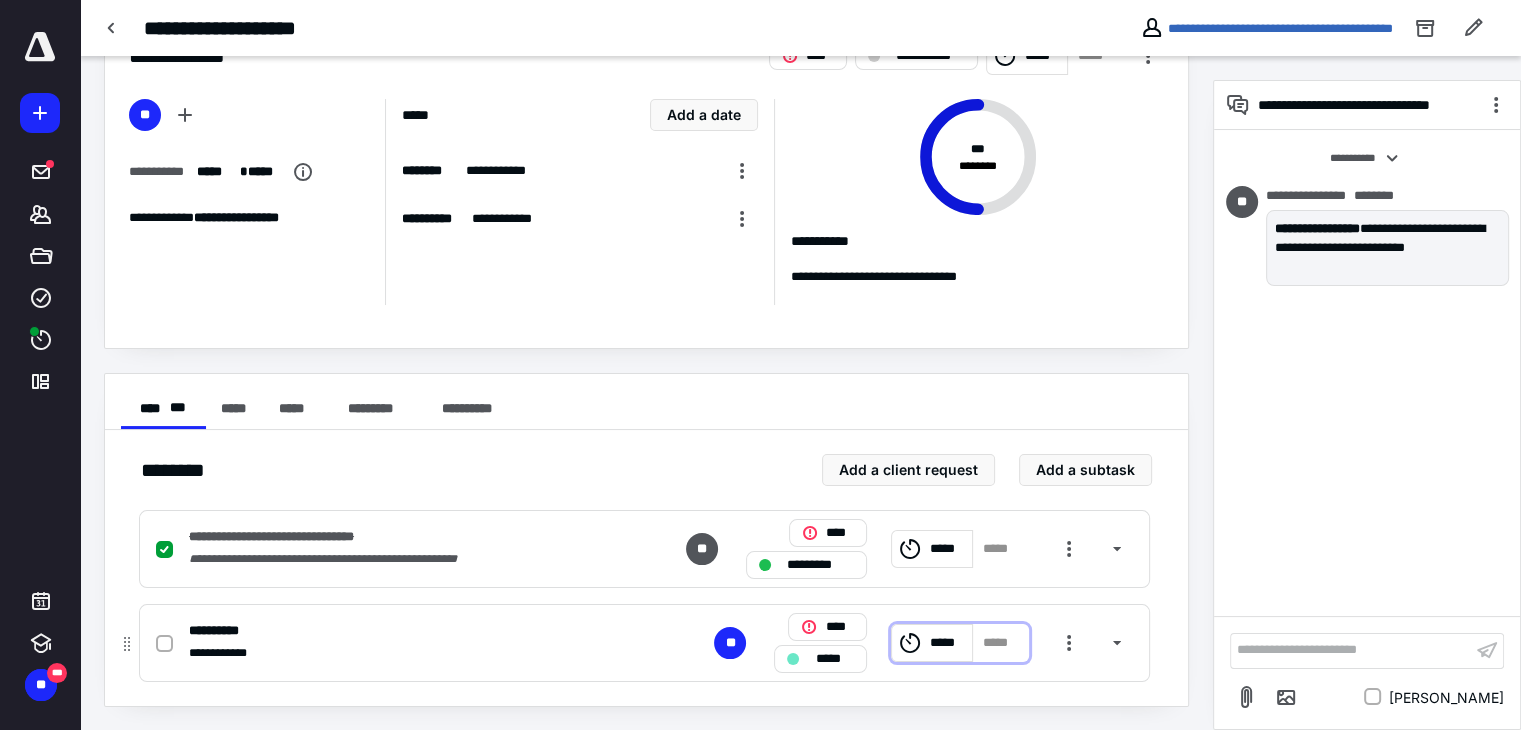 click on "*****" at bounding box center (948, 643) 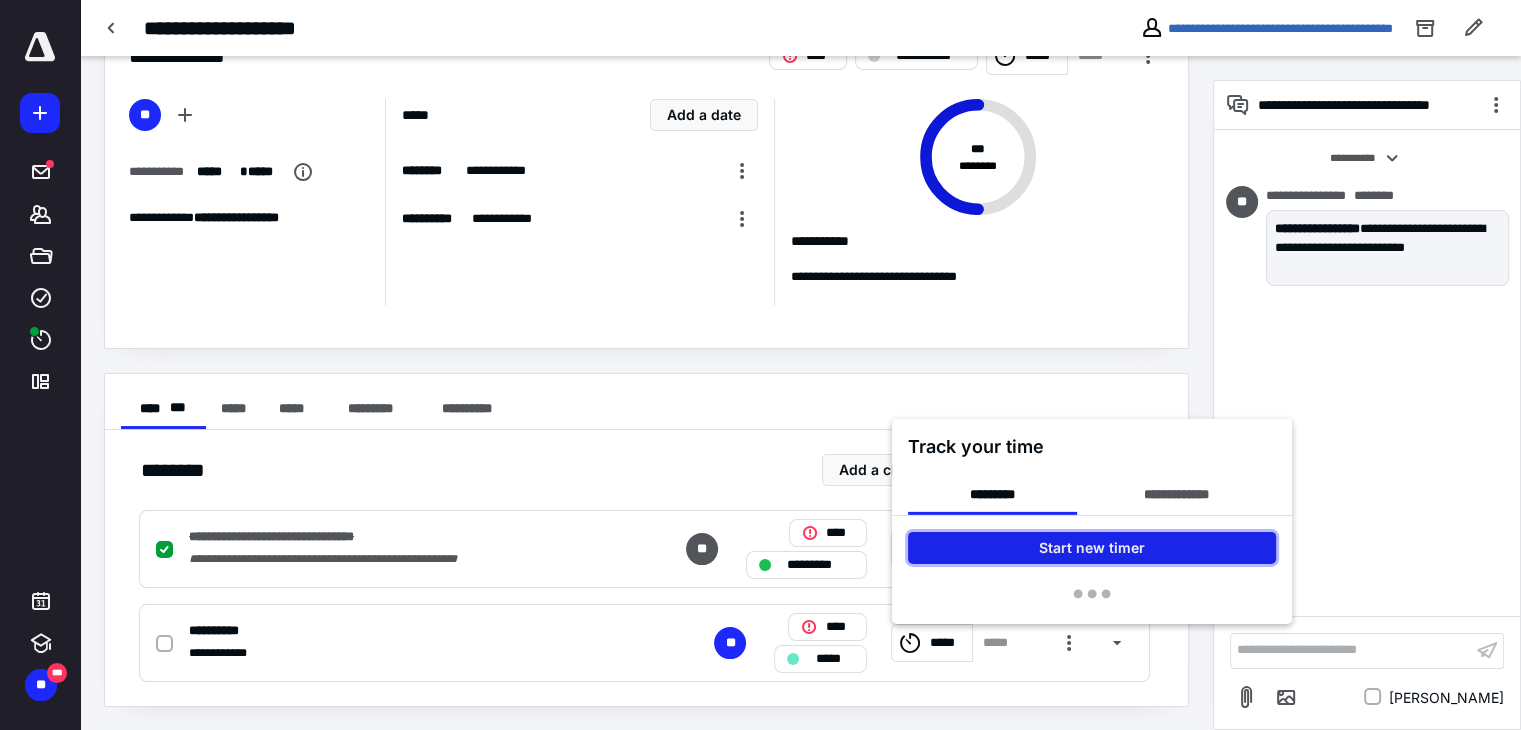 click on "Start new timer" at bounding box center [1092, 547] 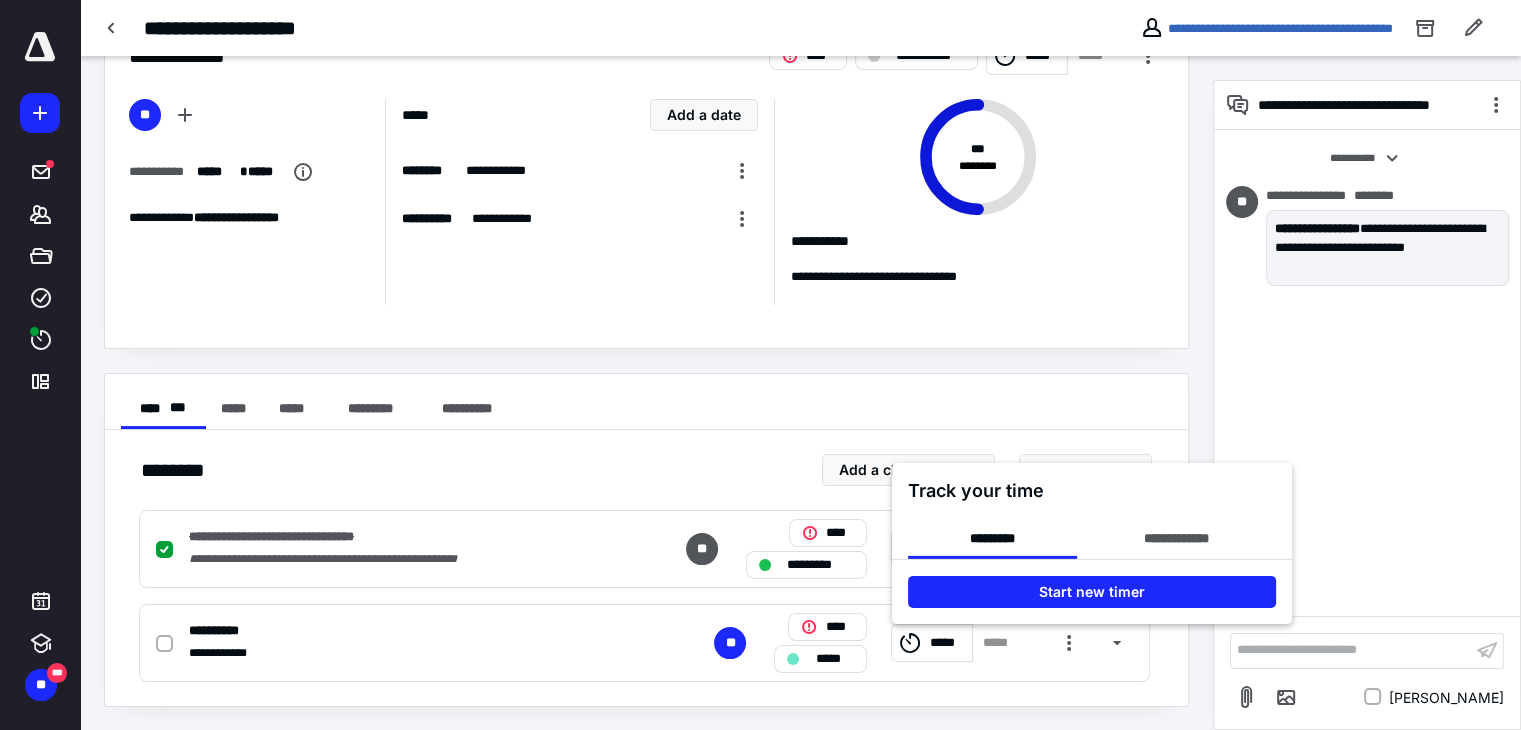 click at bounding box center [760, 365] 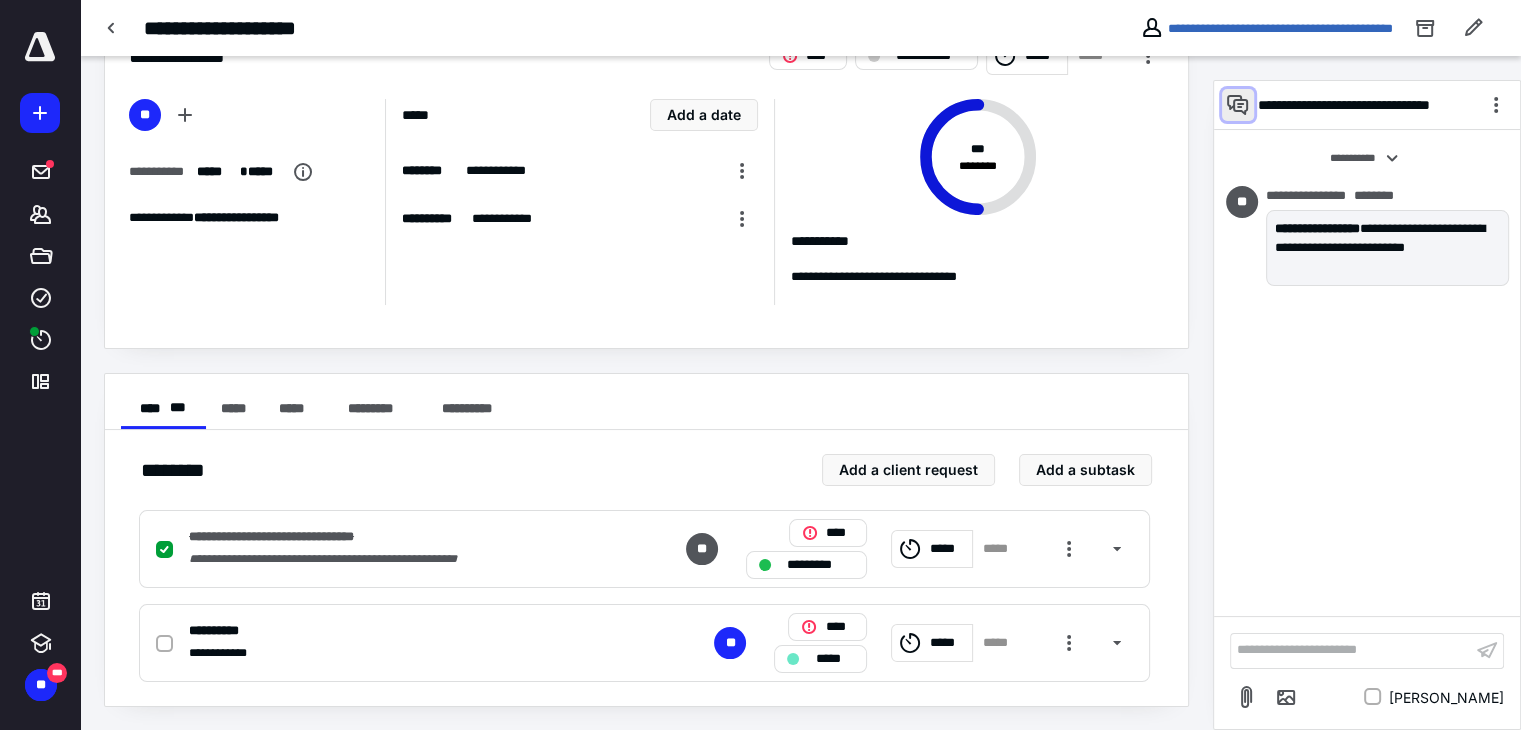 click at bounding box center (1238, 105) 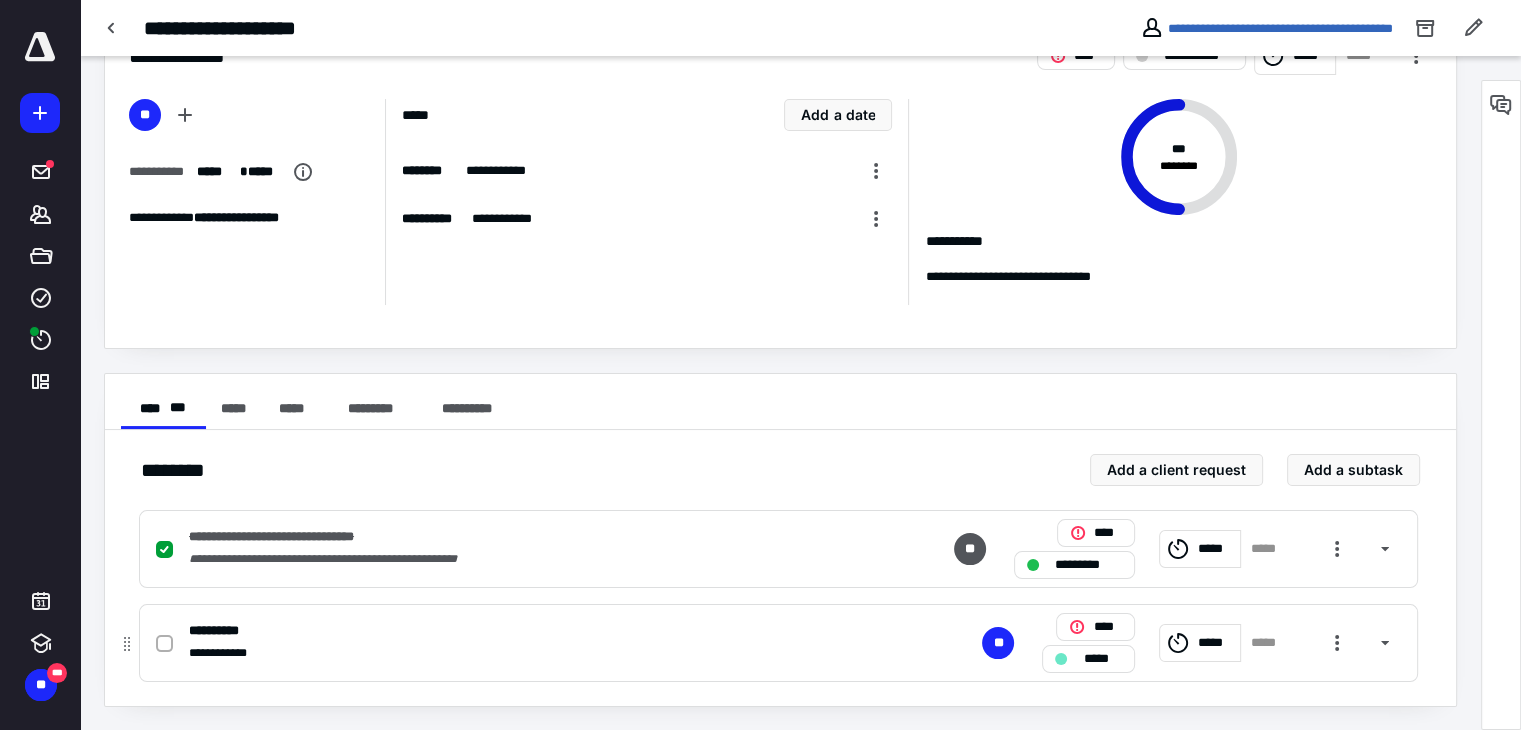 click on "*****" at bounding box center (1216, 643) 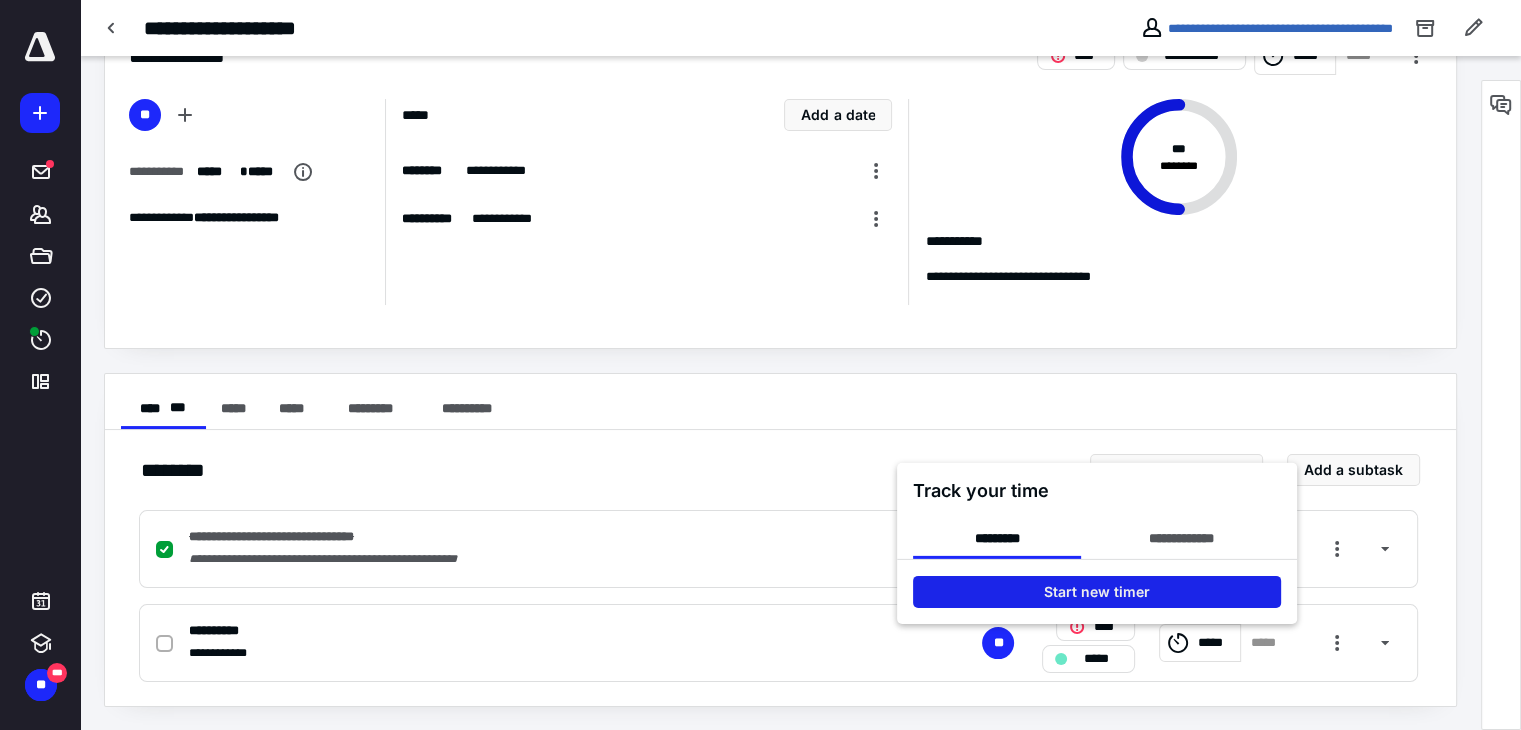 click on "Start new timer" at bounding box center (1097, 591) 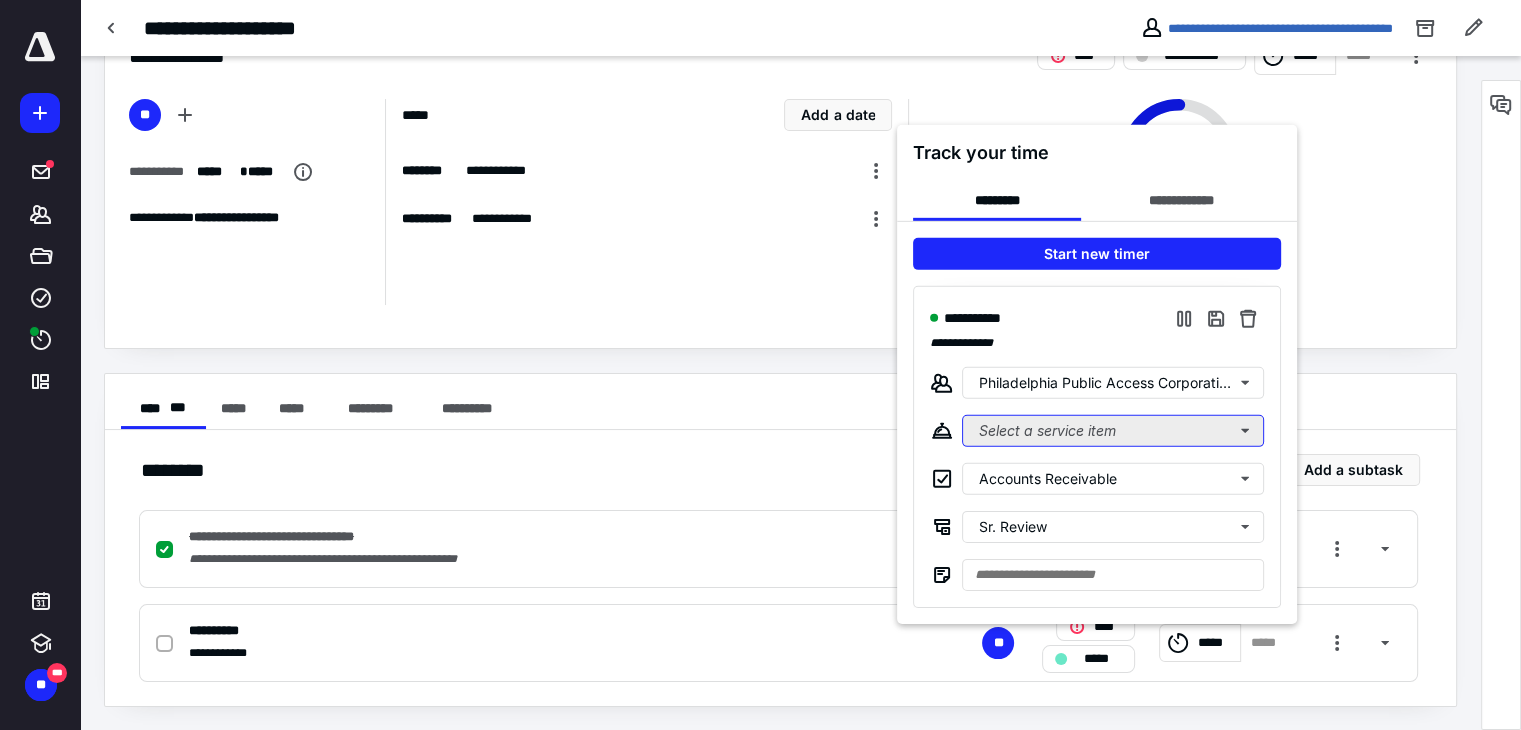 click on "Select a service item" at bounding box center (1113, 430) 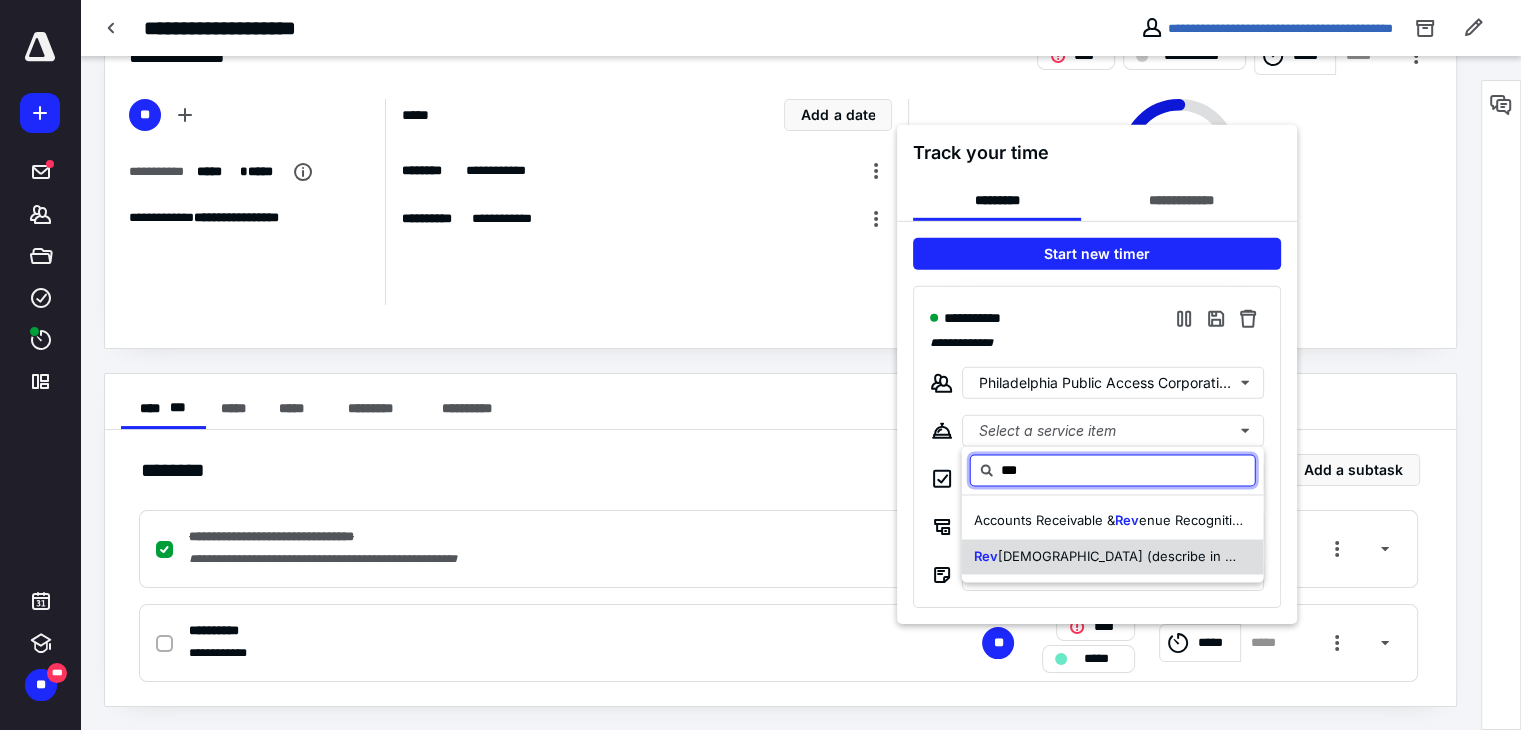 click on "[DEMOGRAPHIC_DATA] (describe in memo)" at bounding box center (1133, 556) 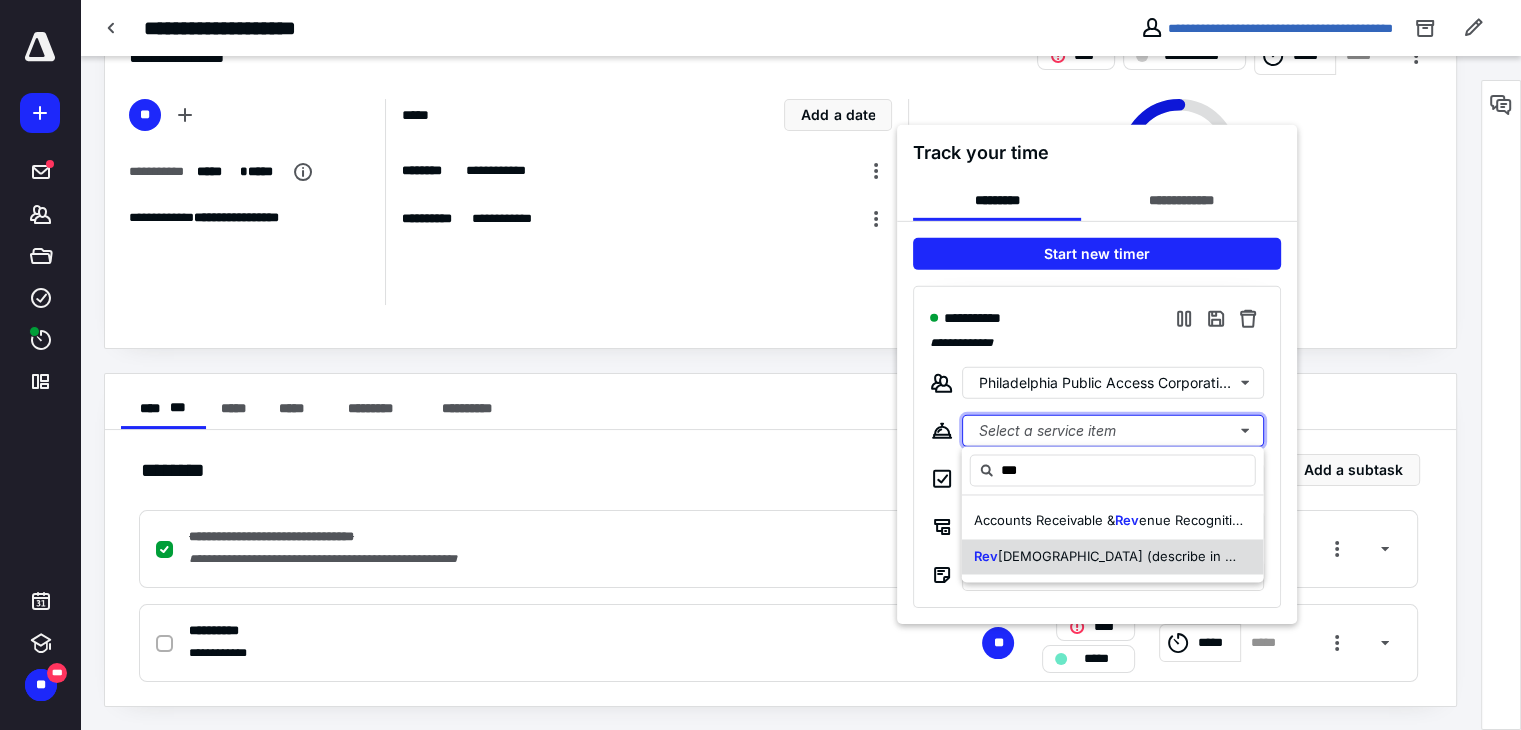 type 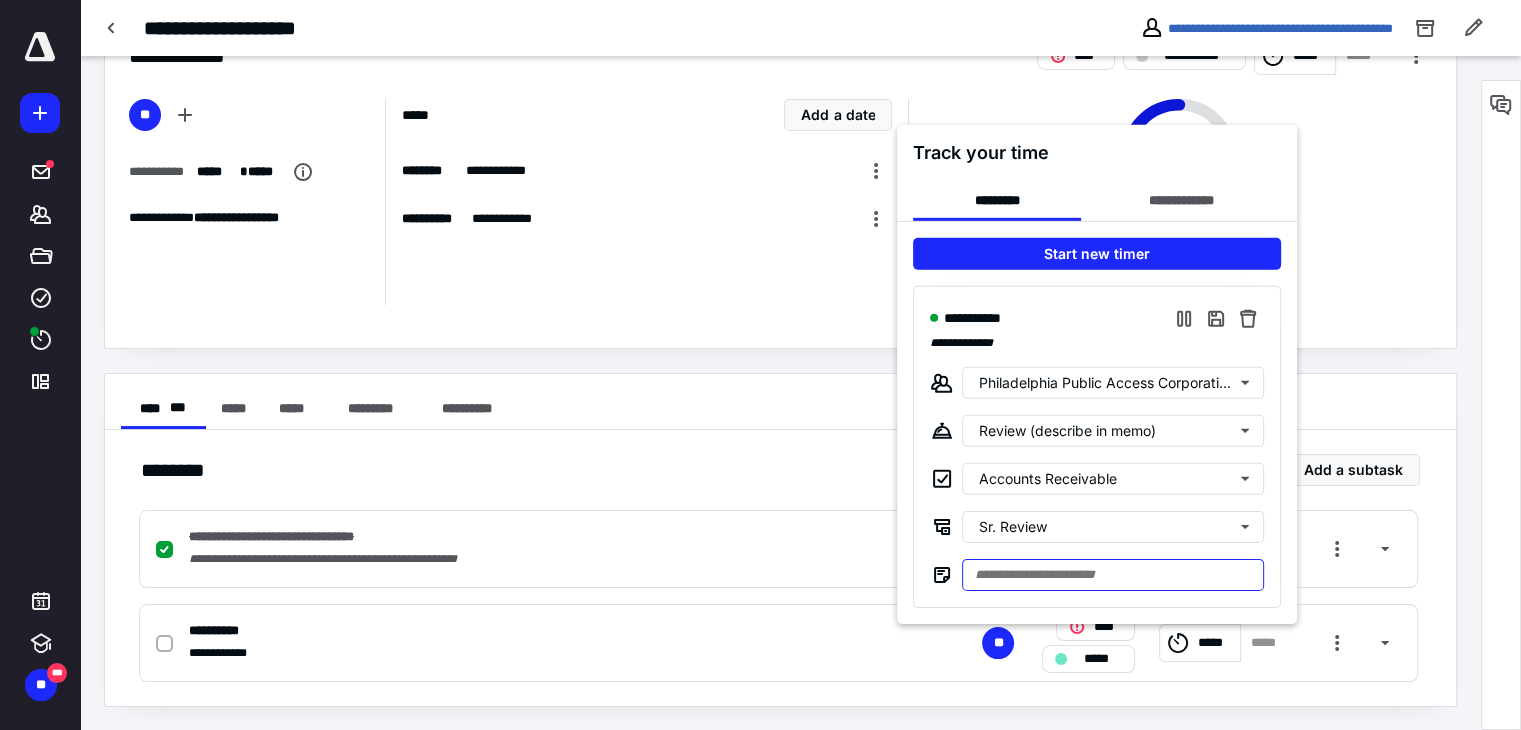 click at bounding box center (1113, 574) 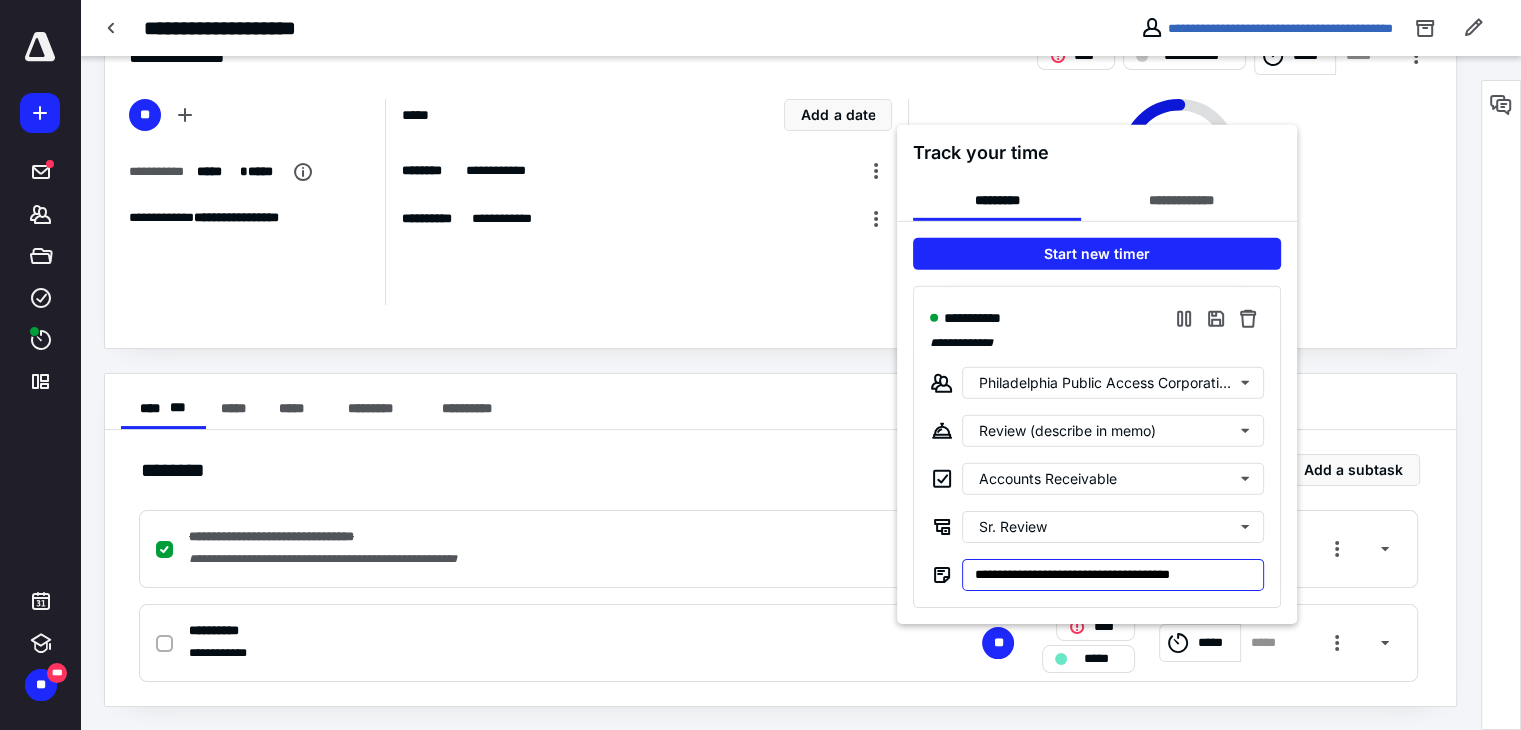 type on "**********" 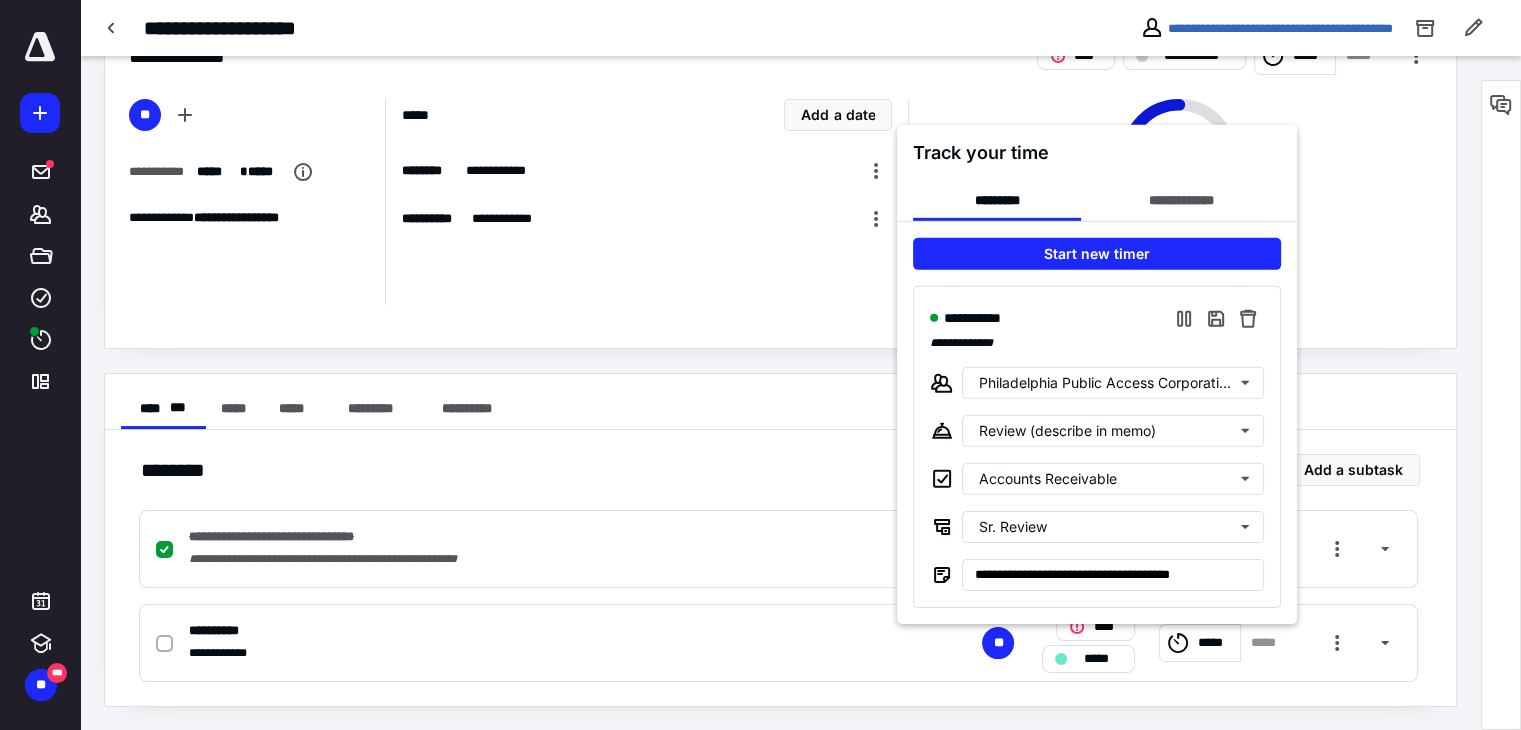 click at bounding box center (760, 365) 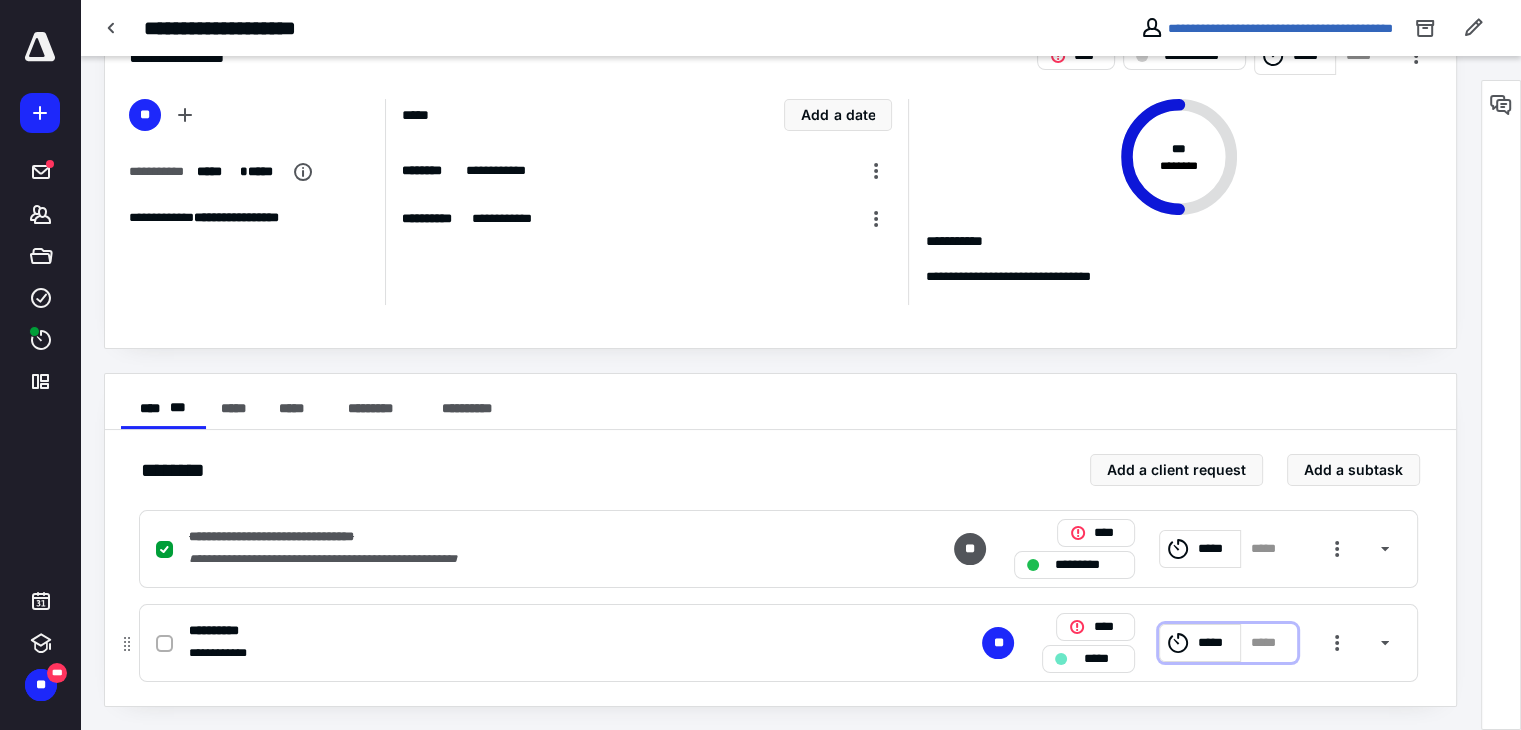 click on "*****" at bounding box center (1216, 643) 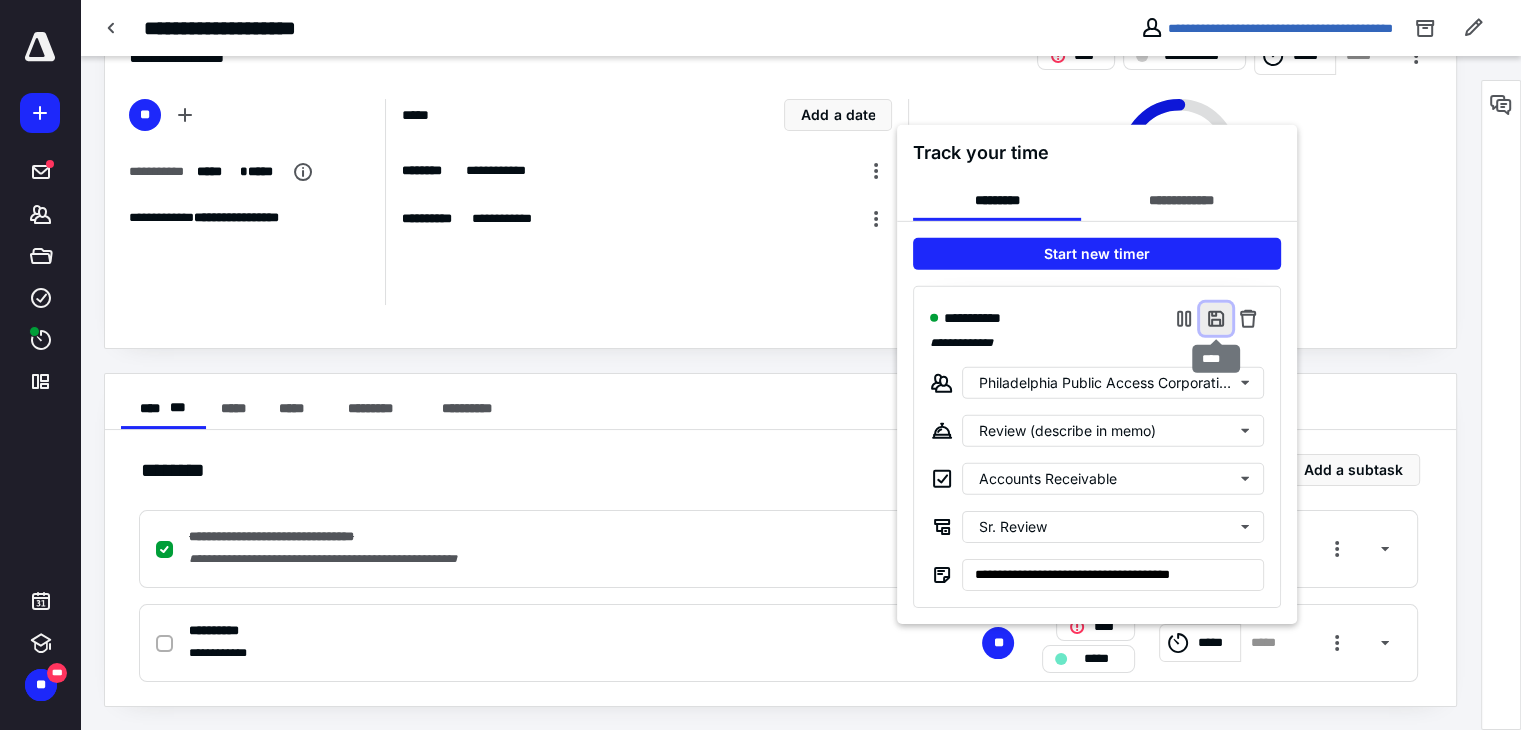 click at bounding box center [1216, 318] 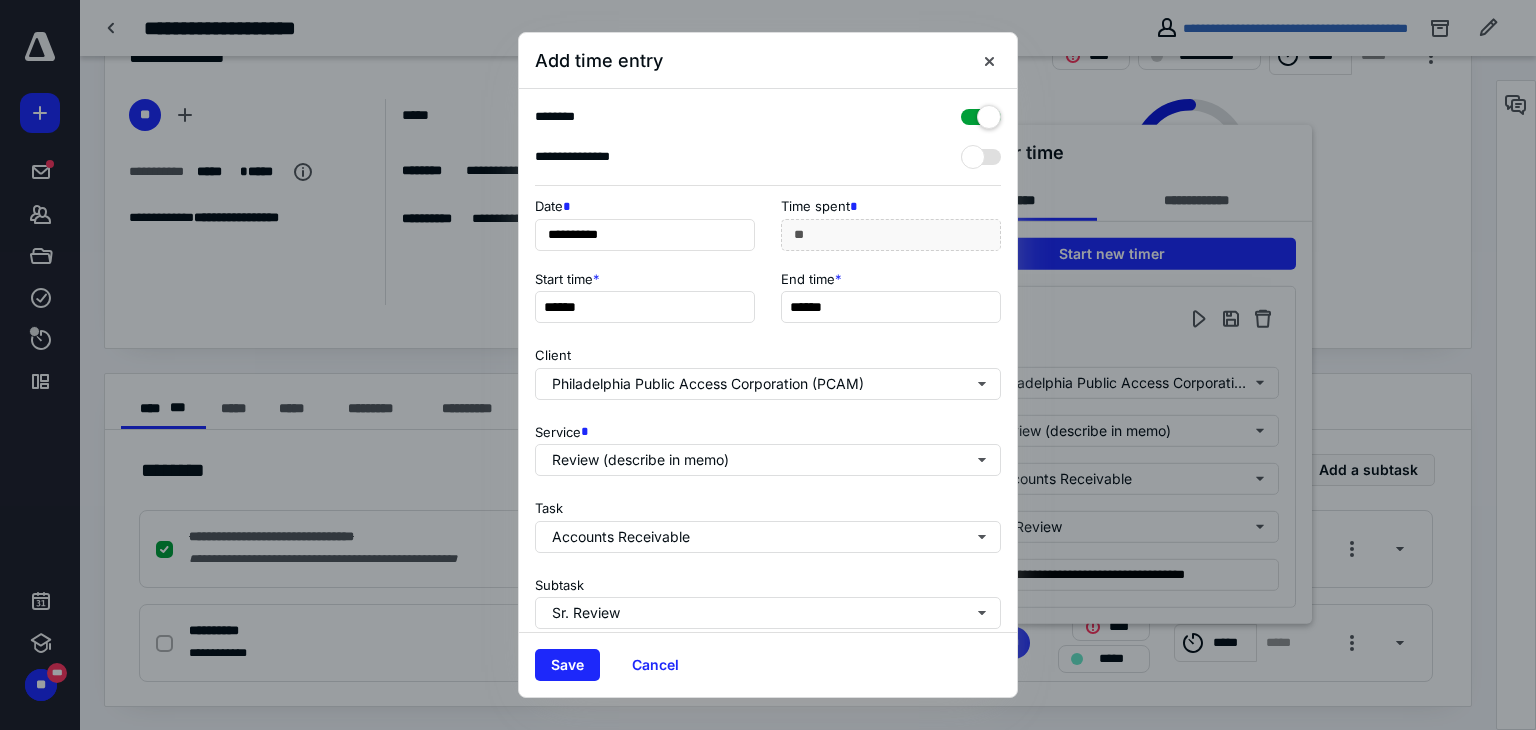 click on "Client Philadelphia Public Access Corporation (PCAM)" at bounding box center (768, 369) 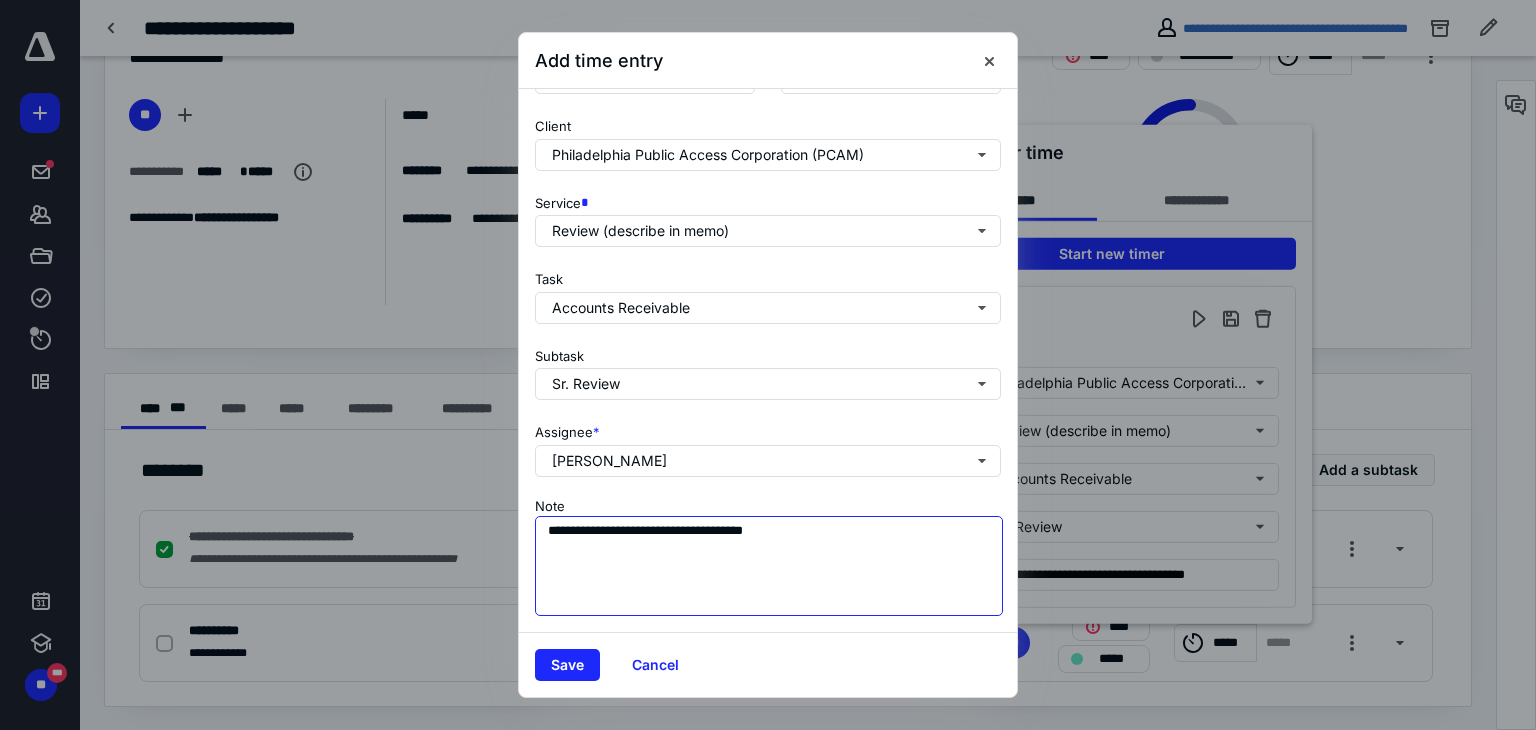 click on "**********" at bounding box center [769, 566] 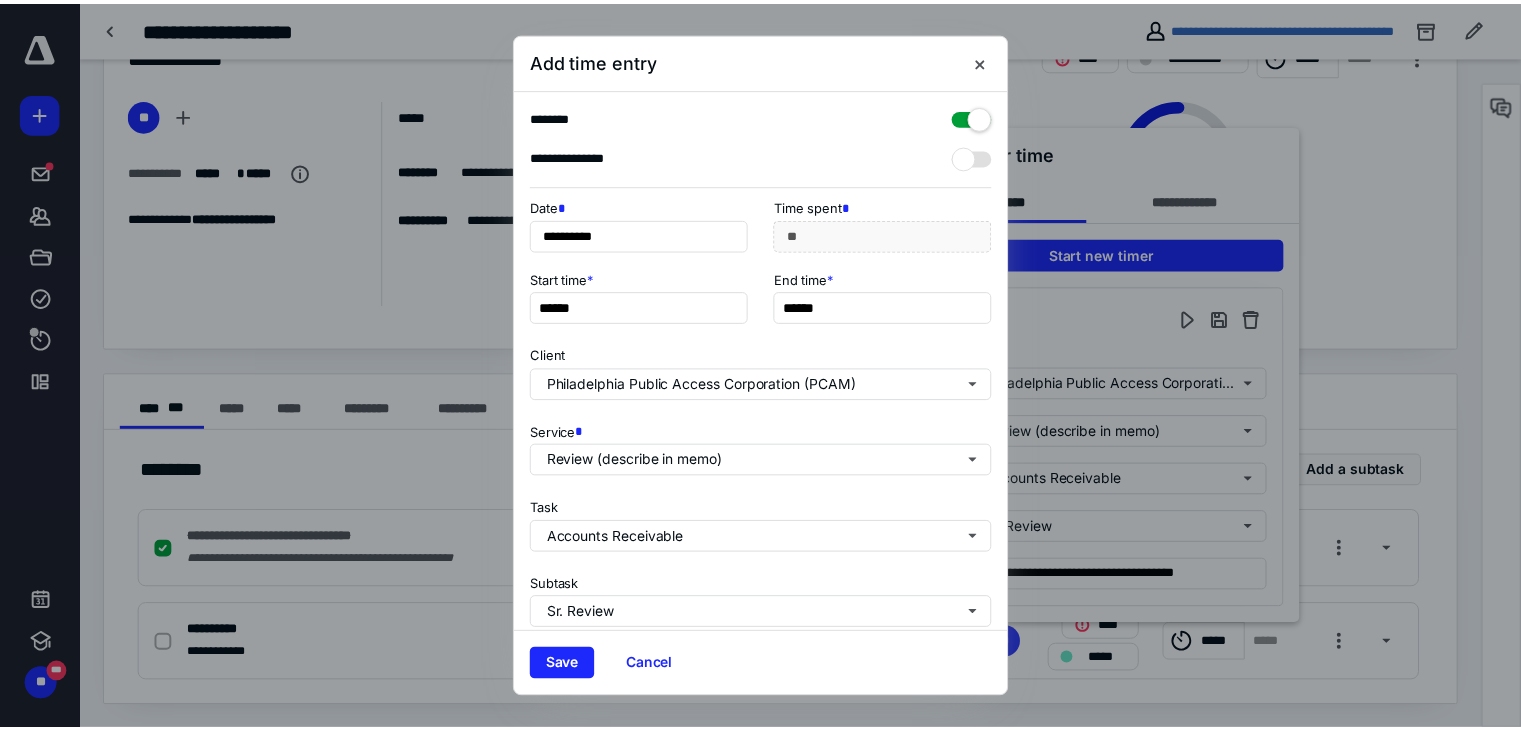 scroll, scrollTop: 244, scrollLeft: 0, axis: vertical 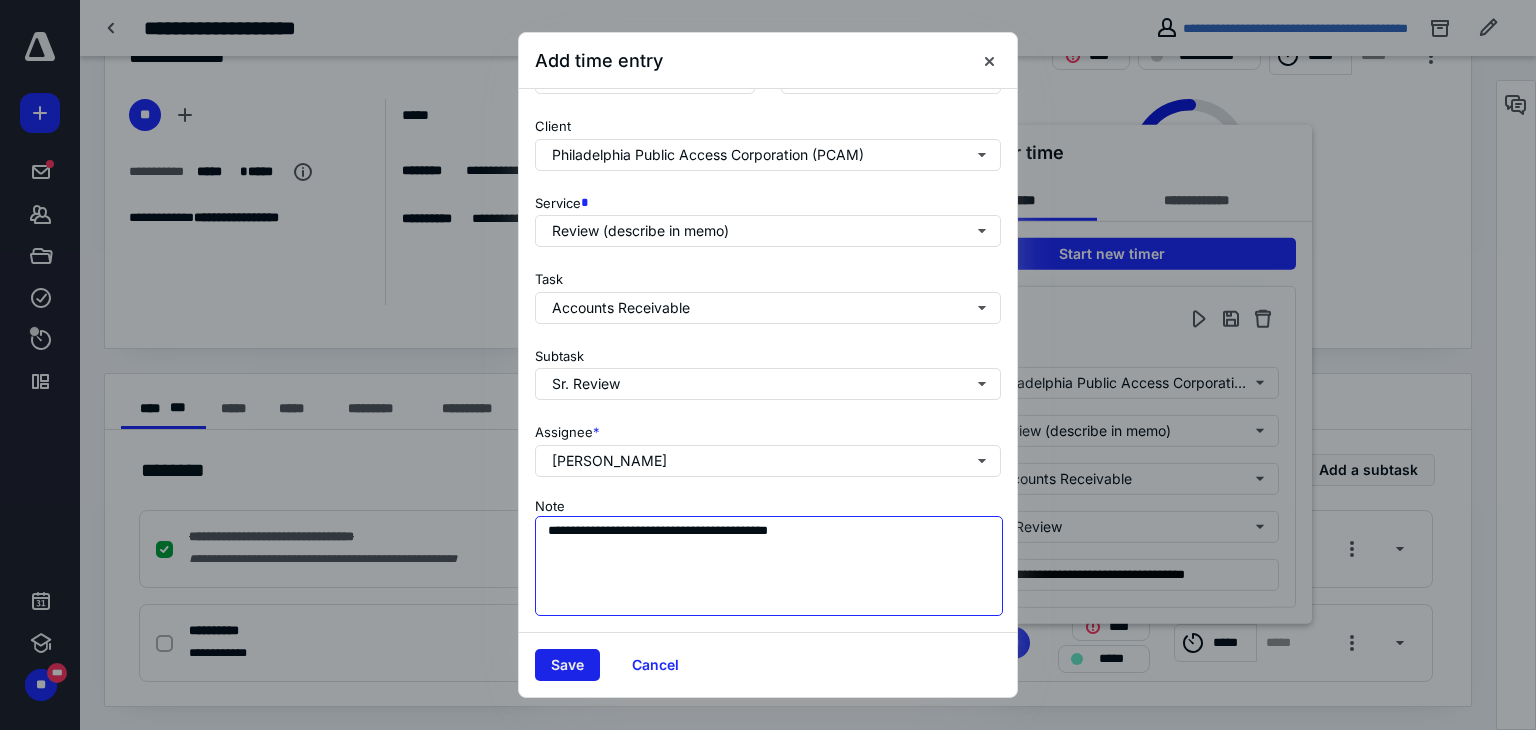 type on "**********" 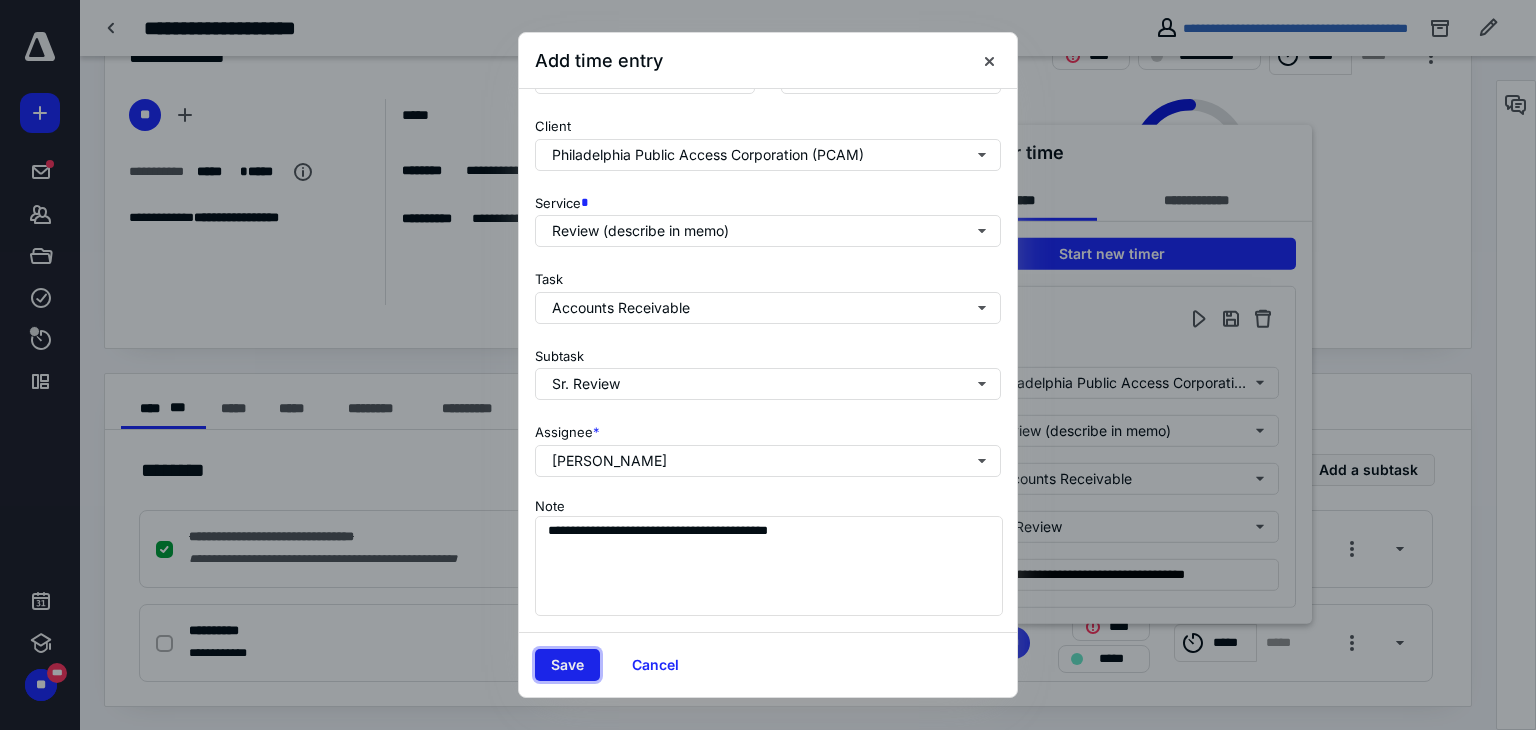click on "Save" at bounding box center [567, 665] 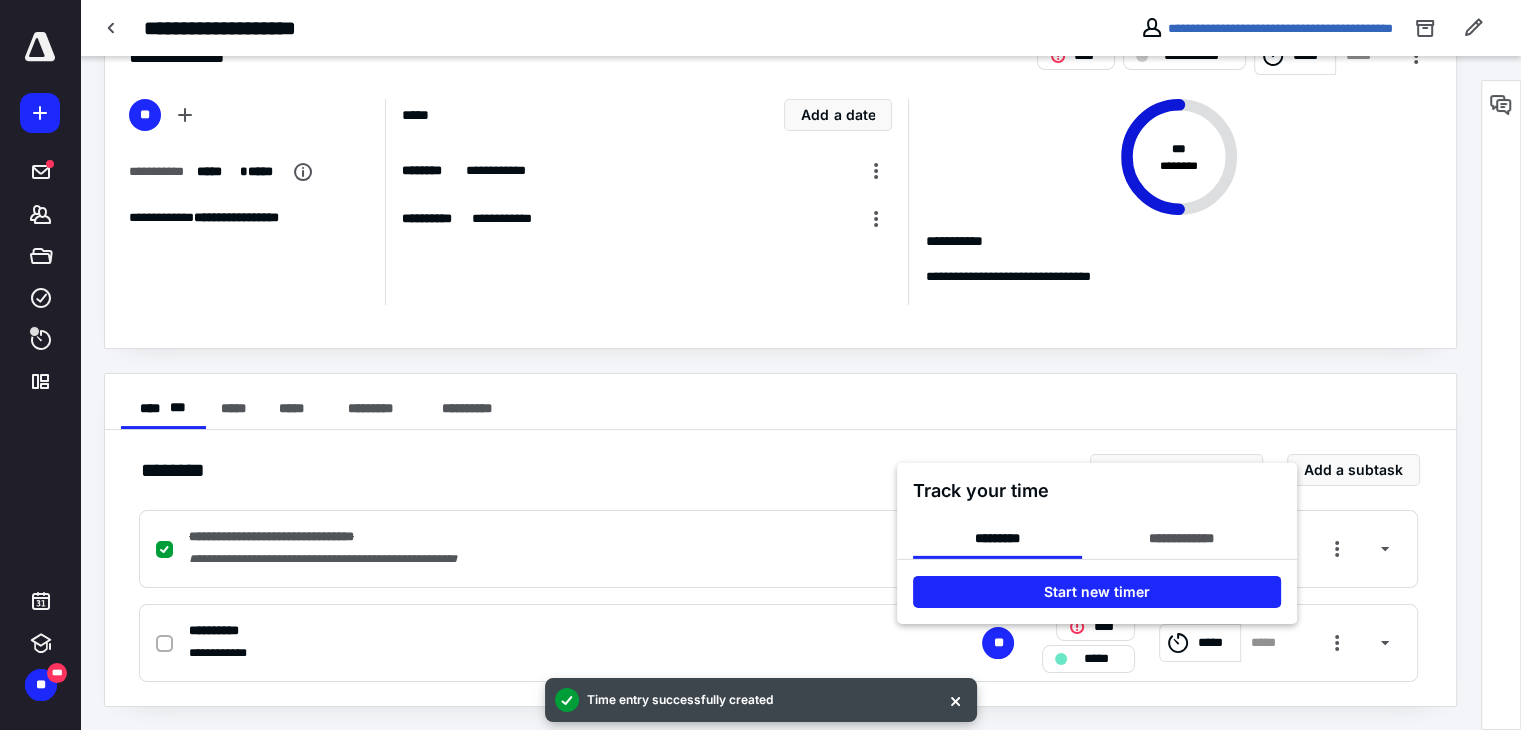 click at bounding box center [760, 365] 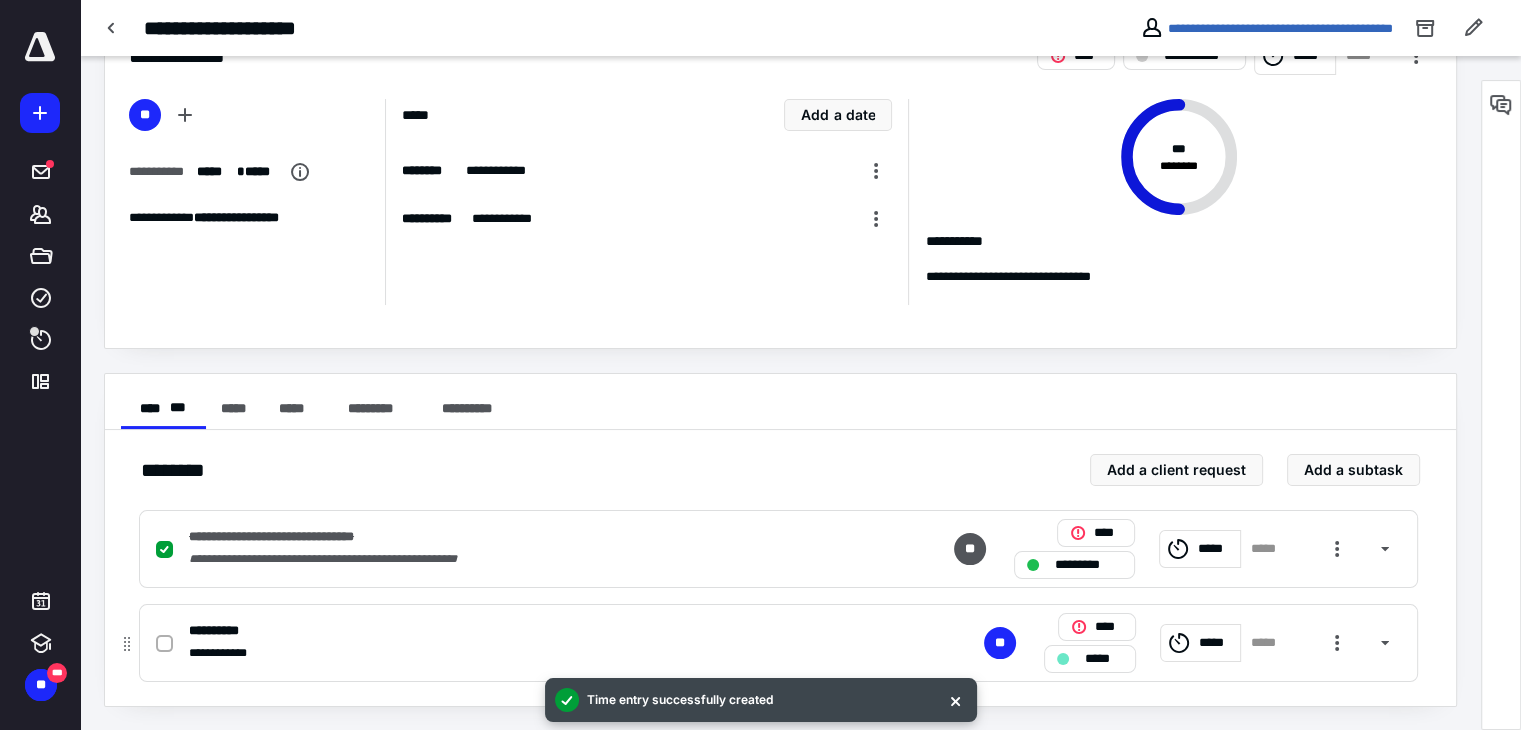 click on "*****" at bounding box center (1104, 659) 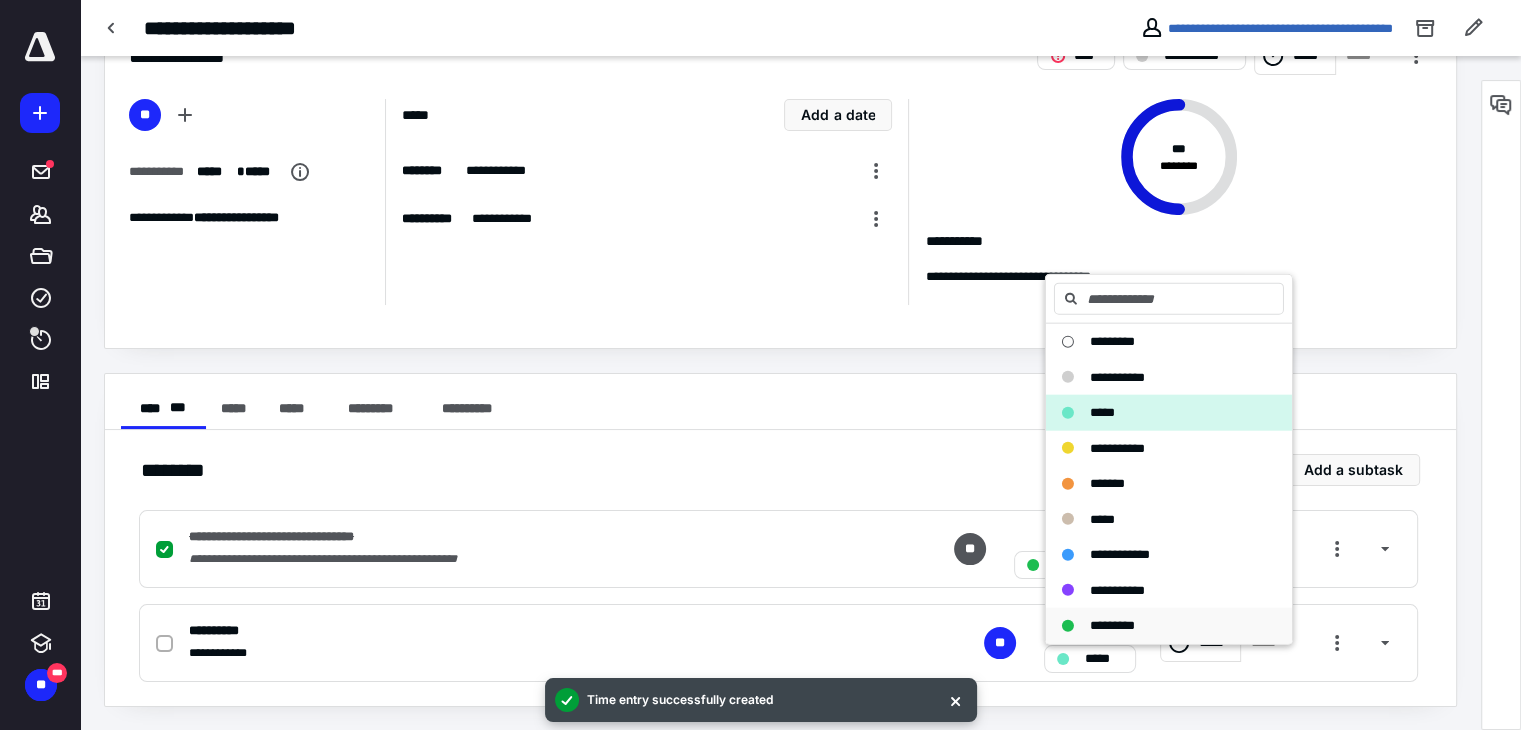 click on "*********" at bounding box center (1112, 625) 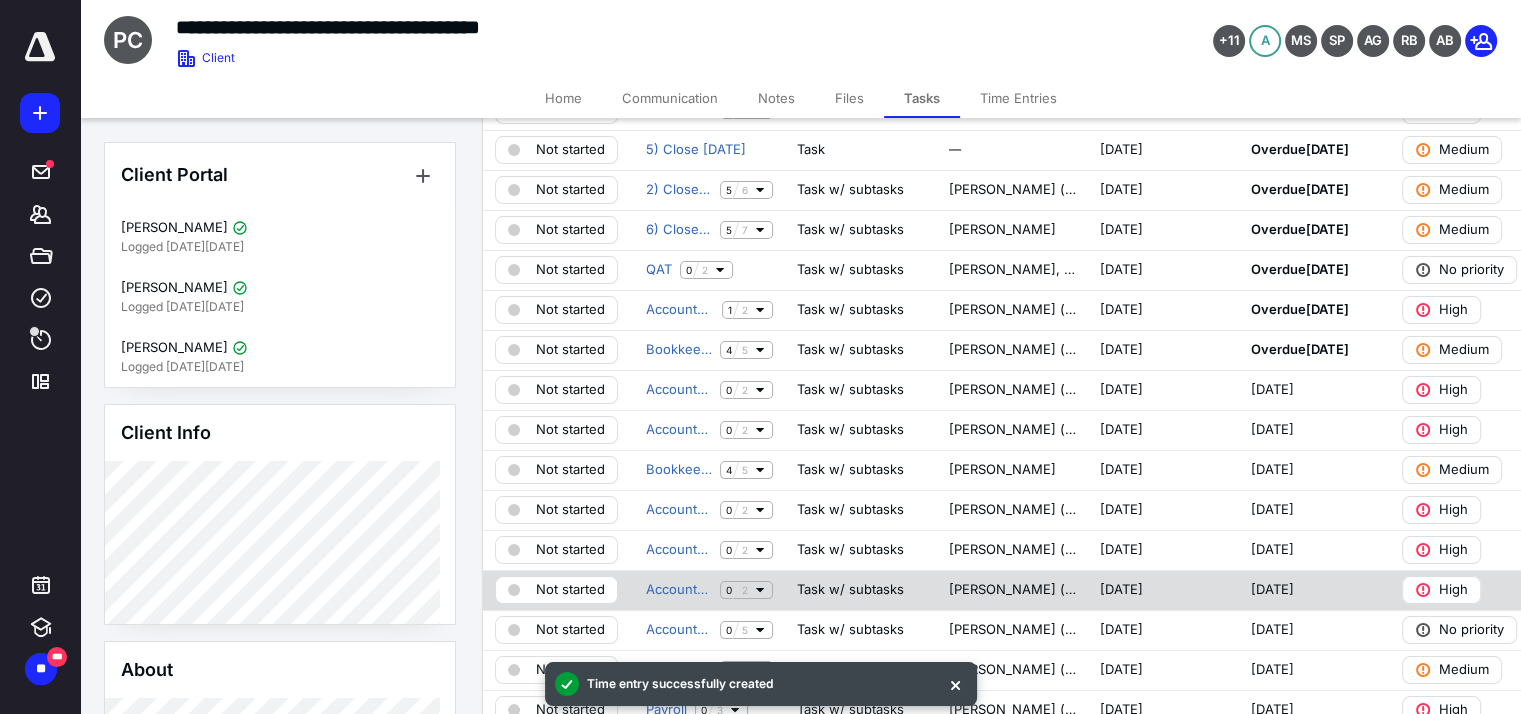 scroll, scrollTop: 200, scrollLeft: 0, axis: vertical 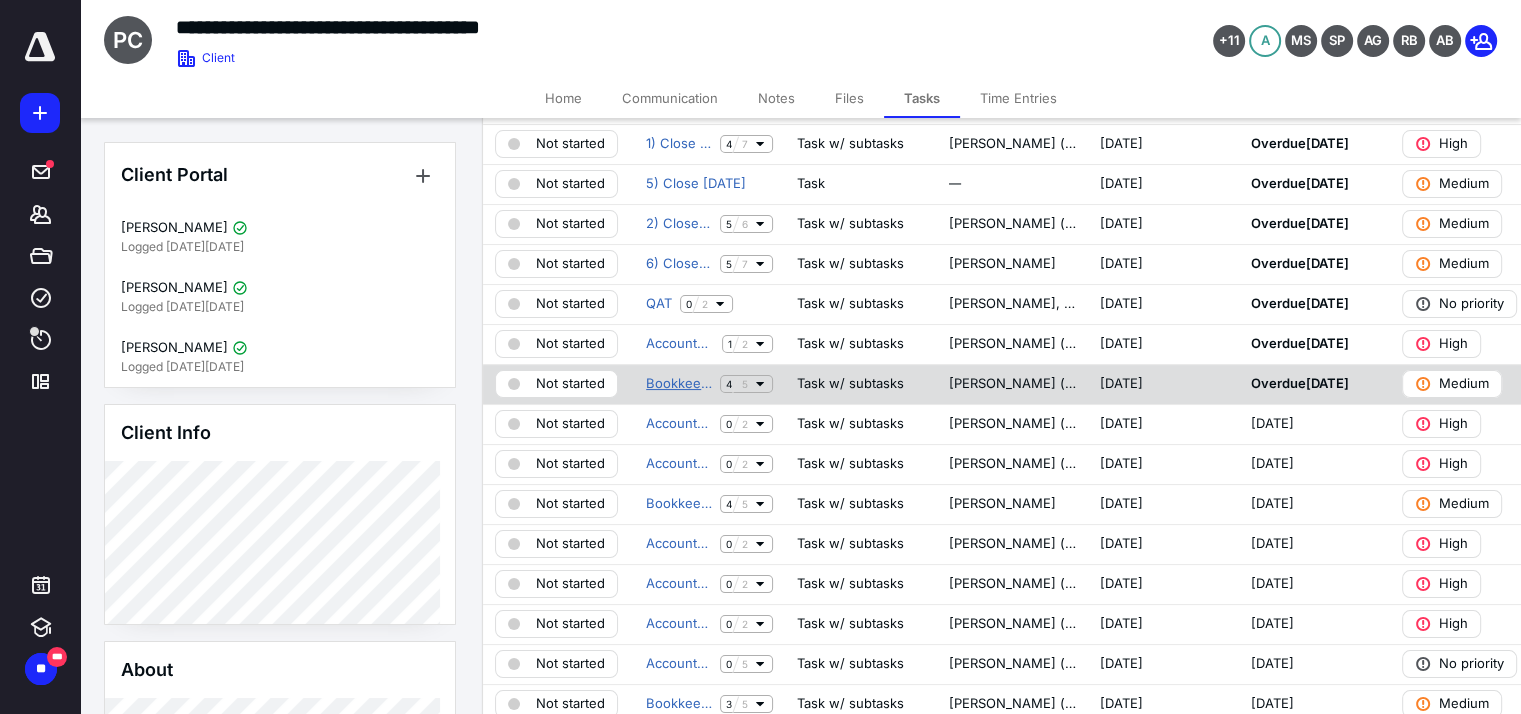click on "Bookkeeping [DATE]" at bounding box center [679, 384] 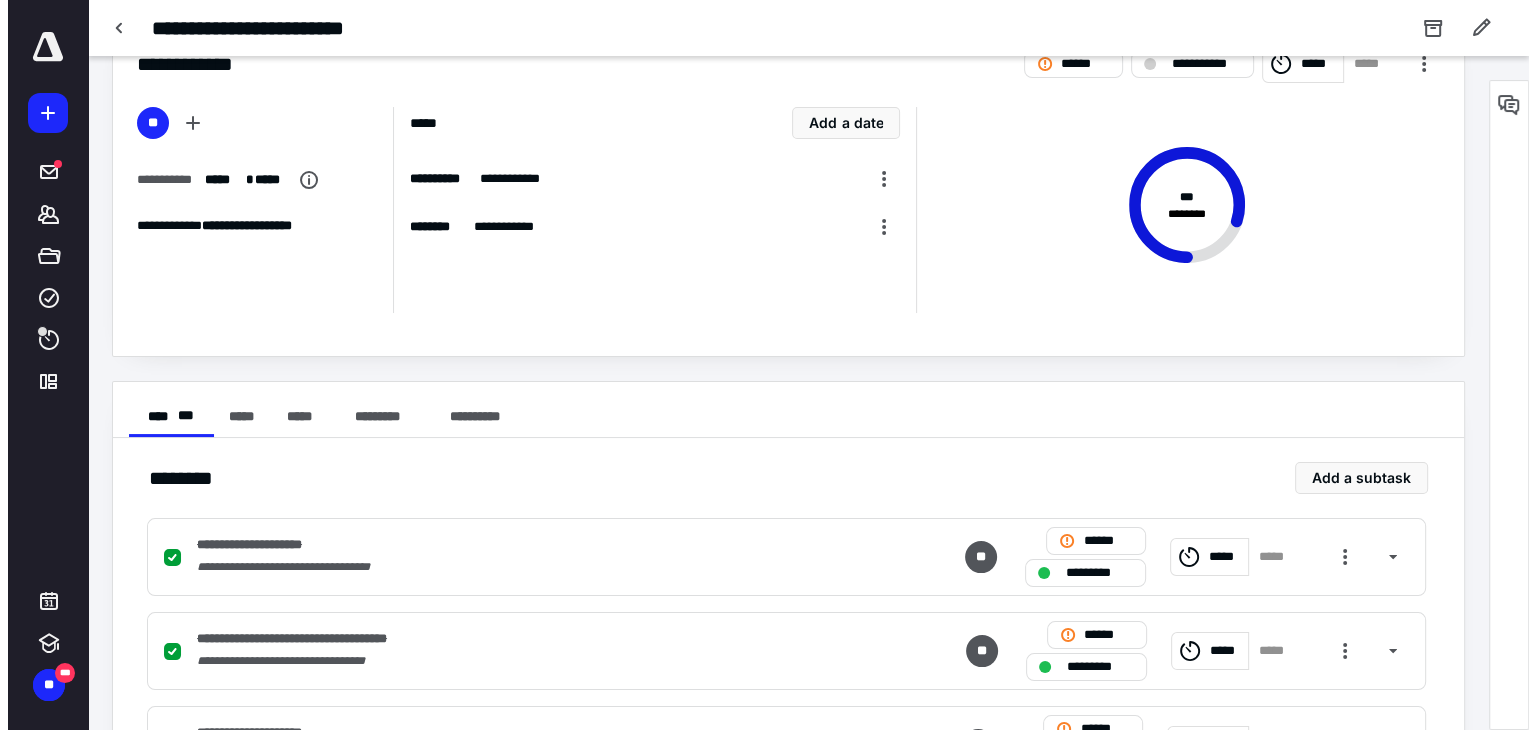scroll, scrollTop: 351, scrollLeft: 0, axis: vertical 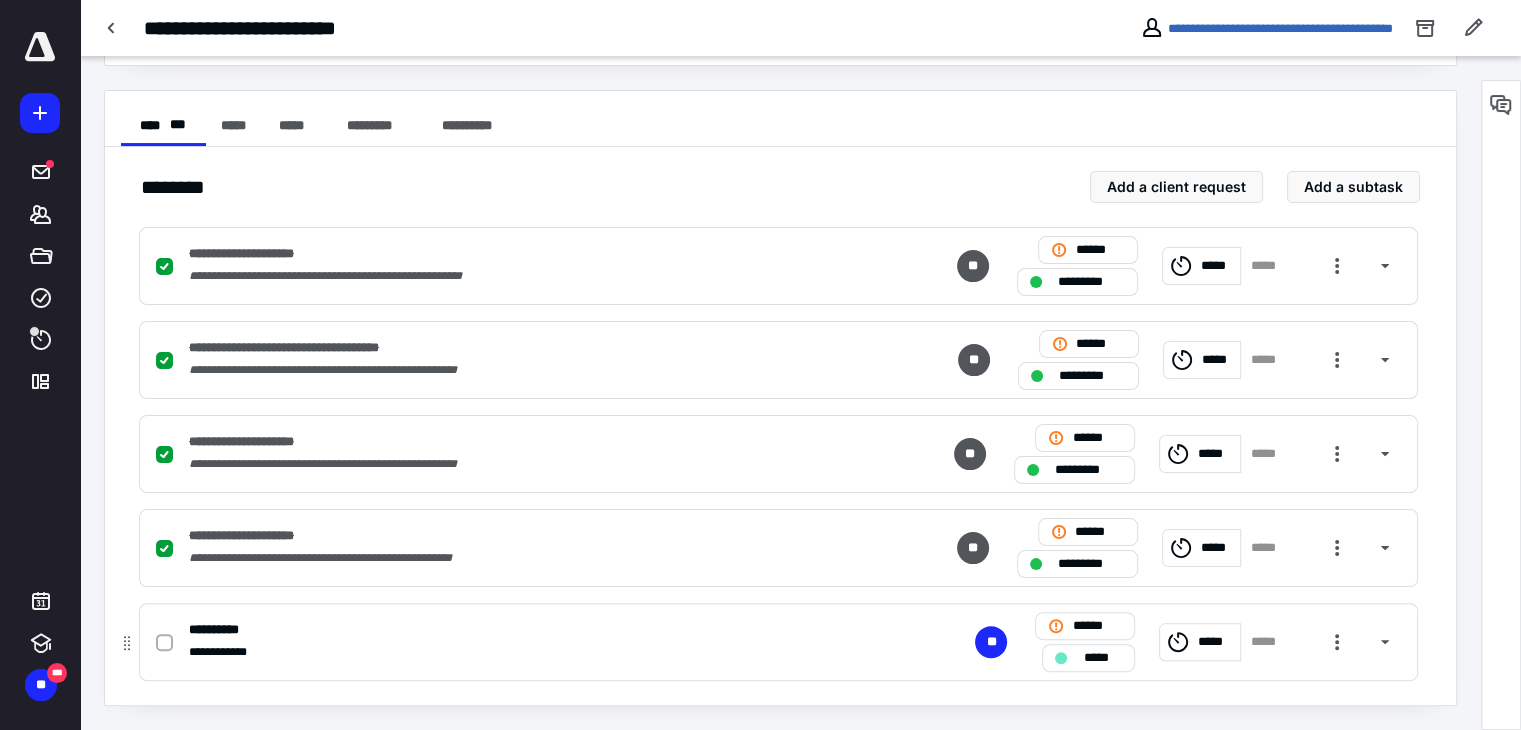 click on "*****" at bounding box center (1216, 642) 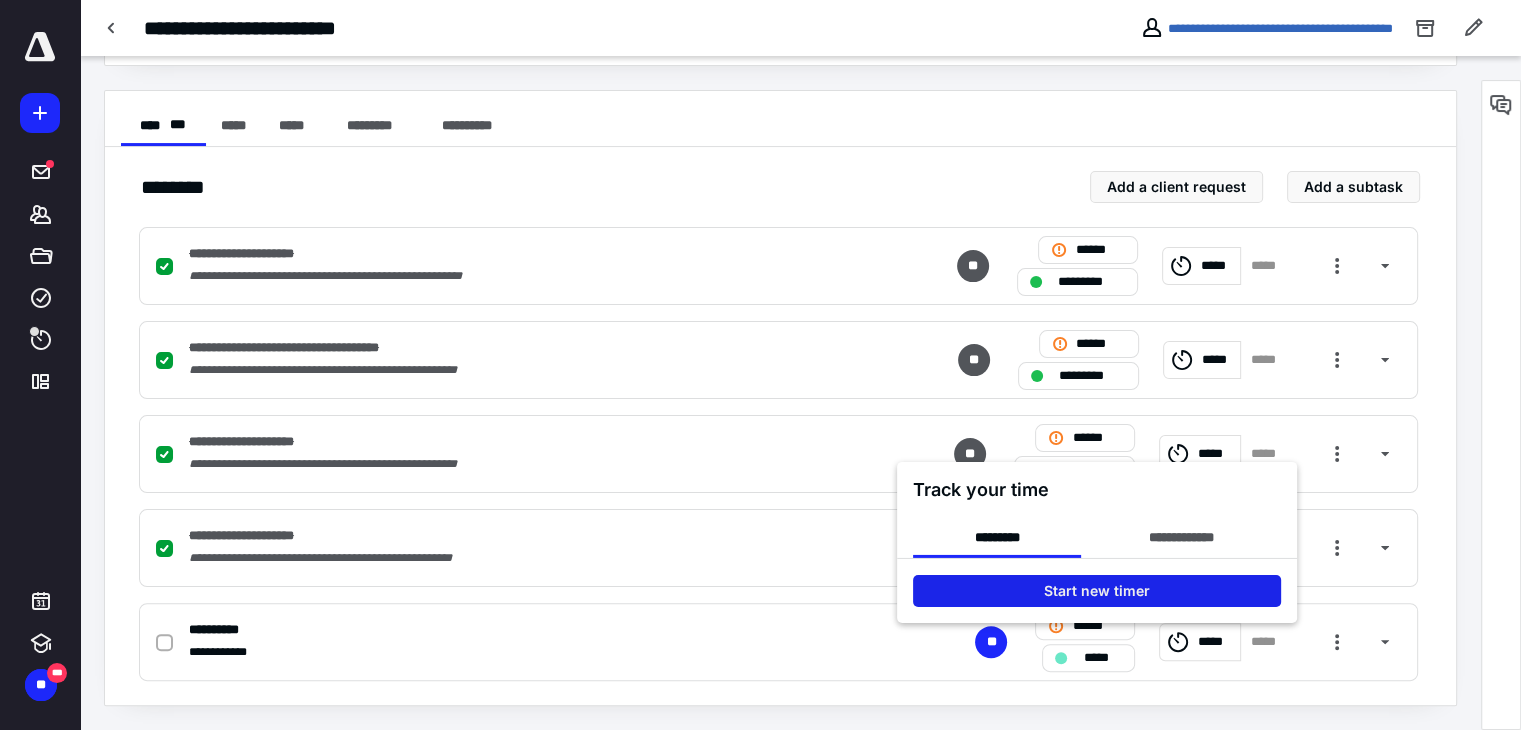 click on "Start new timer" at bounding box center (1097, 590) 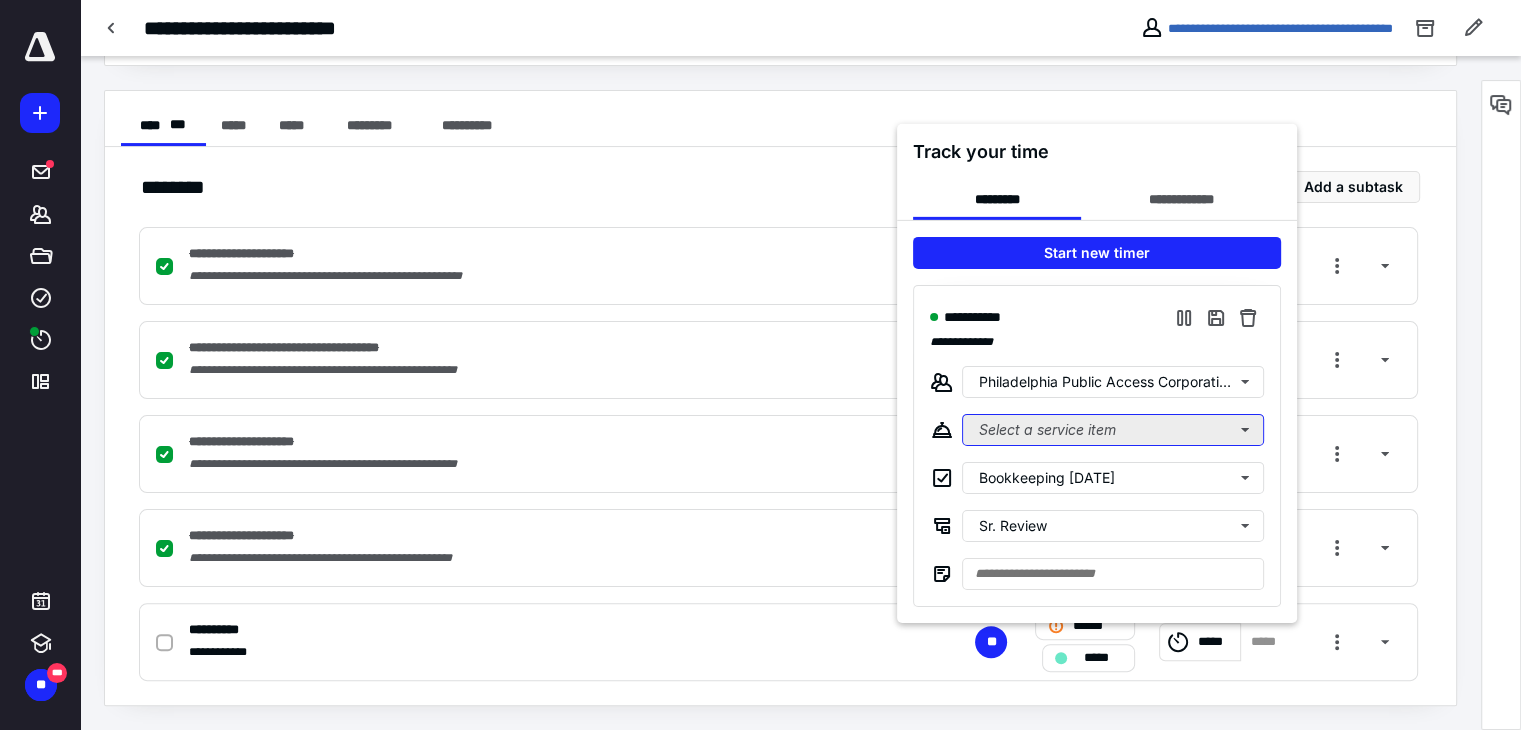 click on "Select a service item" at bounding box center [1113, 429] 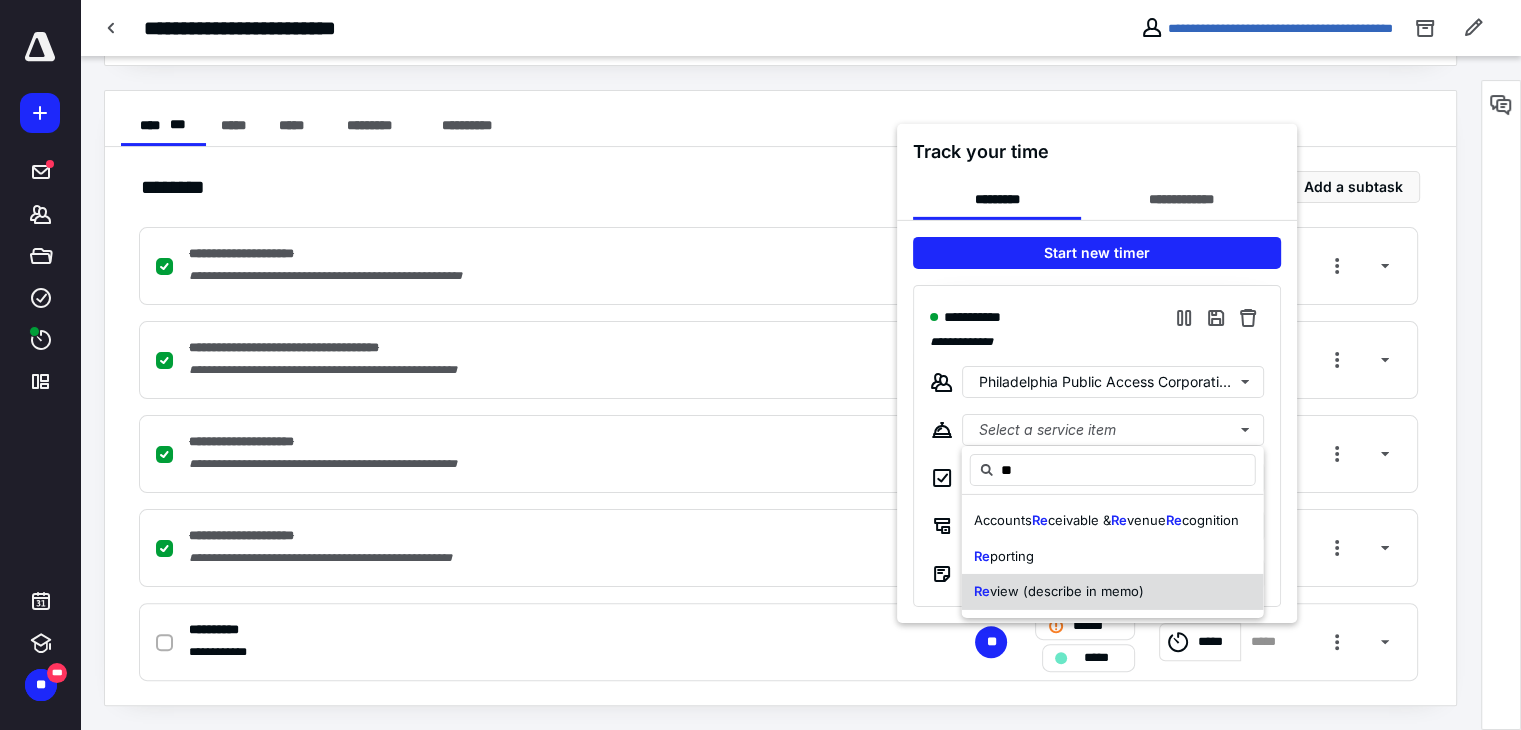 click on "view (describe in memo)" at bounding box center (1067, 591) 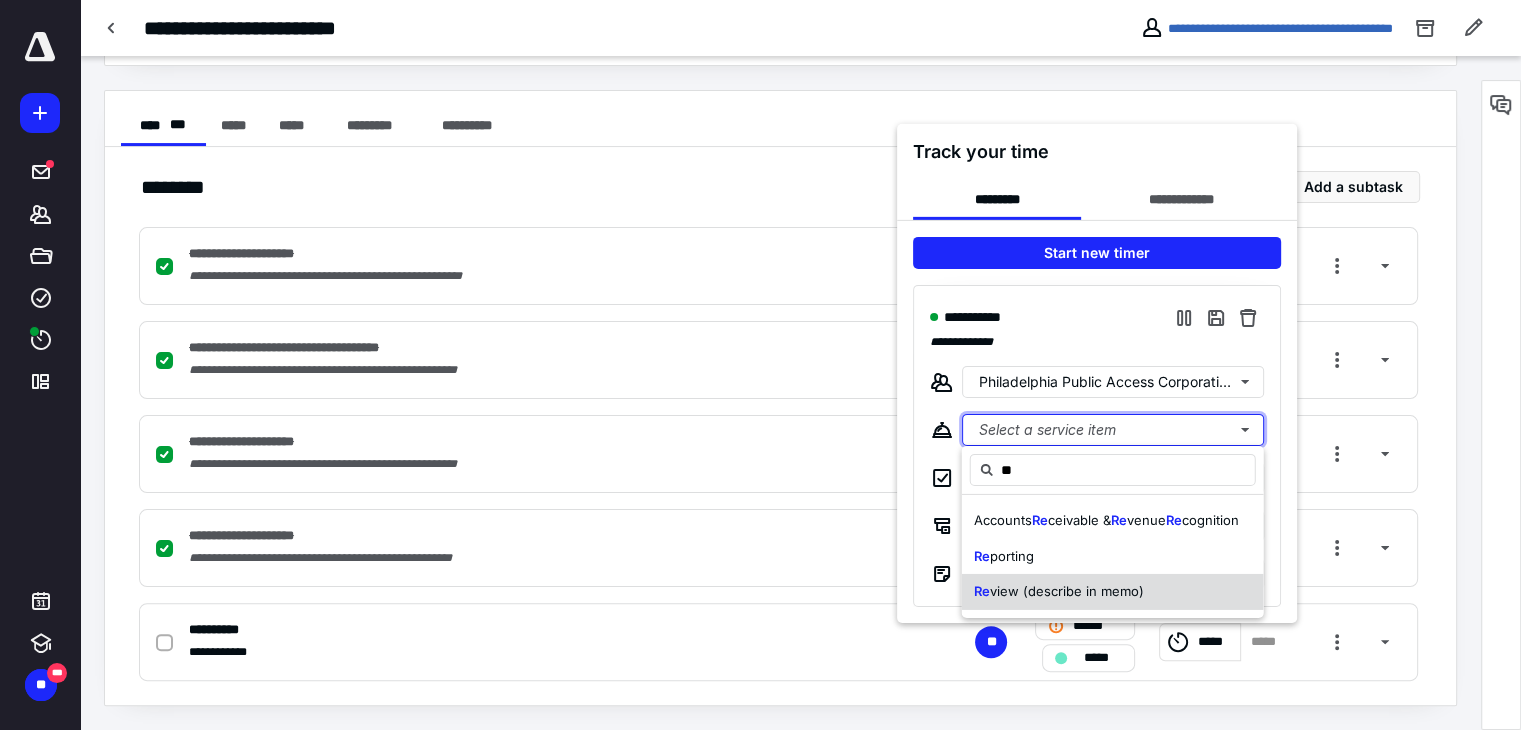 type 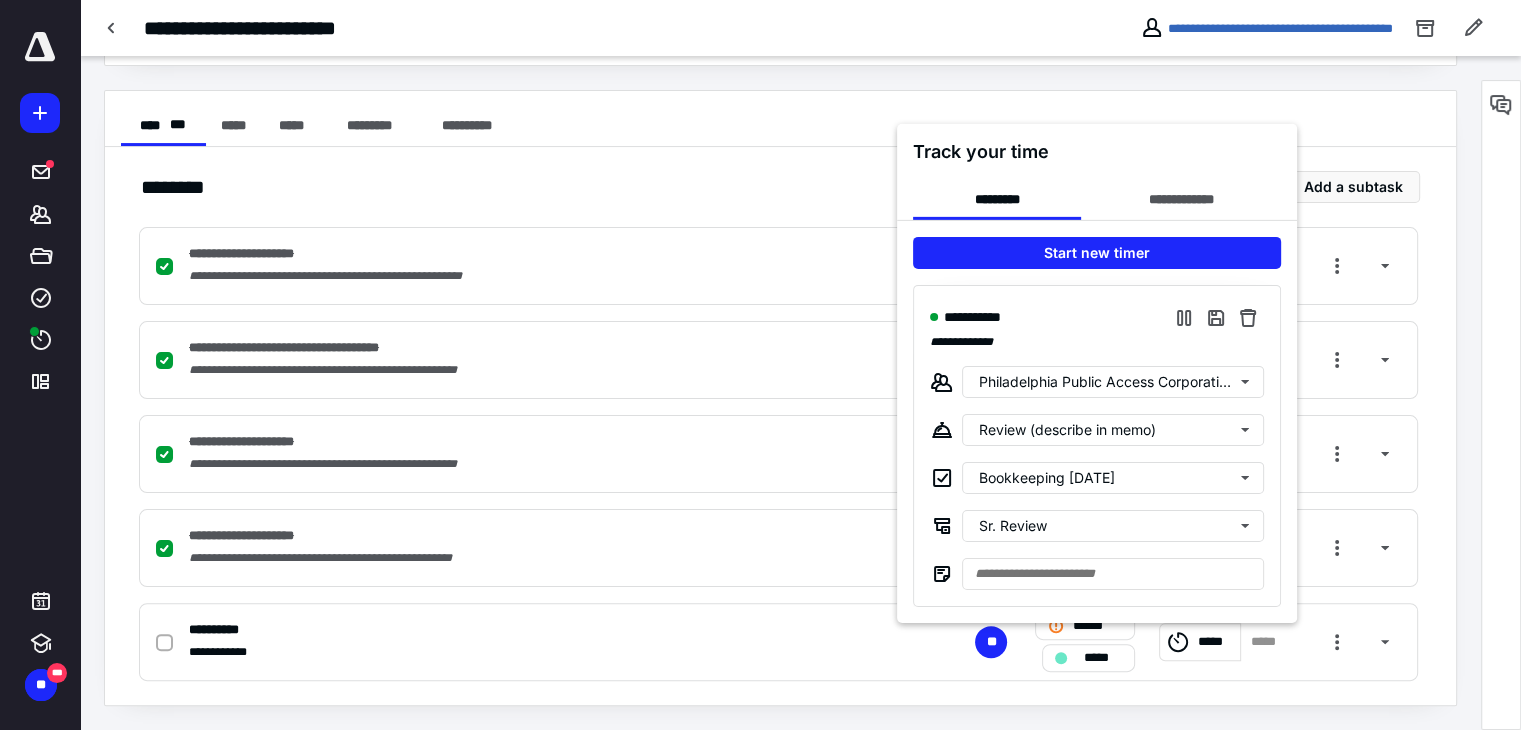 click on "**********" at bounding box center [1097, 445] 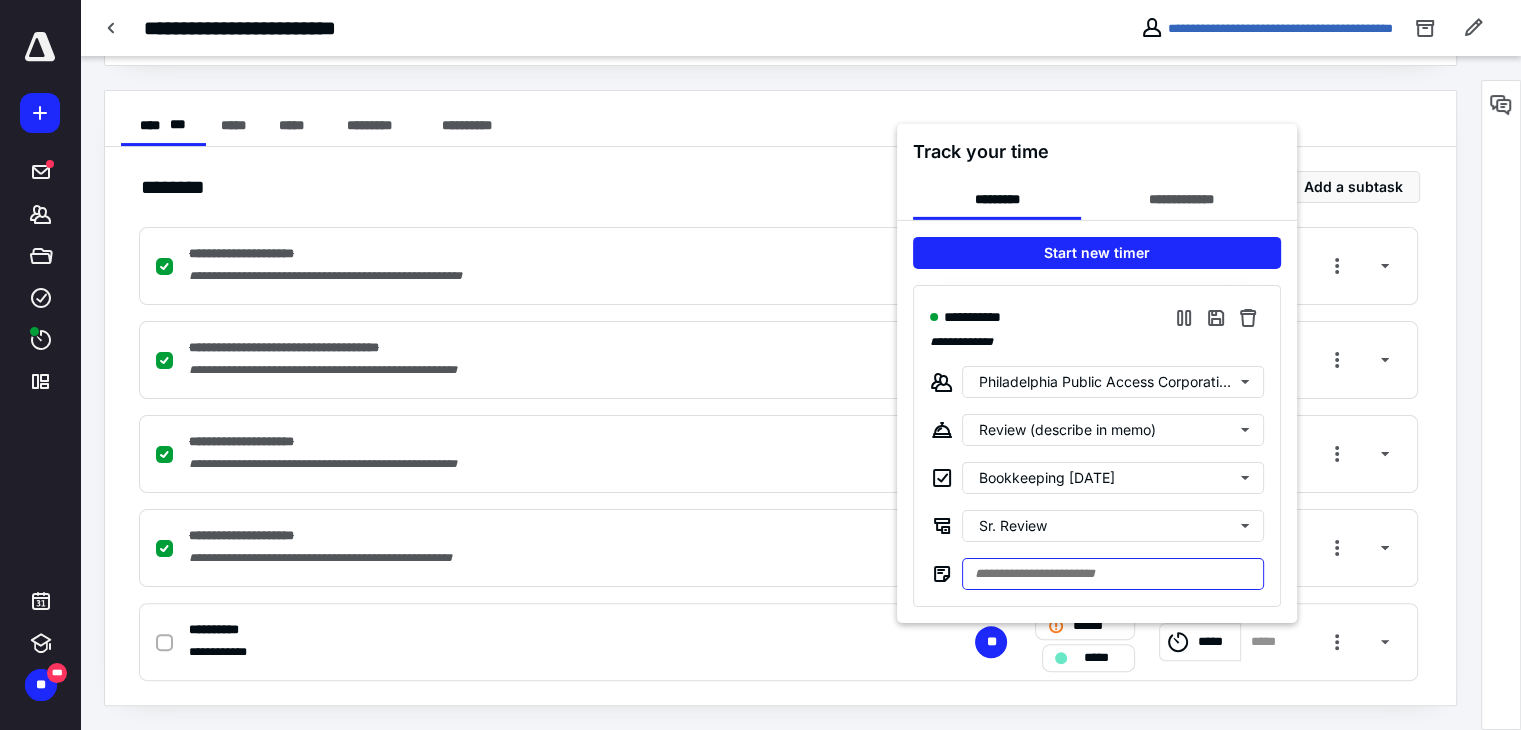 click at bounding box center (1113, 573) 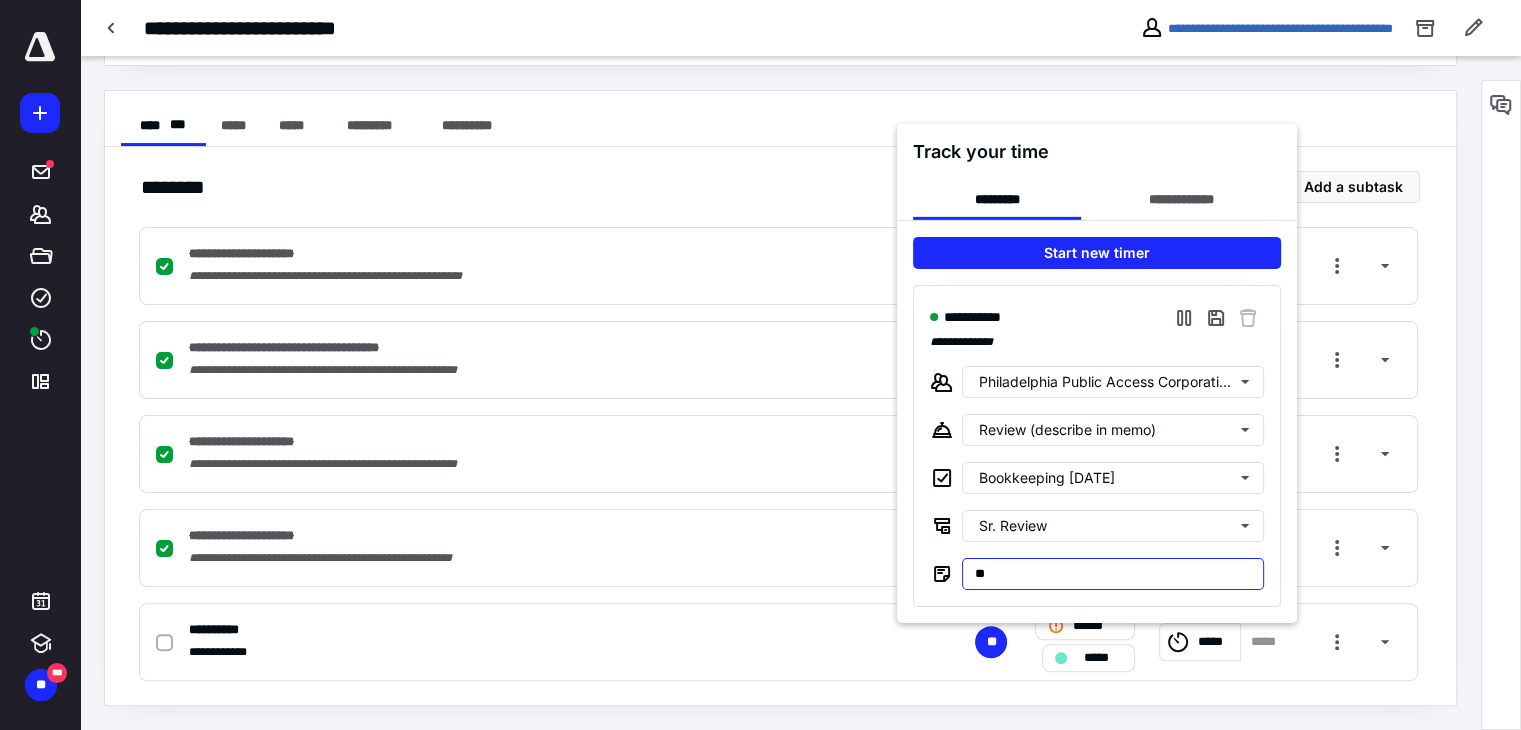 type on "*" 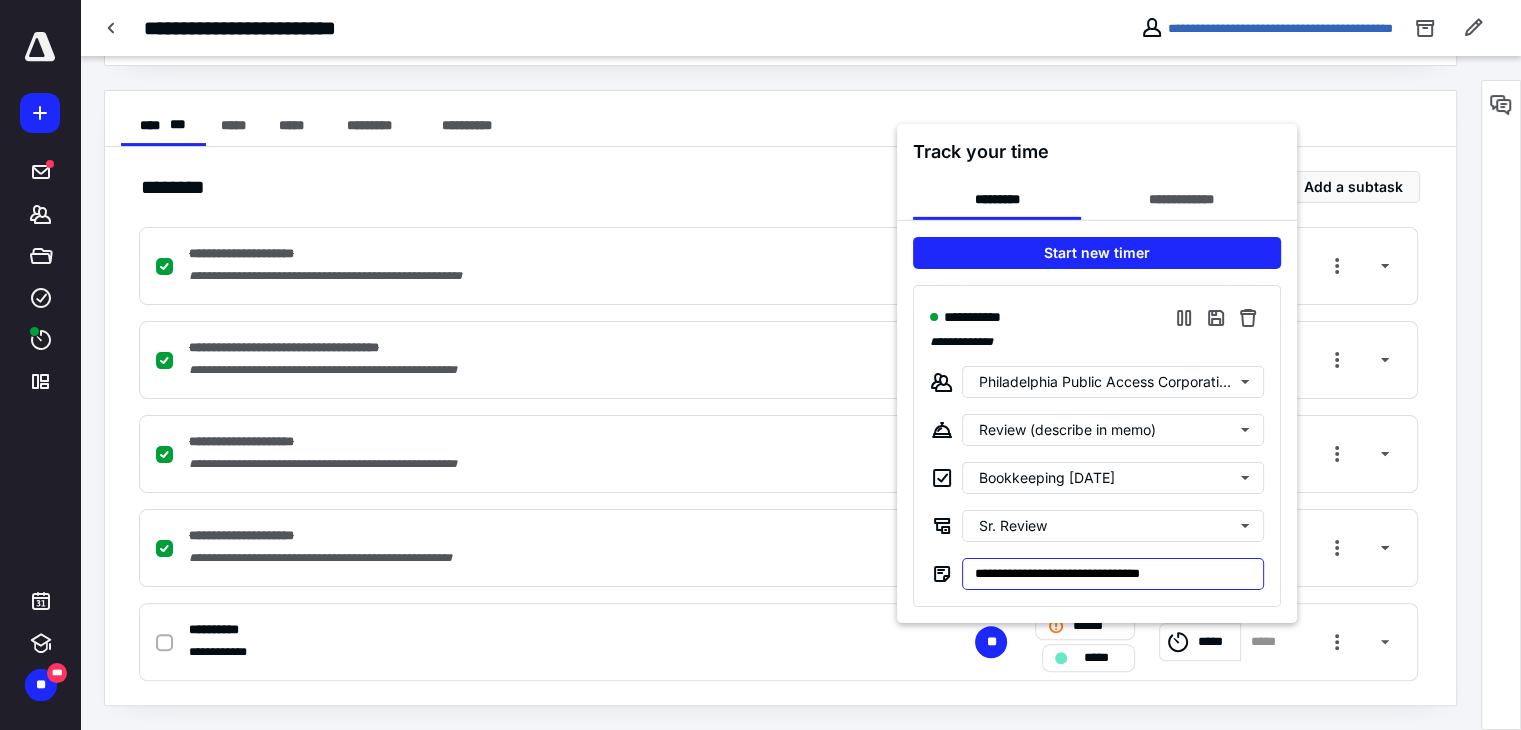 type on "**********" 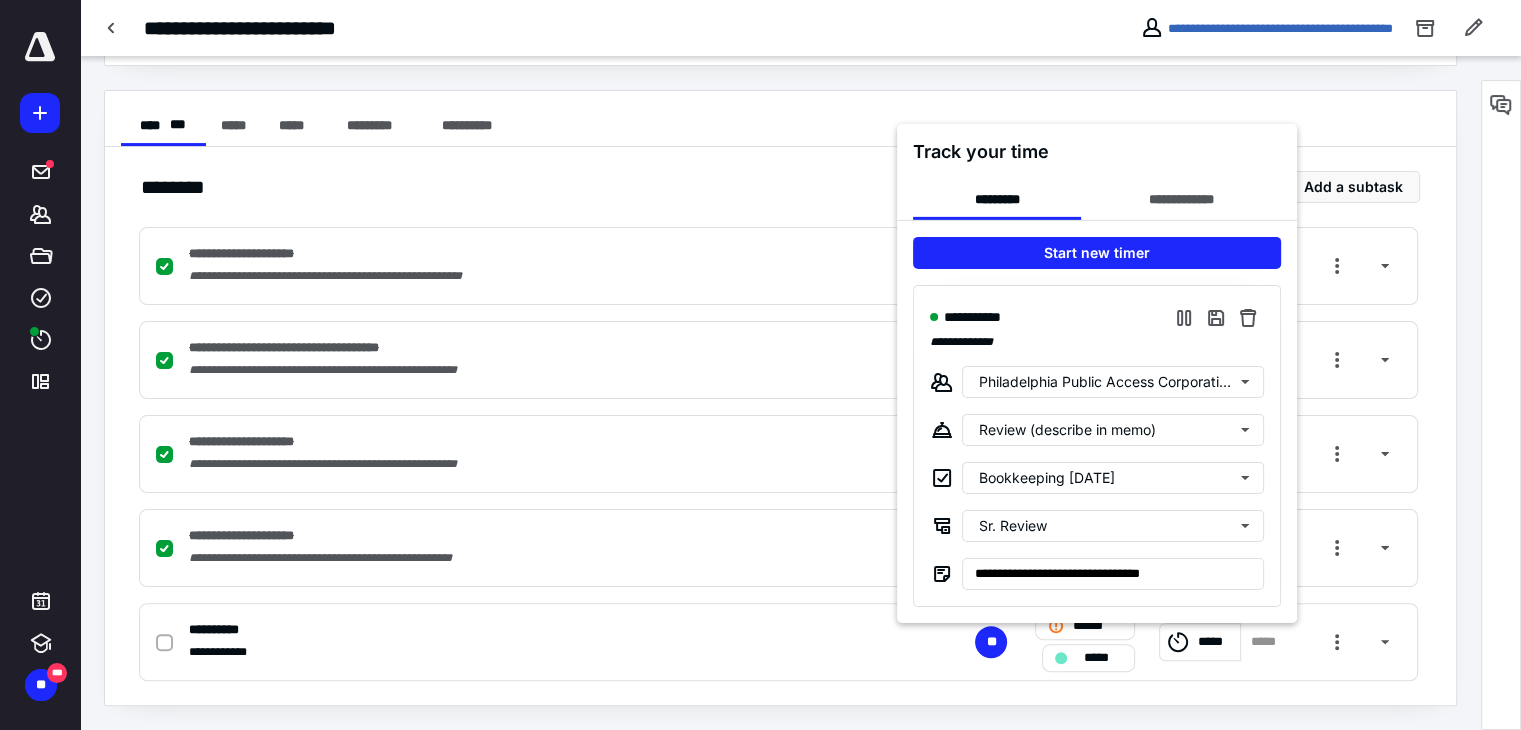 drag, startPoint x: 902, startPoint y: 22, endPoint x: 921, endPoint y: 2, distance: 27.58623 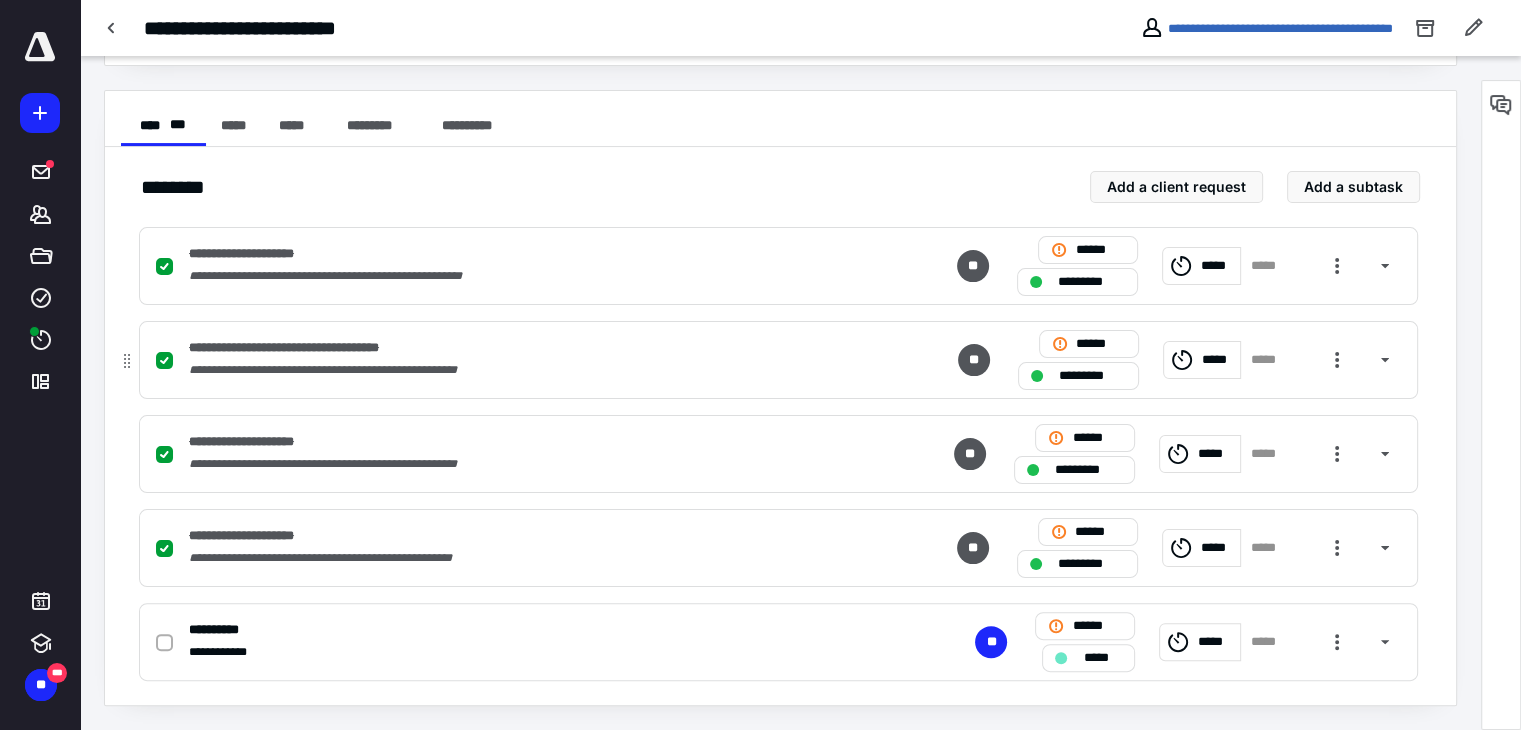 click on "**********" at bounding box center (516, 348) 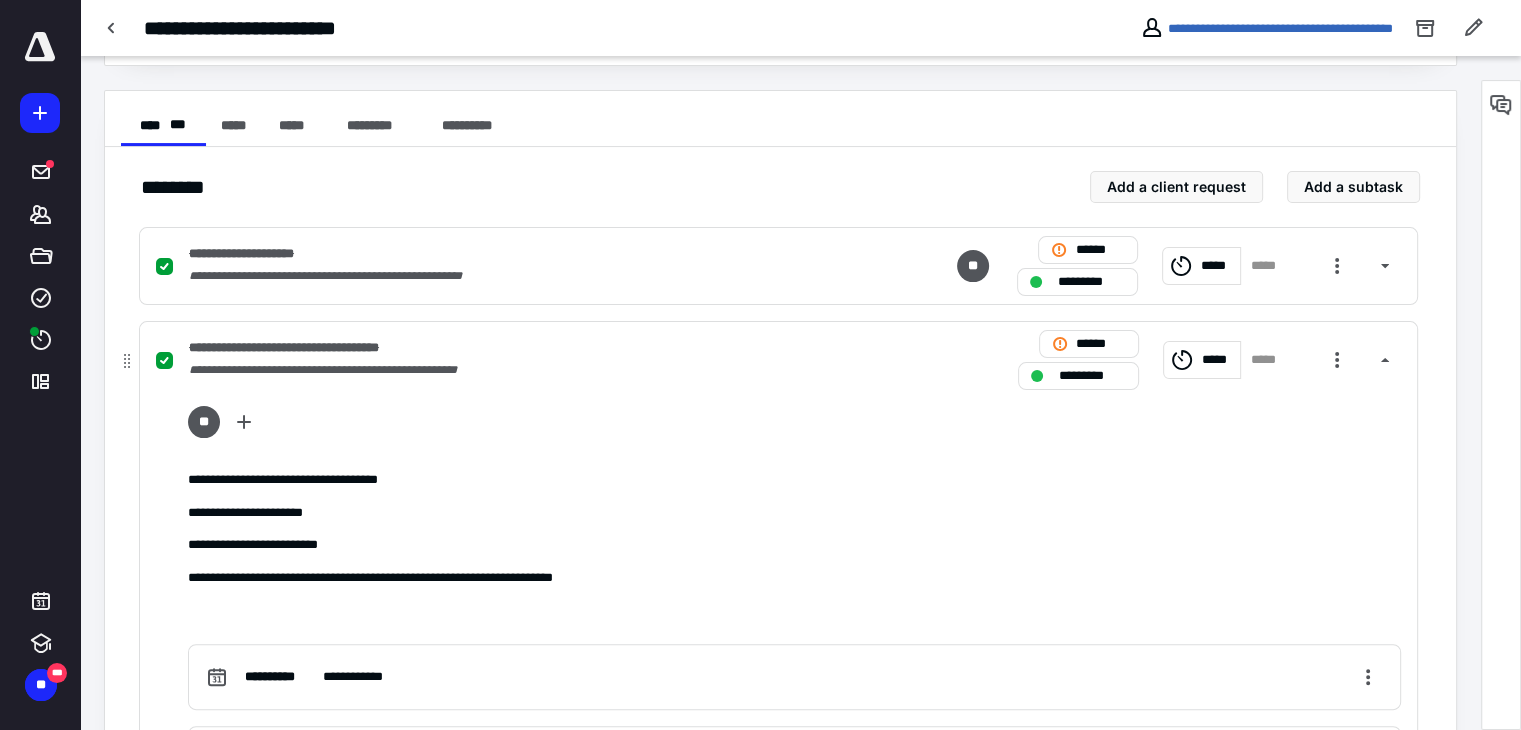 click on "**********" at bounding box center [516, 348] 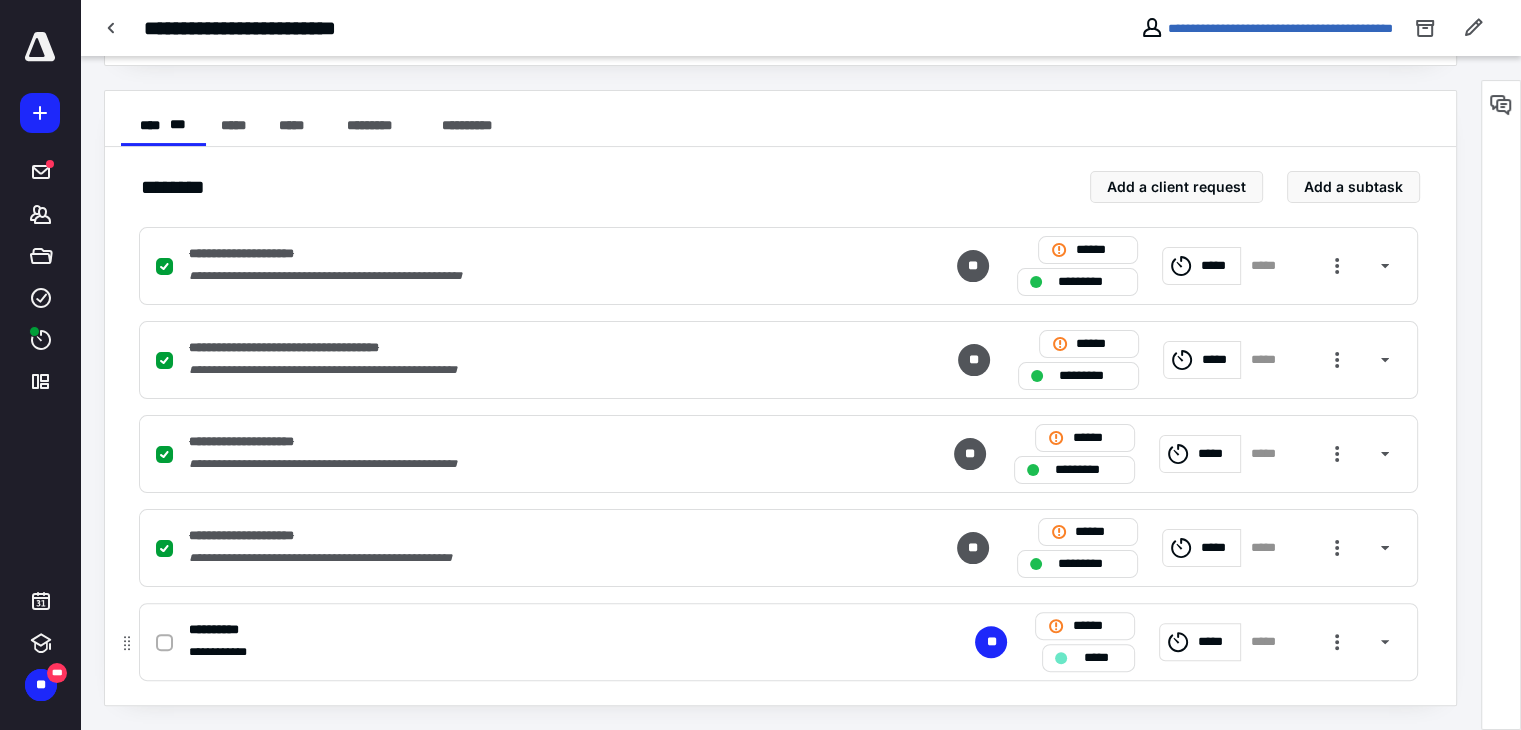 click on "*****" at bounding box center (1200, 642) 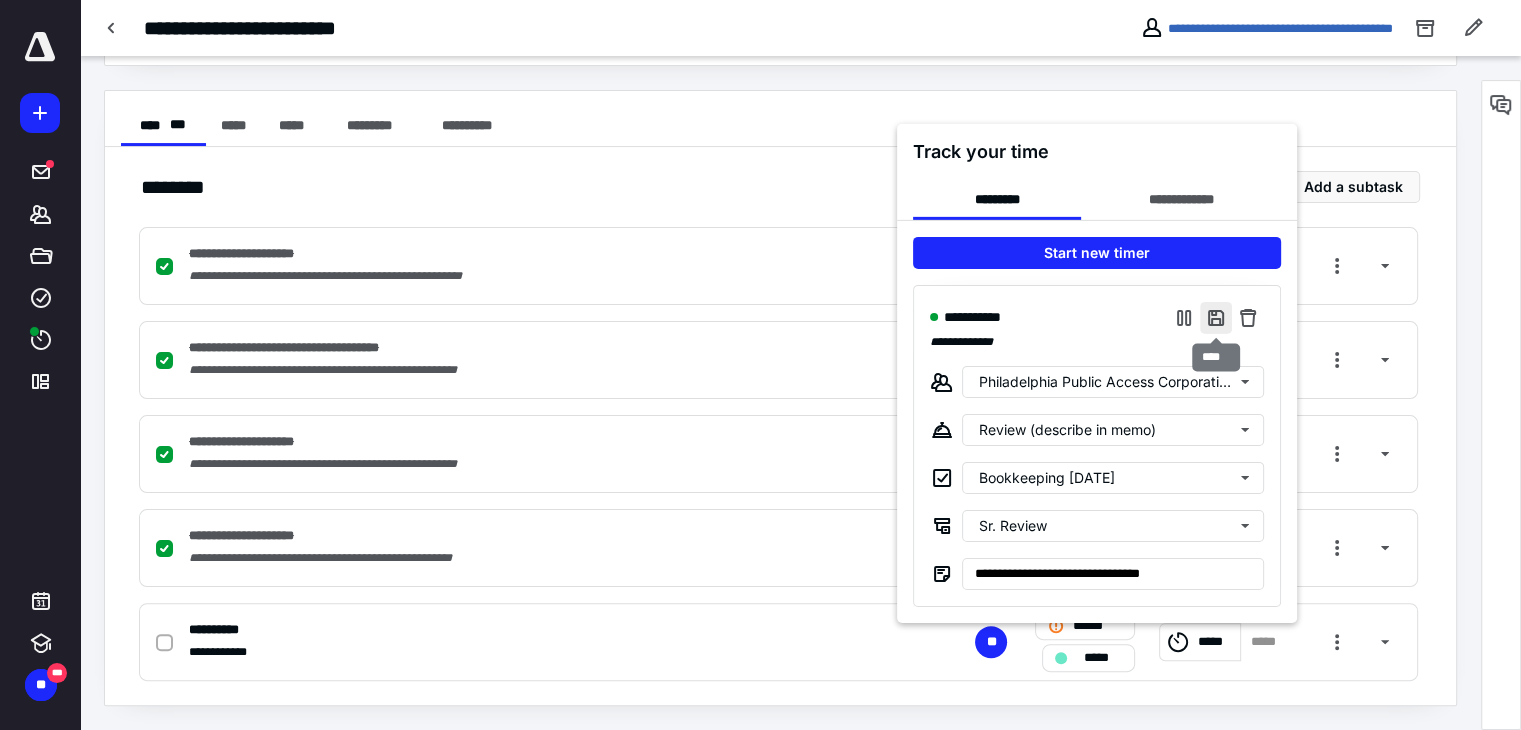 click at bounding box center (1216, 317) 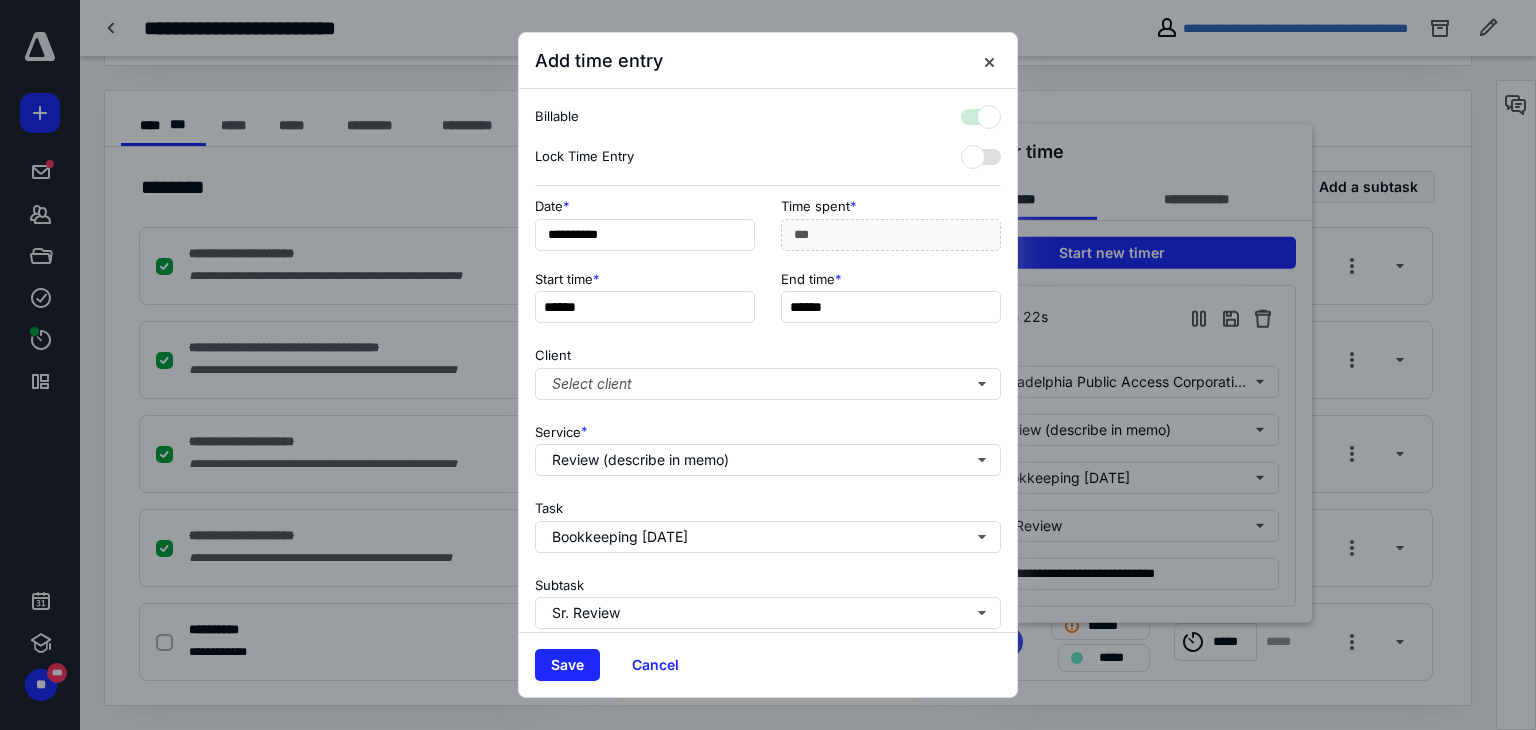 click on "Client Select client" at bounding box center (768, 369) 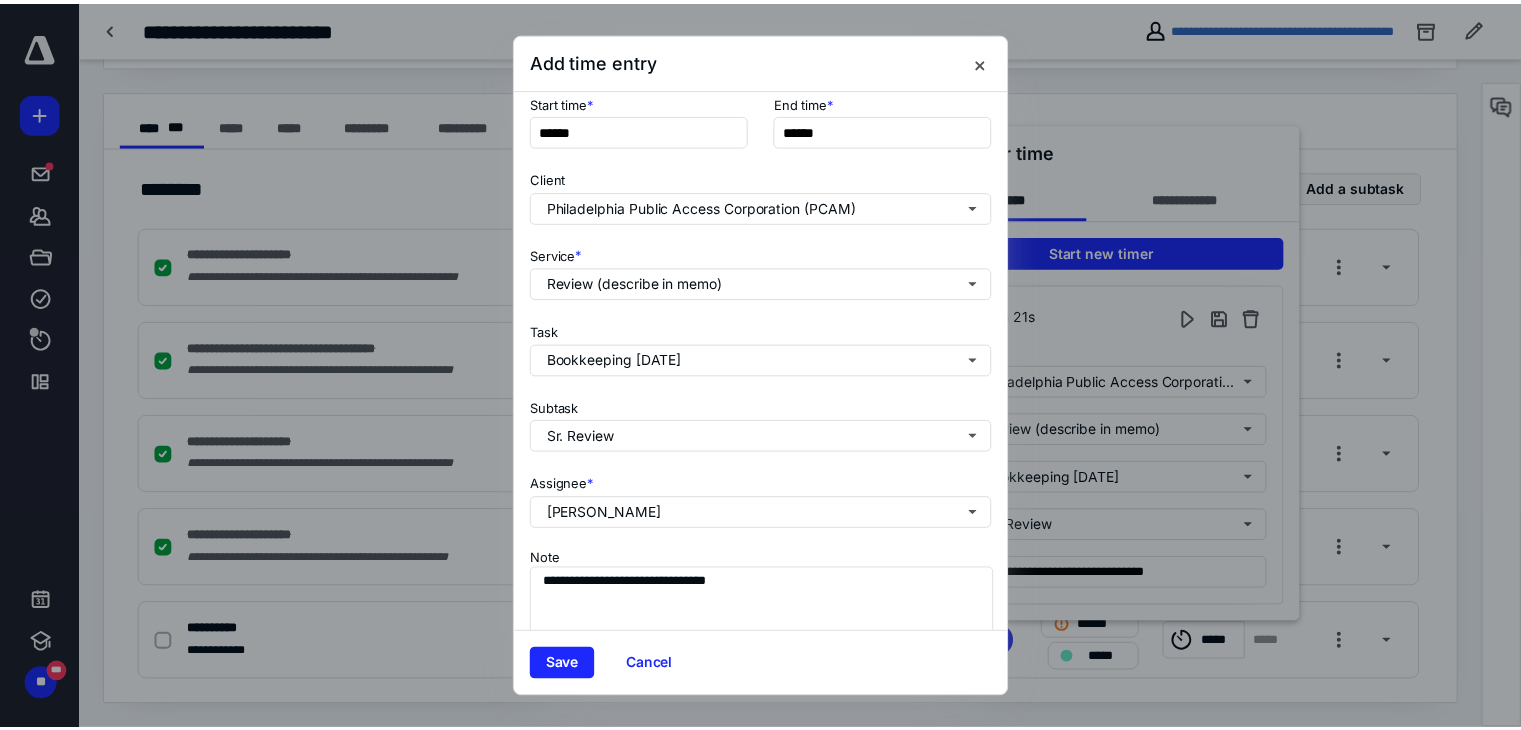 scroll, scrollTop: 244, scrollLeft: 0, axis: vertical 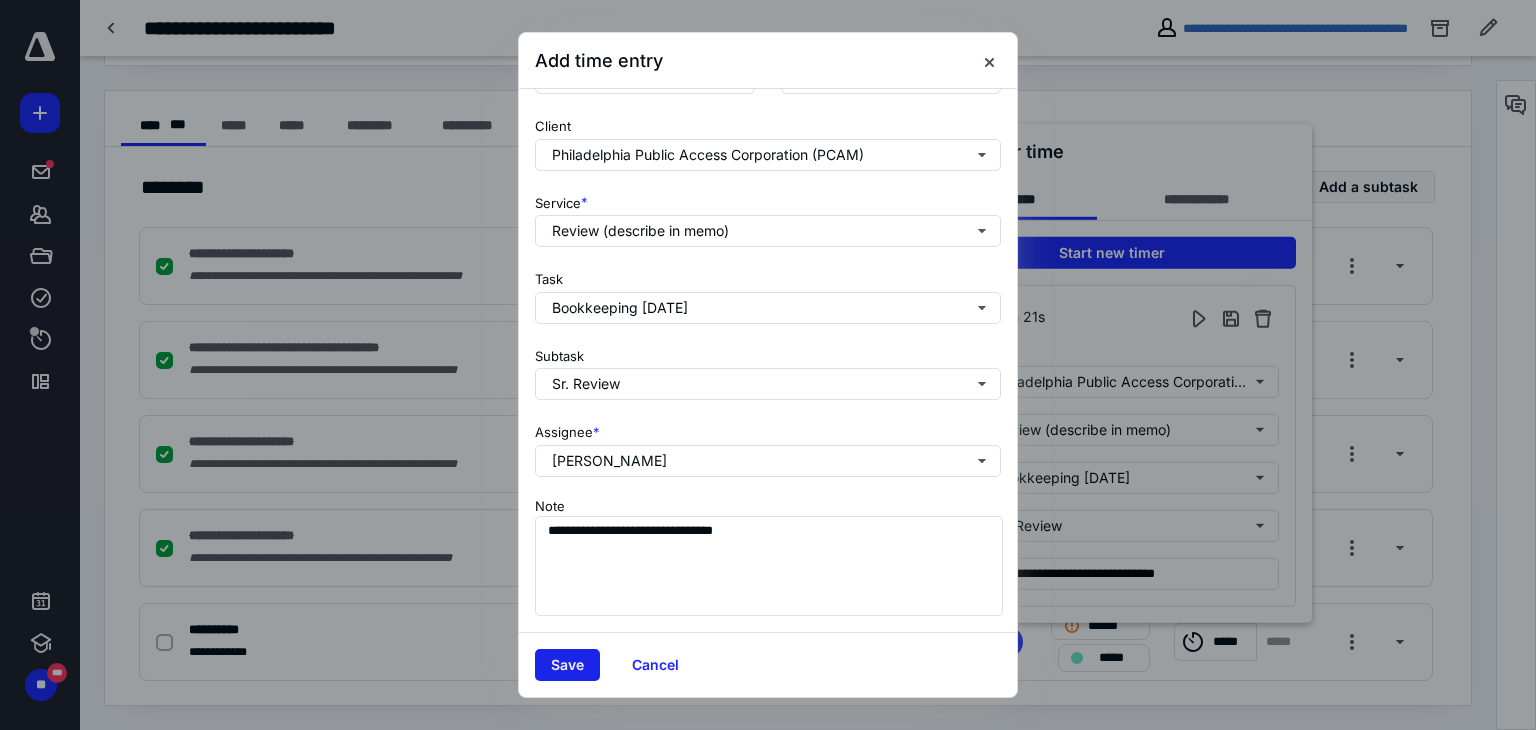click on "Save" at bounding box center [567, 665] 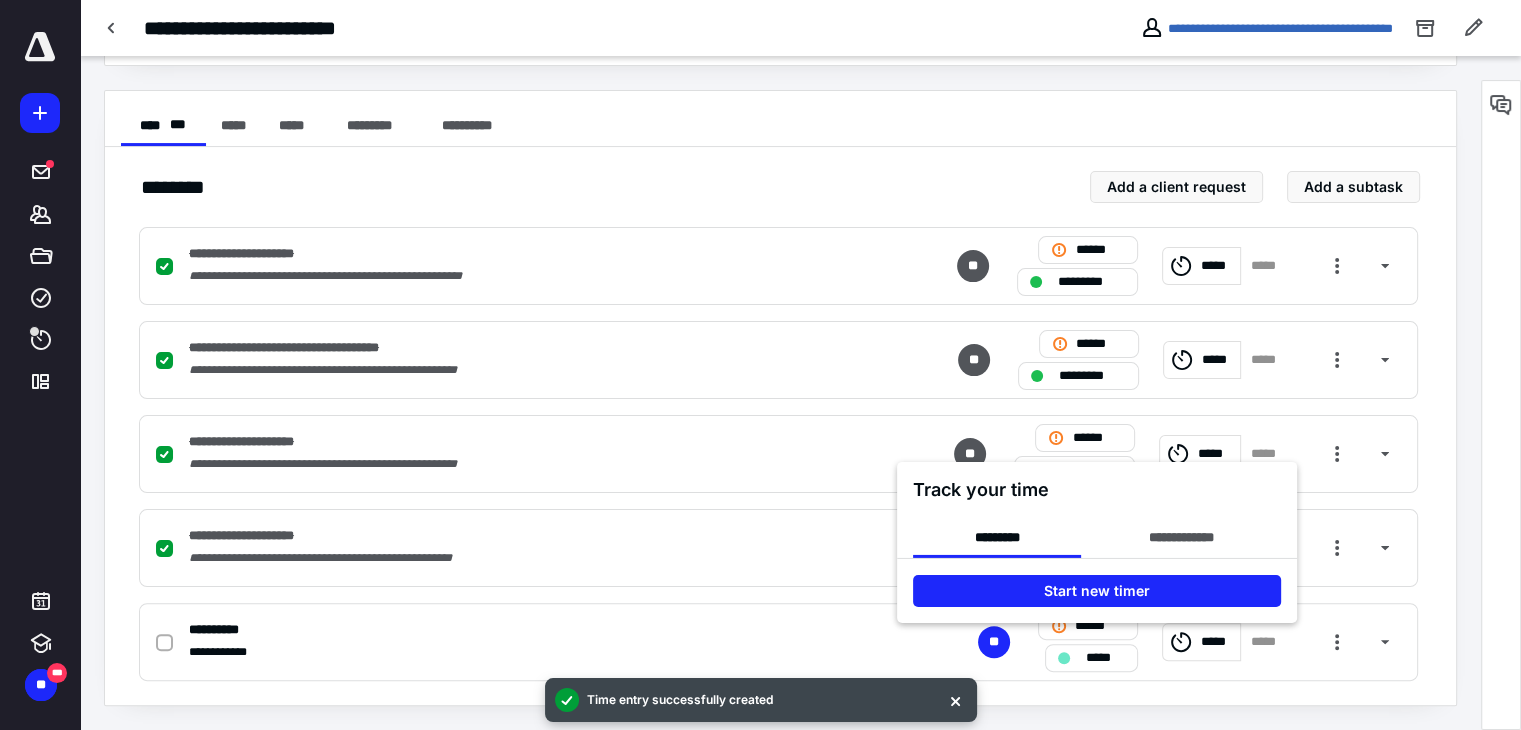 click at bounding box center [760, 365] 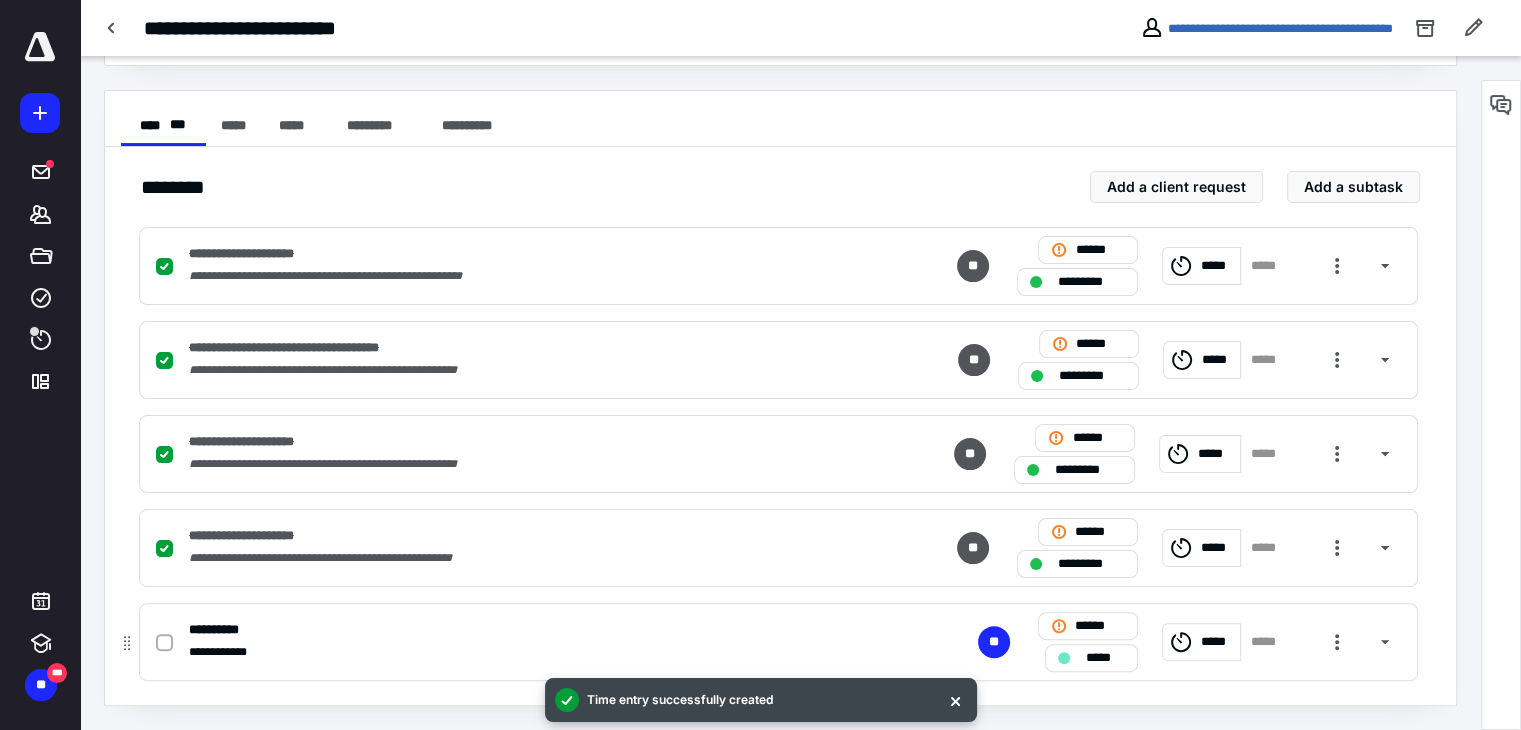 click on "*****" at bounding box center [1091, 658] 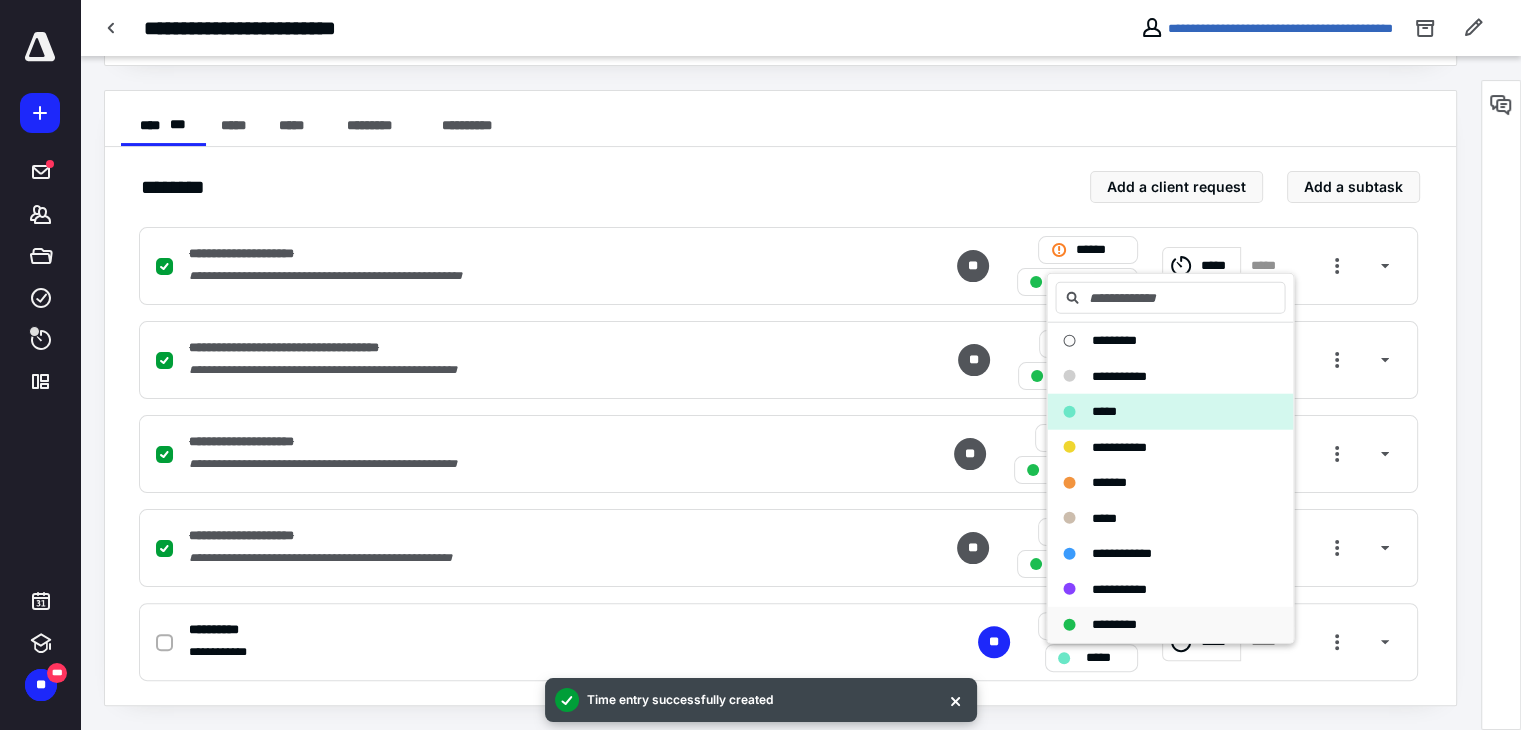 click on "*********" at bounding box center [1170, 625] 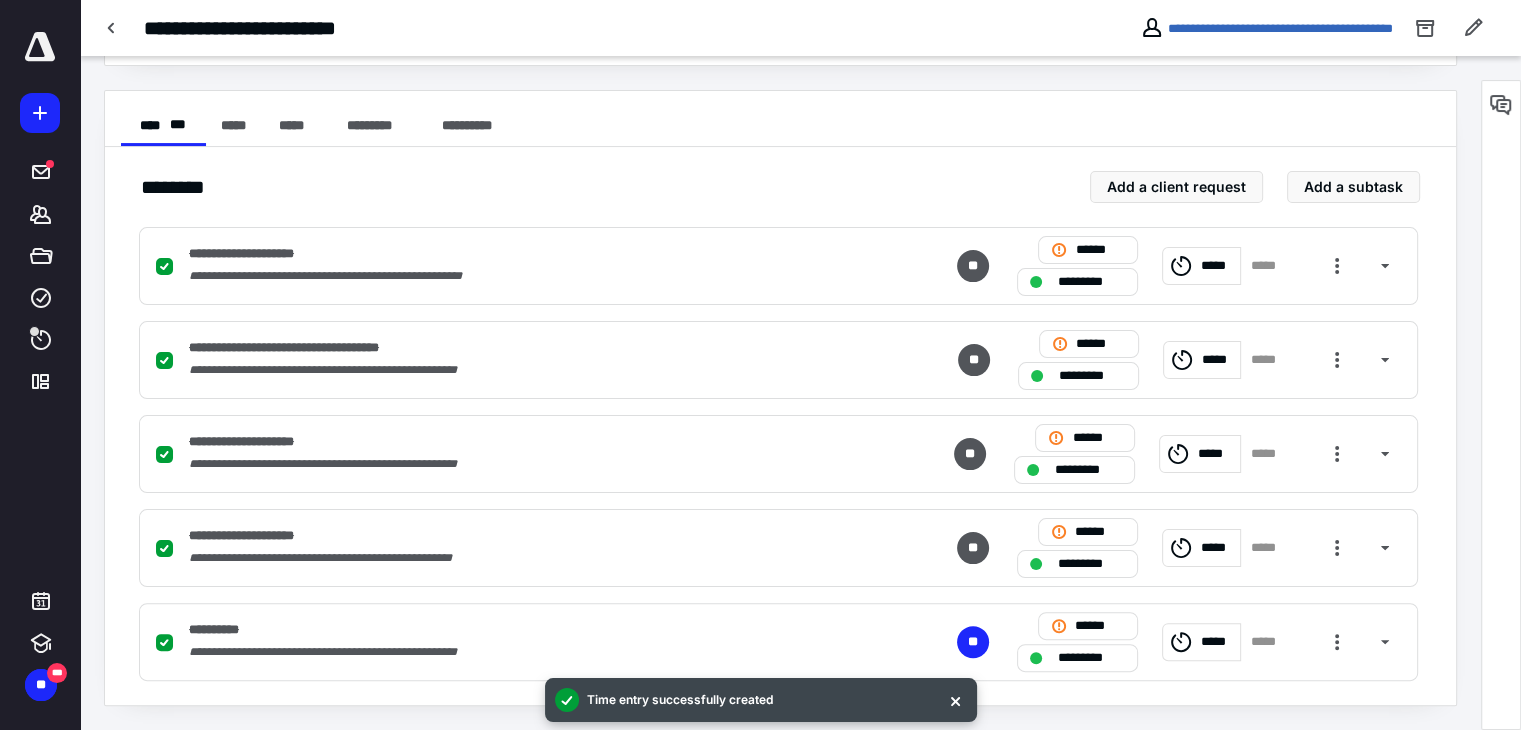scroll, scrollTop: 0, scrollLeft: 0, axis: both 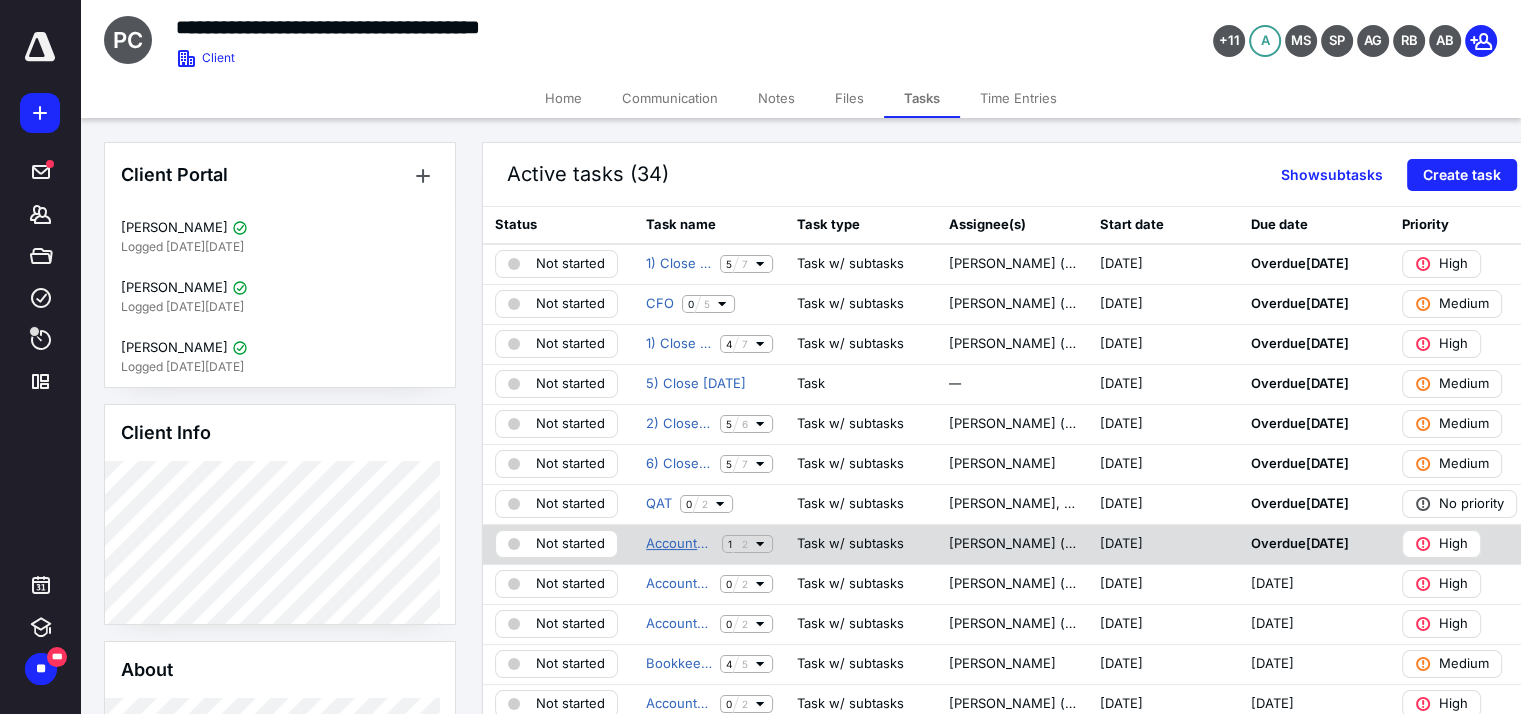 click on "Accounts Receivable" at bounding box center [680, 544] 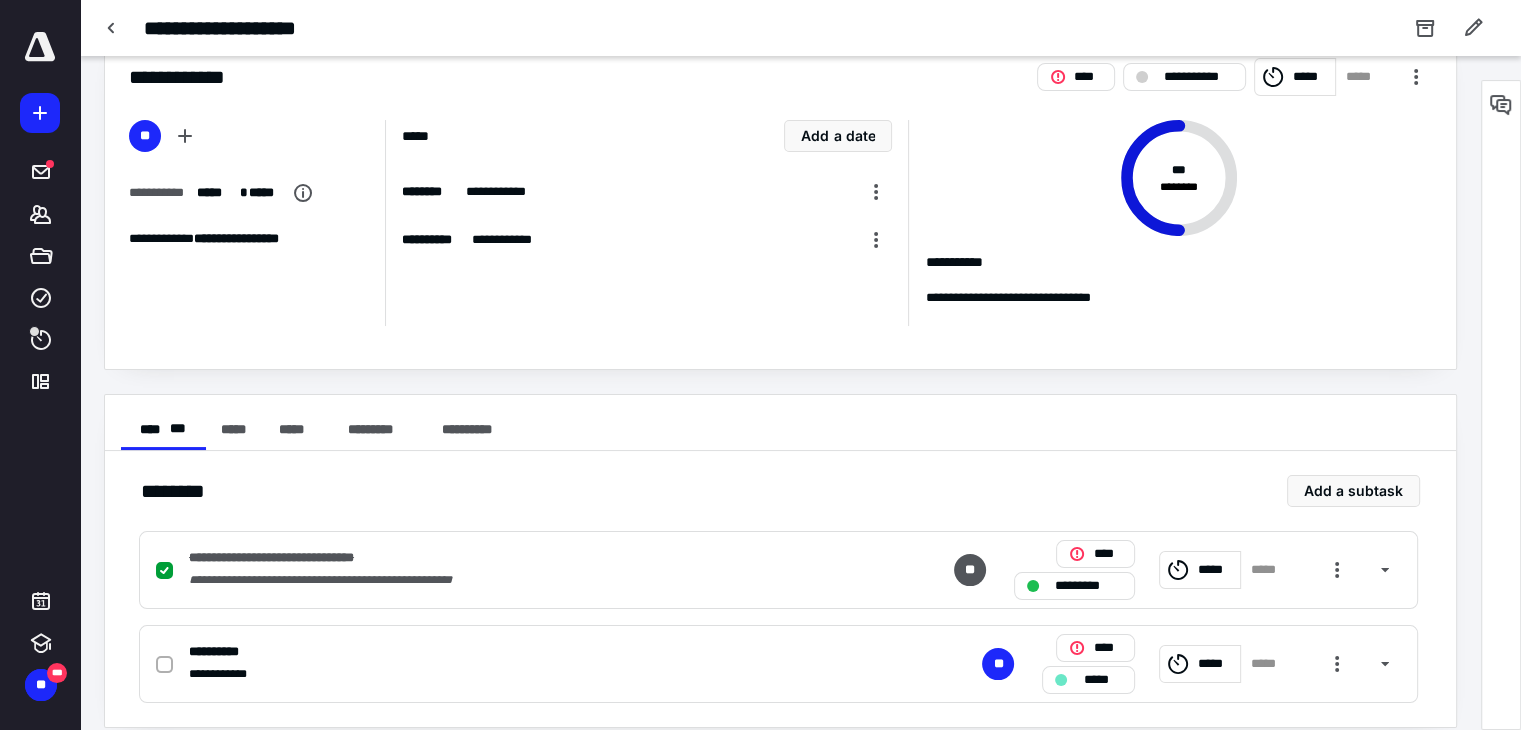 scroll, scrollTop: 68, scrollLeft: 0, axis: vertical 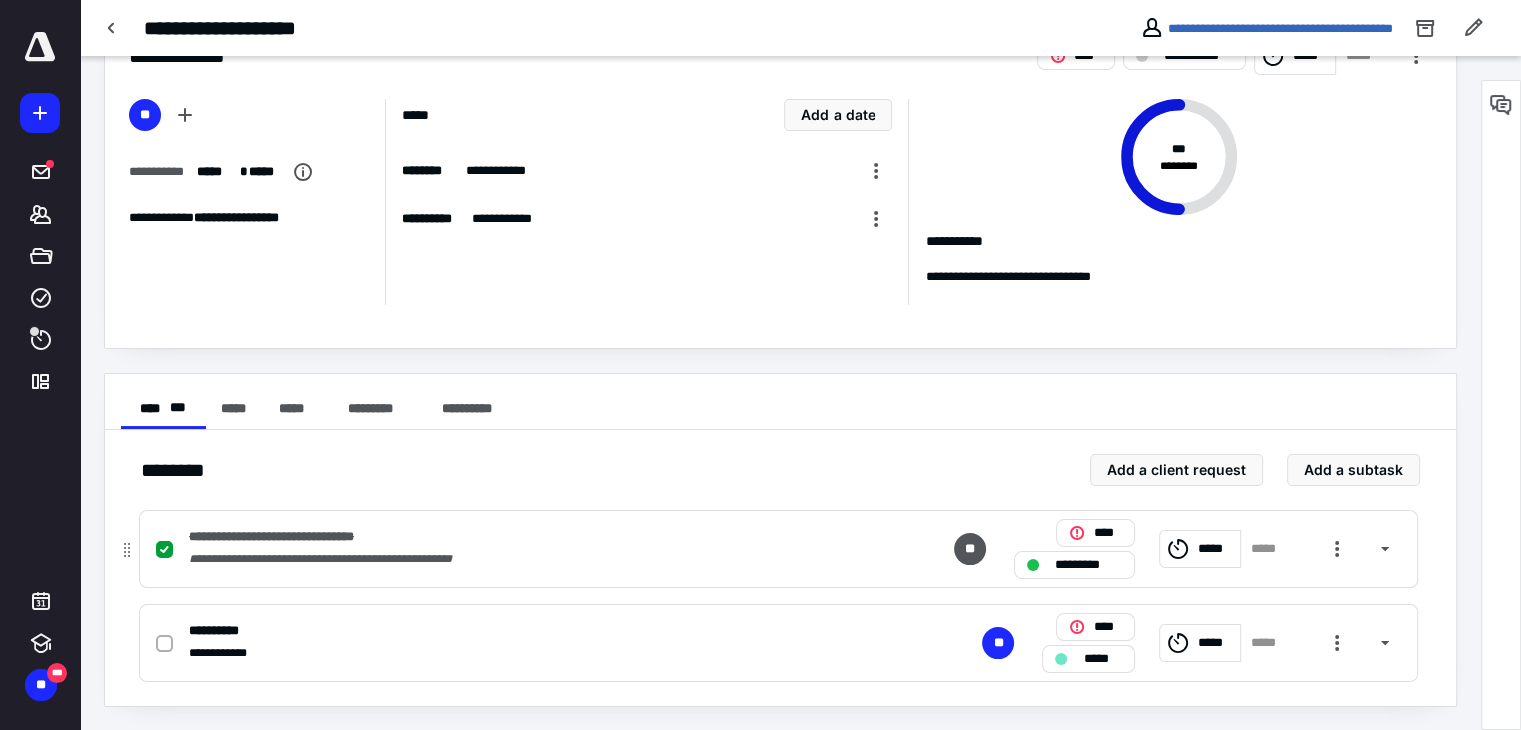 click on "**********" at bounding box center [516, 559] 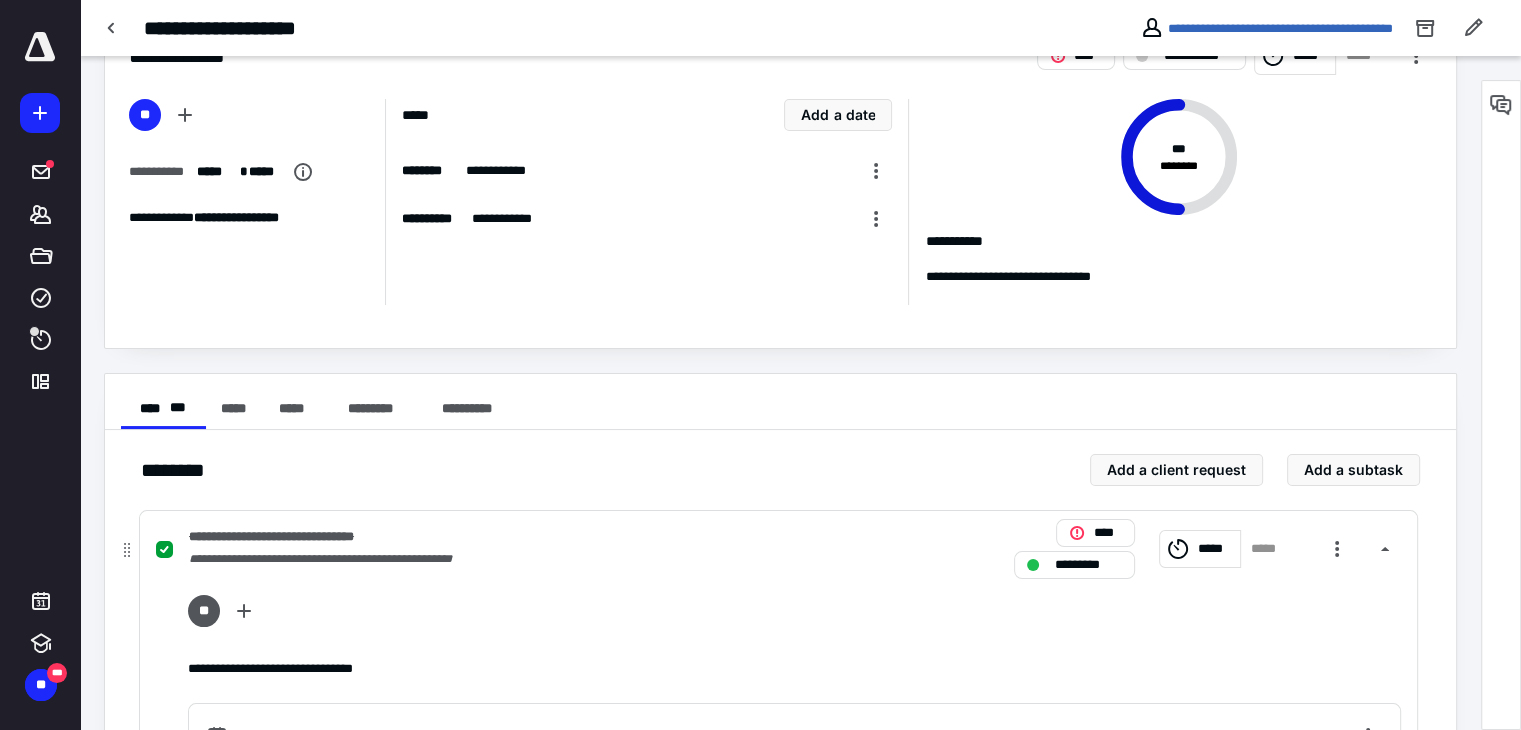 click on "**********" at bounding box center [352, 559] 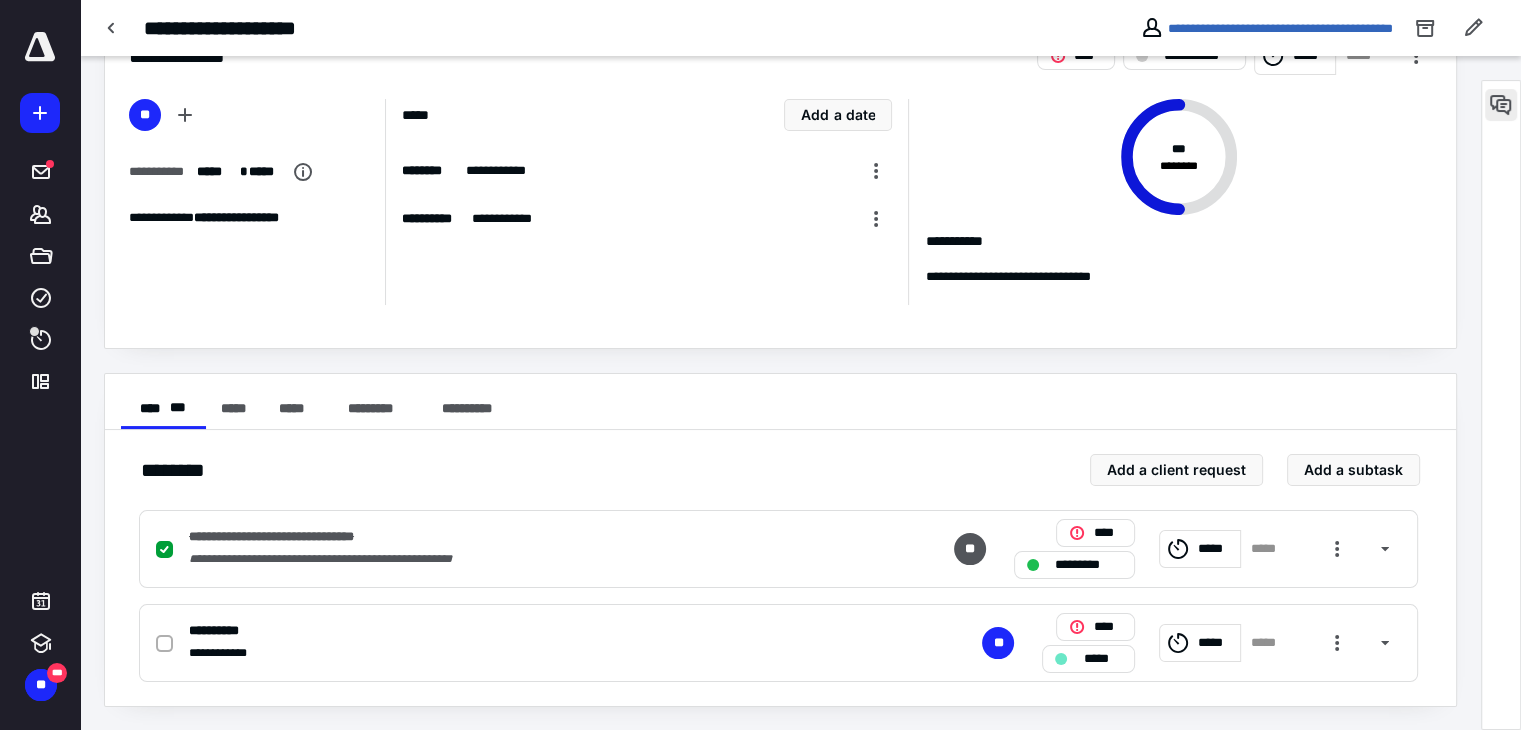 click at bounding box center (1501, 105) 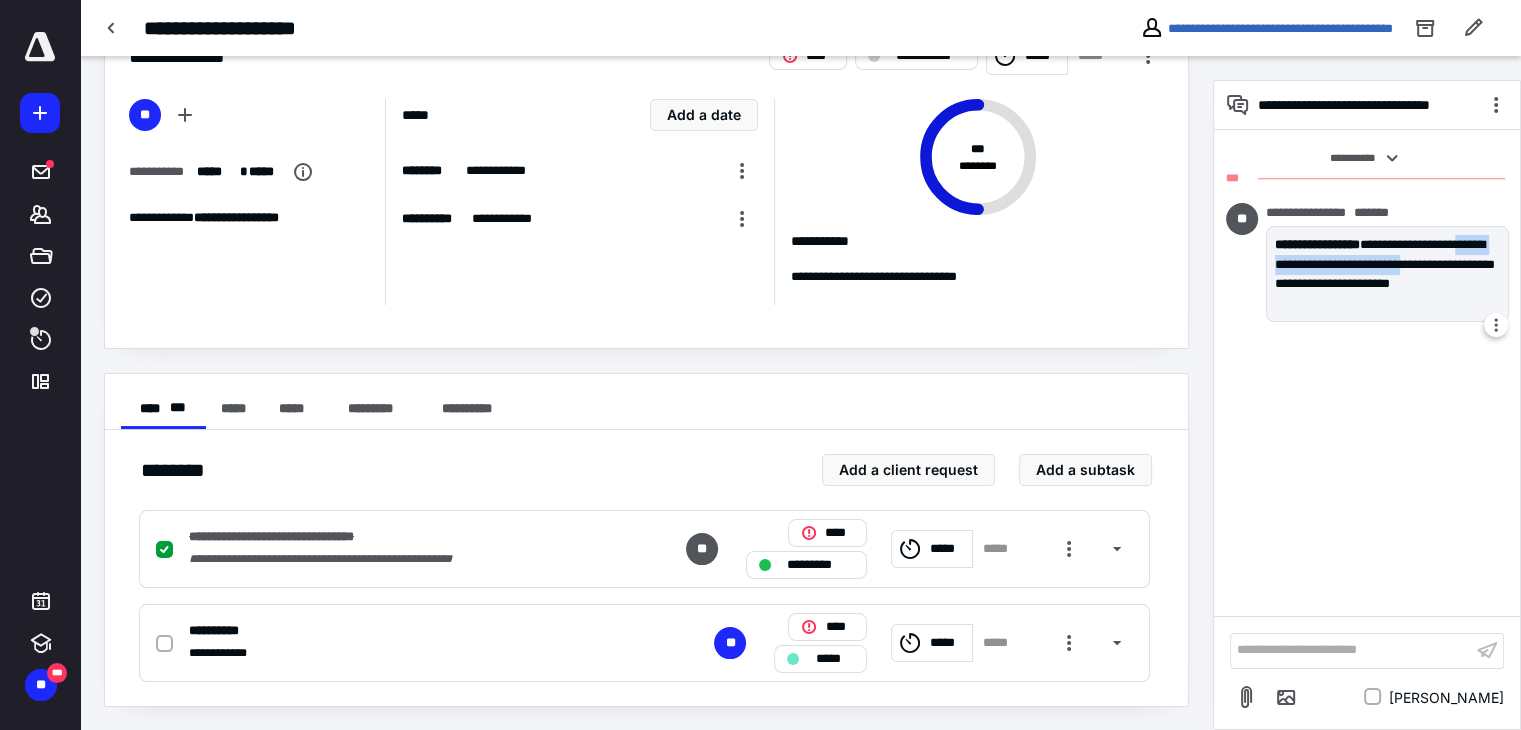 drag, startPoint x: 1299, startPoint y: 262, endPoint x: 1316, endPoint y: 289, distance: 31.906113 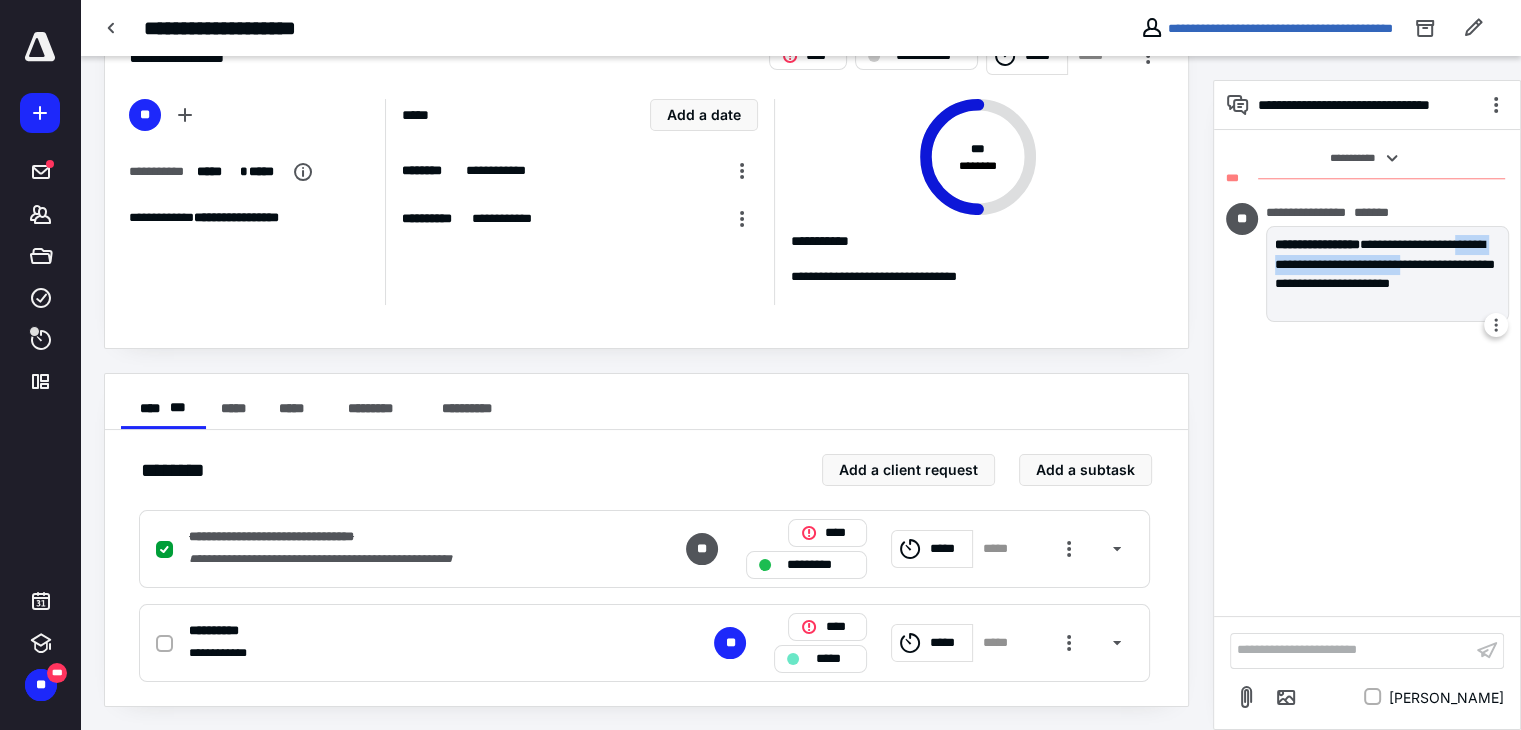 click on "**********" at bounding box center (1387, 274) 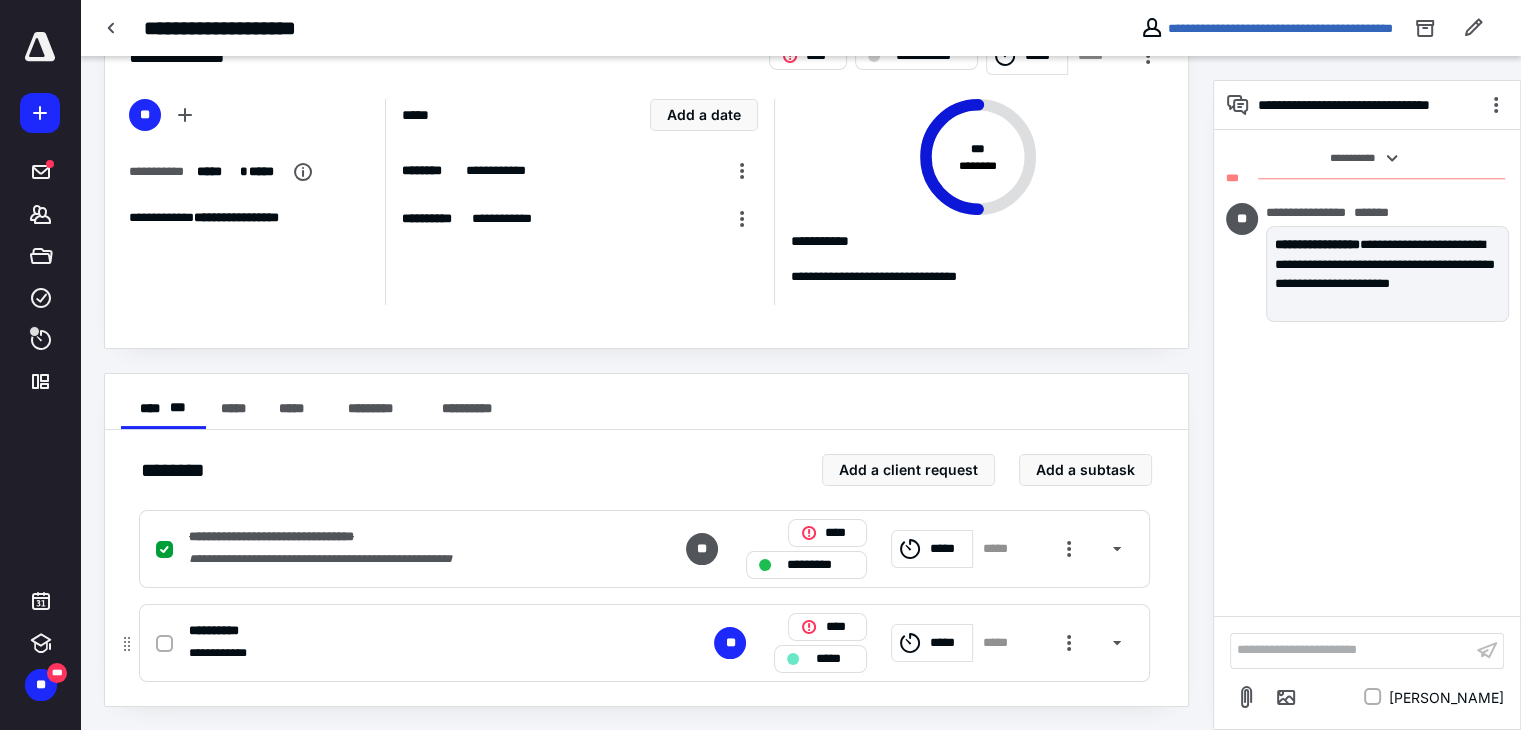 click on "*****" at bounding box center [834, 659] 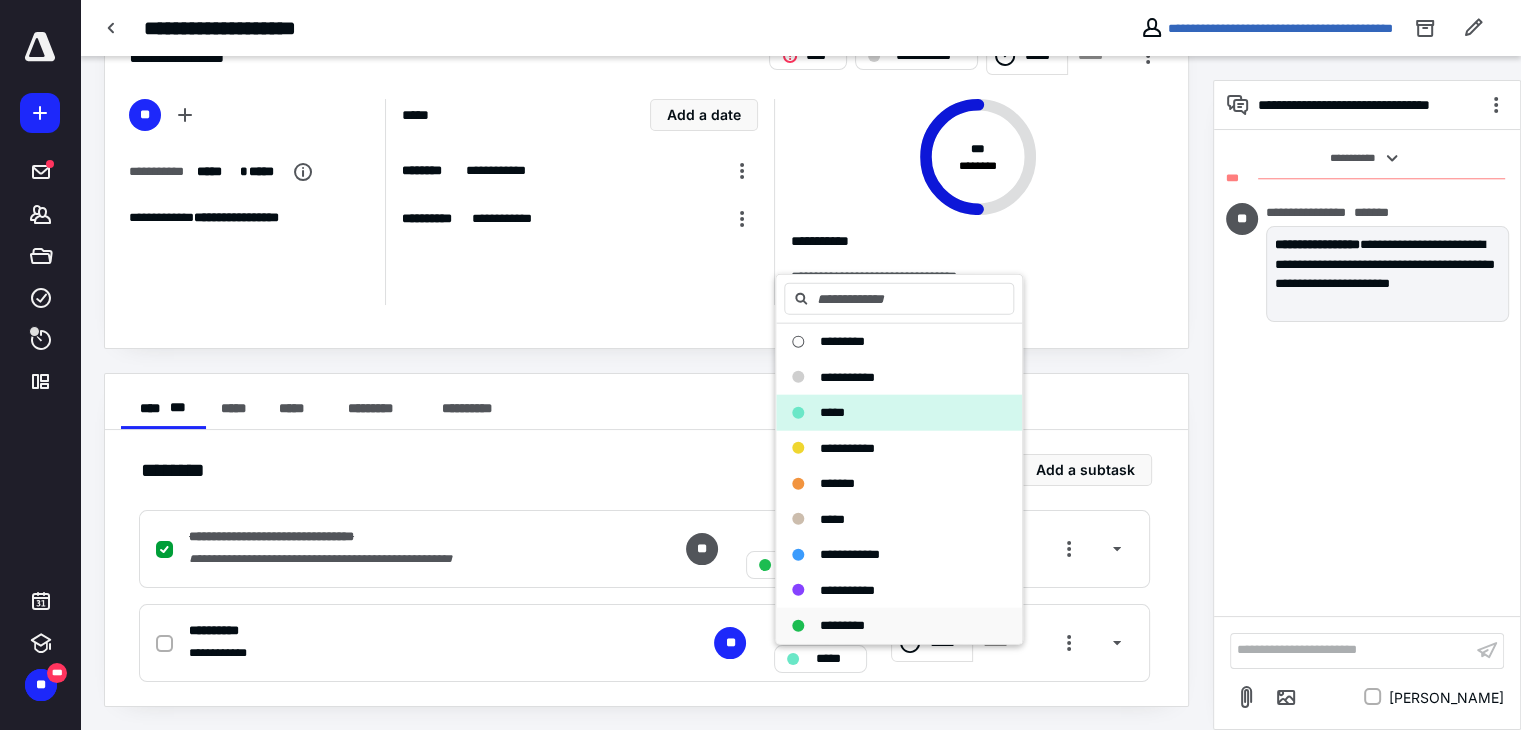 click on "*********" at bounding box center (842, 625) 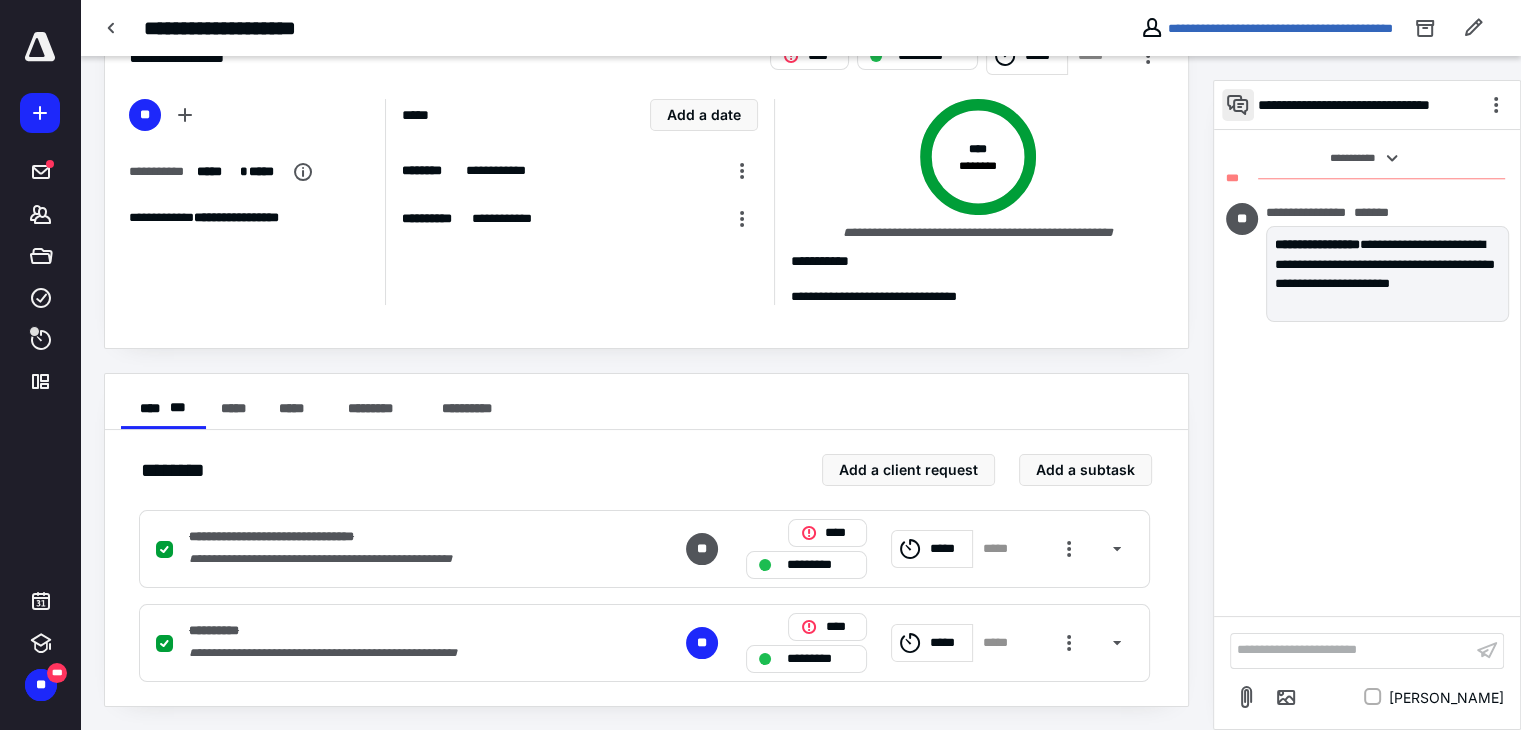 click at bounding box center [1238, 105] 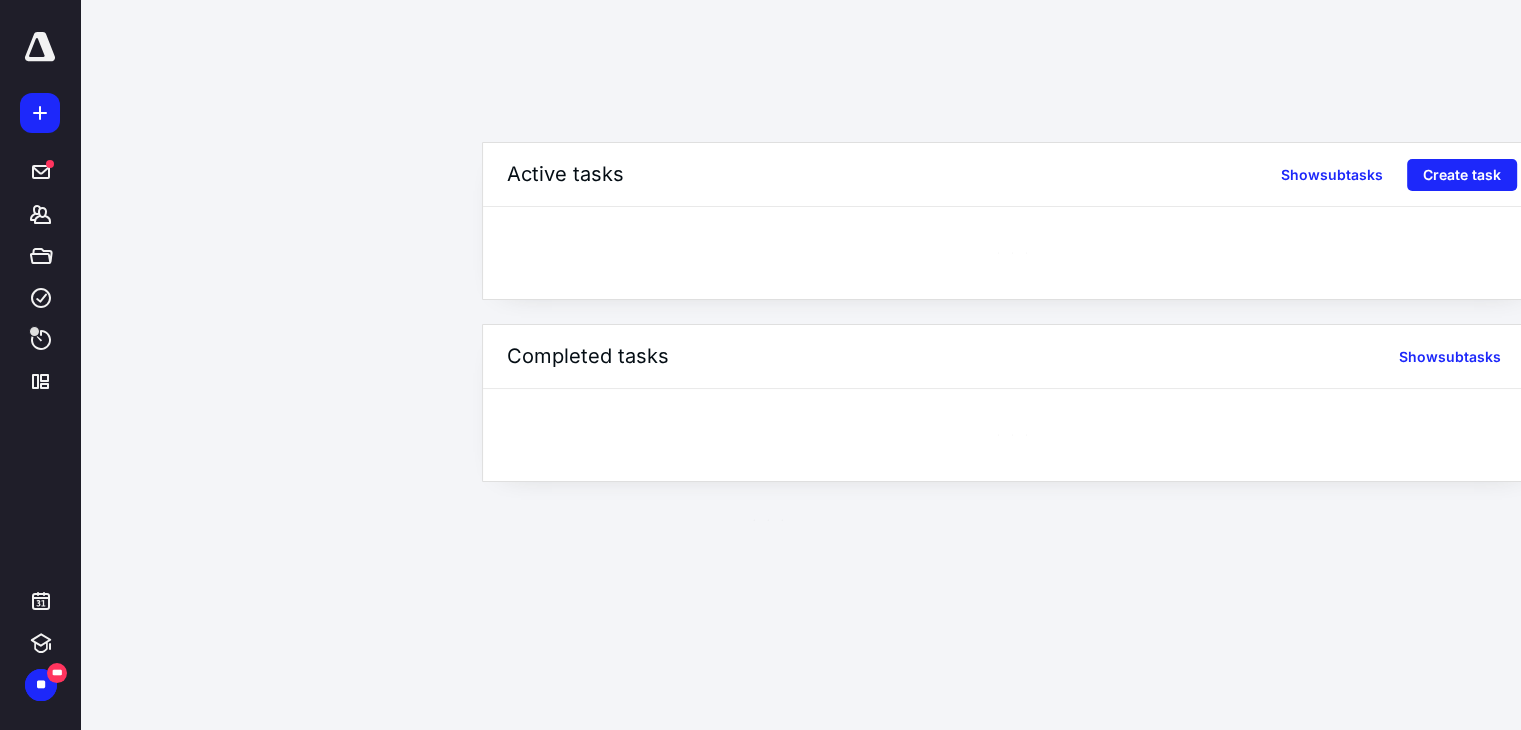 scroll, scrollTop: 0, scrollLeft: 0, axis: both 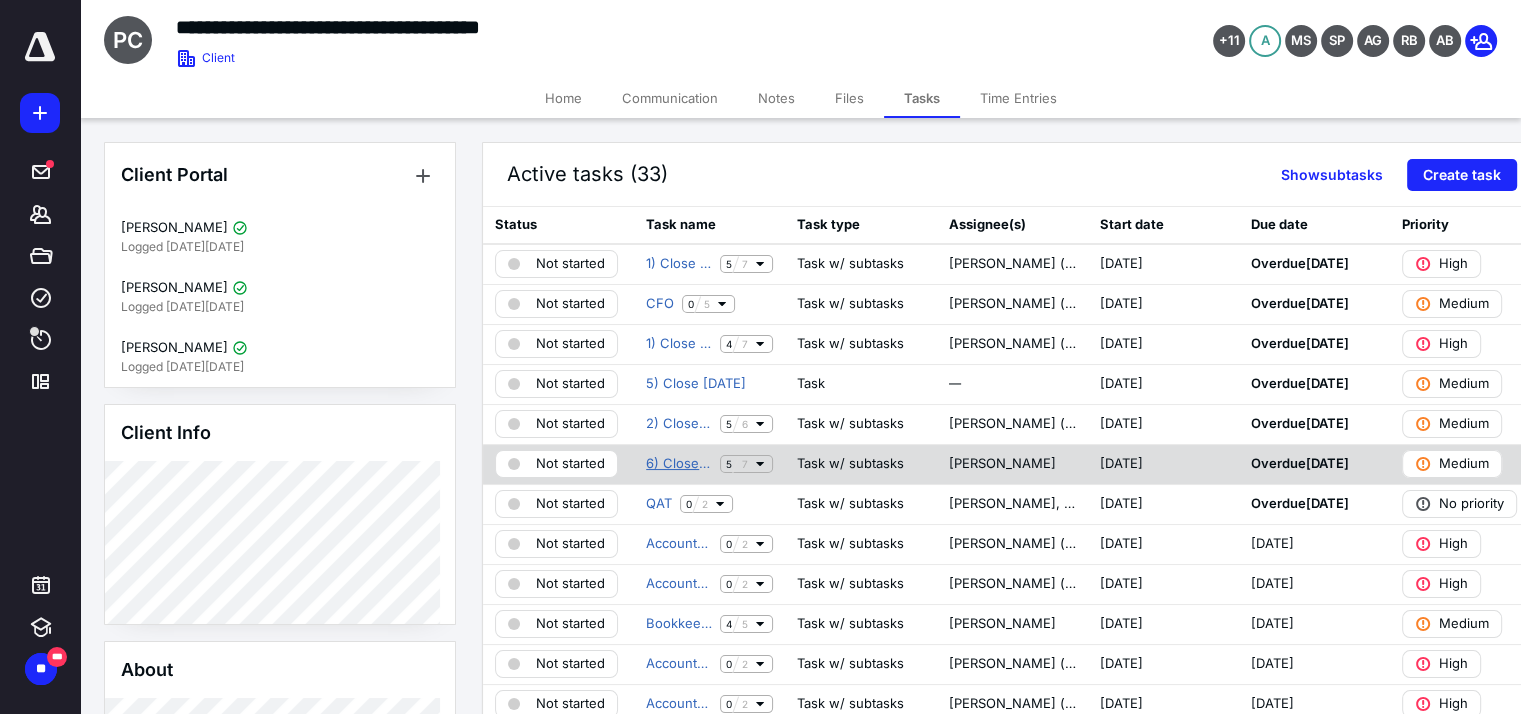 click on "6) Close [DATE]" at bounding box center (679, 464) 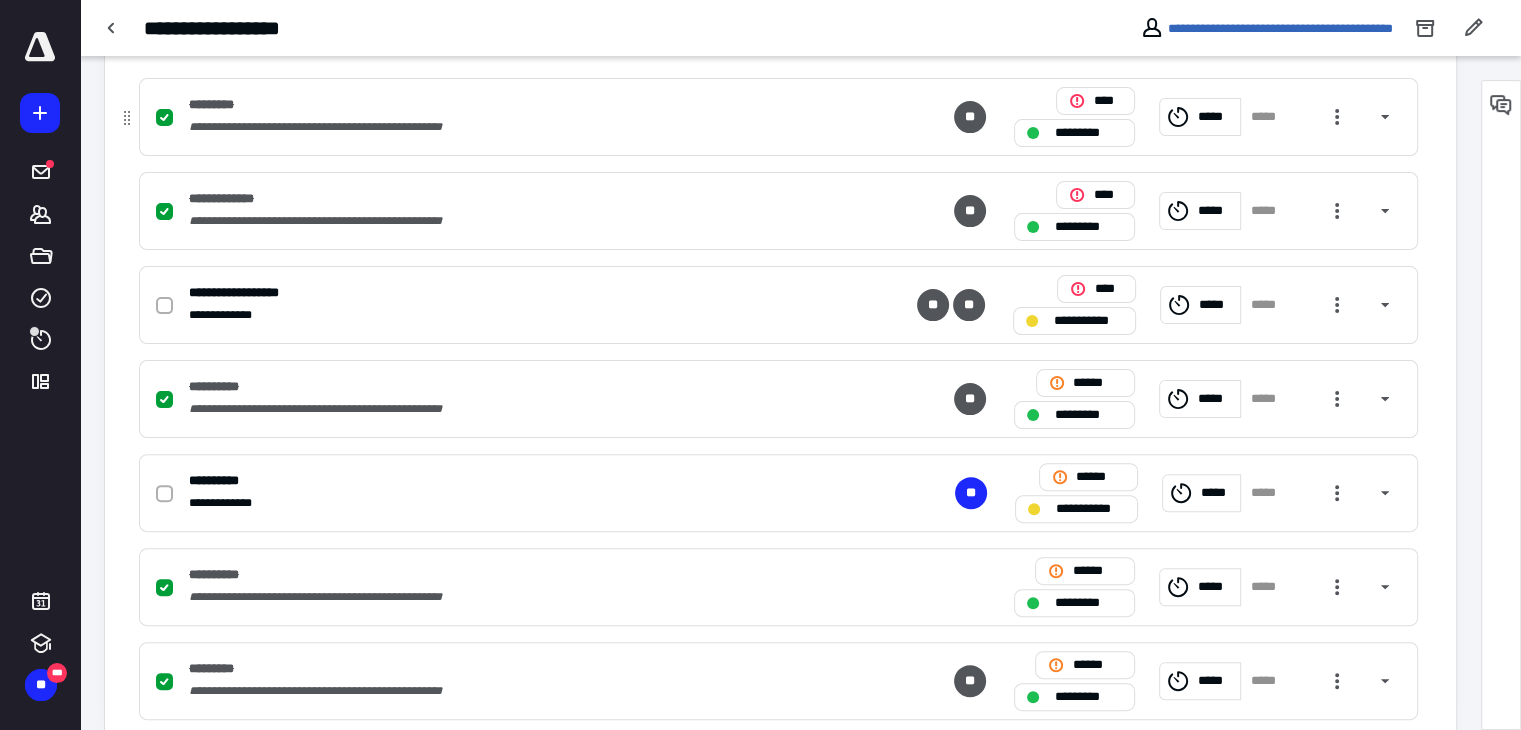 scroll, scrollTop: 539, scrollLeft: 0, axis: vertical 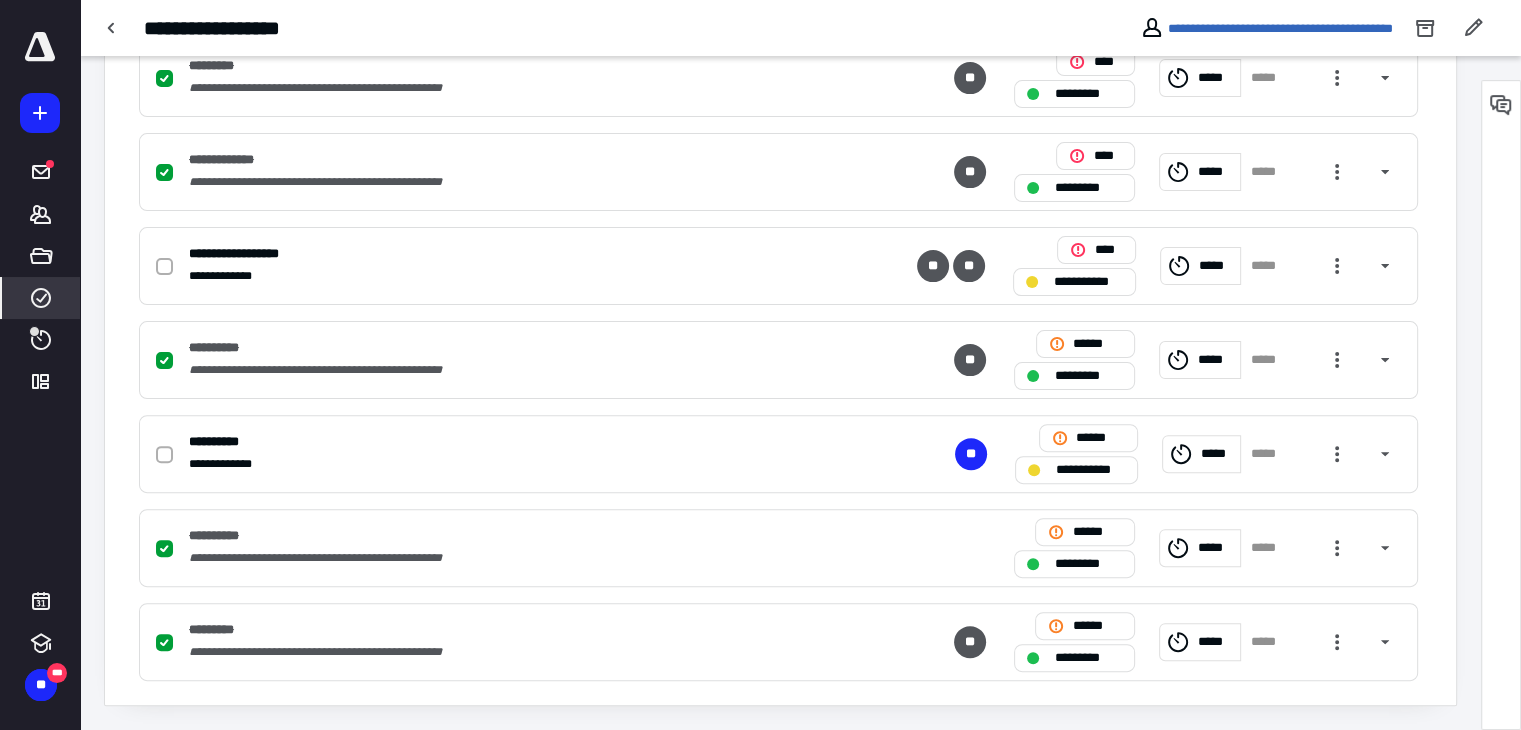 click 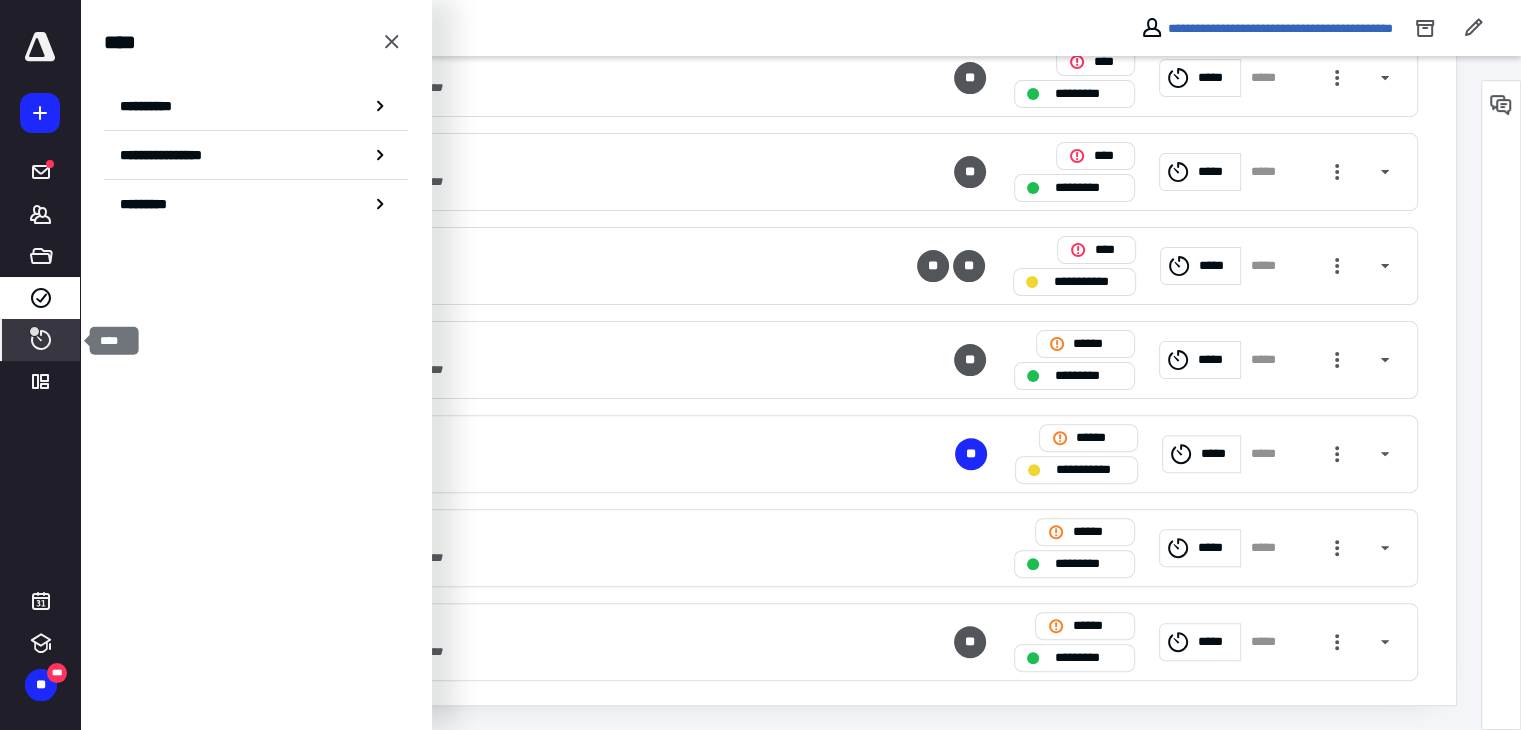 click on "****" at bounding box center (41, 340) 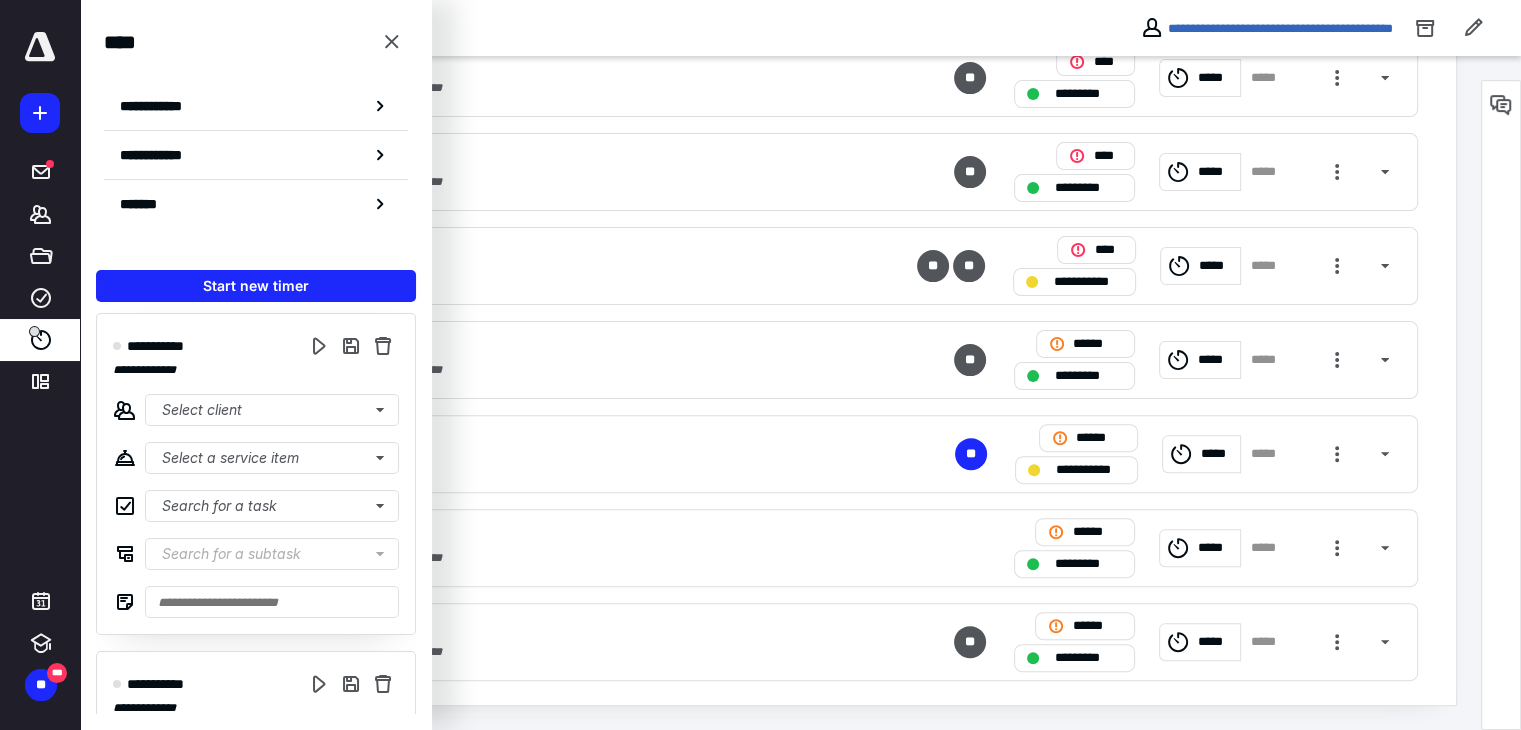 scroll, scrollTop: 0, scrollLeft: 0, axis: both 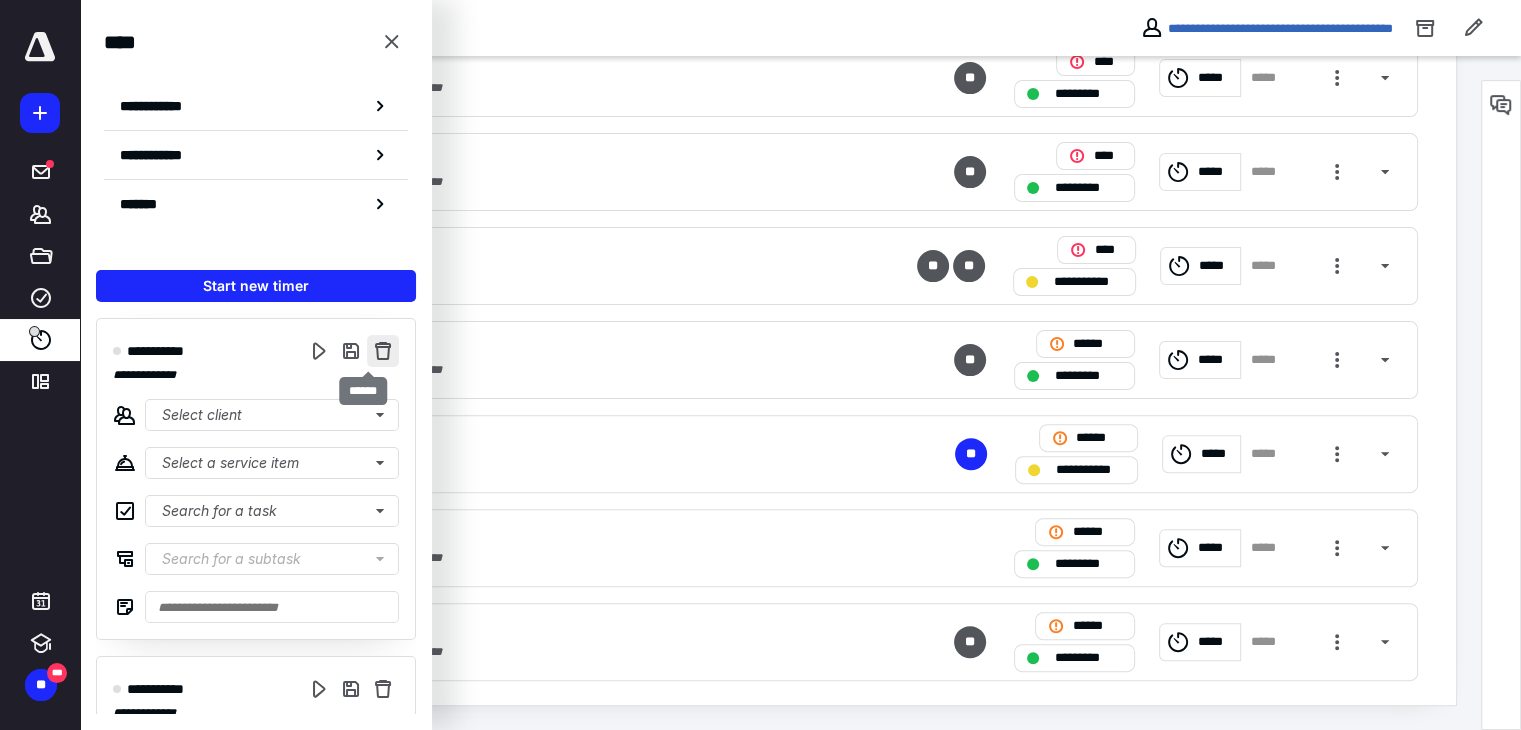 click at bounding box center [383, 351] 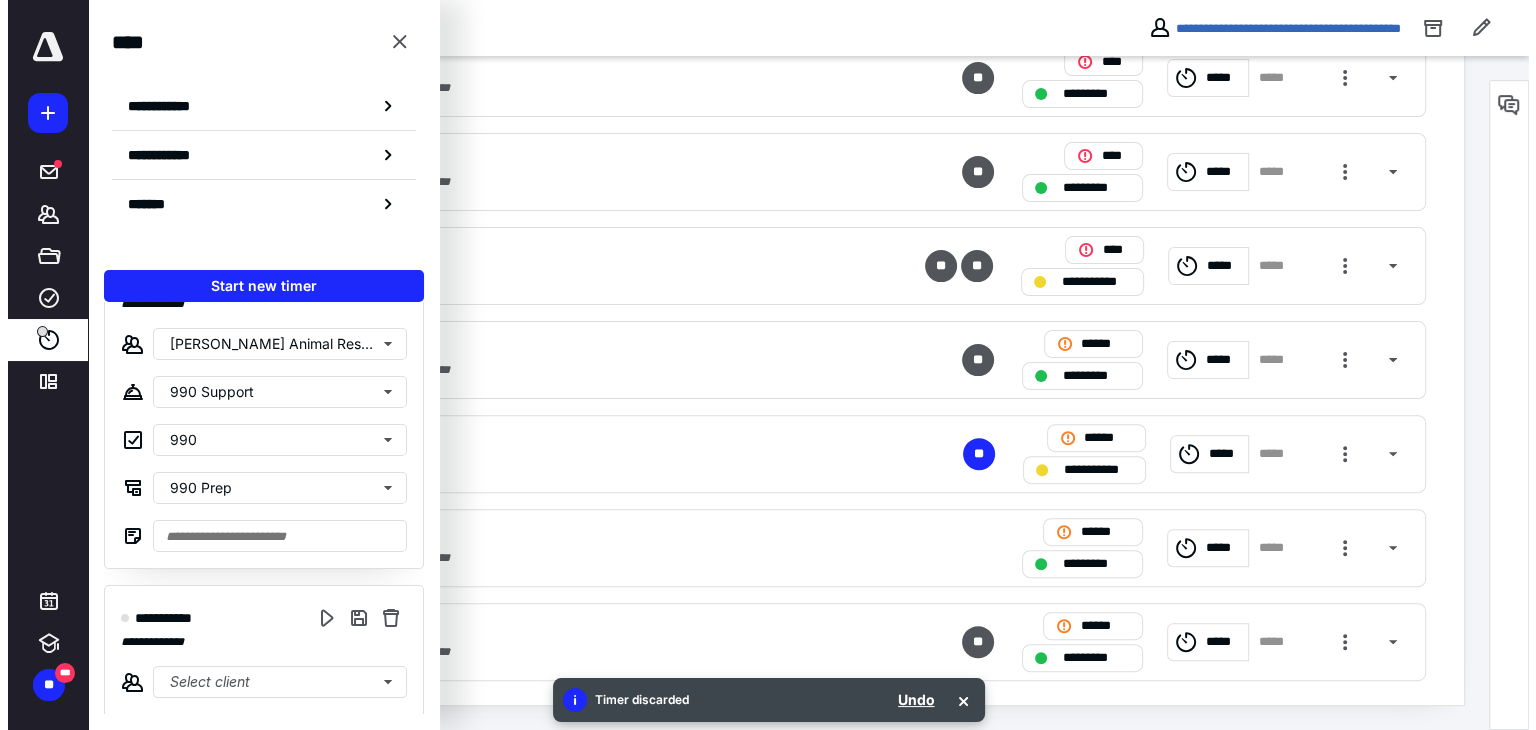 scroll, scrollTop: 0, scrollLeft: 0, axis: both 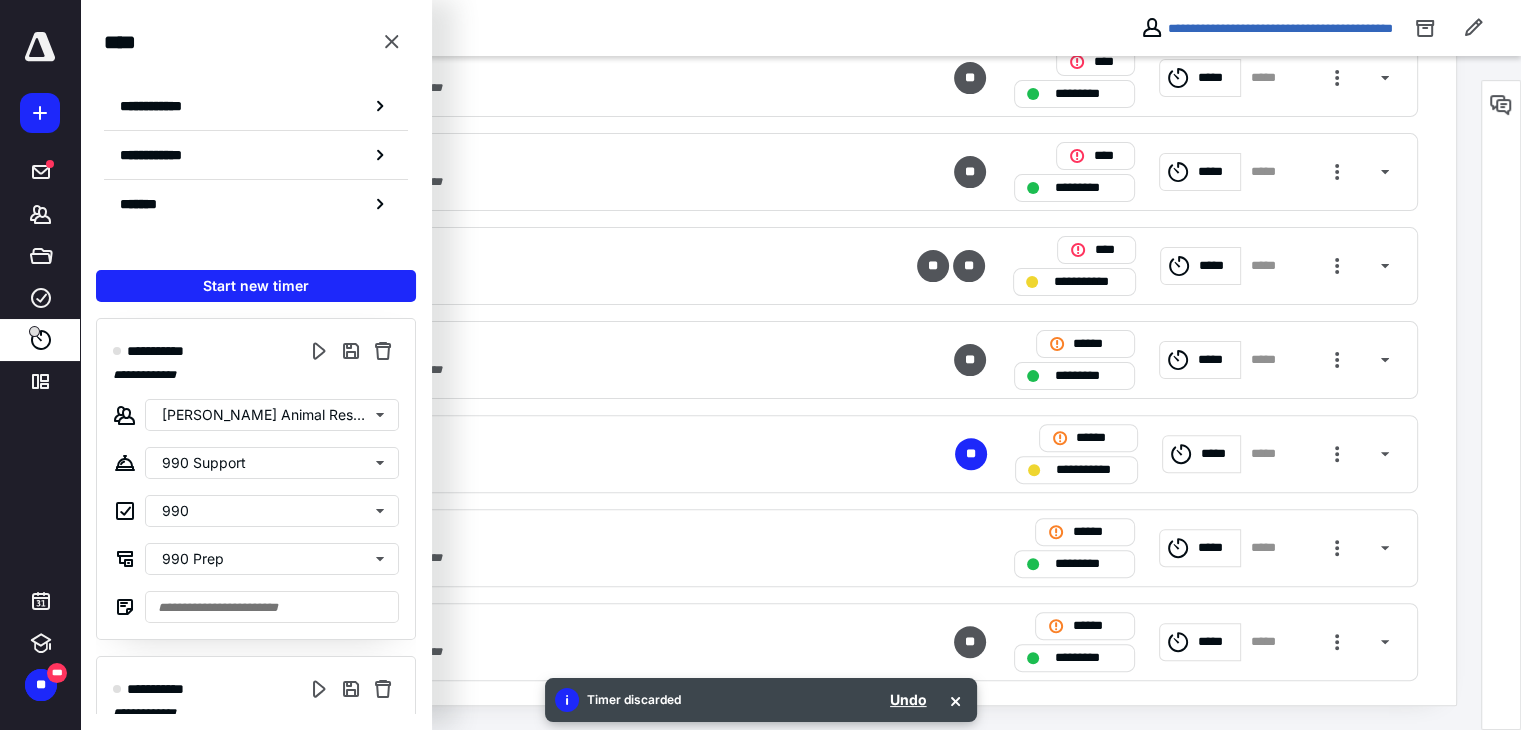 click on "**********" at bounding box center (595, 28) 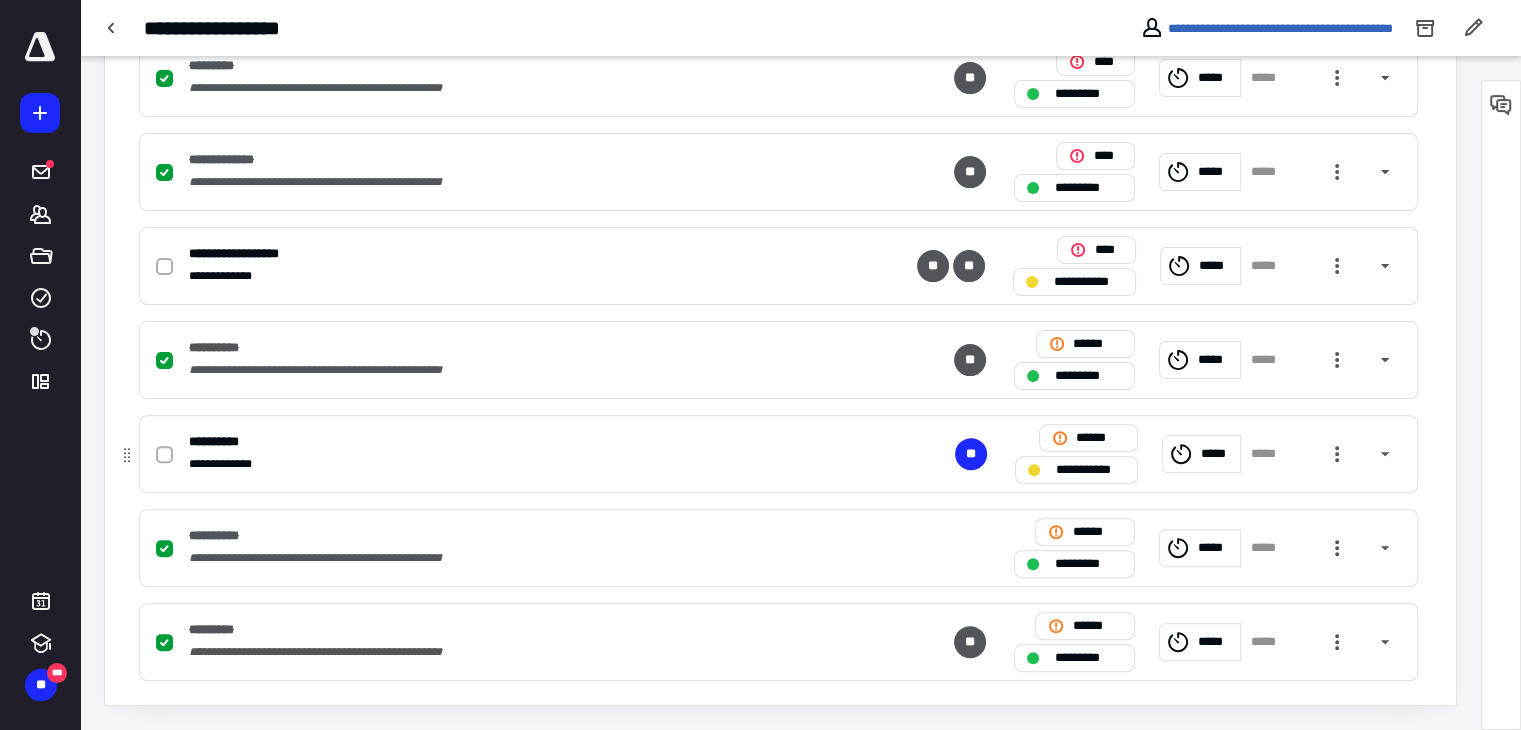 click on "*****" at bounding box center [1201, 454] 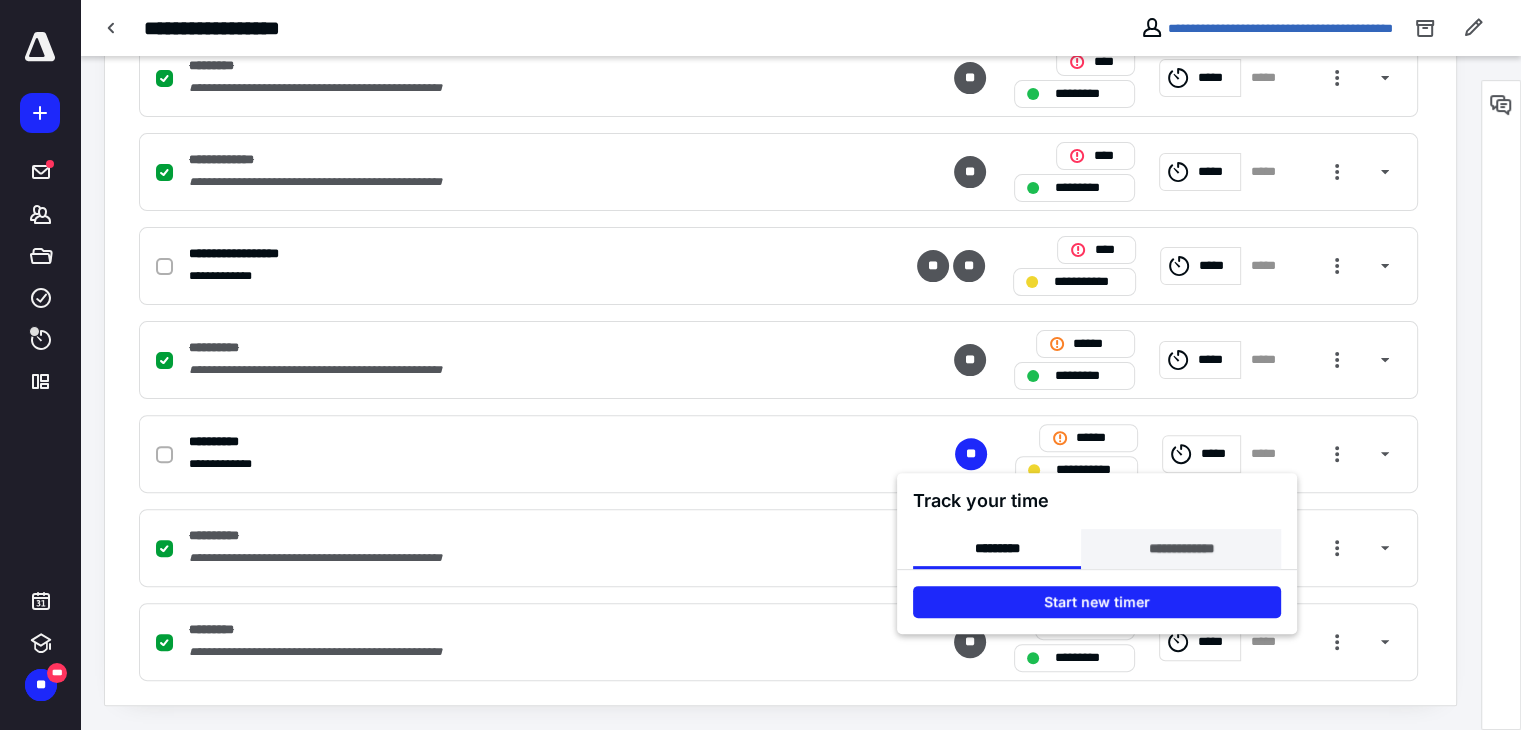 click on "**********" at bounding box center (1180, 549) 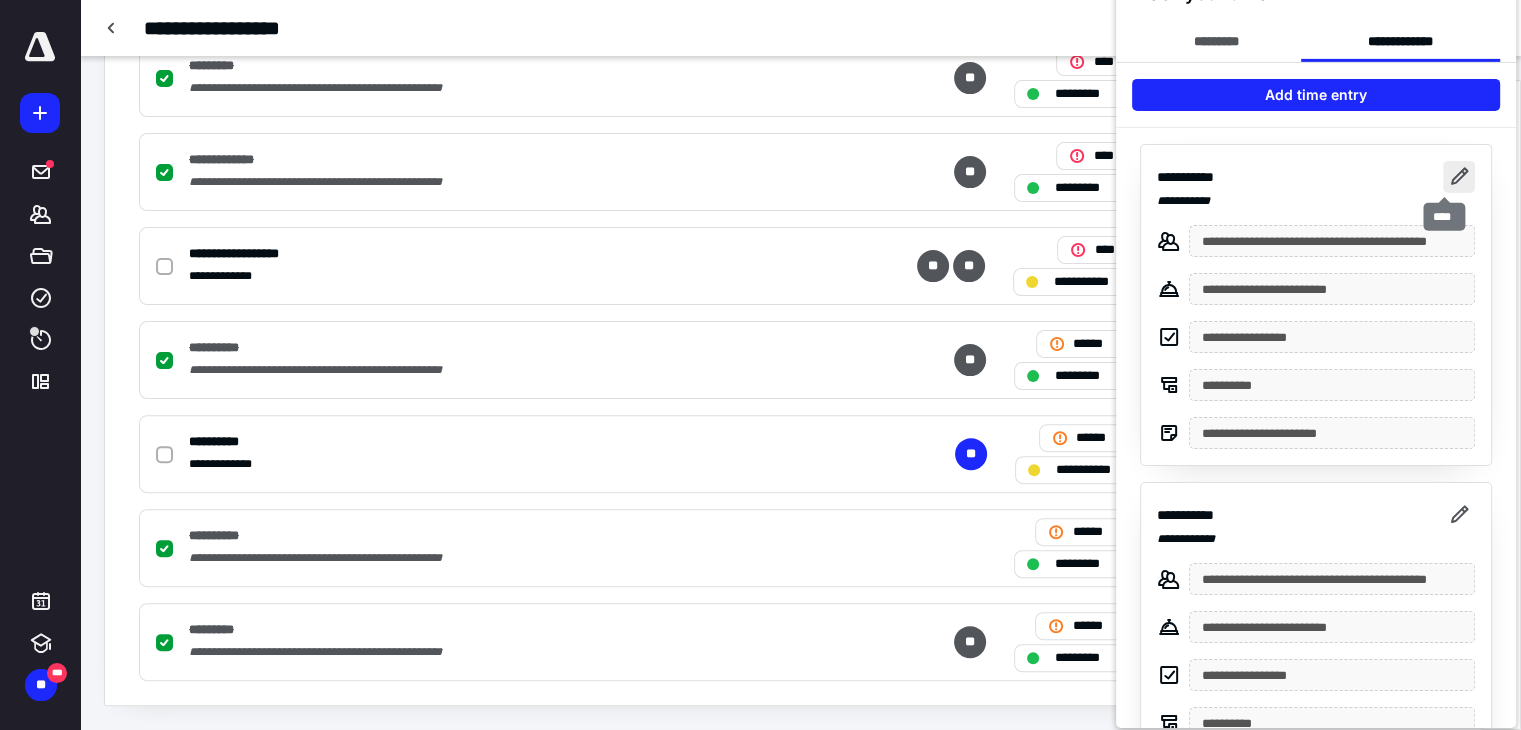 click at bounding box center (1459, 177) 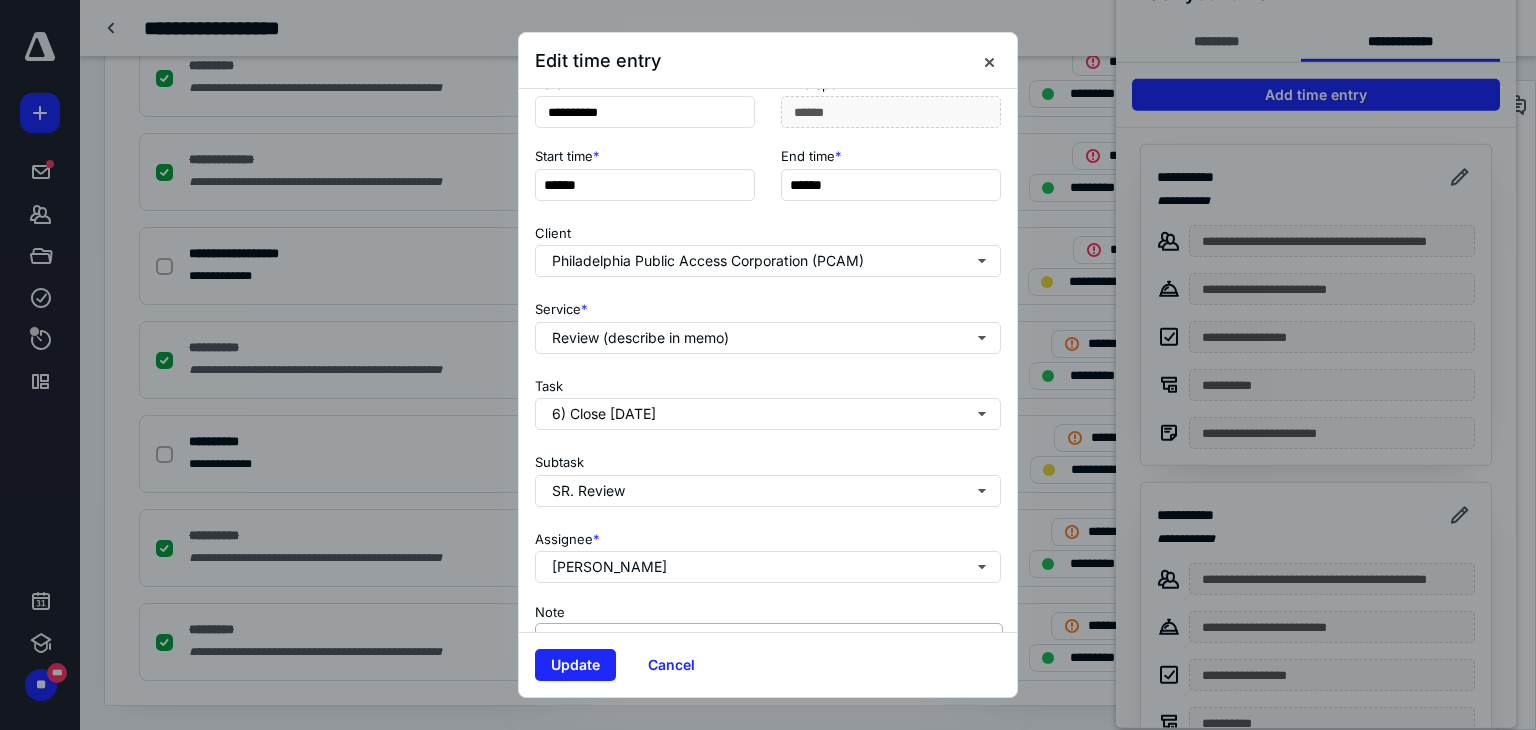 scroll, scrollTop: 275, scrollLeft: 0, axis: vertical 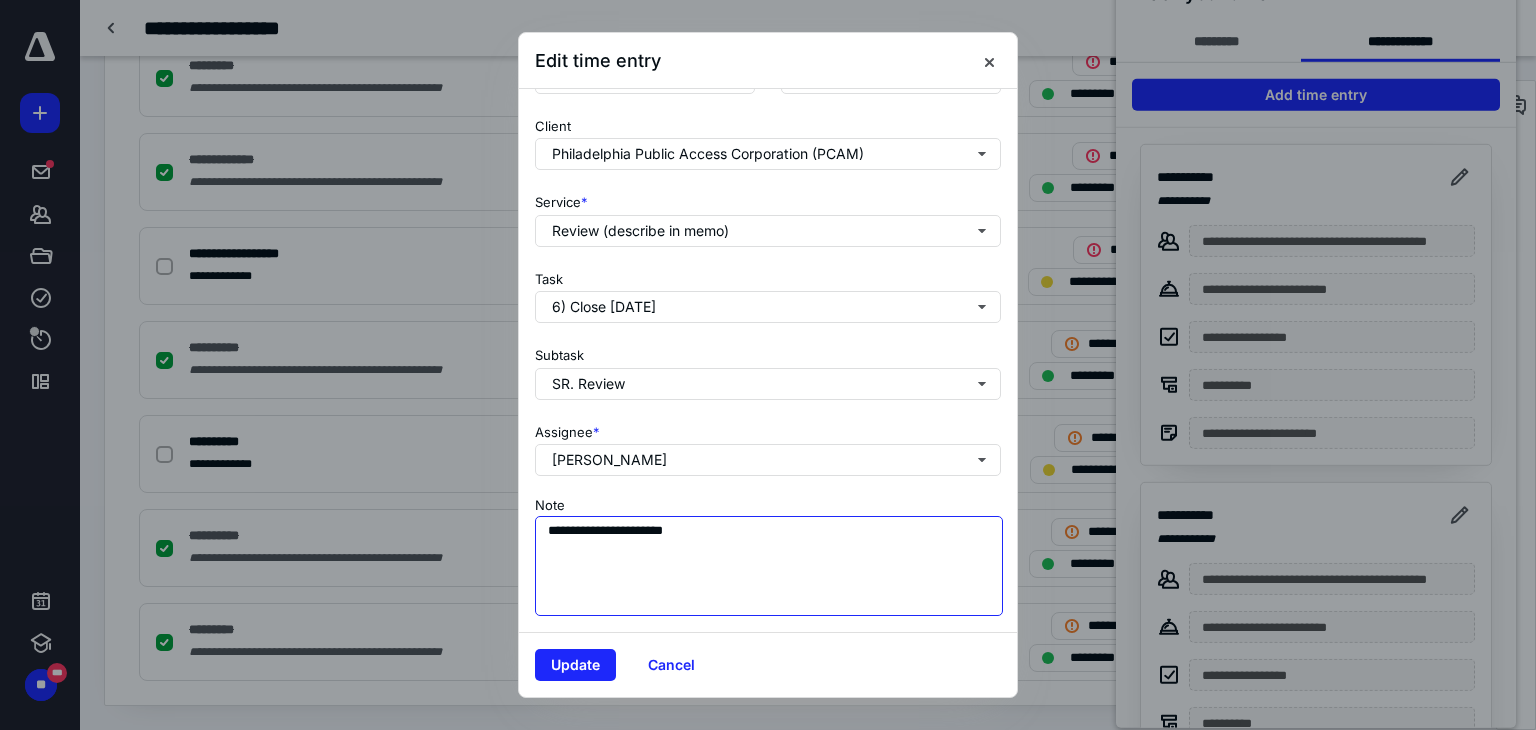 drag, startPoint x: 756, startPoint y: 524, endPoint x: 371, endPoint y: 527, distance: 385.0117 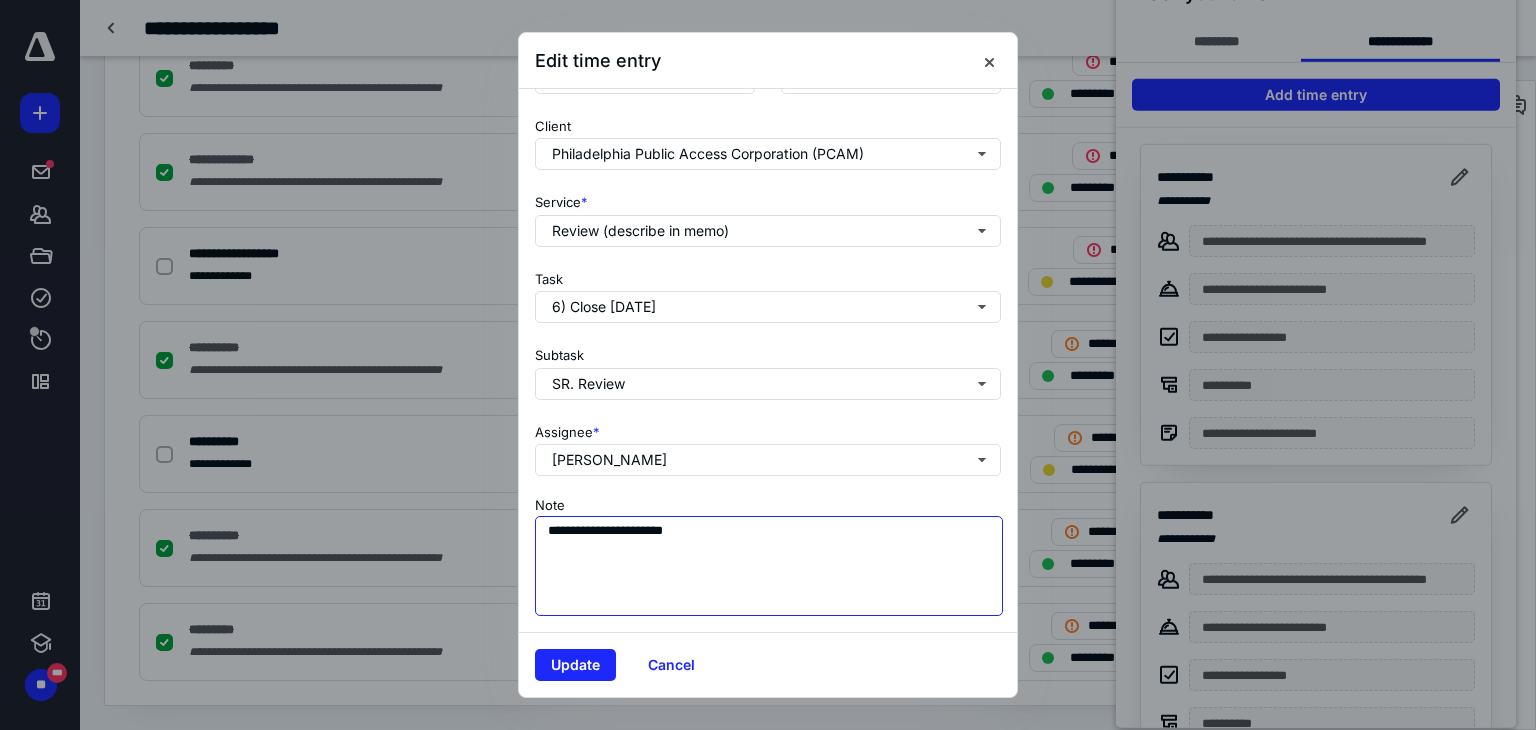 click on "**********" at bounding box center (768, 365) 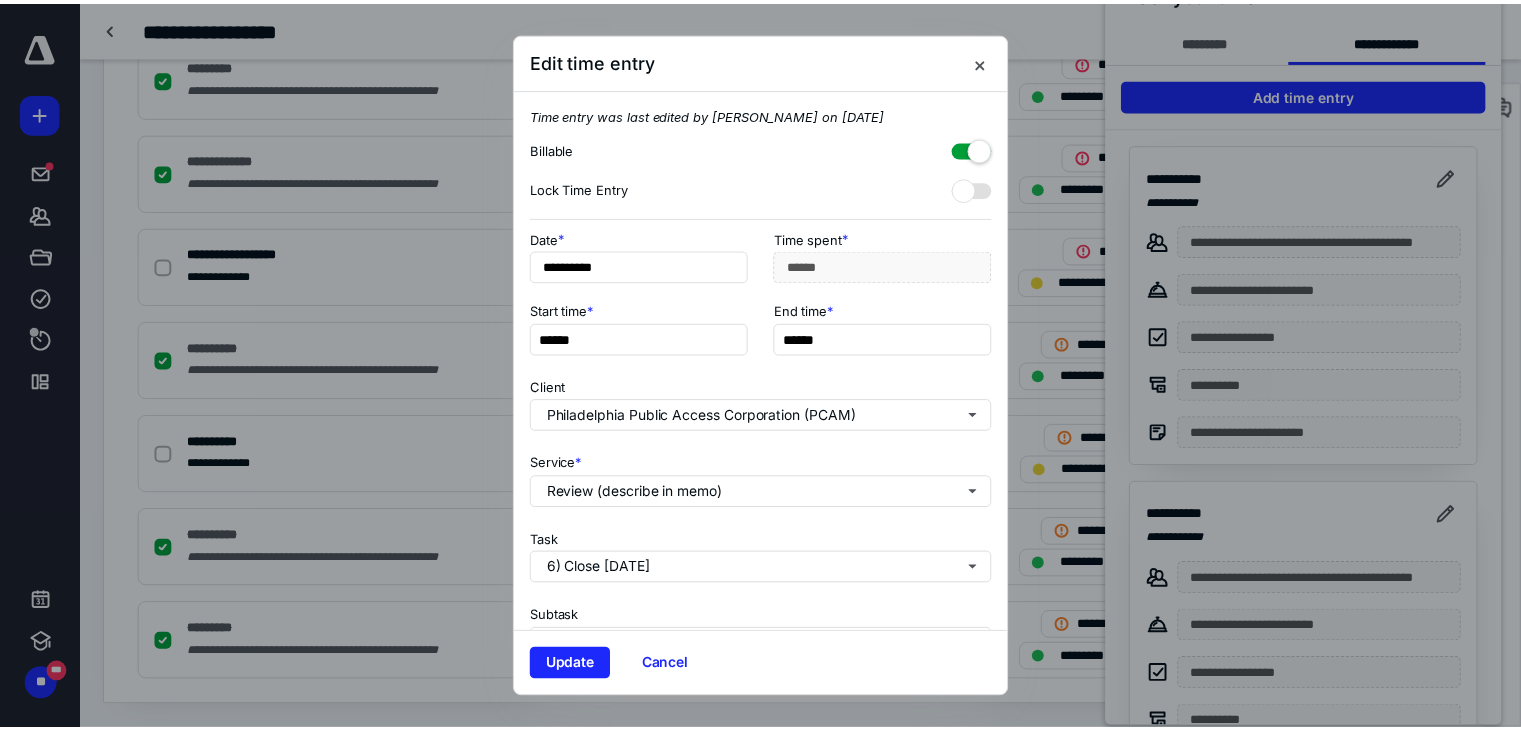 scroll, scrollTop: 275, scrollLeft: 0, axis: vertical 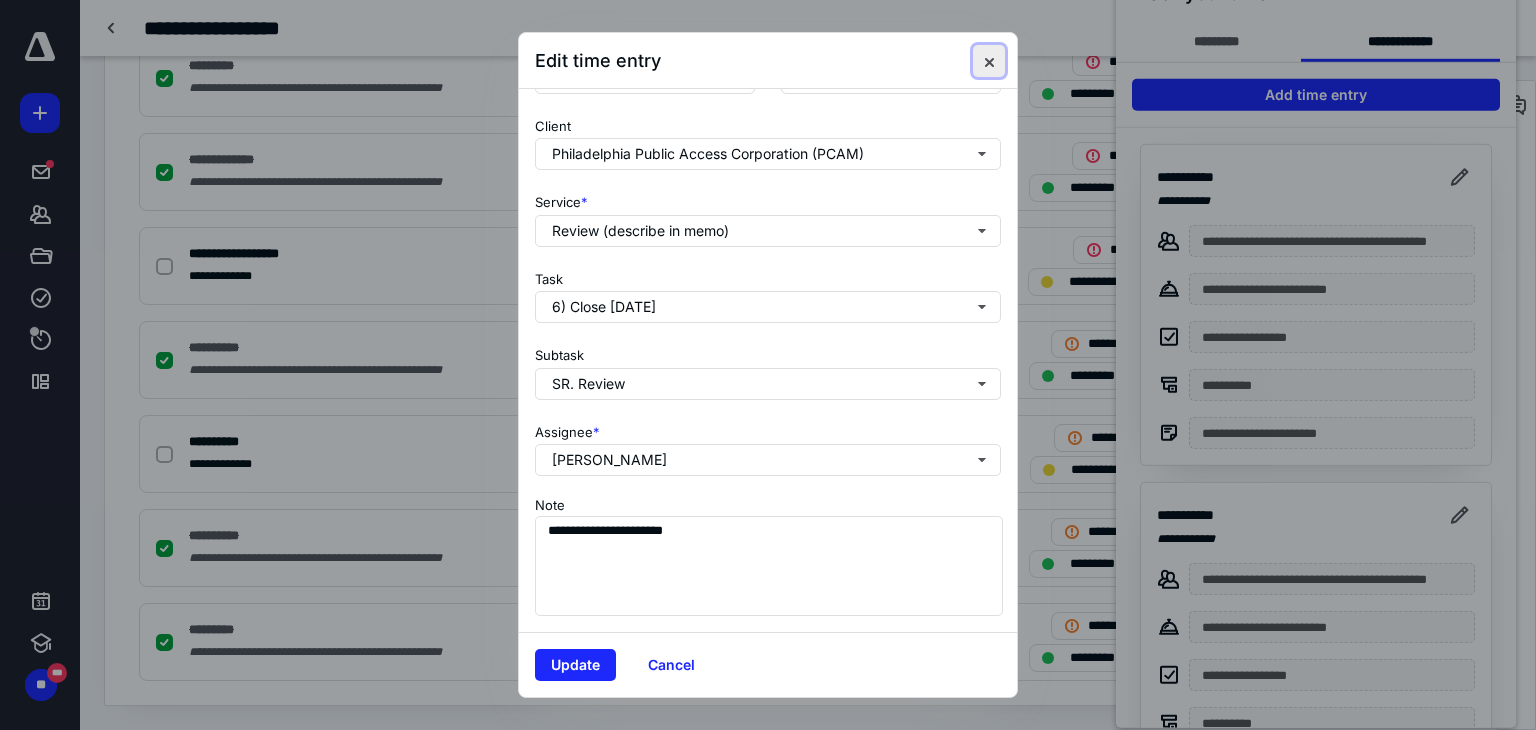 click at bounding box center (989, 61) 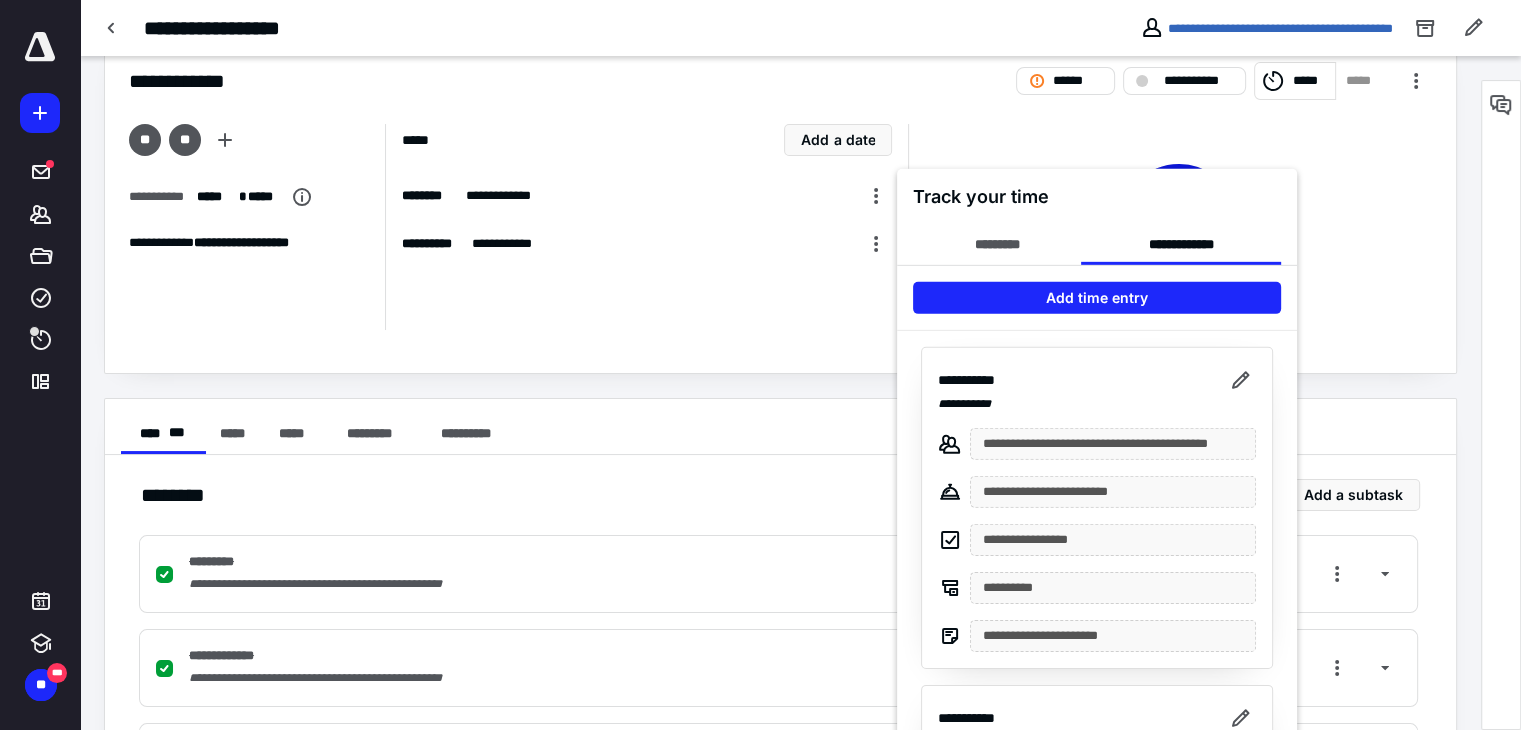 scroll, scrollTop: 39, scrollLeft: 0, axis: vertical 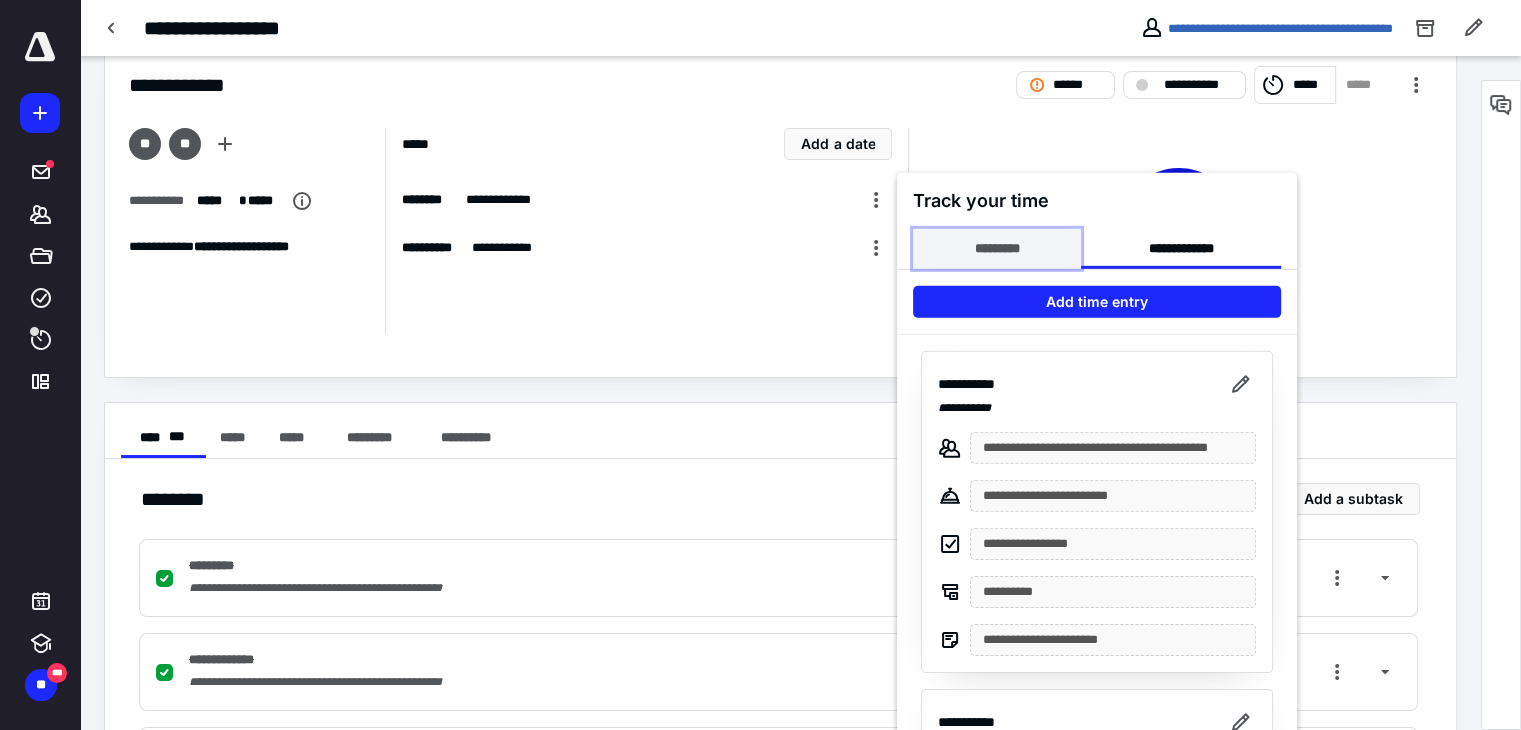 click on "*********" at bounding box center [997, 248] 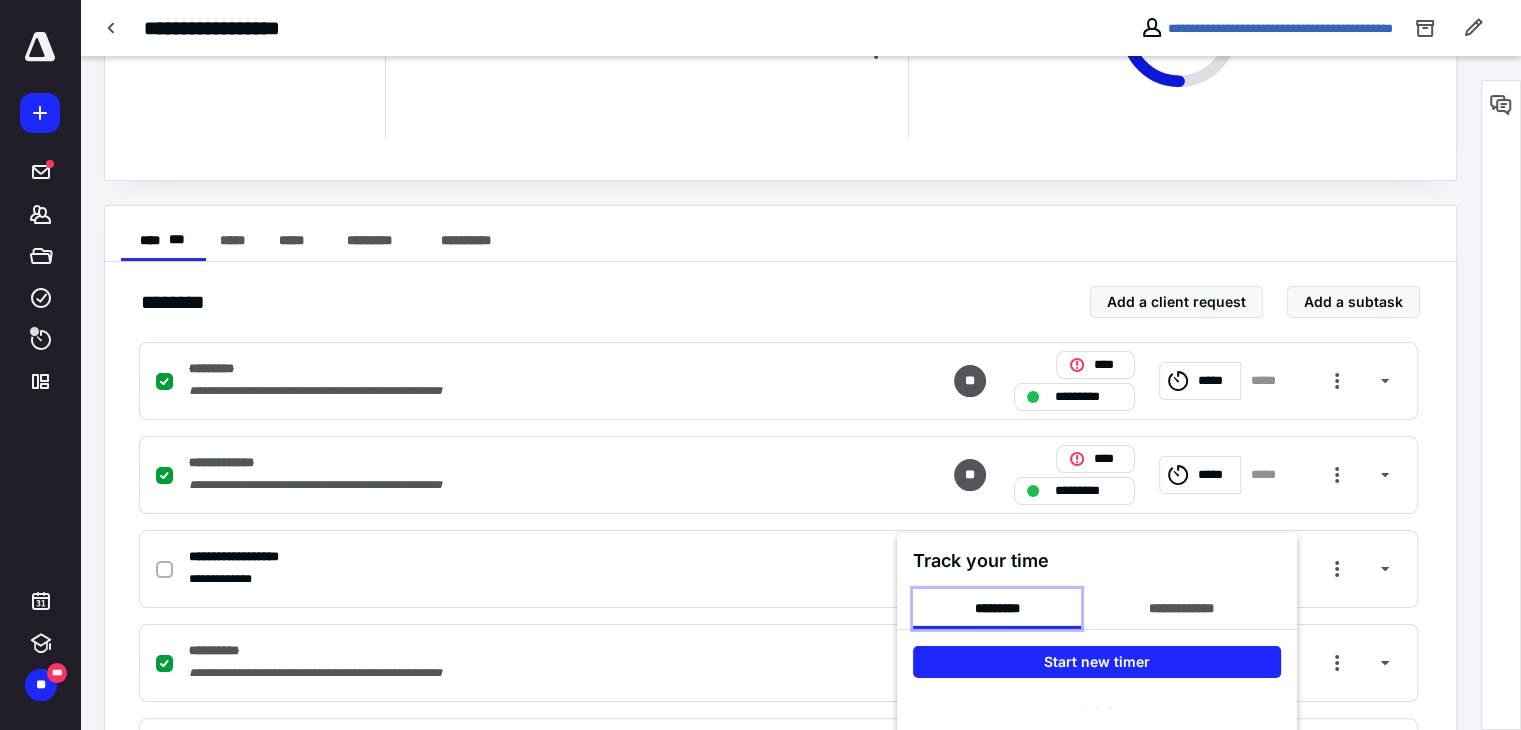scroll, scrollTop: 439, scrollLeft: 0, axis: vertical 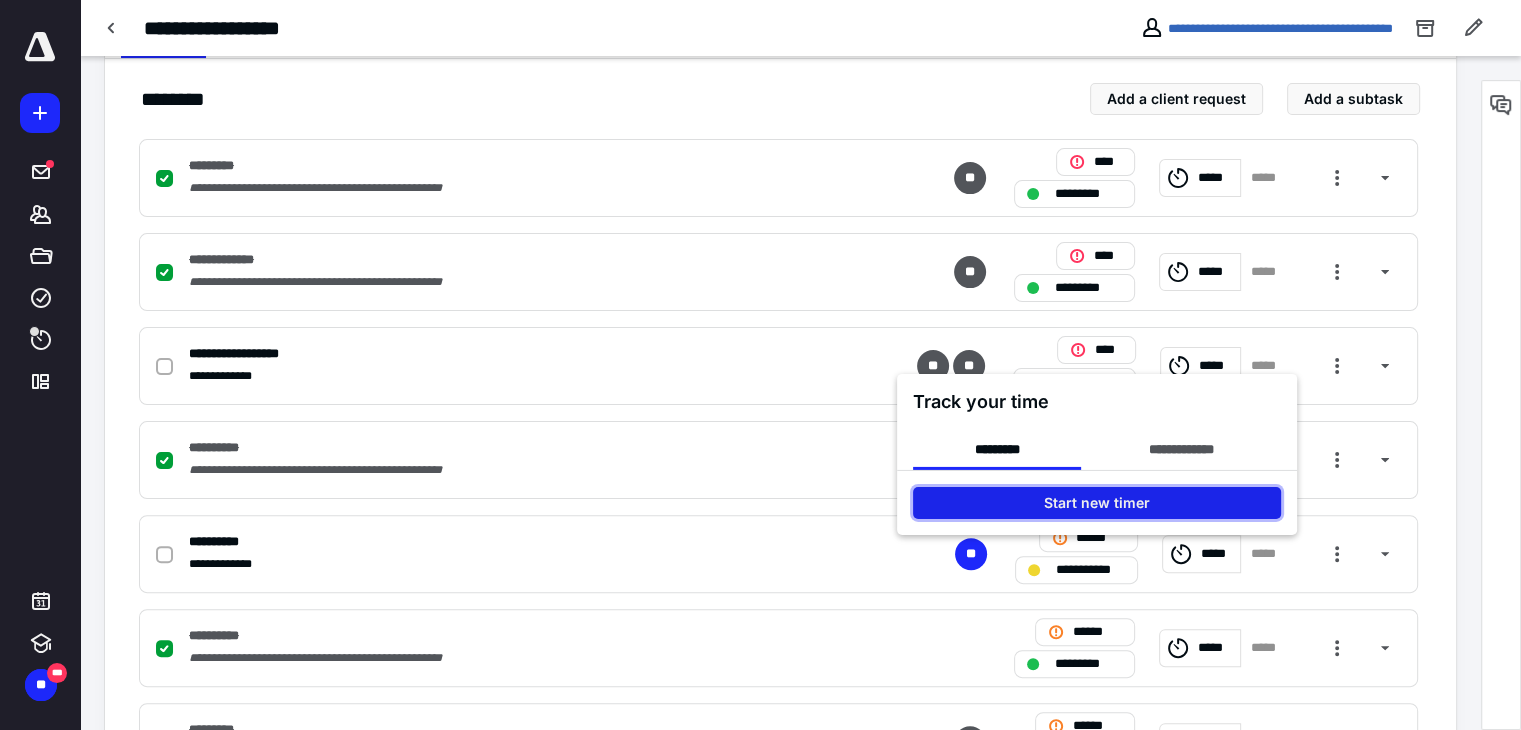 click on "Start new timer" at bounding box center [1097, 502] 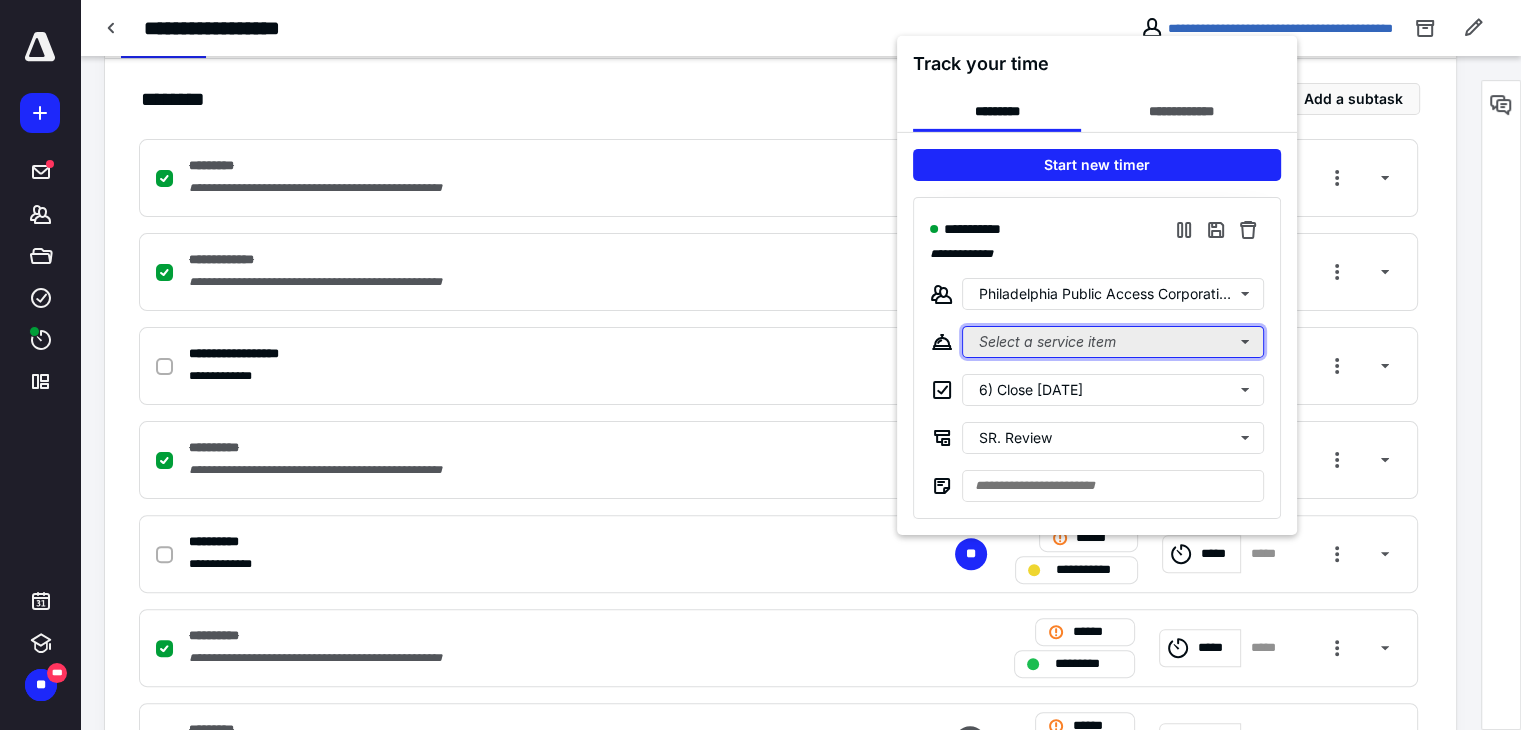click on "Select a service item" at bounding box center (1113, 341) 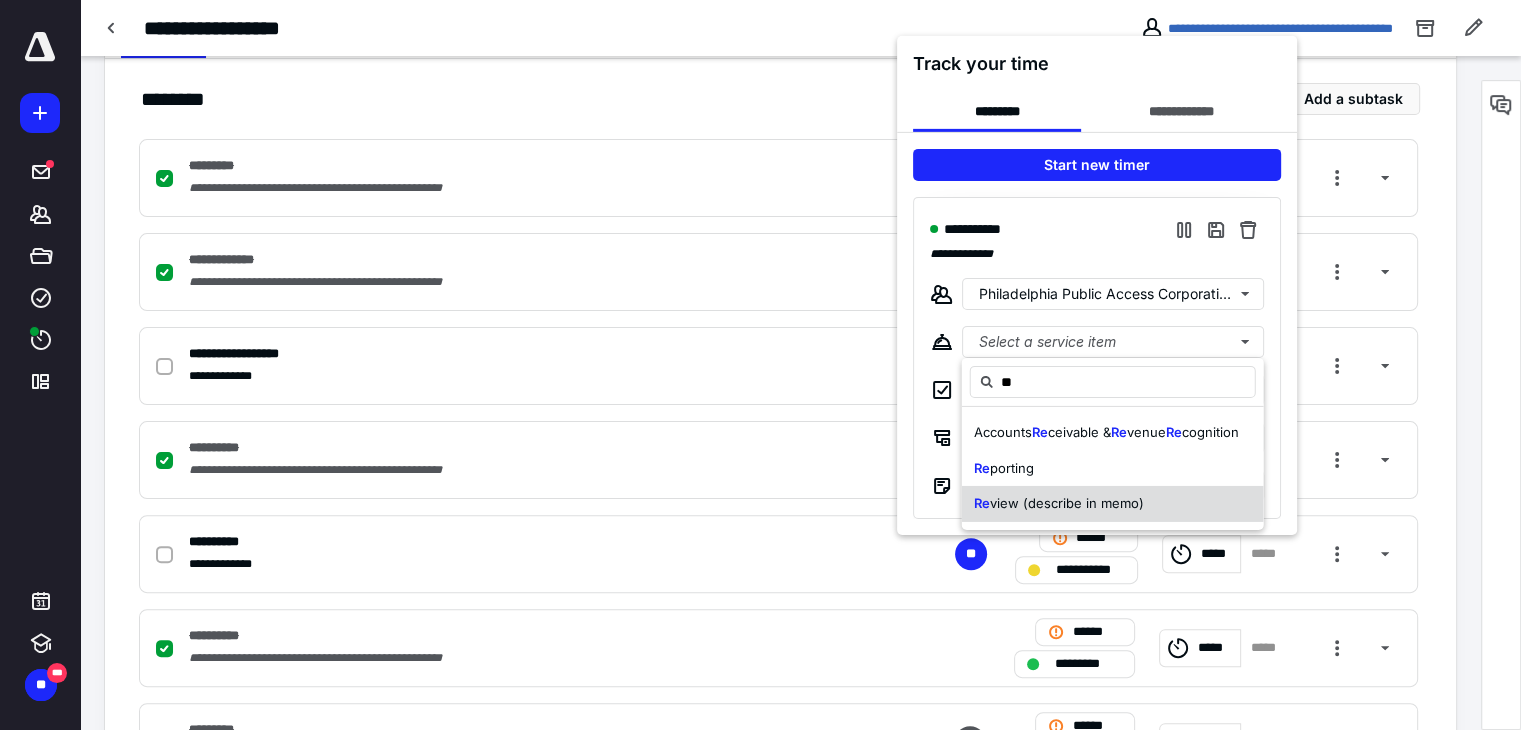 click on "view (describe in memo)" at bounding box center [1067, 503] 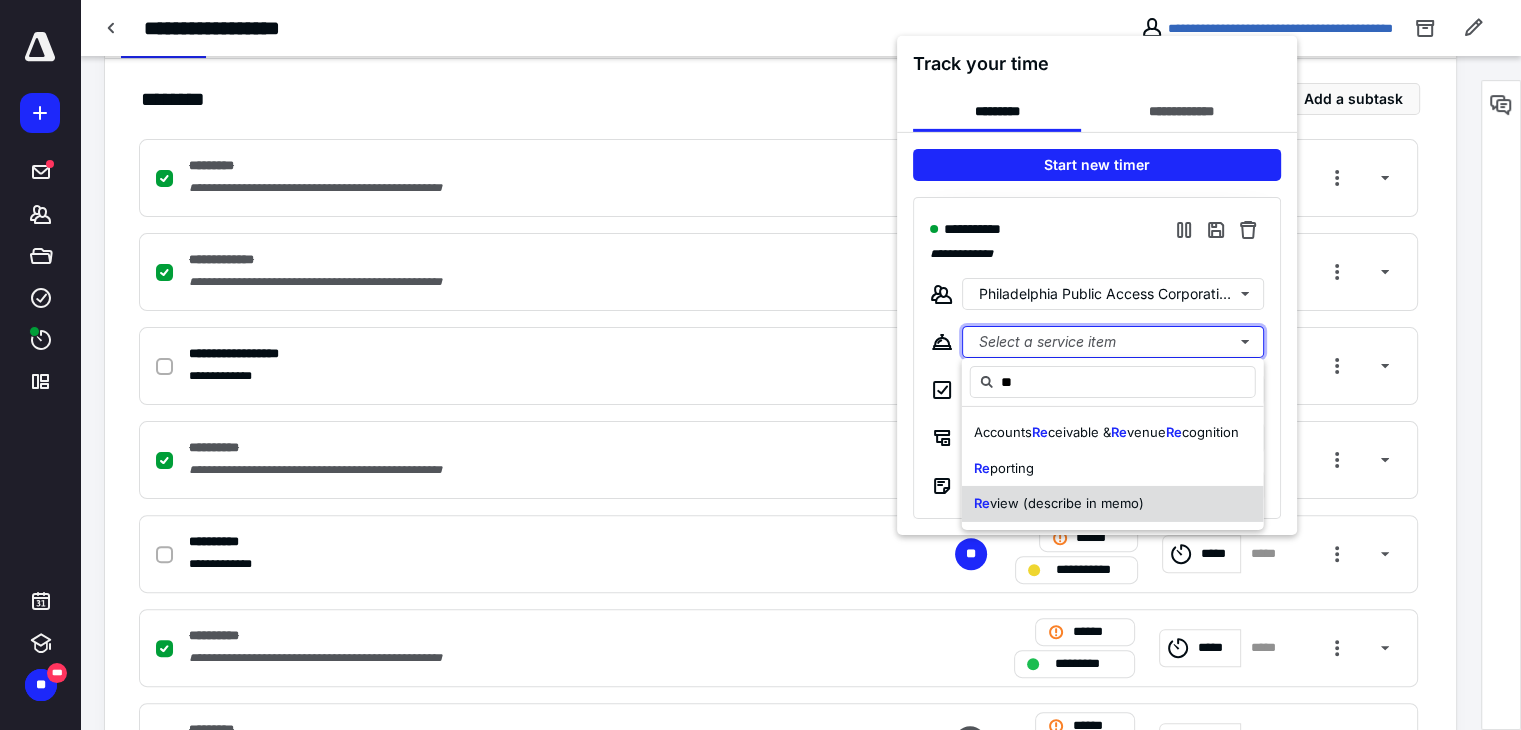 type 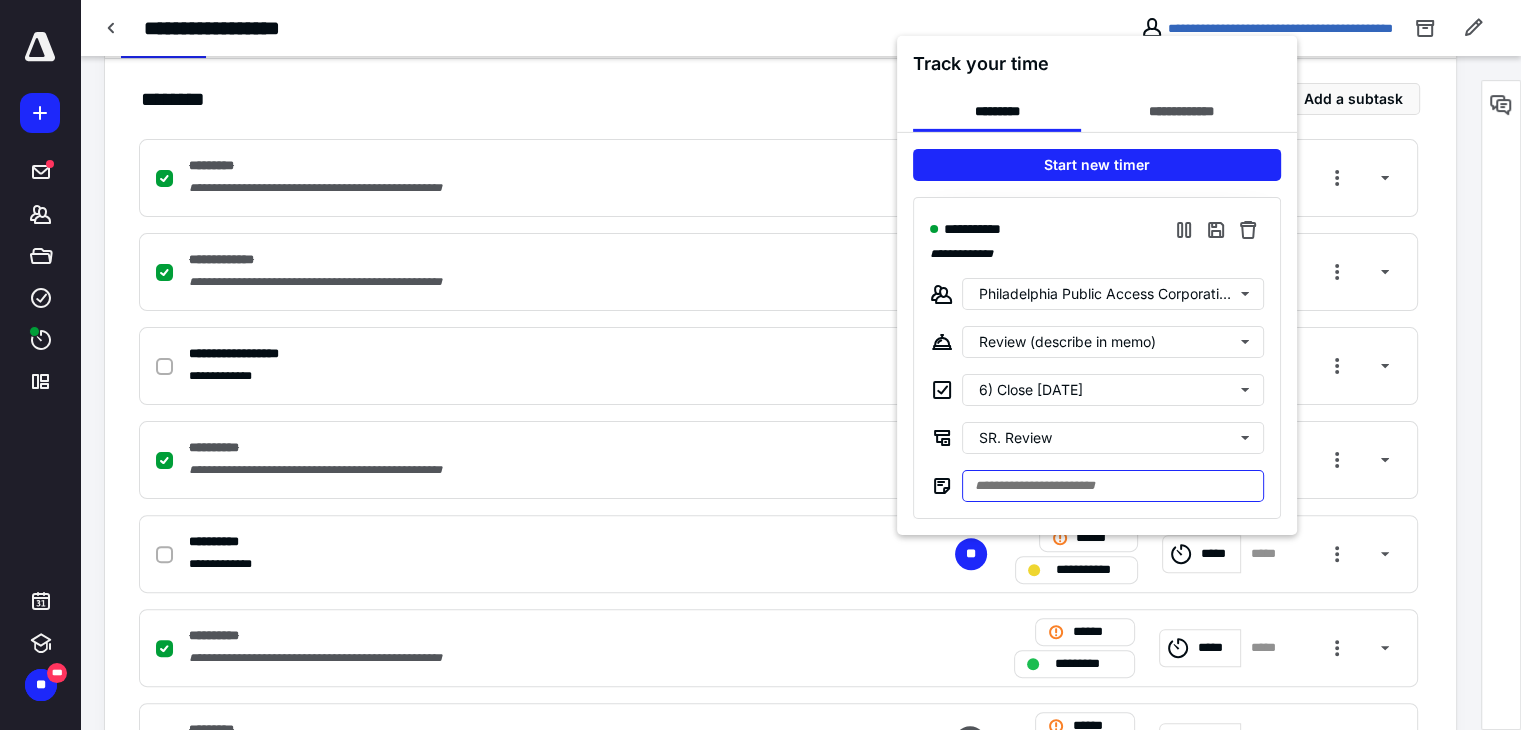 click at bounding box center [1113, 485] 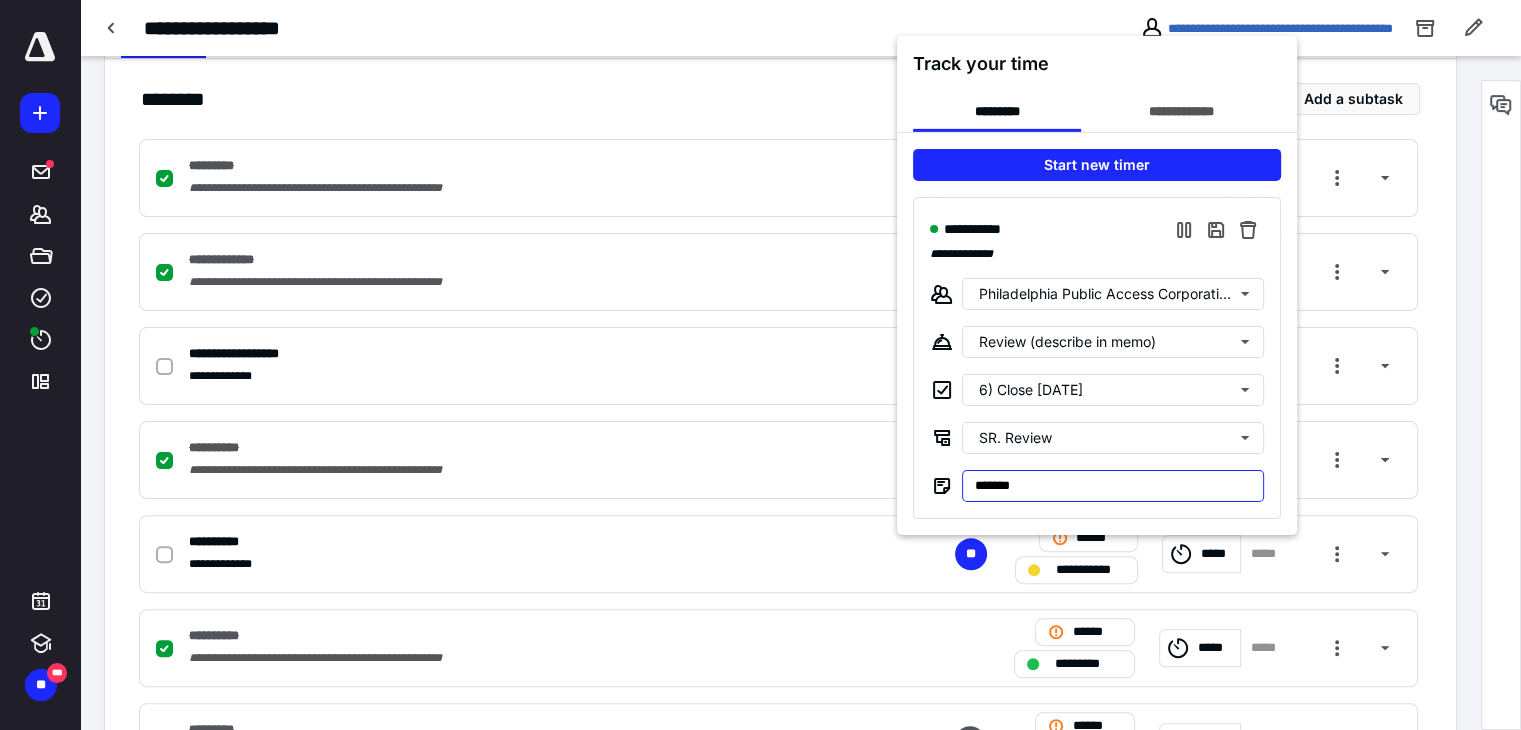 paste on "**********" 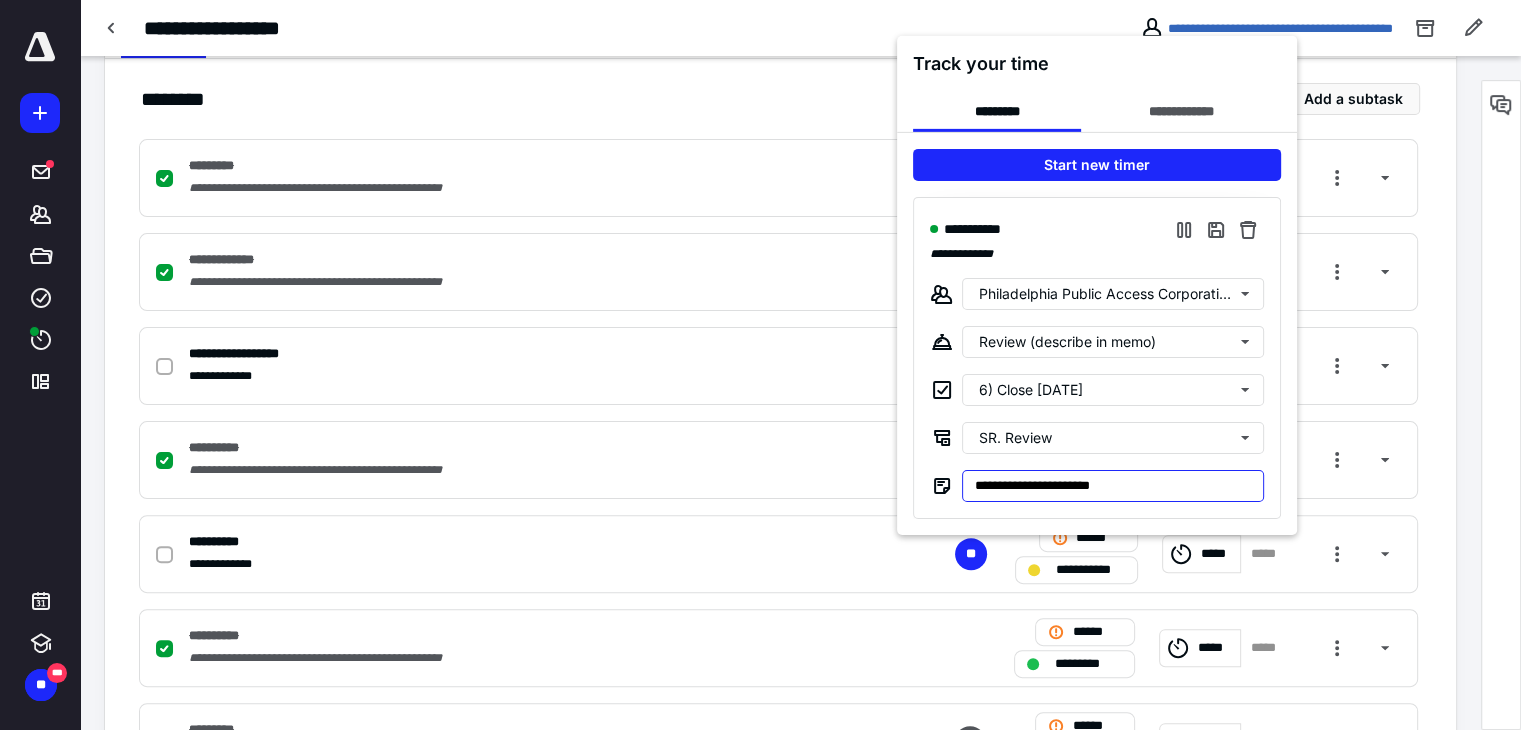 type on "**********" 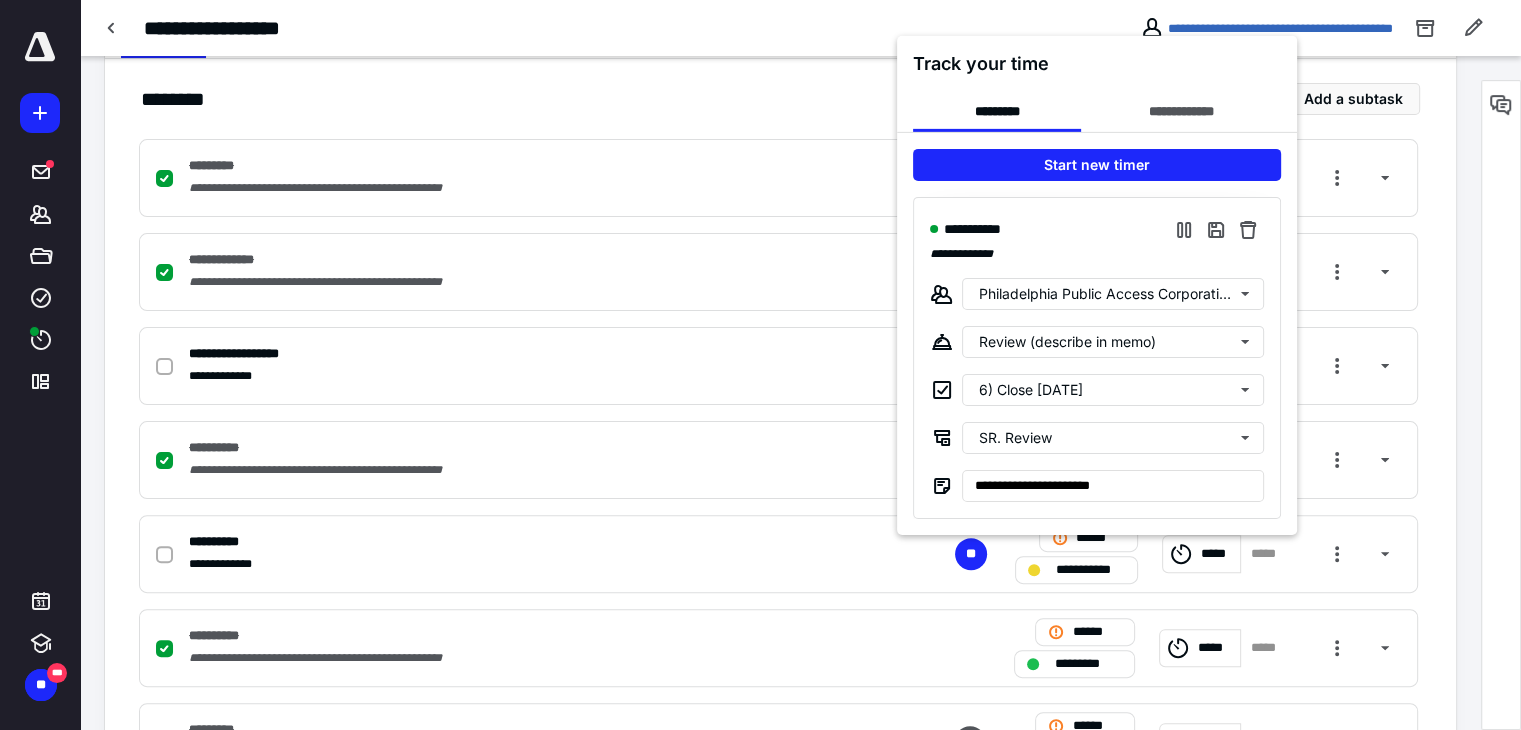 click at bounding box center (760, 365) 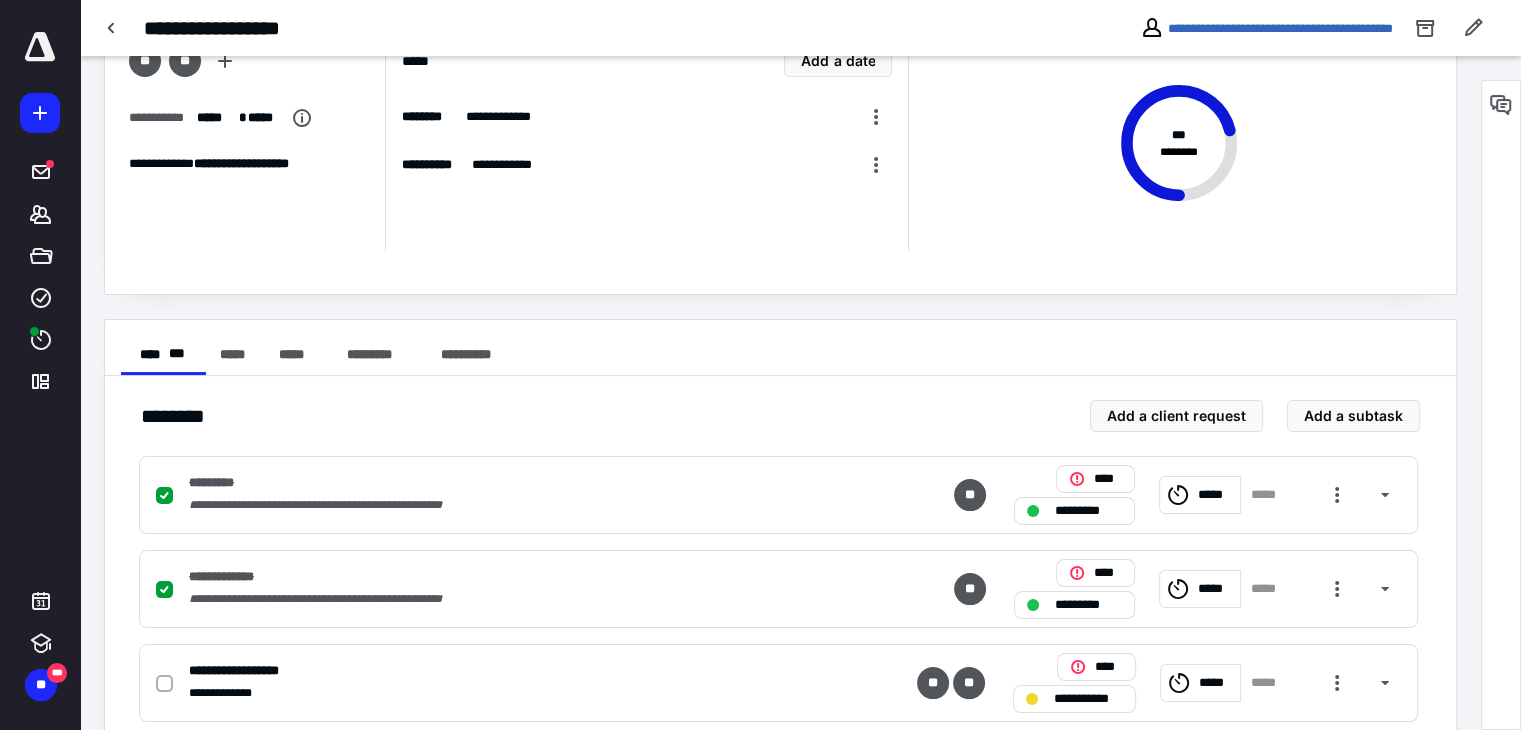 scroll, scrollTop: 0, scrollLeft: 0, axis: both 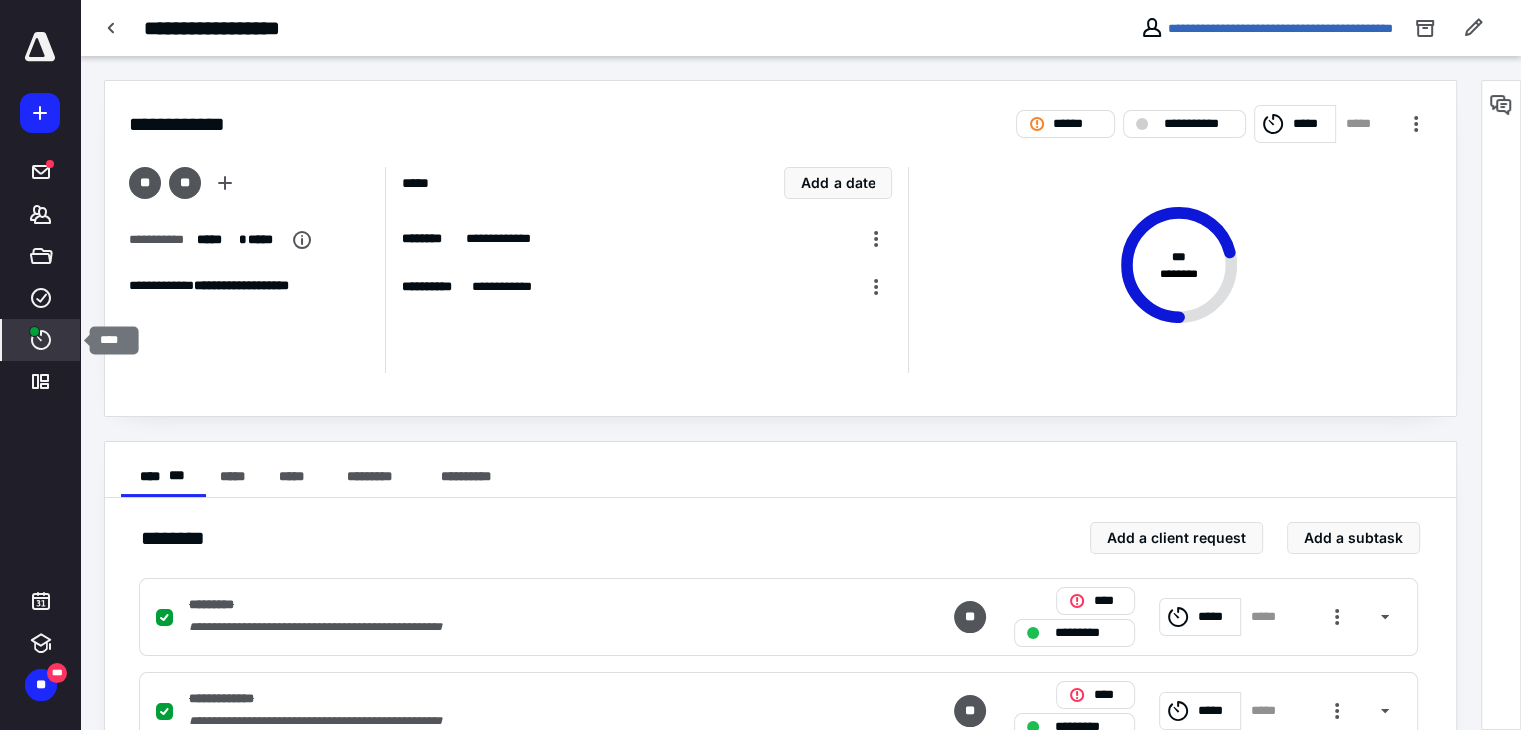 click on "****" at bounding box center [41, 340] 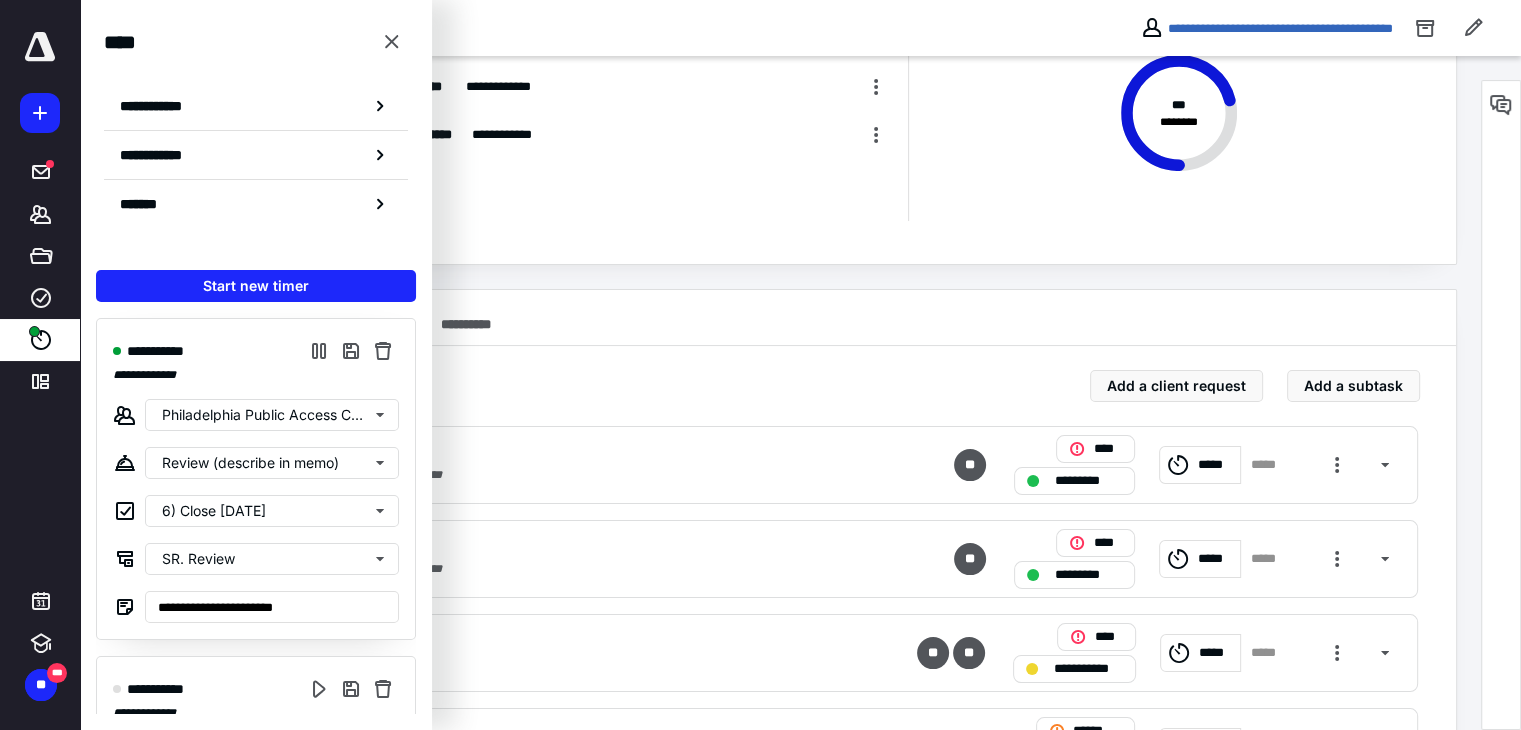 scroll, scrollTop: 200, scrollLeft: 0, axis: vertical 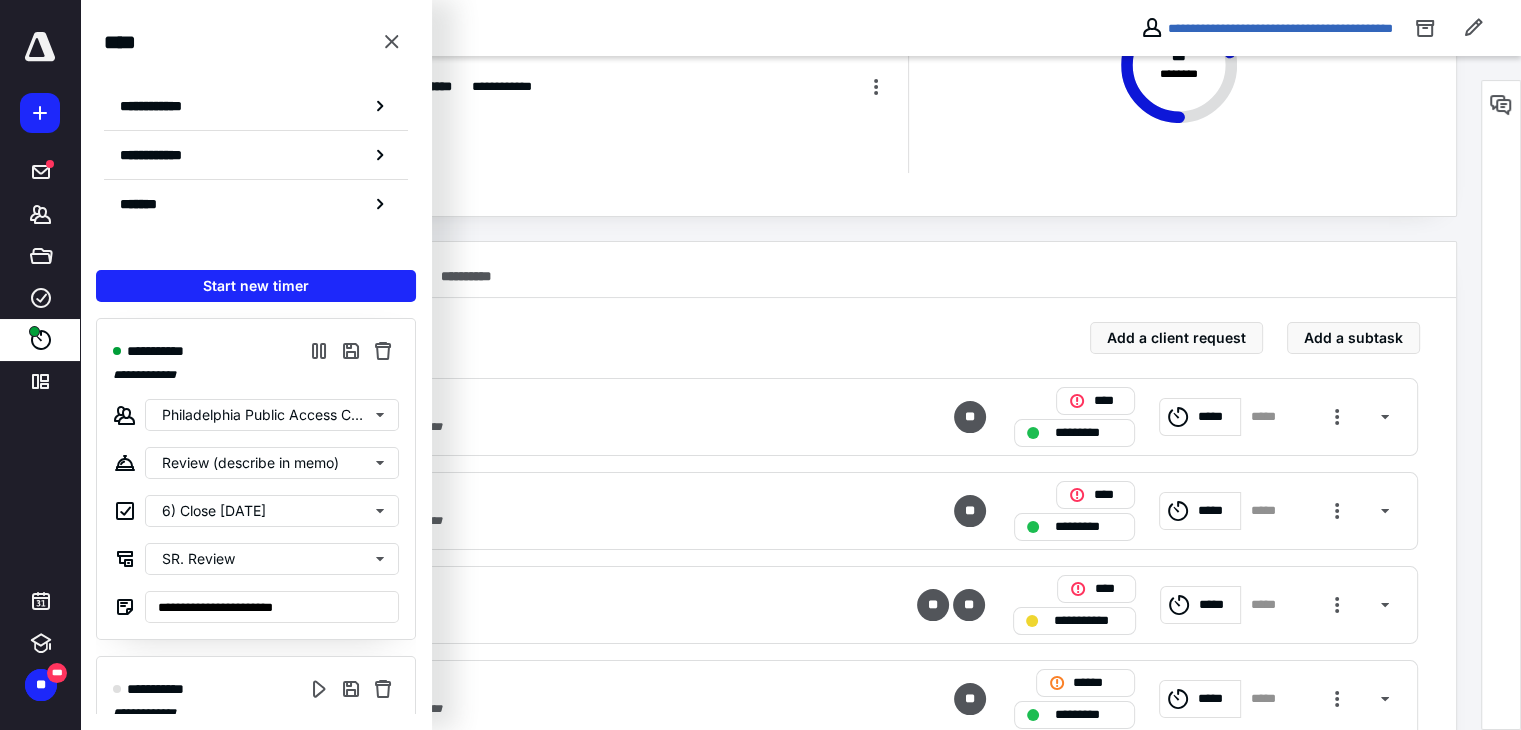 click on "**********" at bounding box center [780, 270] 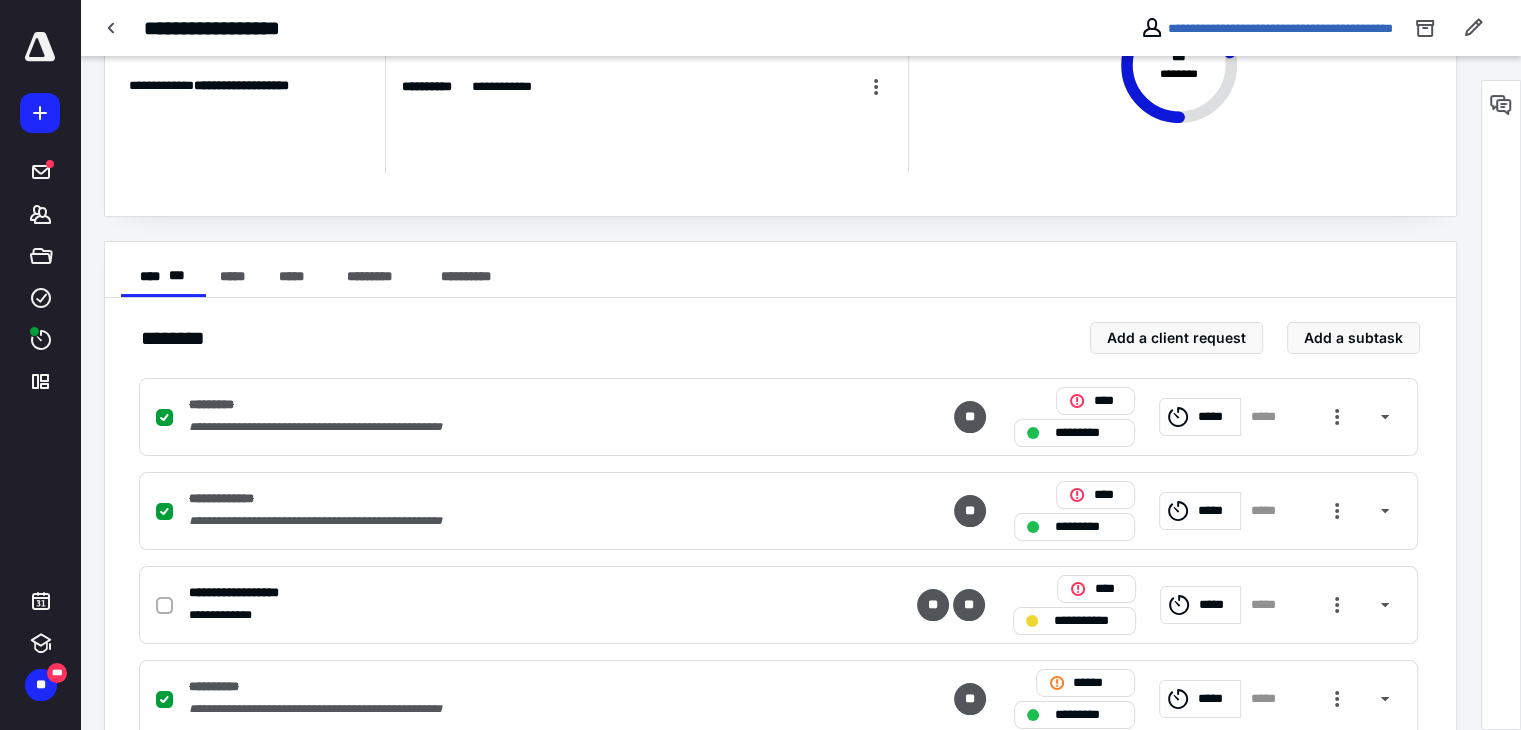 scroll, scrollTop: 0, scrollLeft: 0, axis: both 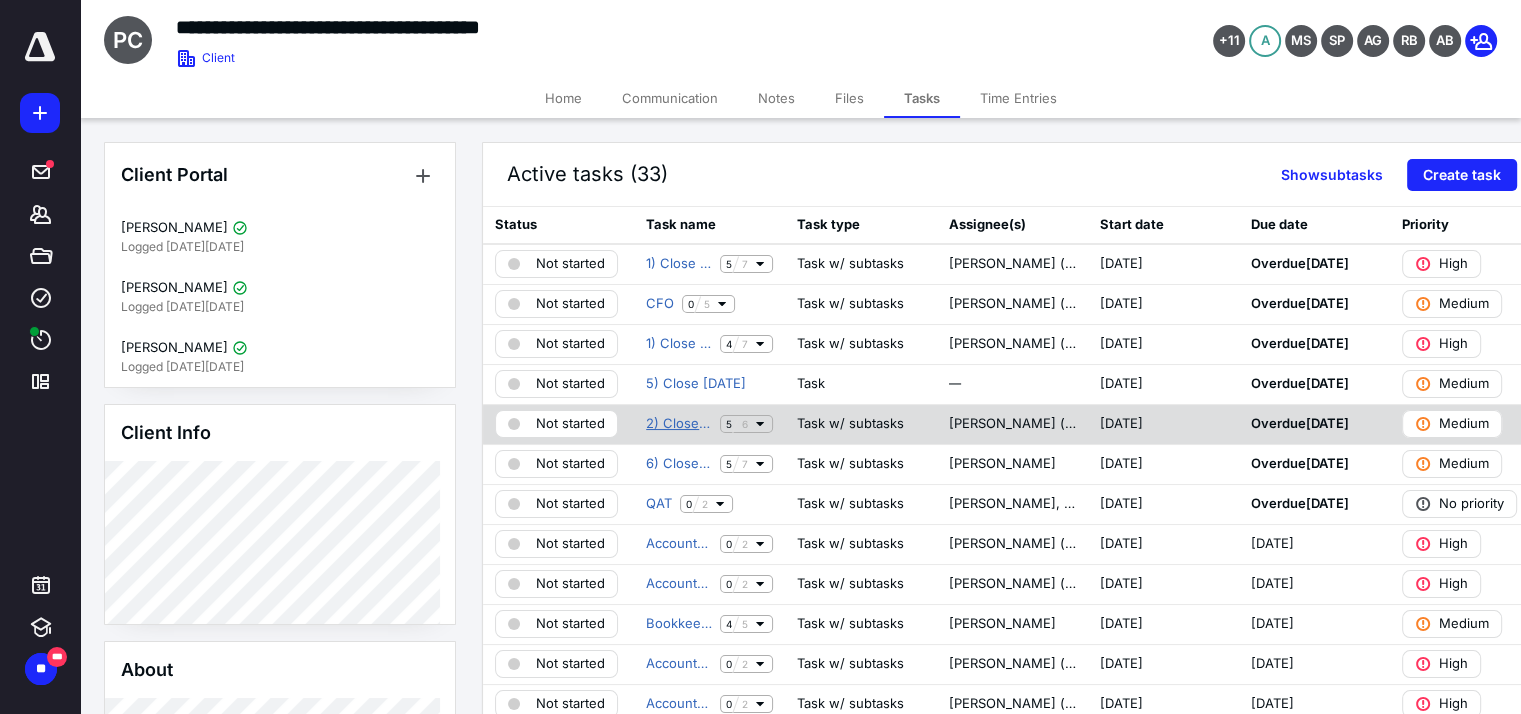 click on "2) Close [DATE]" at bounding box center (679, 424) 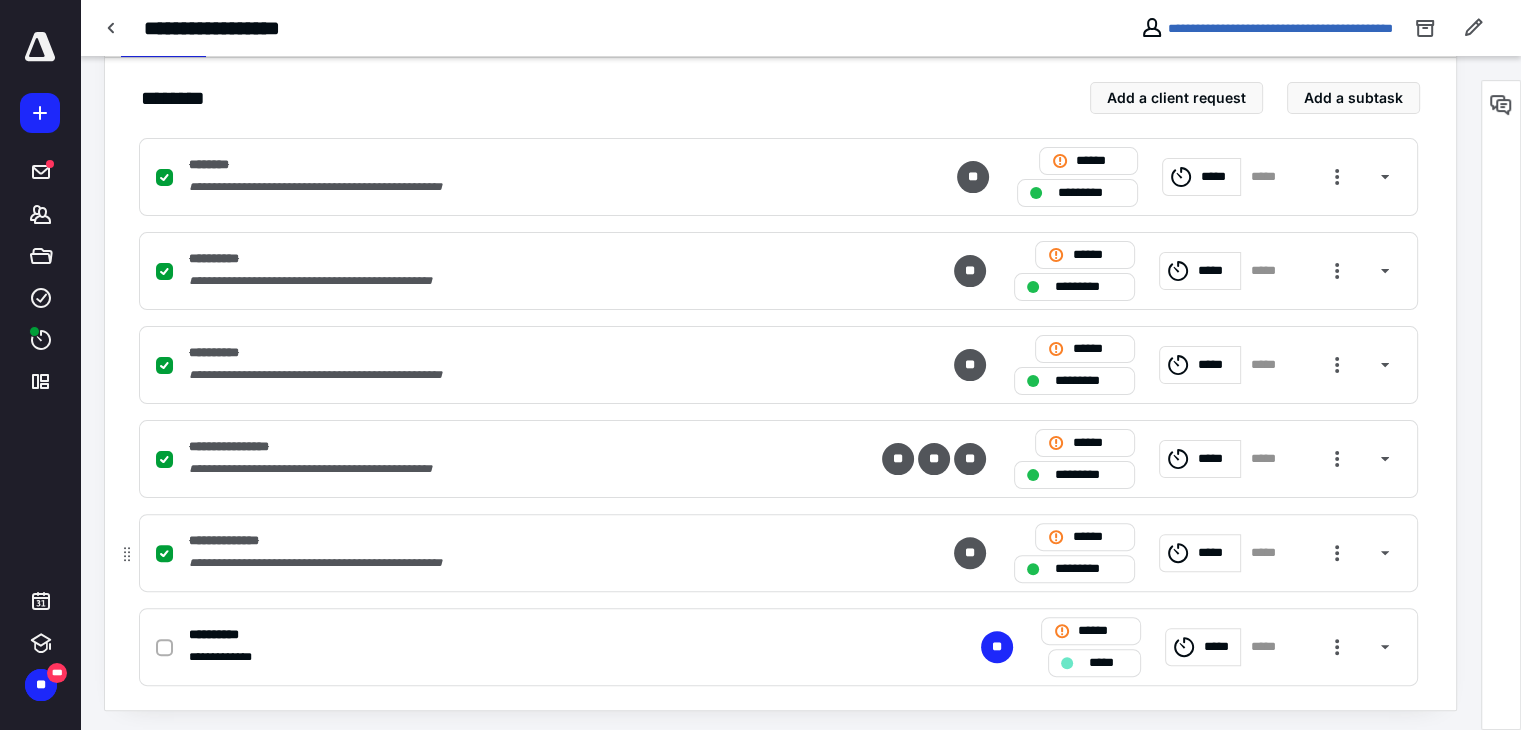 scroll, scrollTop: 444, scrollLeft: 0, axis: vertical 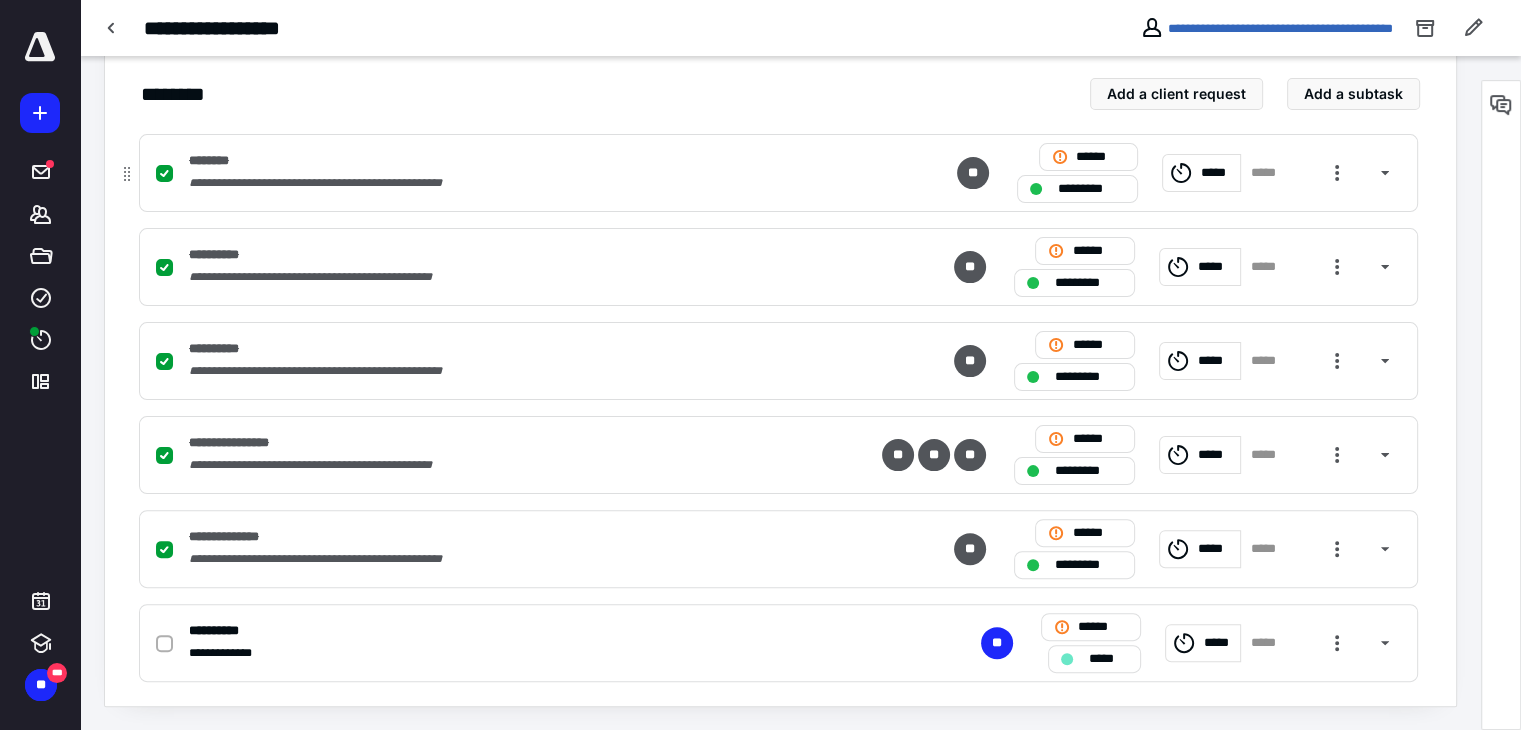 click on "**********" at bounding box center (516, 183) 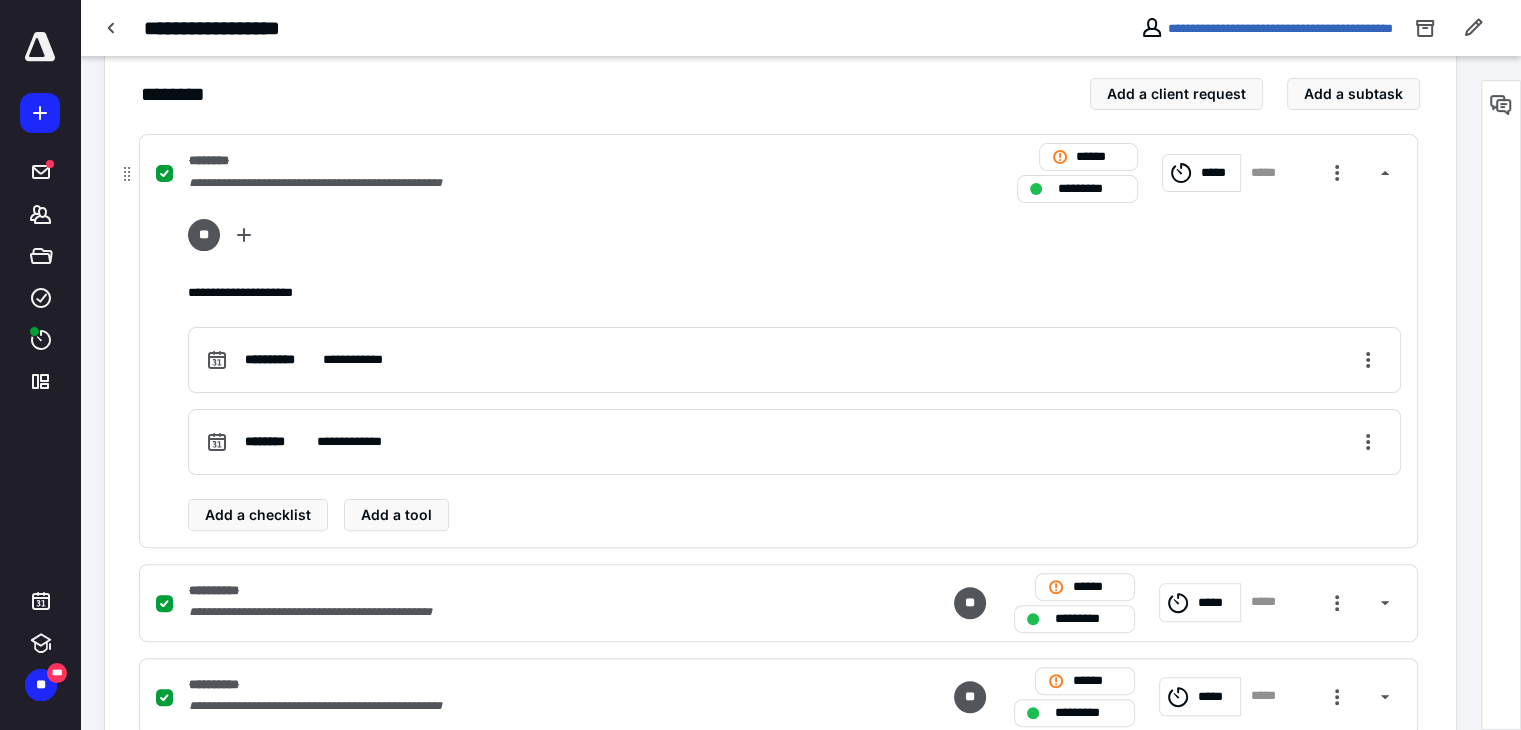 click on "**********" at bounding box center [516, 183] 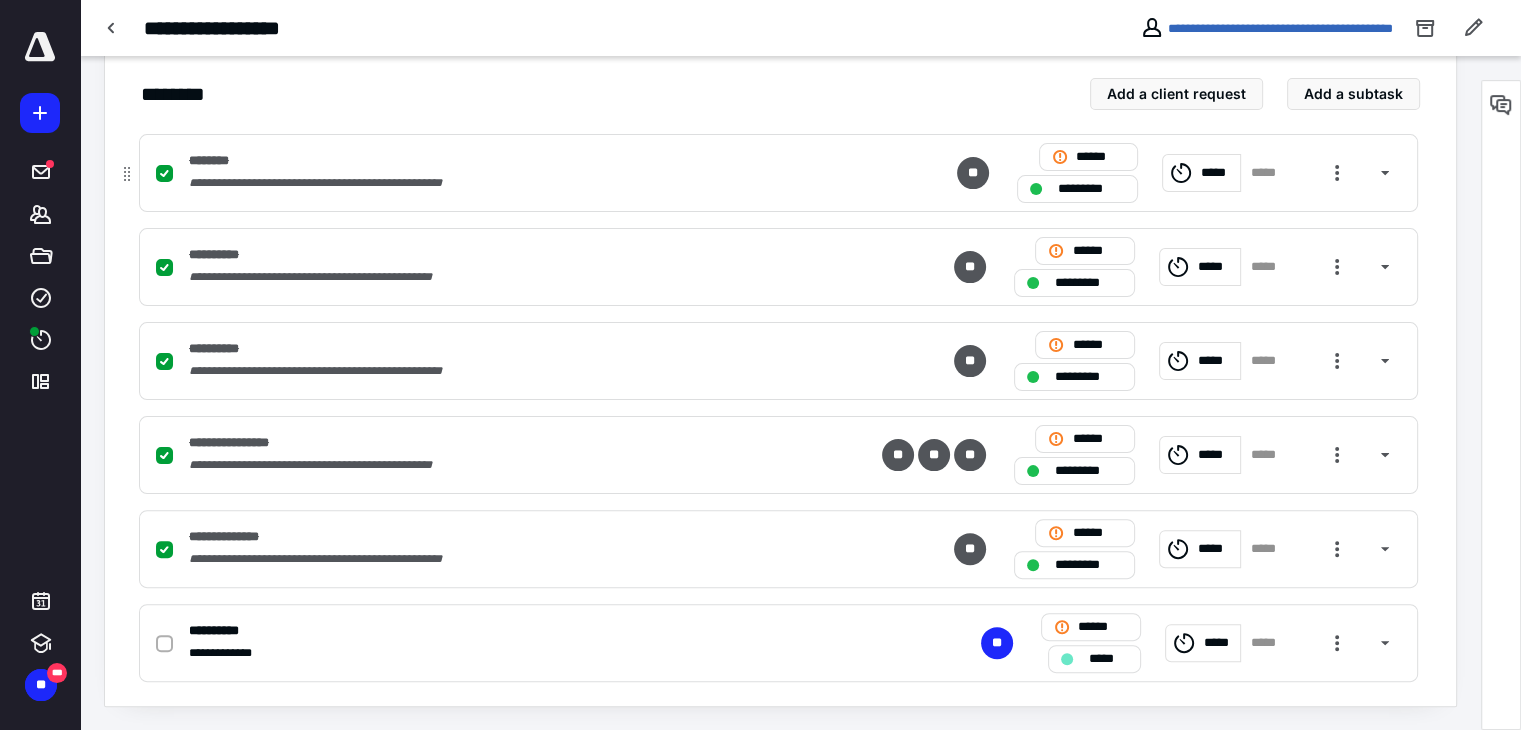 click on "**********" at bounding box center (347, 183) 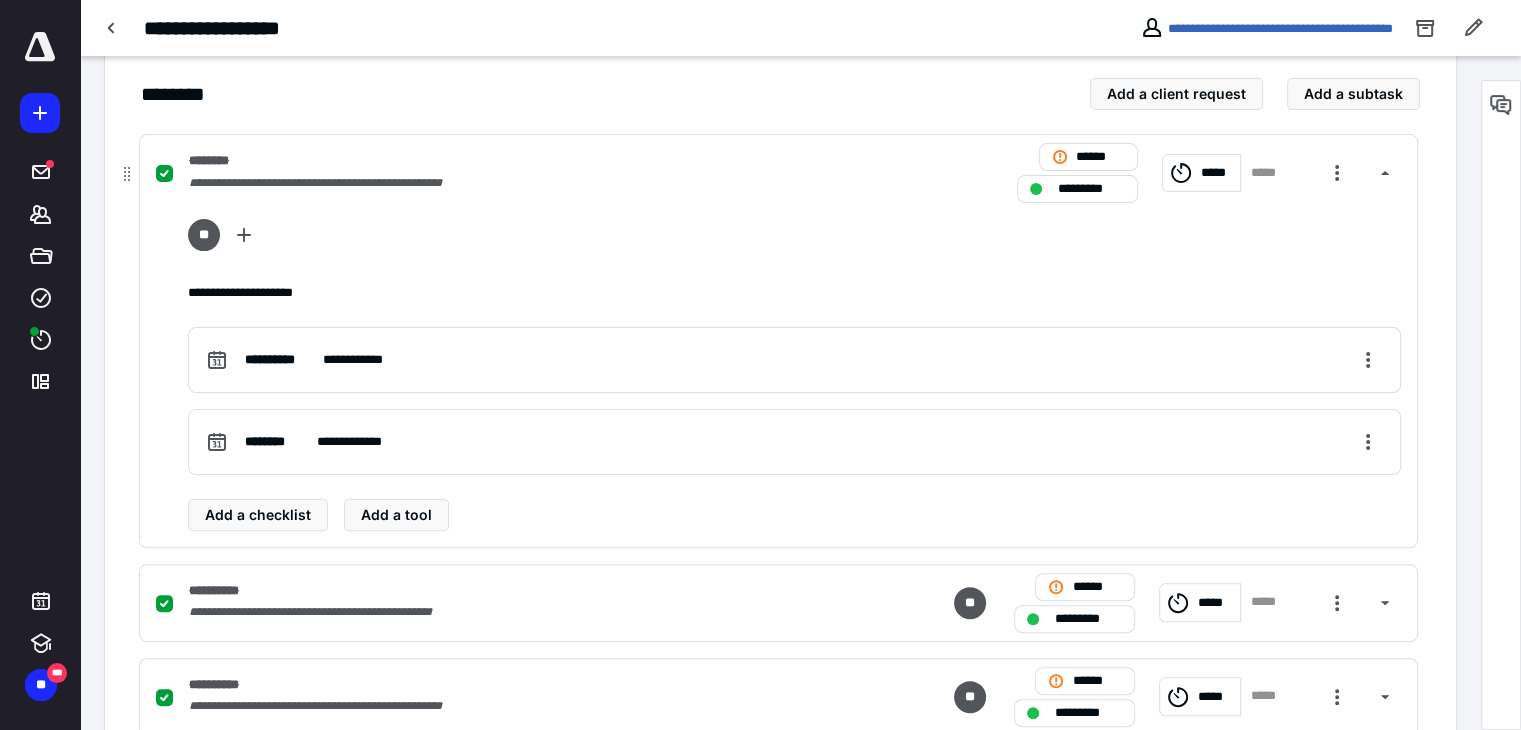 click on "**********" at bounding box center [347, 183] 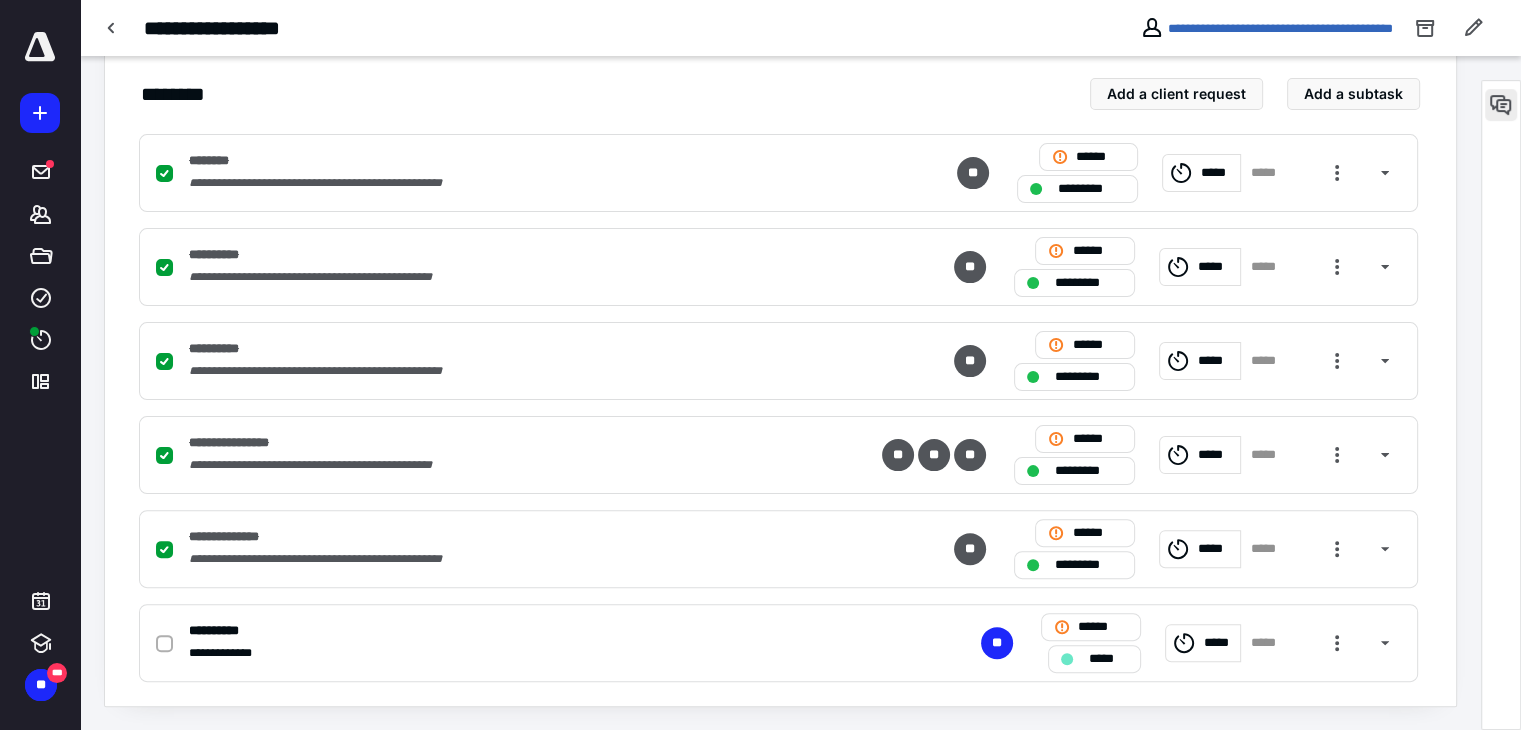 click at bounding box center [1501, 105] 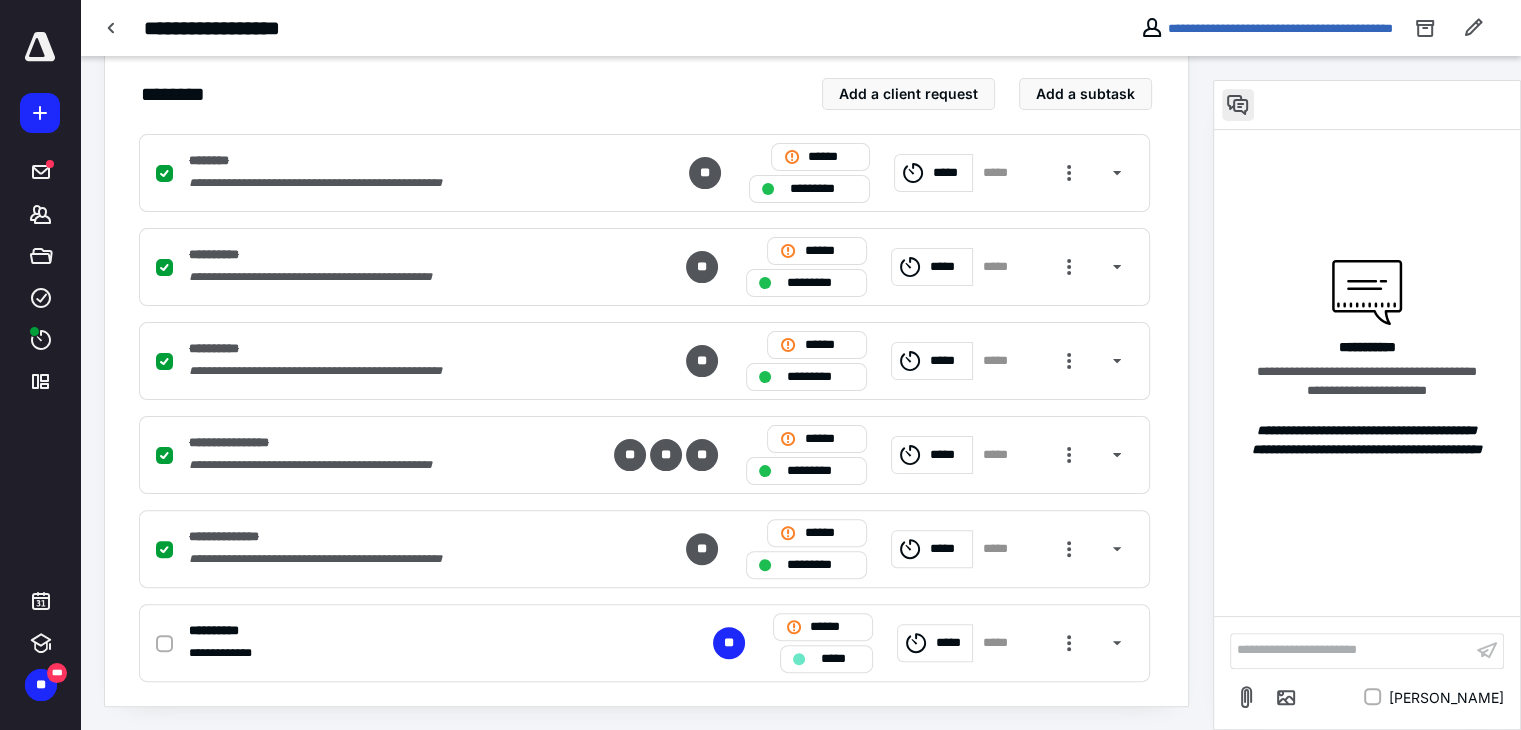 click at bounding box center (1238, 105) 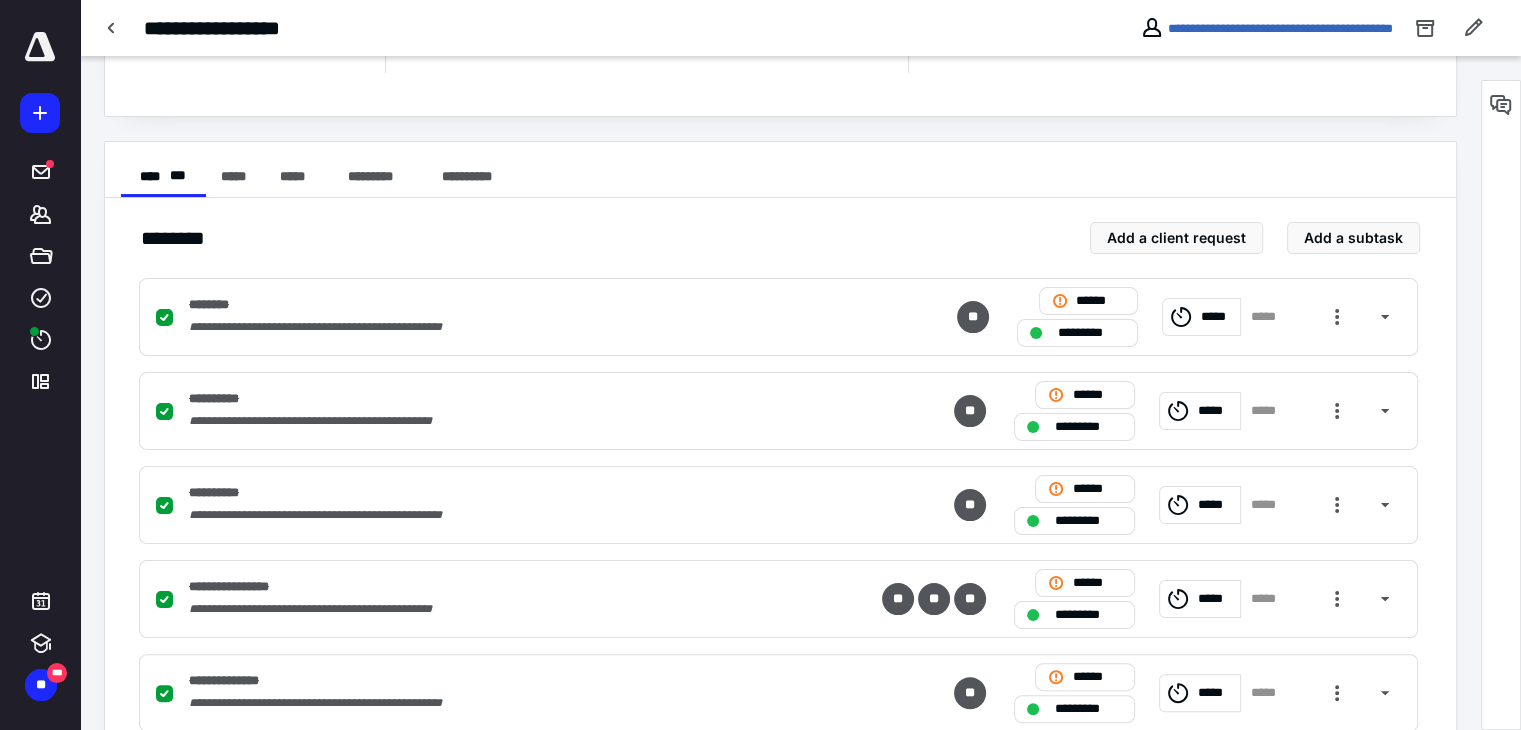 scroll, scrollTop: 444, scrollLeft: 0, axis: vertical 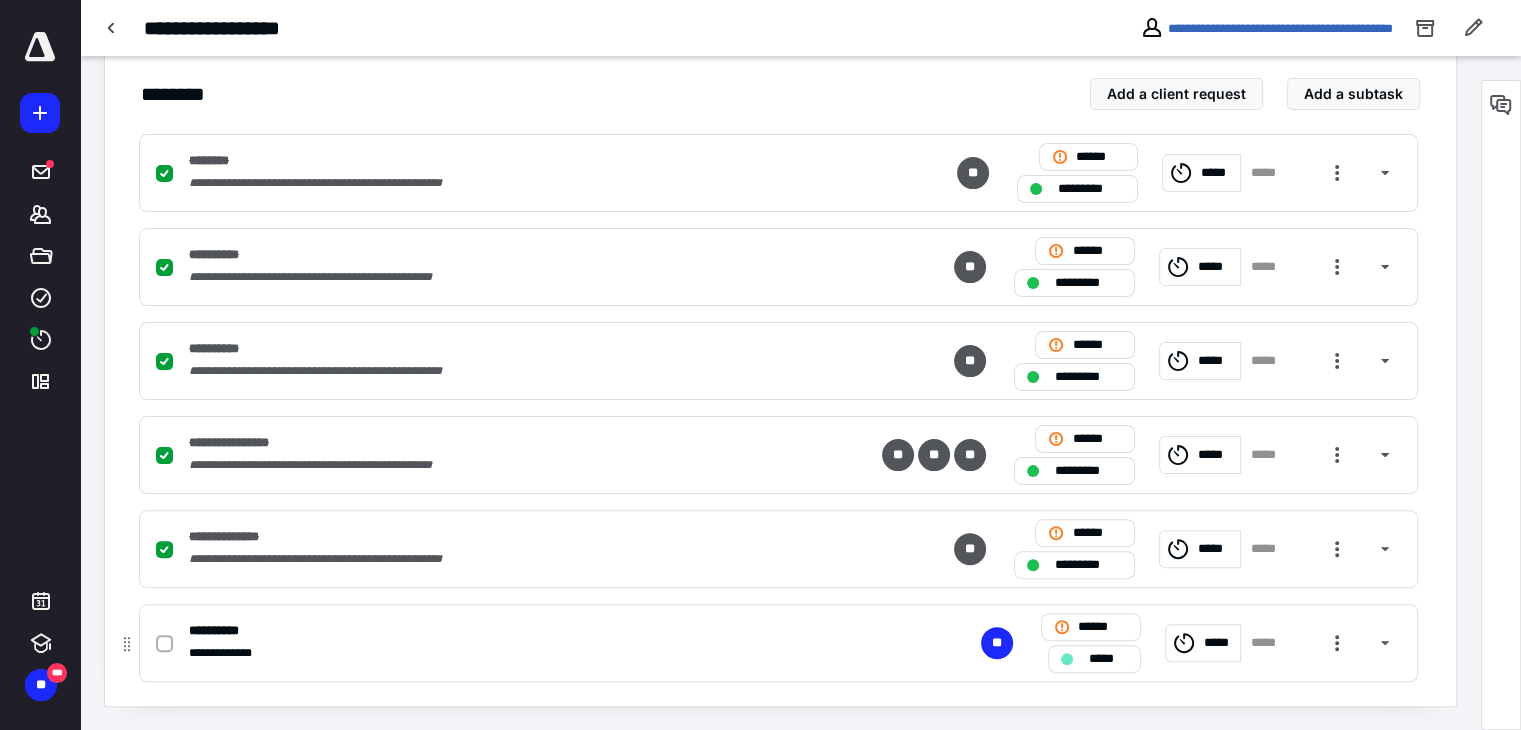 click on "*****" at bounding box center [1219, 643] 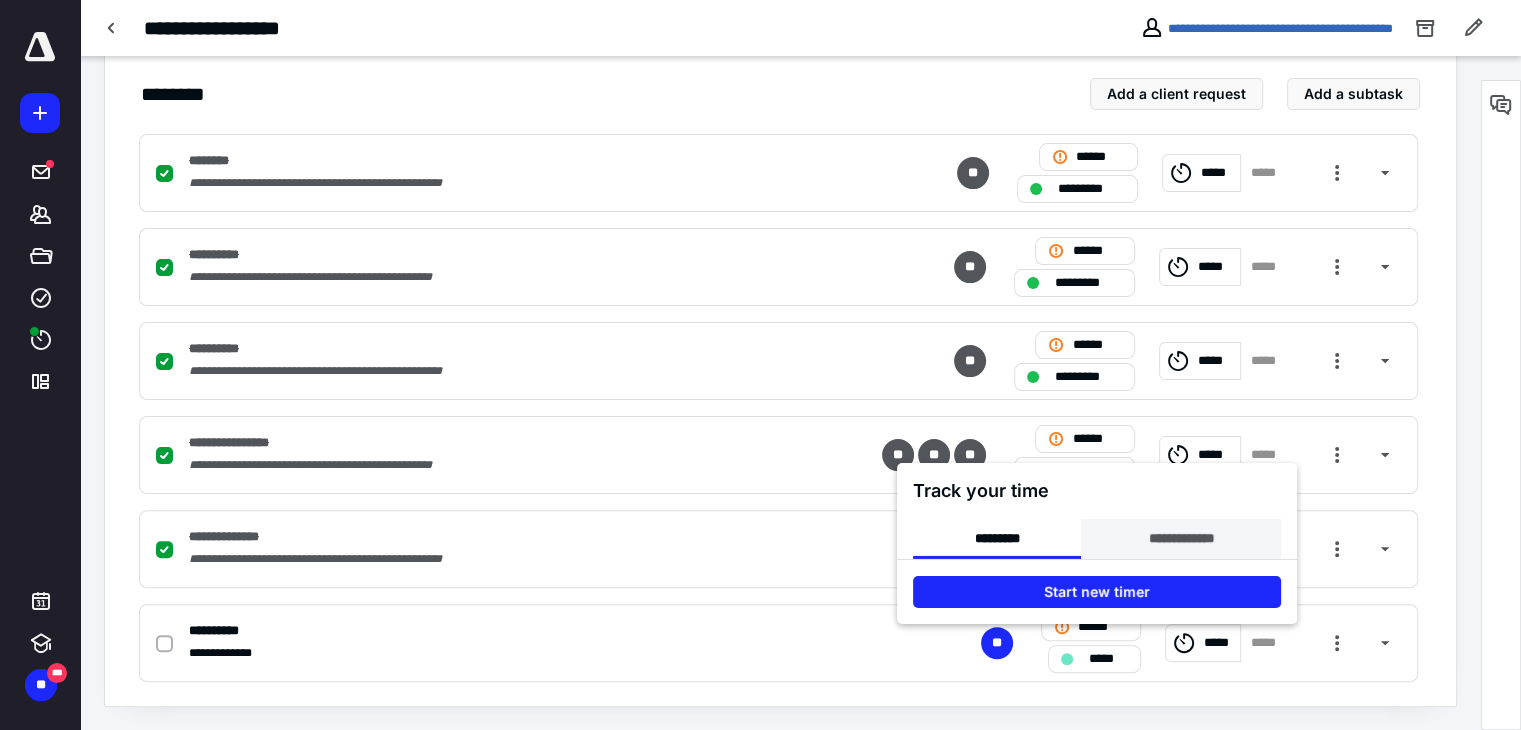 click on "**********" at bounding box center [1180, 538] 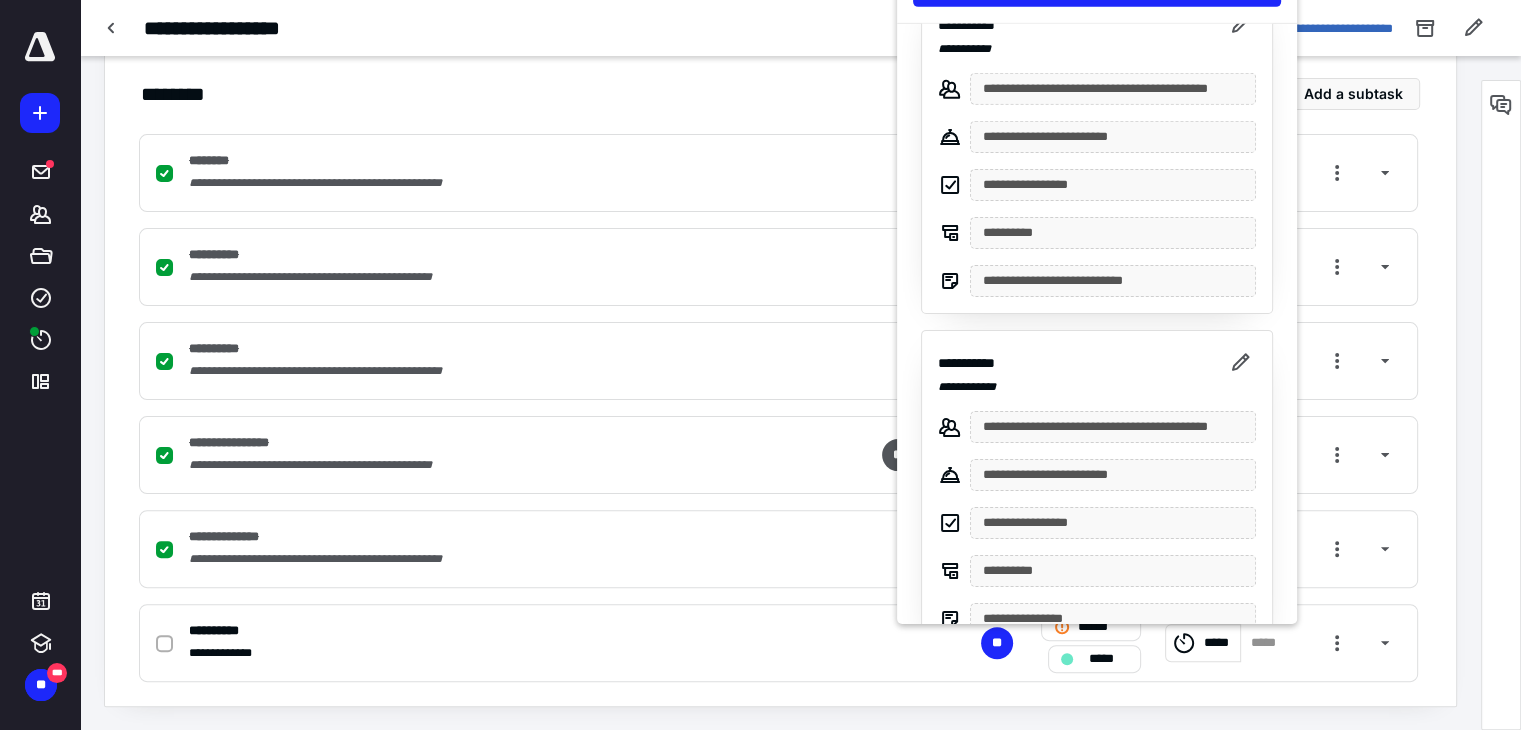 scroll, scrollTop: 91, scrollLeft: 0, axis: vertical 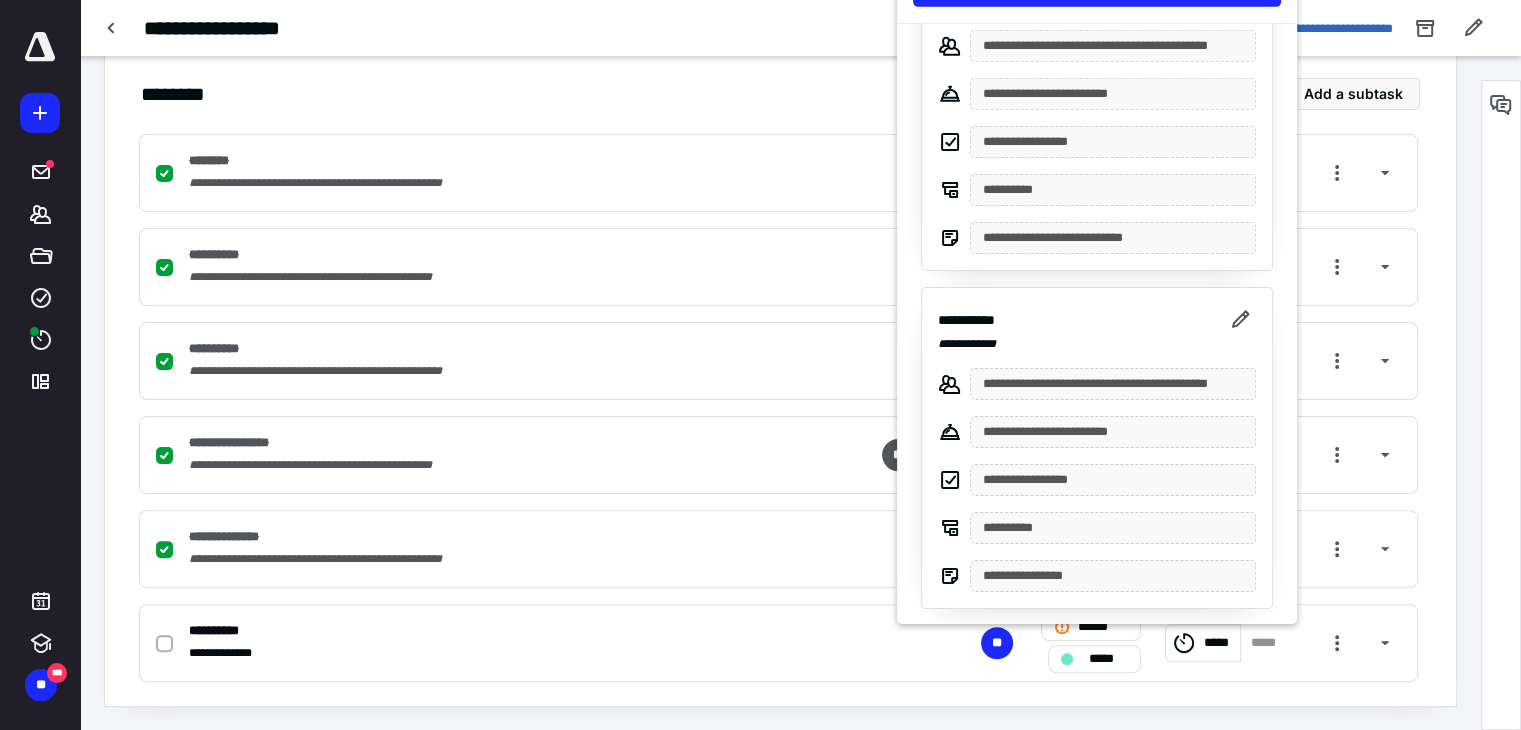 click at bounding box center [760, 365] 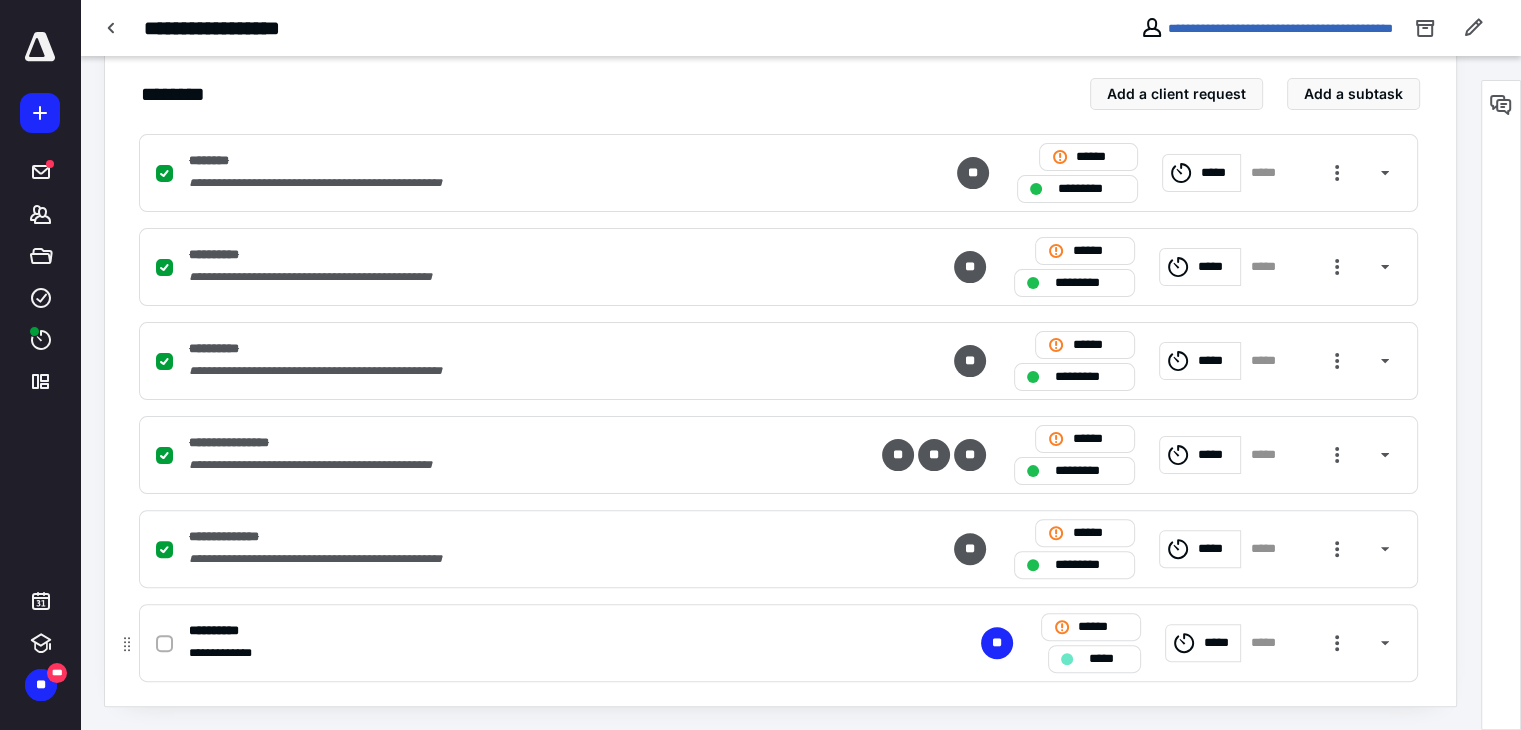 click on "*****" at bounding box center [1219, 643] 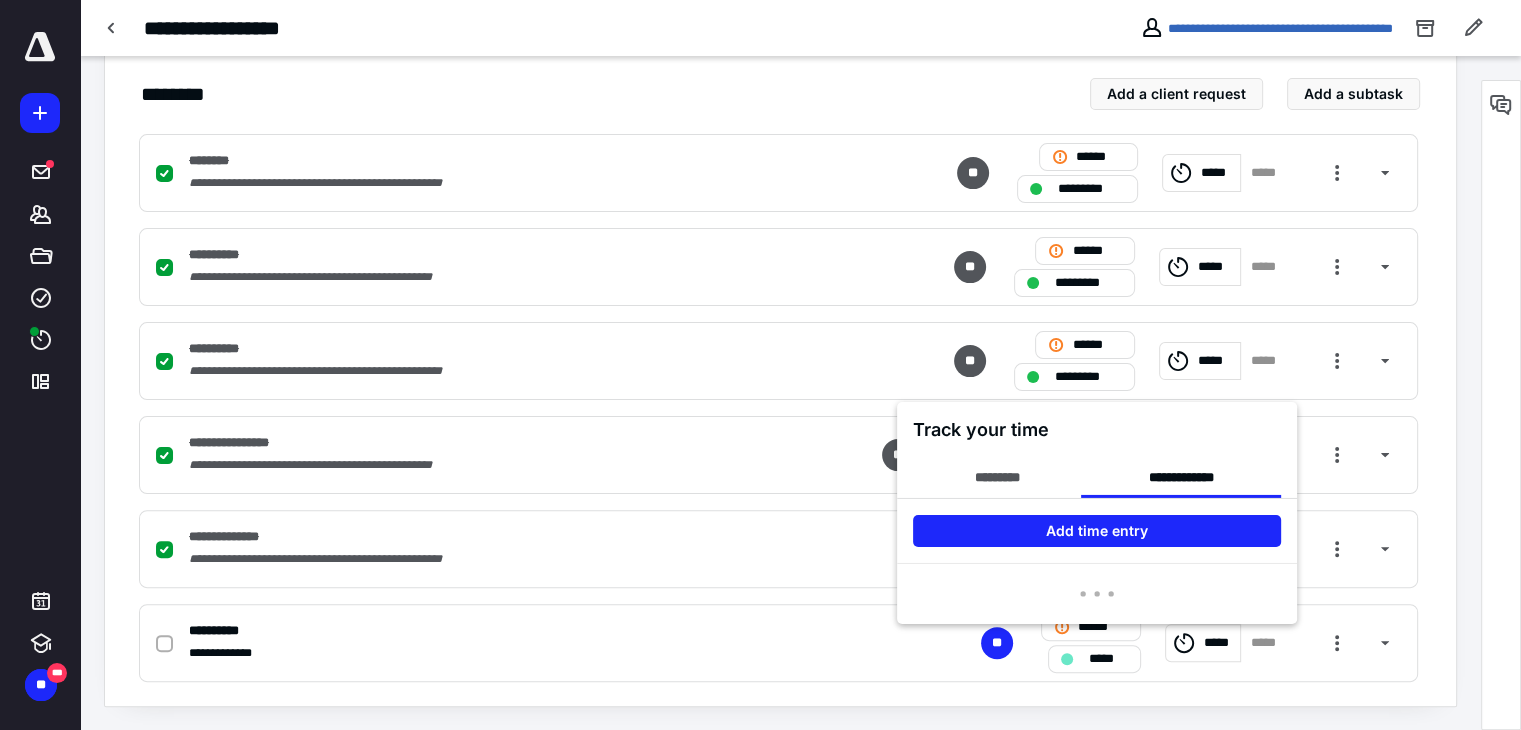 click at bounding box center [760, 365] 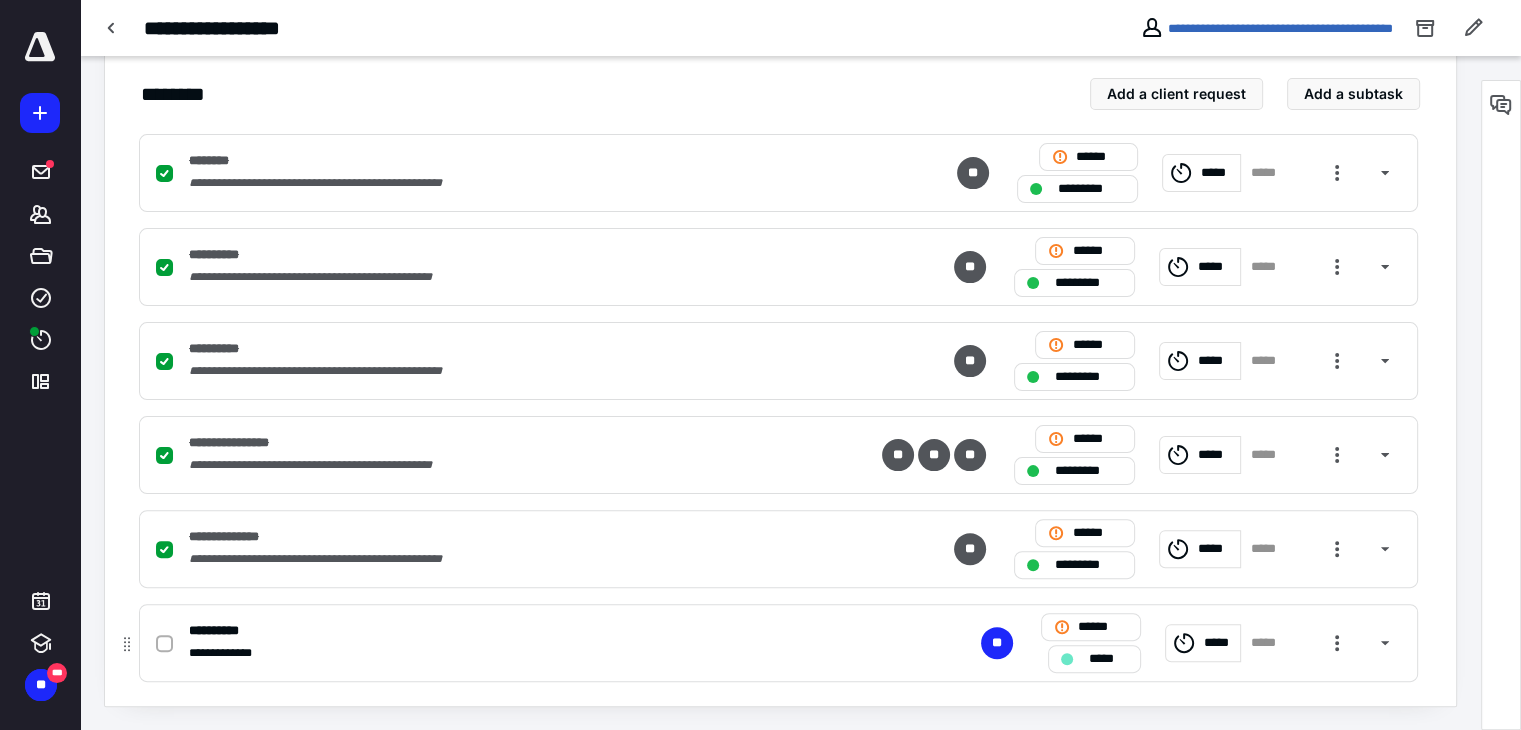 click on "*****" at bounding box center [1108, 659] 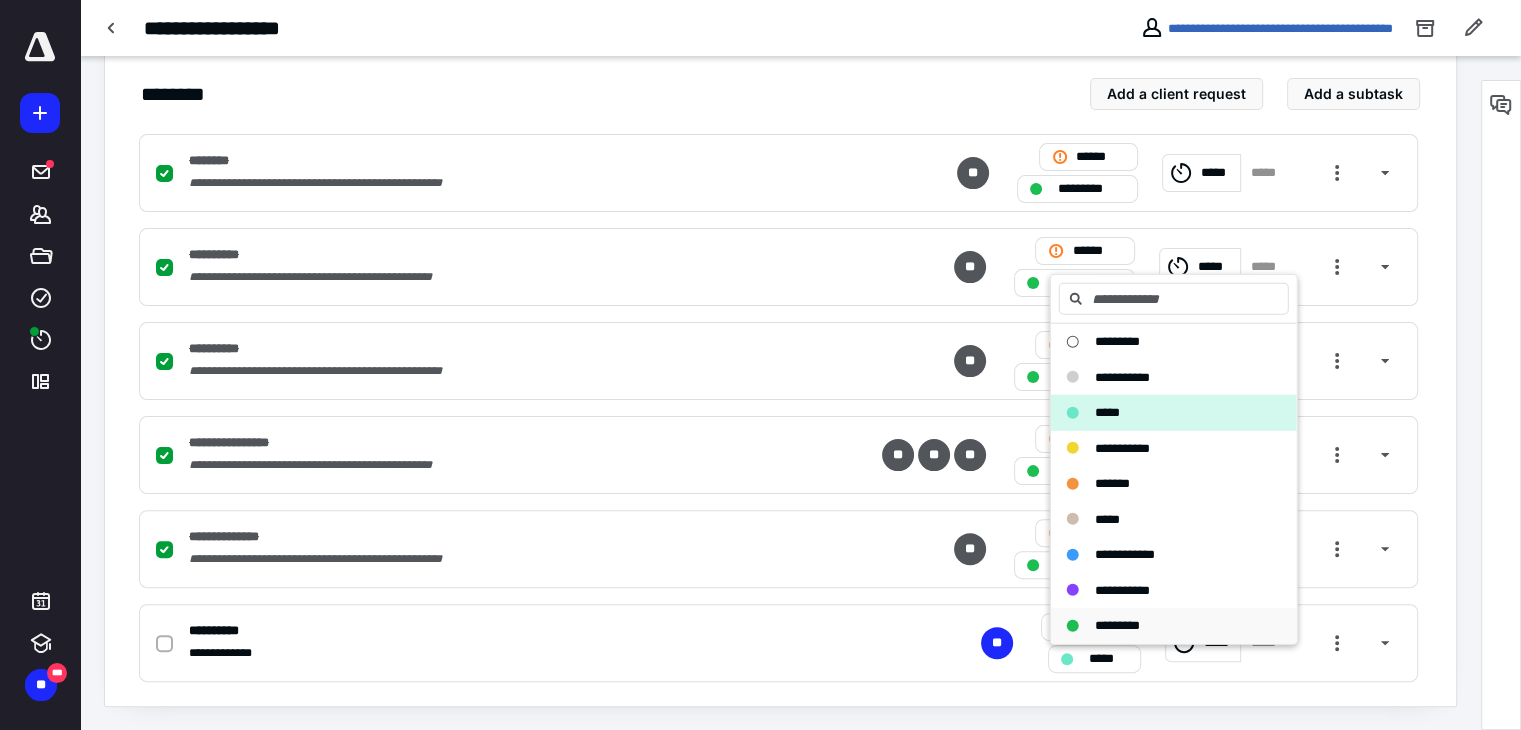 click on "*********" at bounding box center (1117, 625) 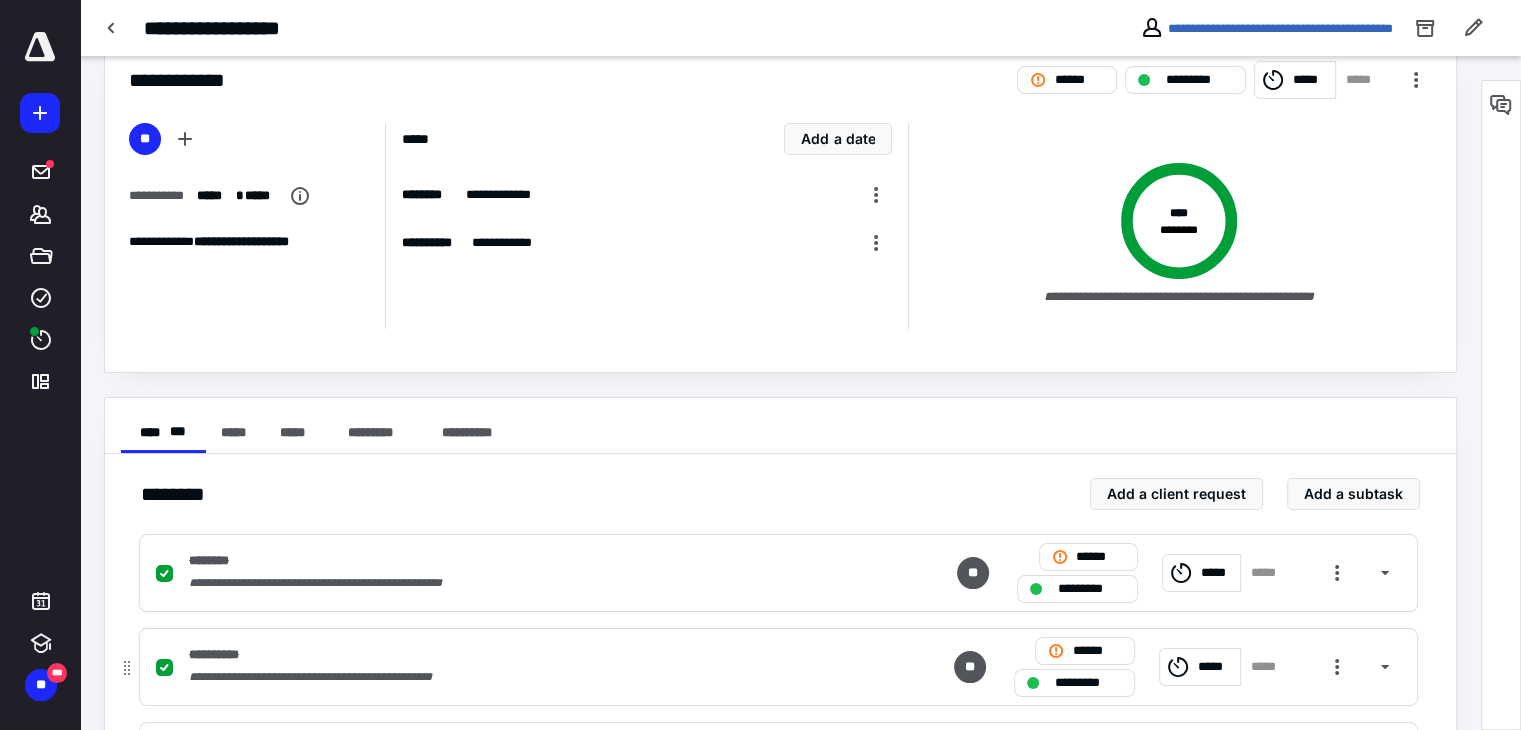 scroll, scrollTop: 0, scrollLeft: 0, axis: both 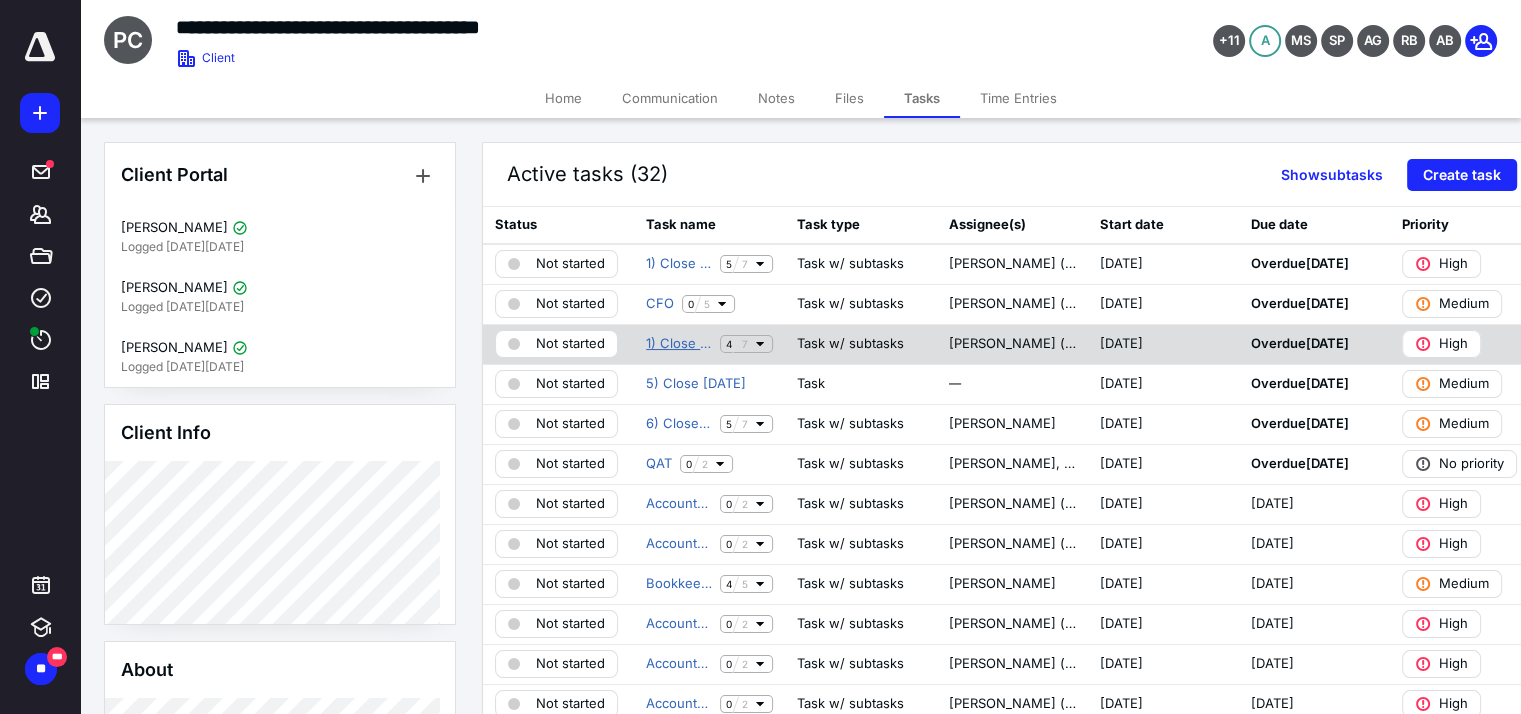 click on "1) Close November" at bounding box center [679, 344] 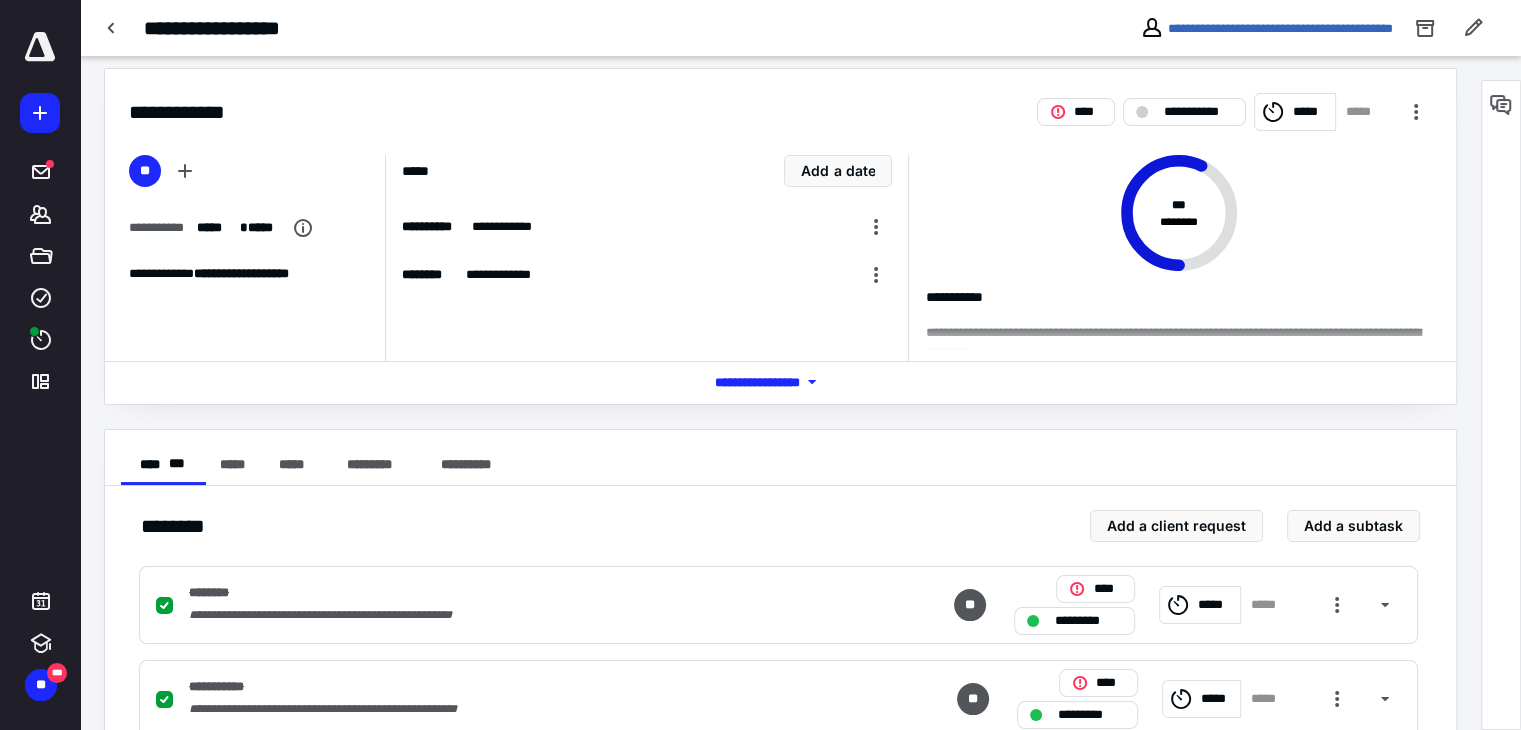 scroll, scrollTop: 0, scrollLeft: 0, axis: both 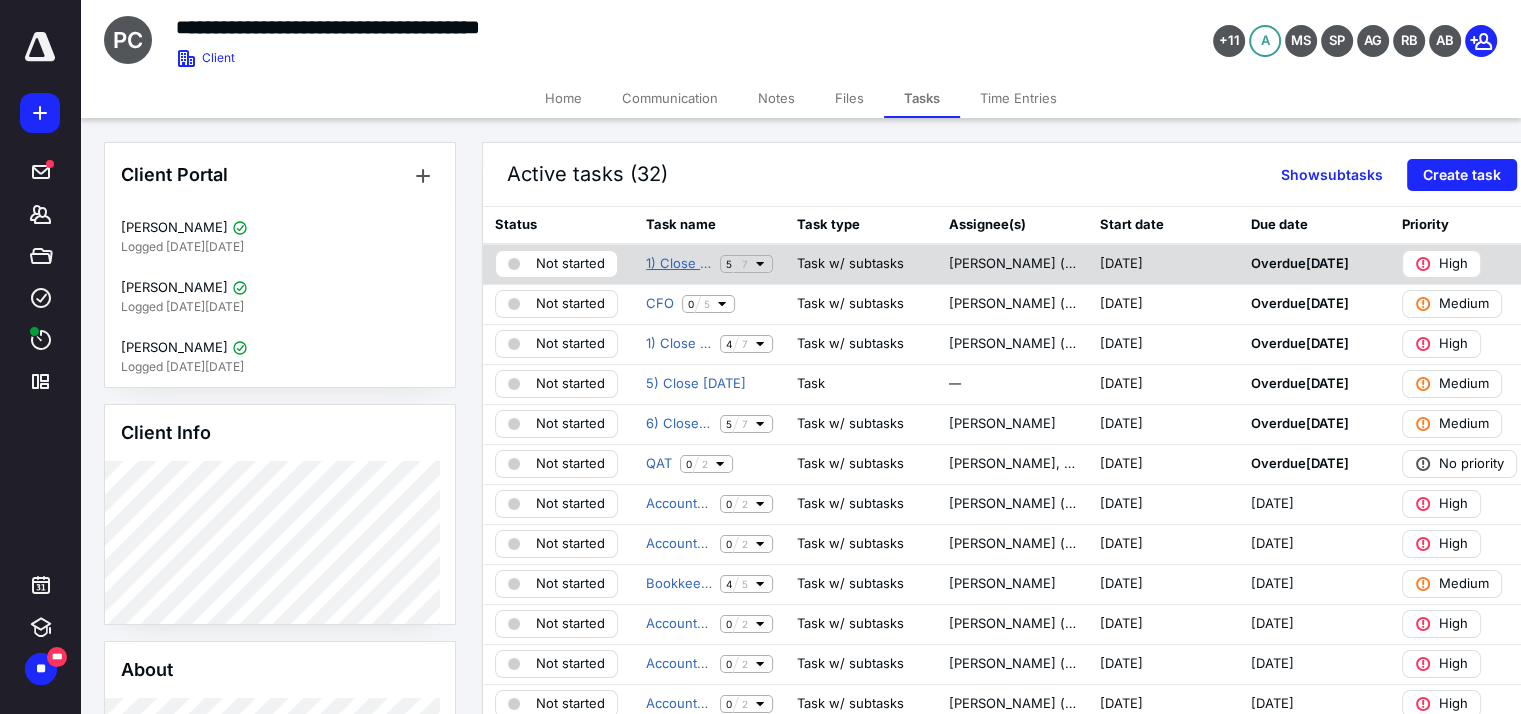 click on "1) Close November" at bounding box center [679, 264] 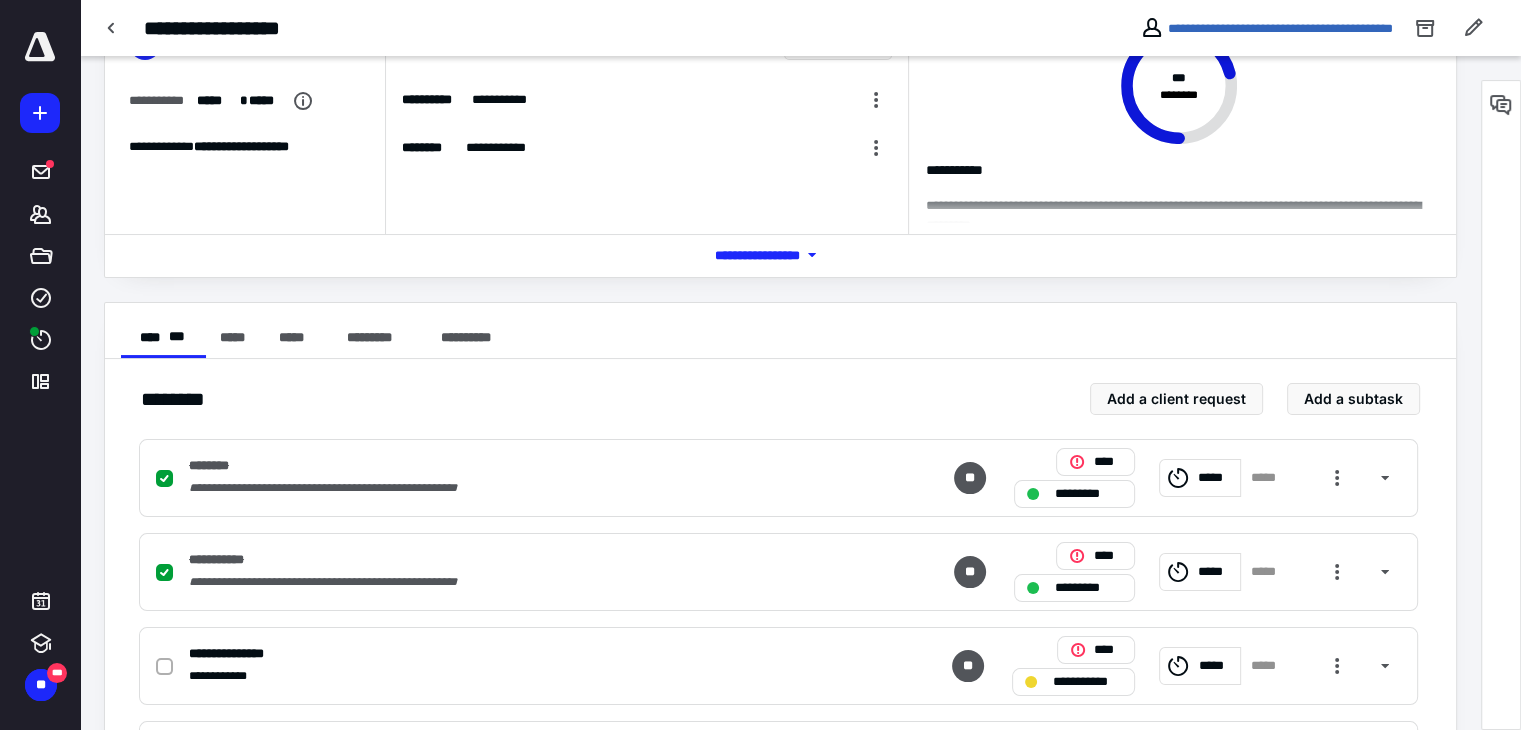 scroll, scrollTop: 0, scrollLeft: 0, axis: both 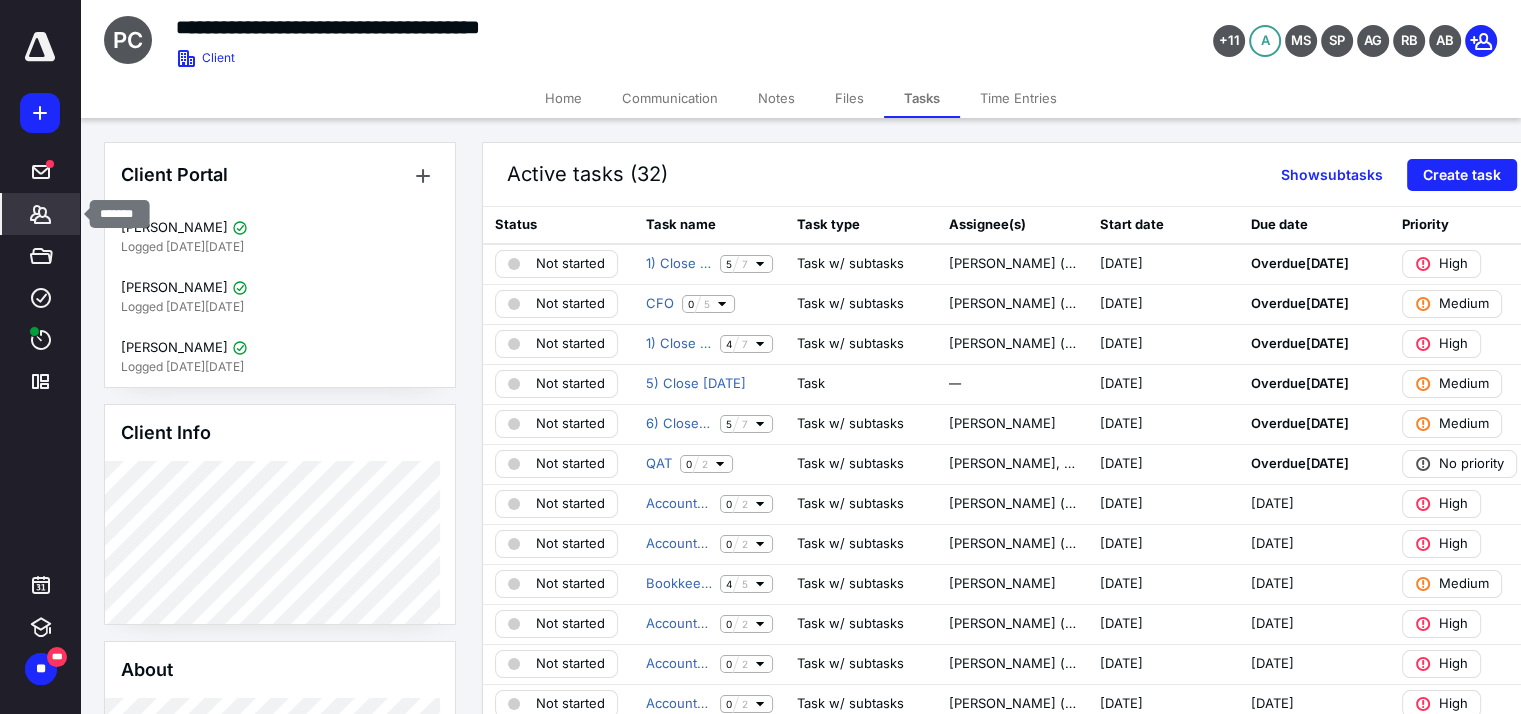 click on "*******" at bounding box center (41, 214) 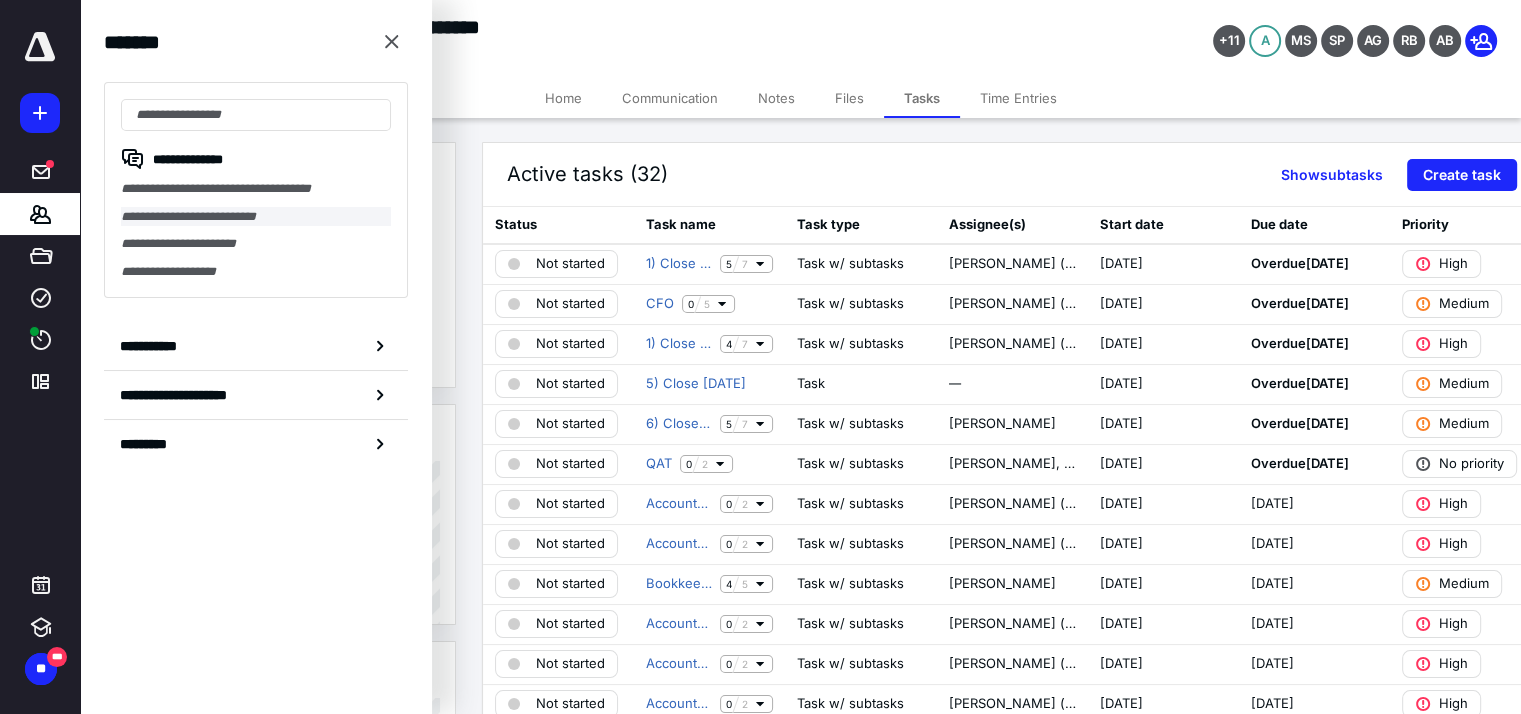 click on "**********" at bounding box center [256, 217] 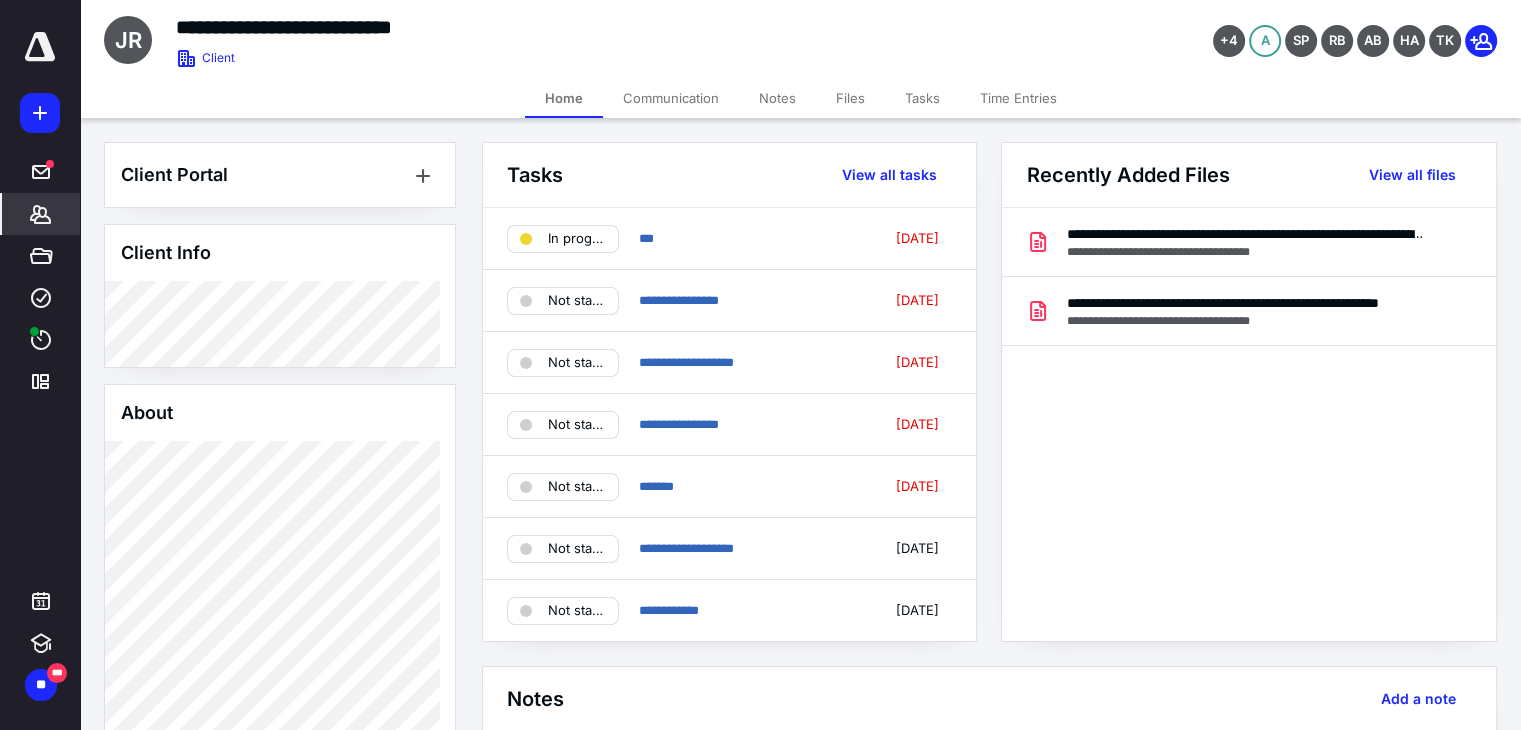 click on "Tasks" at bounding box center [922, 98] 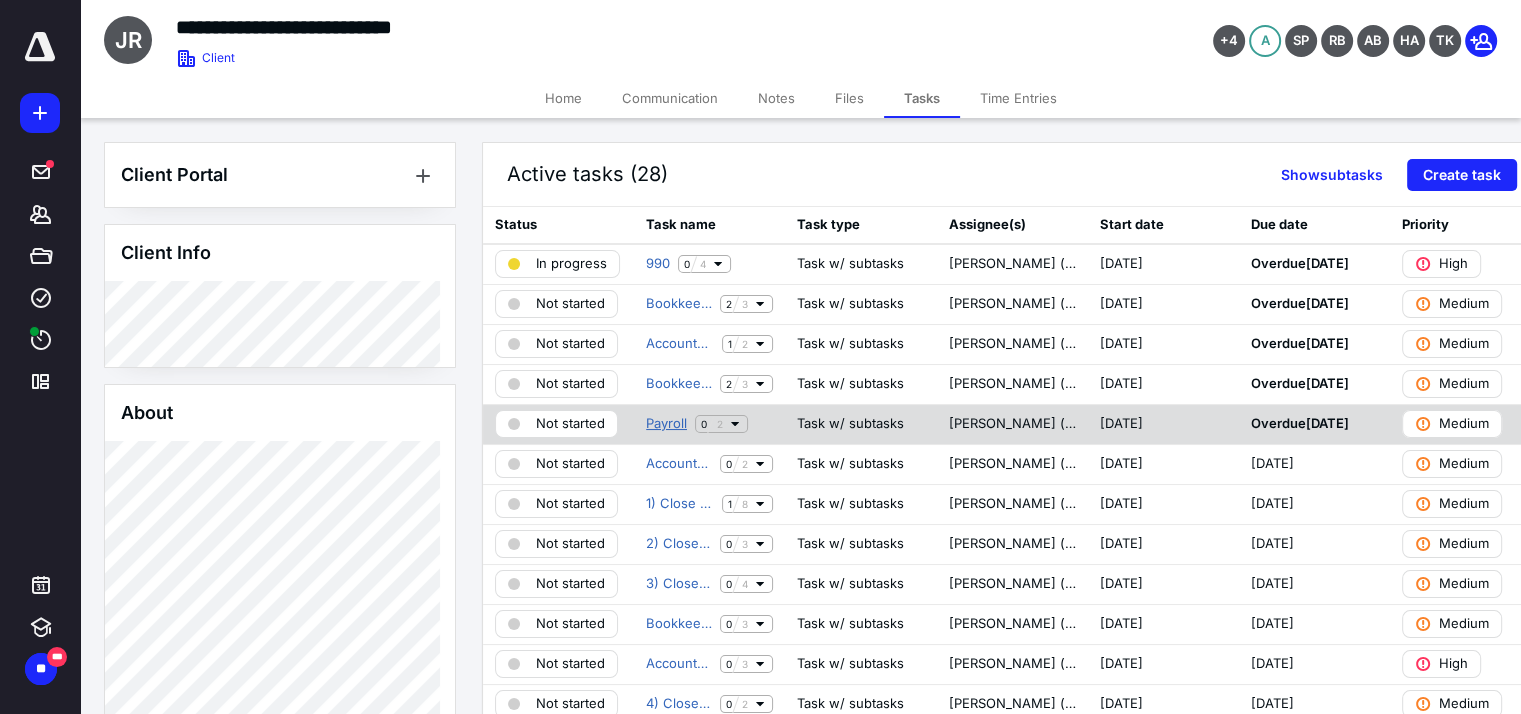 click on "Payroll" at bounding box center [666, 424] 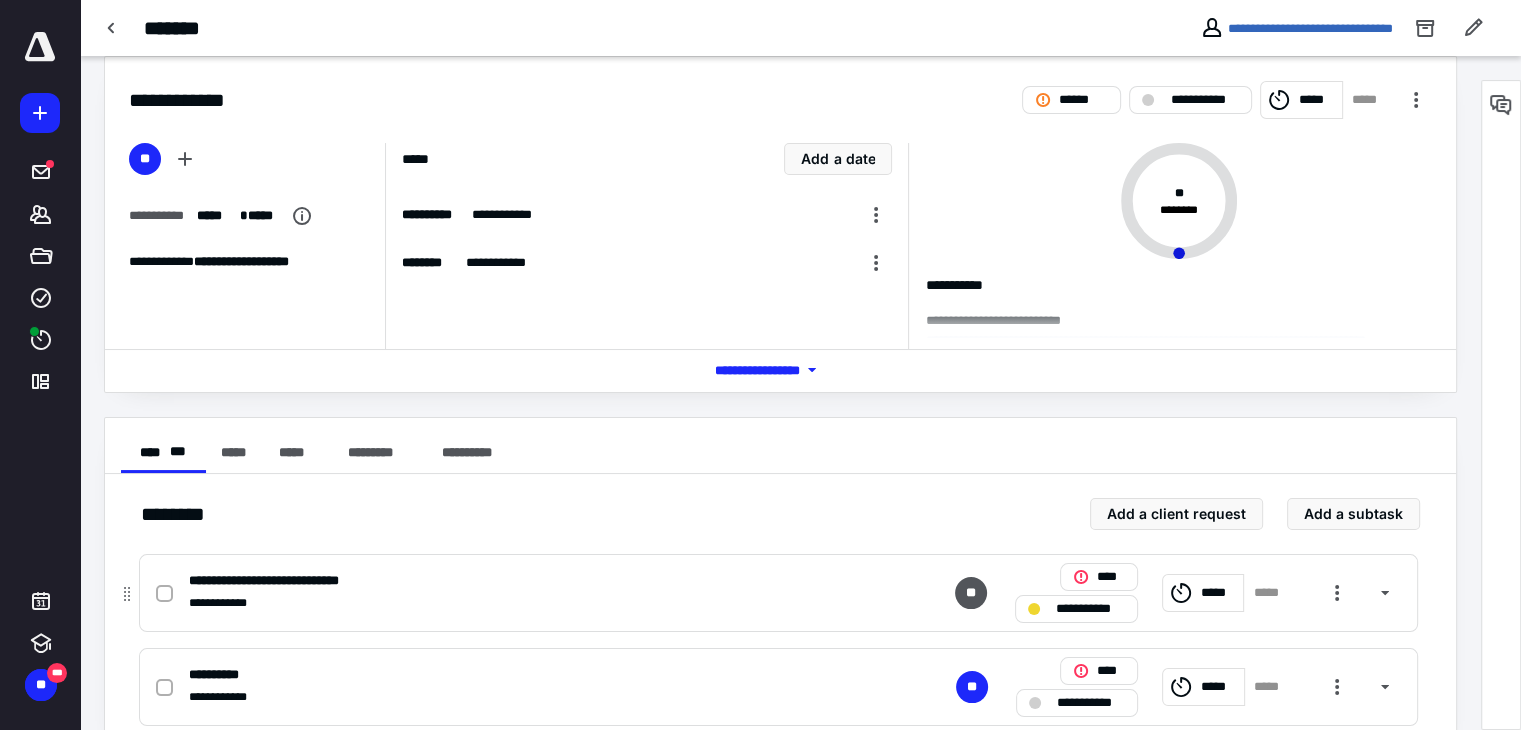 scroll, scrollTop: 0, scrollLeft: 0, axis: both 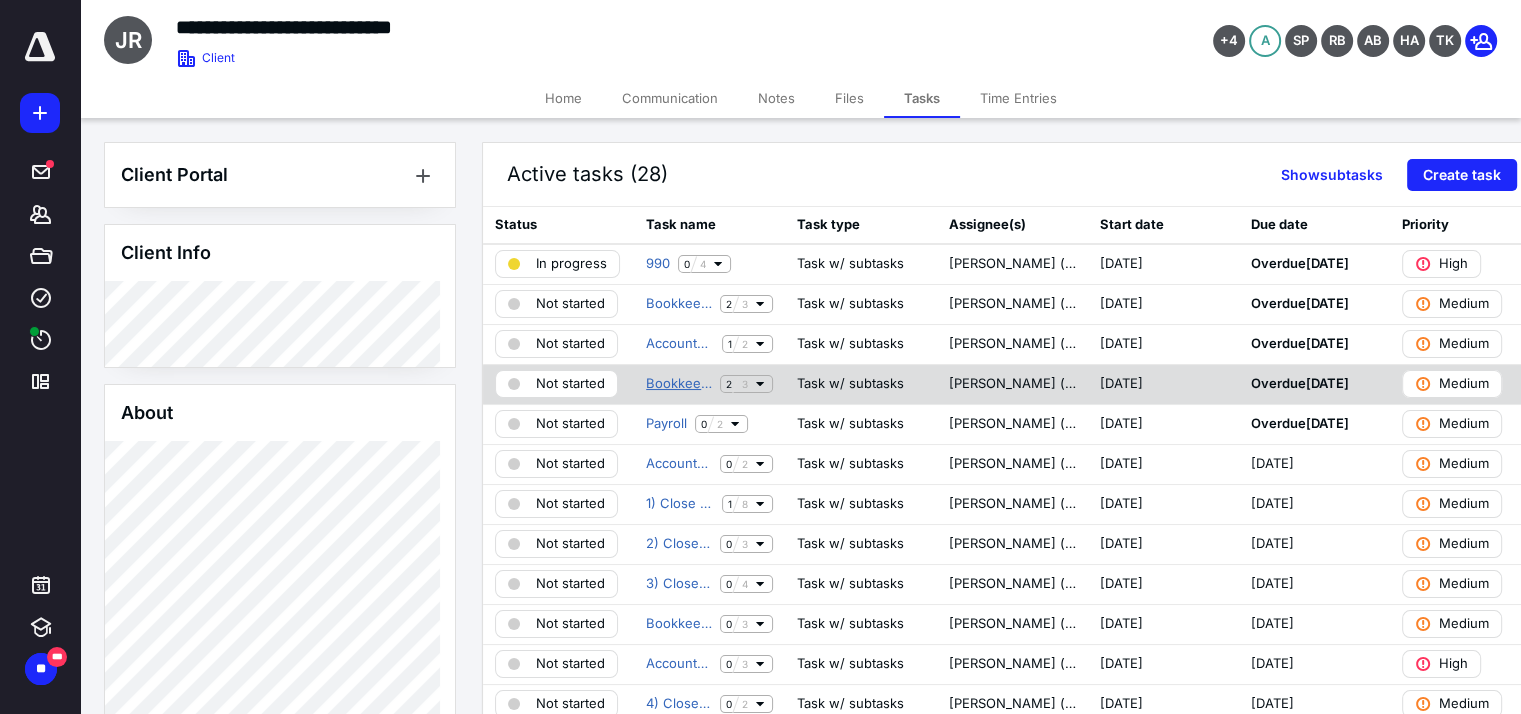 click on "Bookkeeping June" at bounding box center (679, 384) 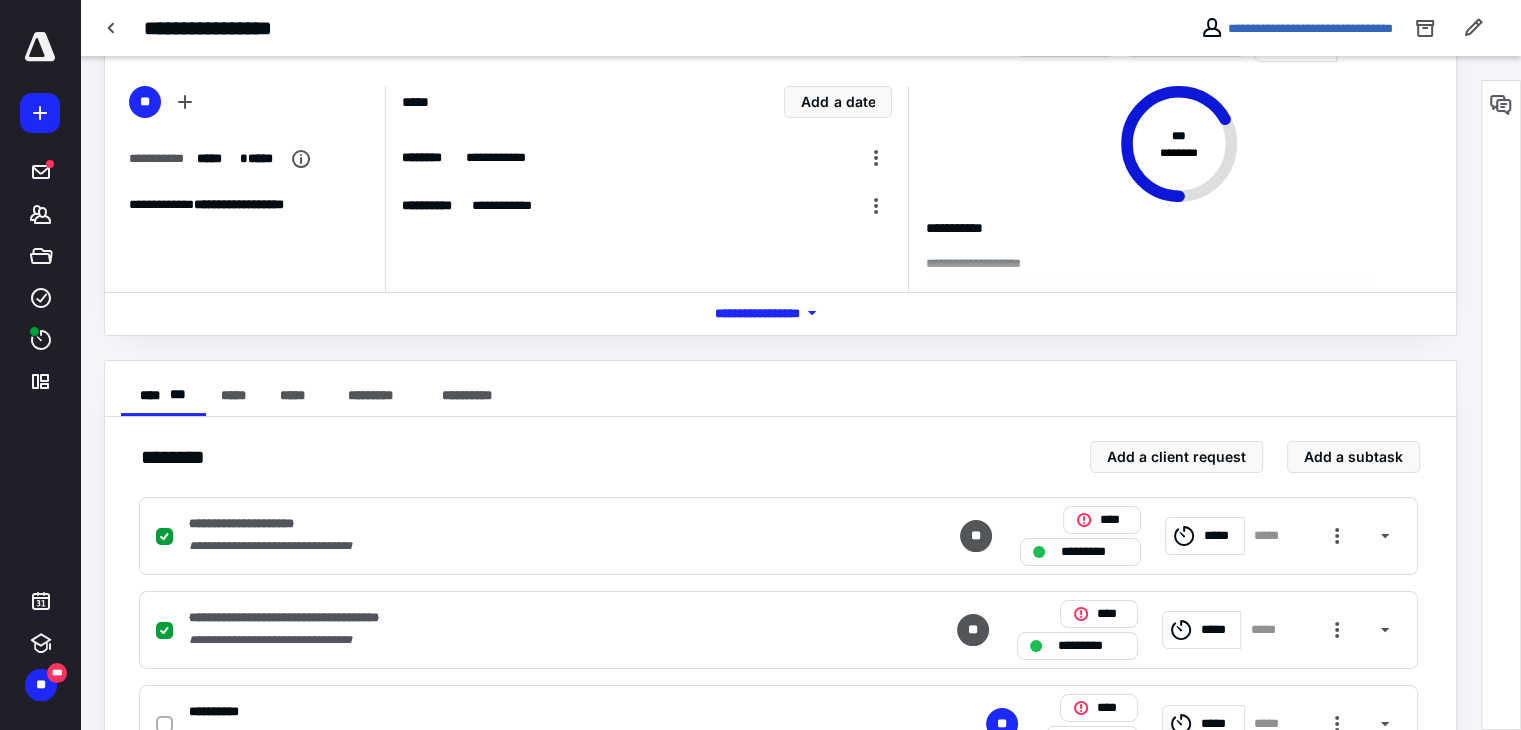 scroll, scrollTop: 163, scrollLeft: 0, axis: vertical 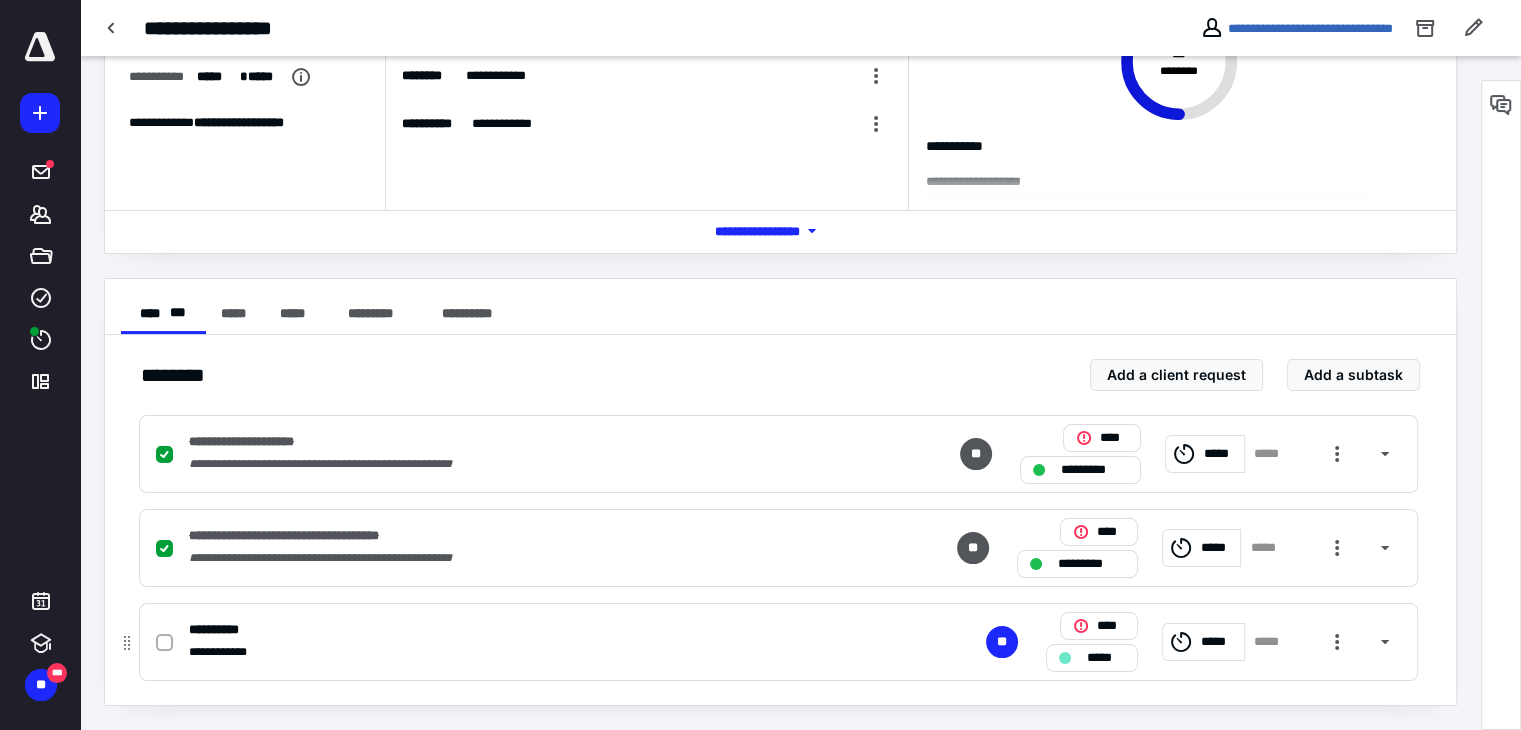 click on "*****" at bounding box center (1219, 642) 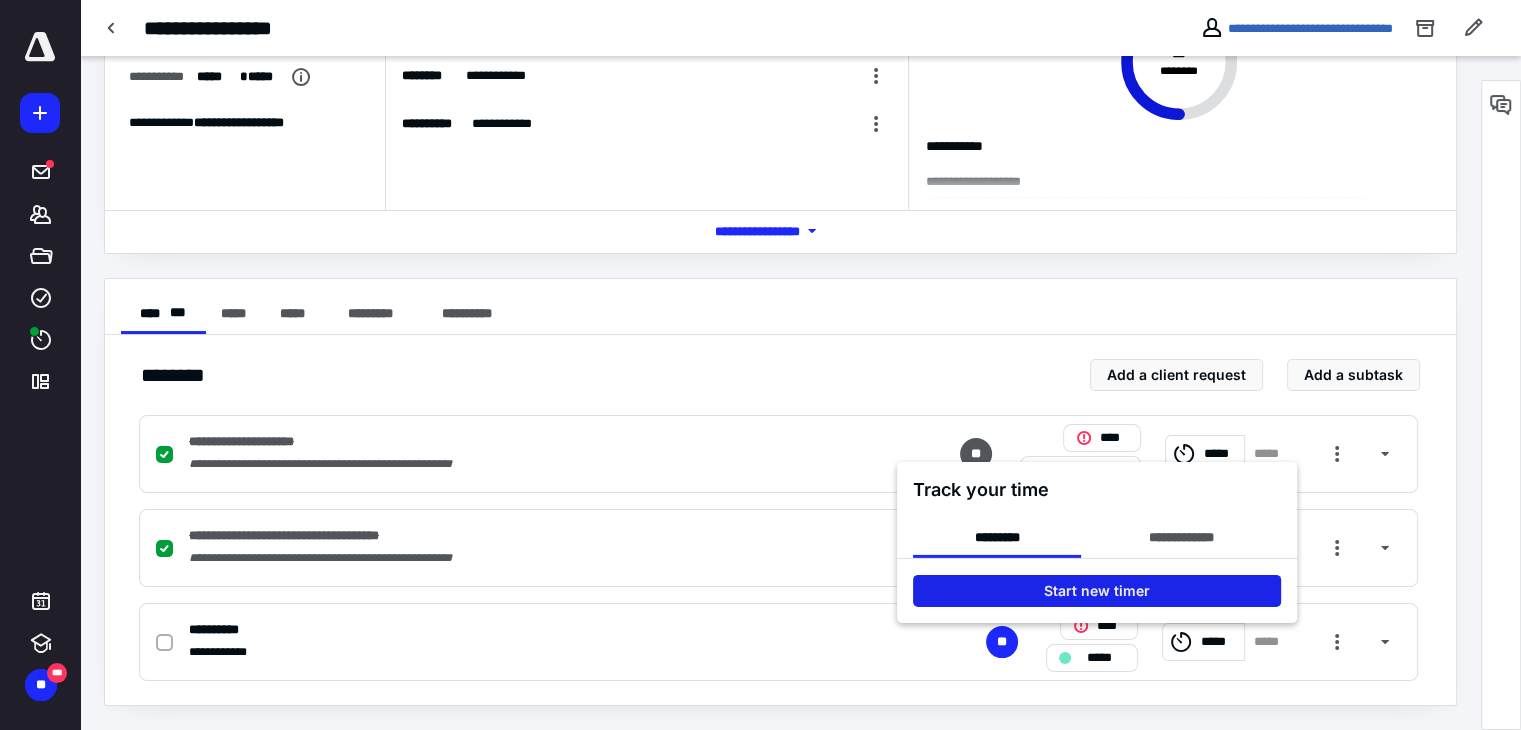 click on "Start new timer" at bounding box center (1097, 590) 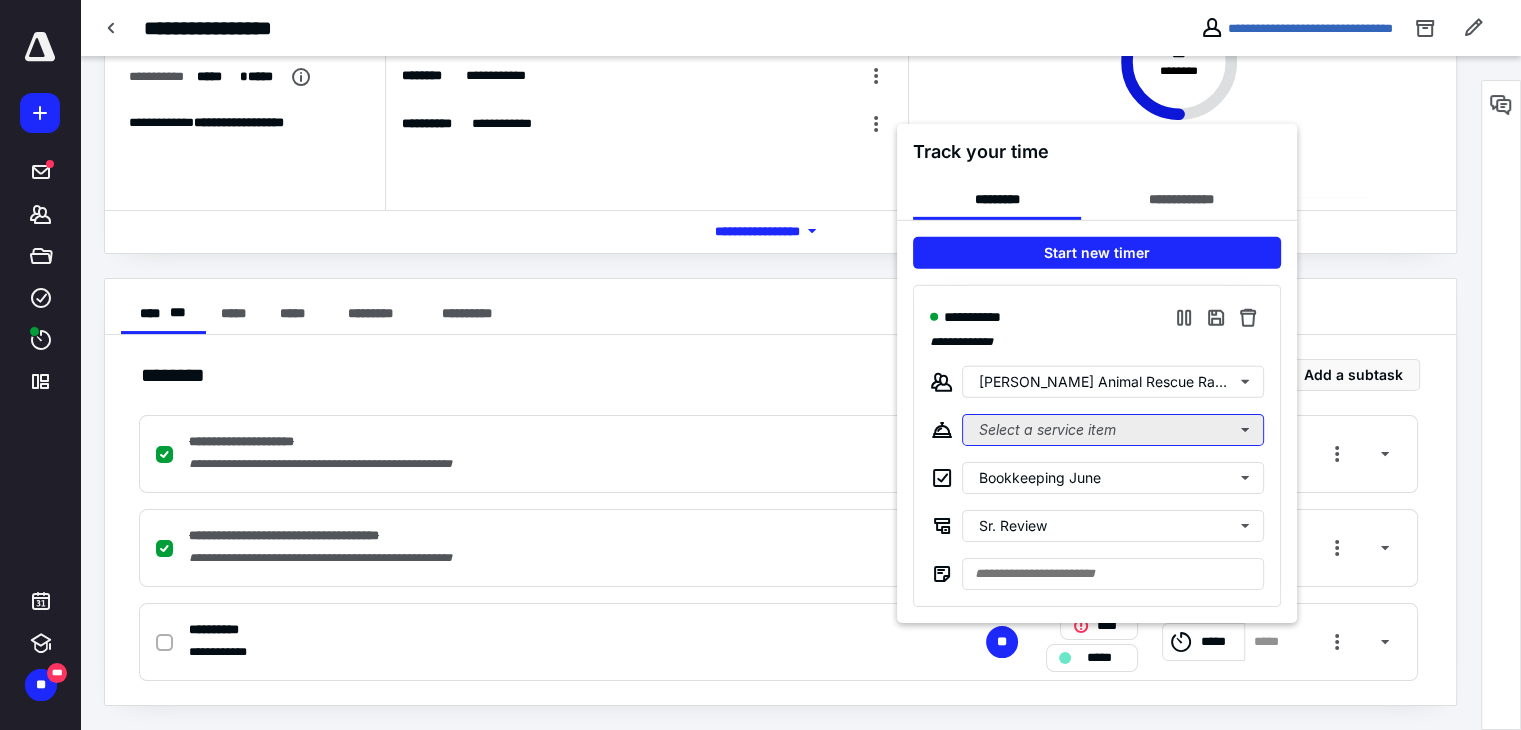click on "Select a service item" at bounding box center (1113, 429) 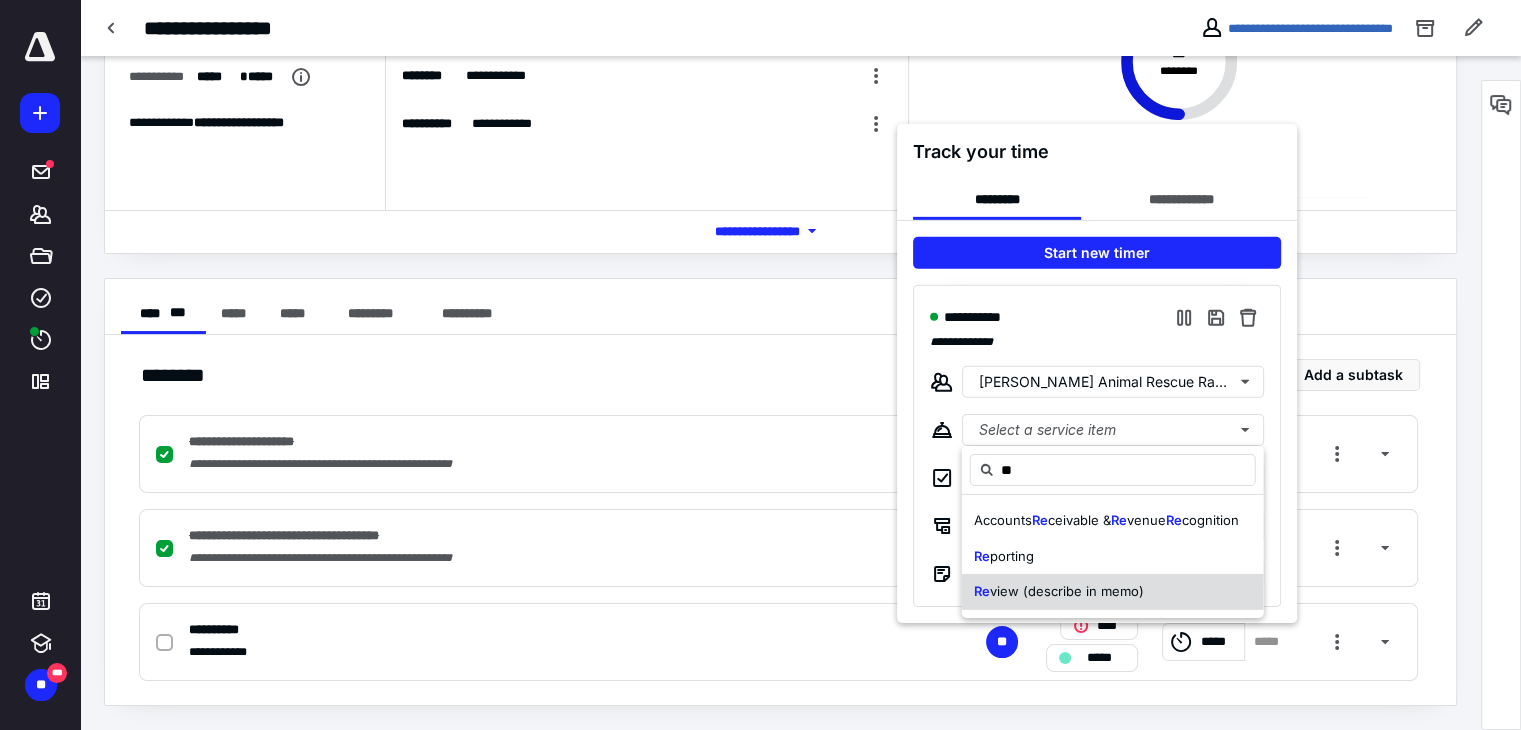 click on "view (describe in memo)" at bounding box center (1067, 591) 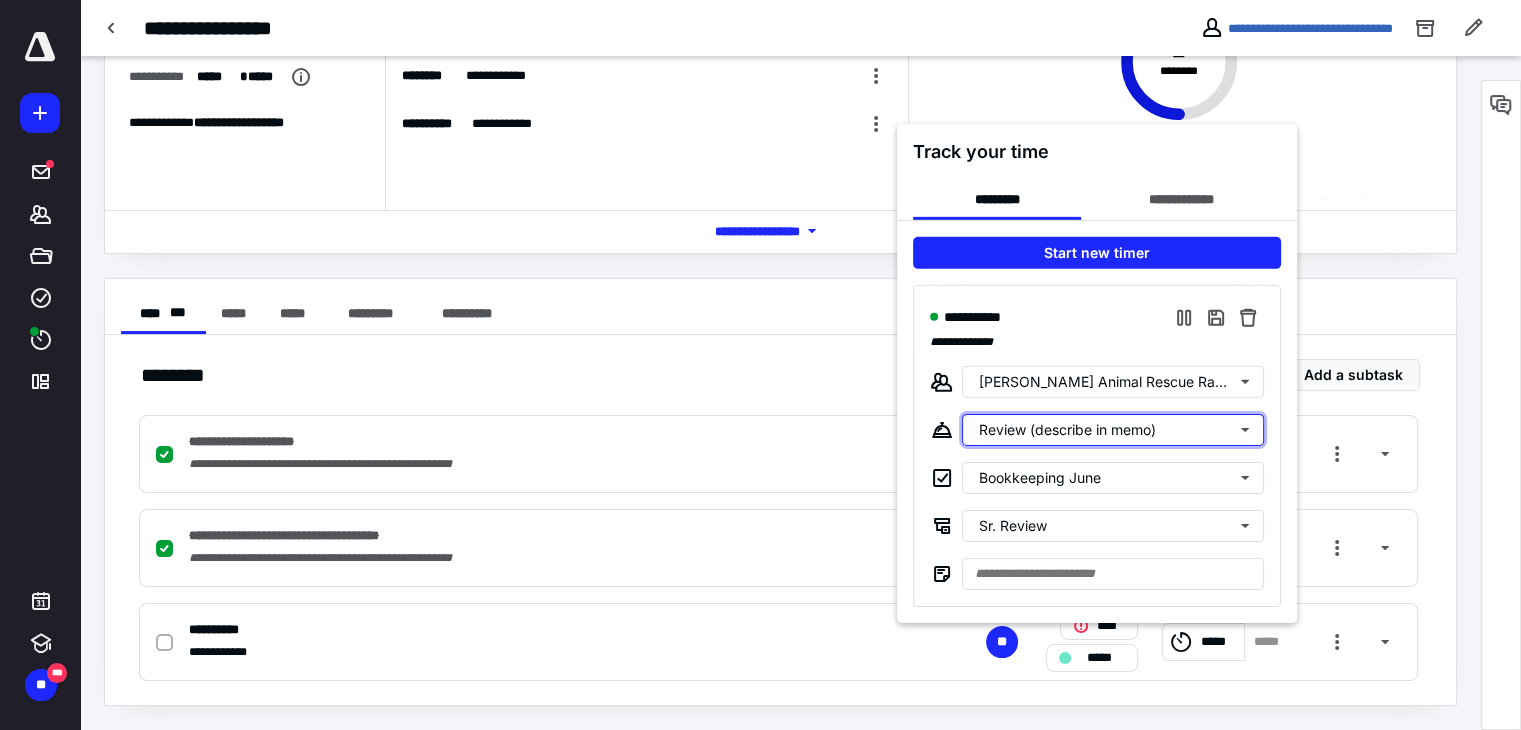 type 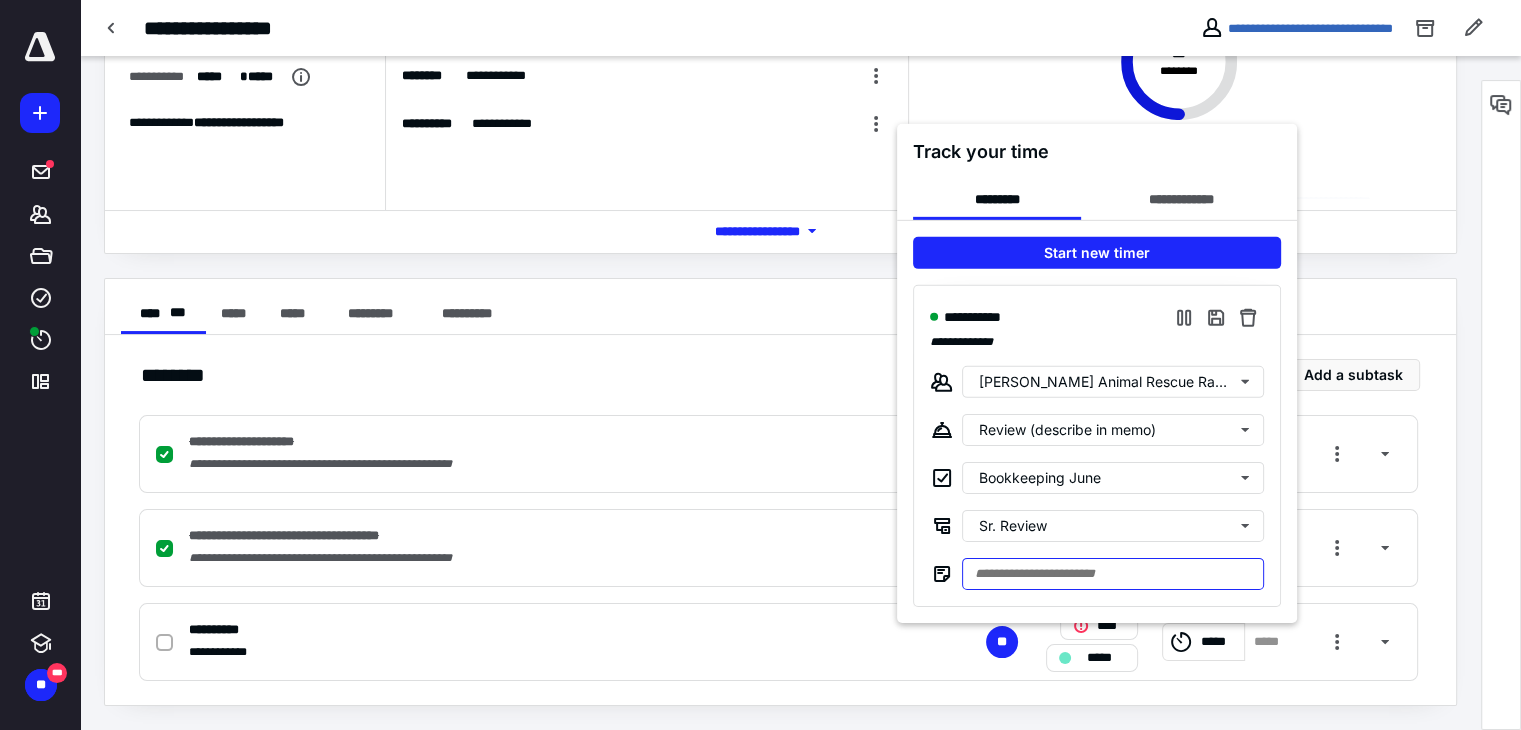 click at bounding box center [1113, 573] 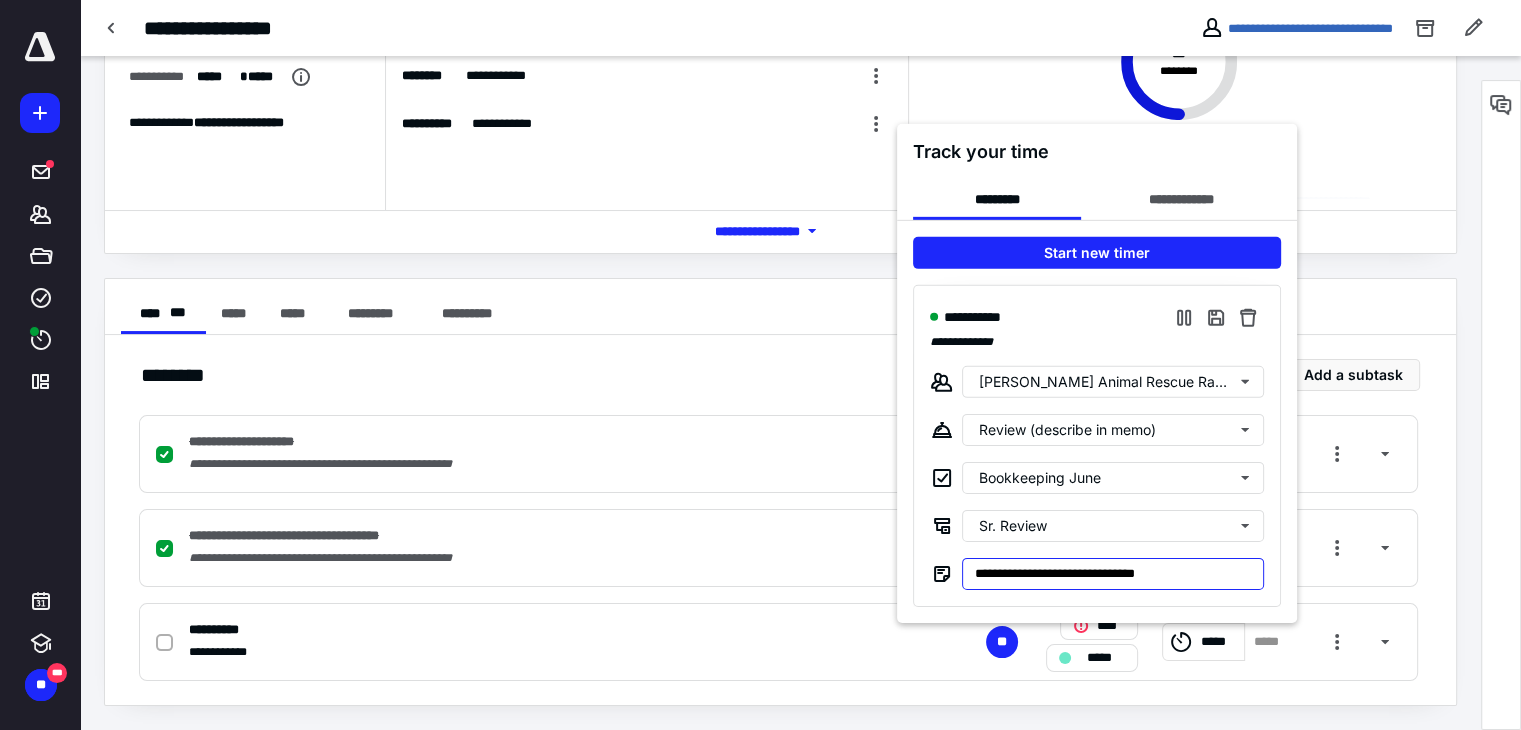 type on "**********" 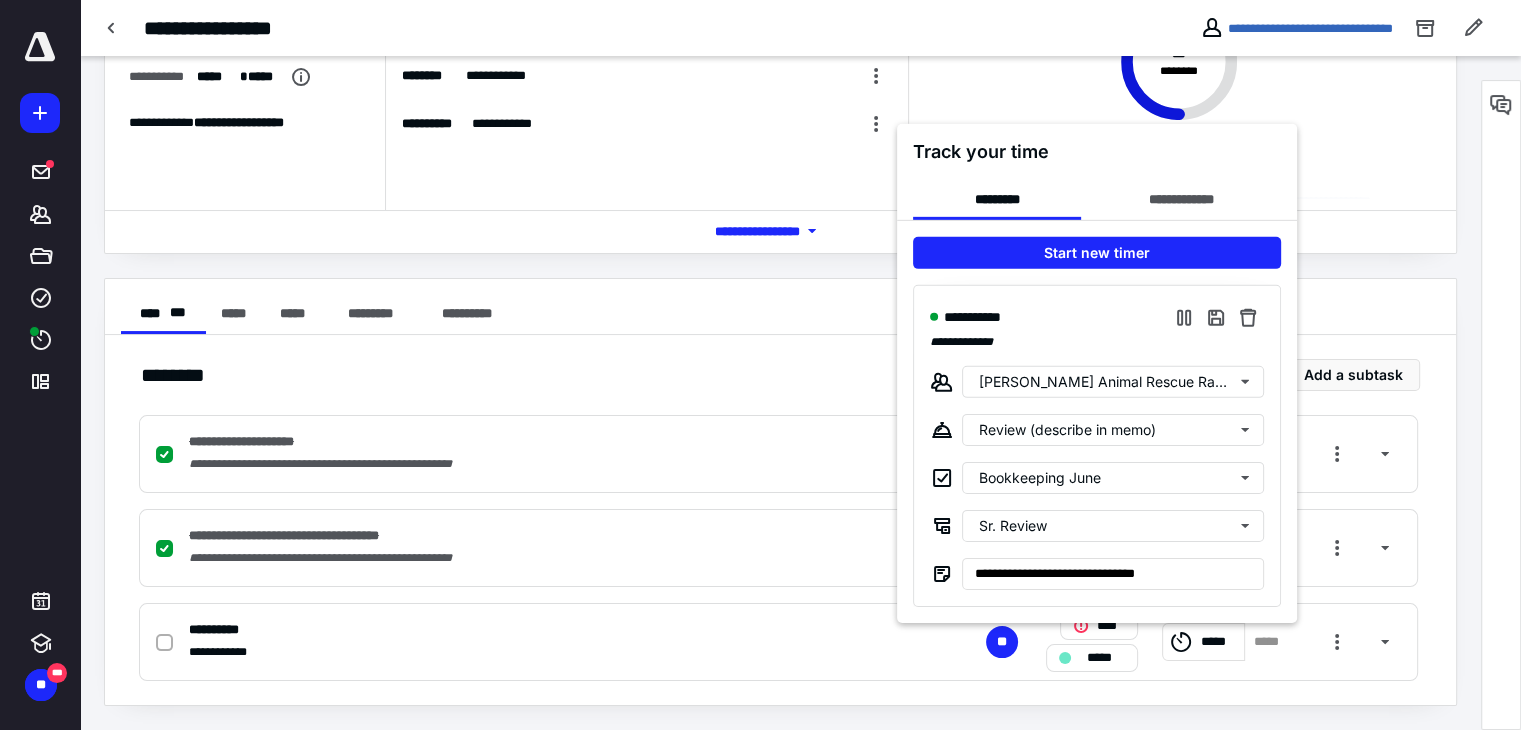 click at bounding box center (760, 365) 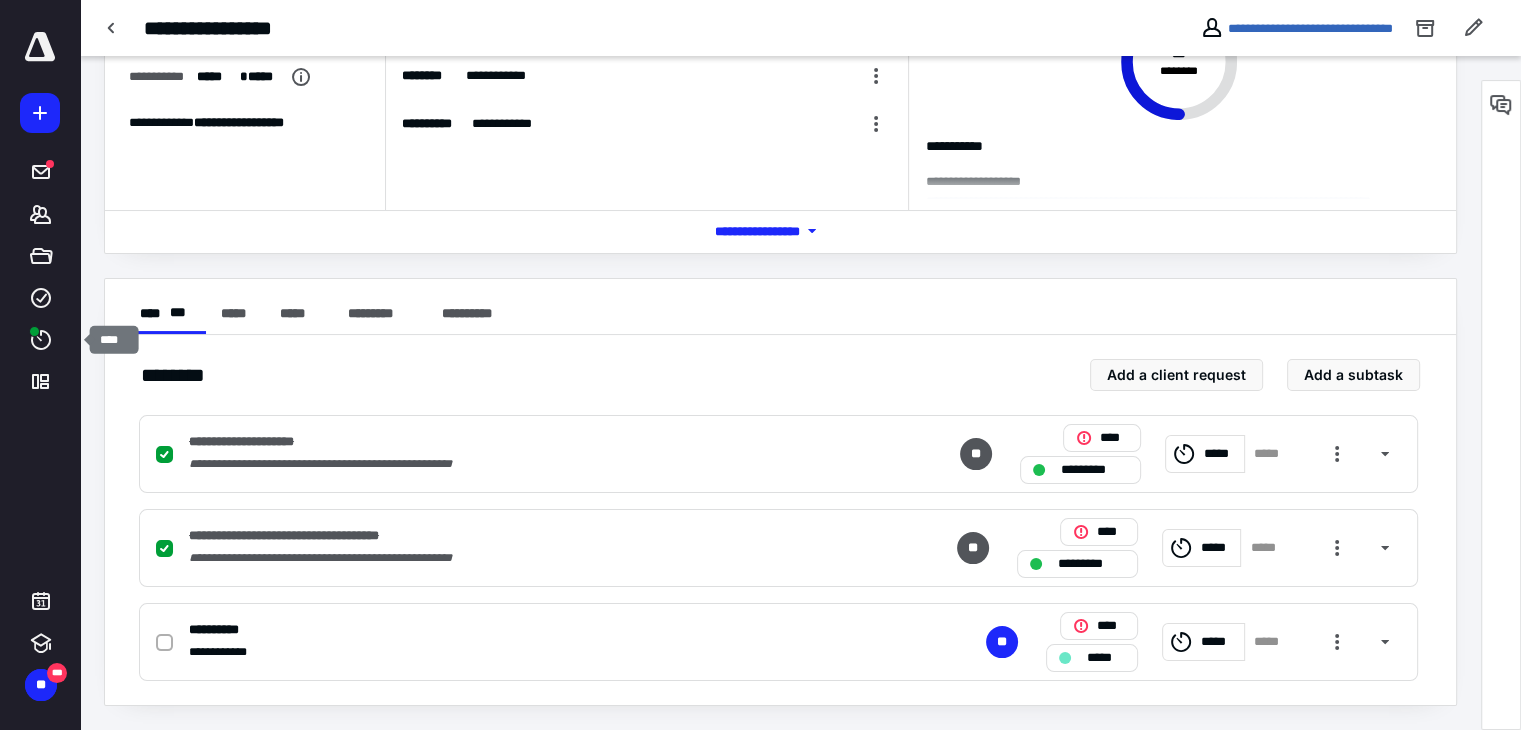 click on "****" at bounding box center [41, 340] 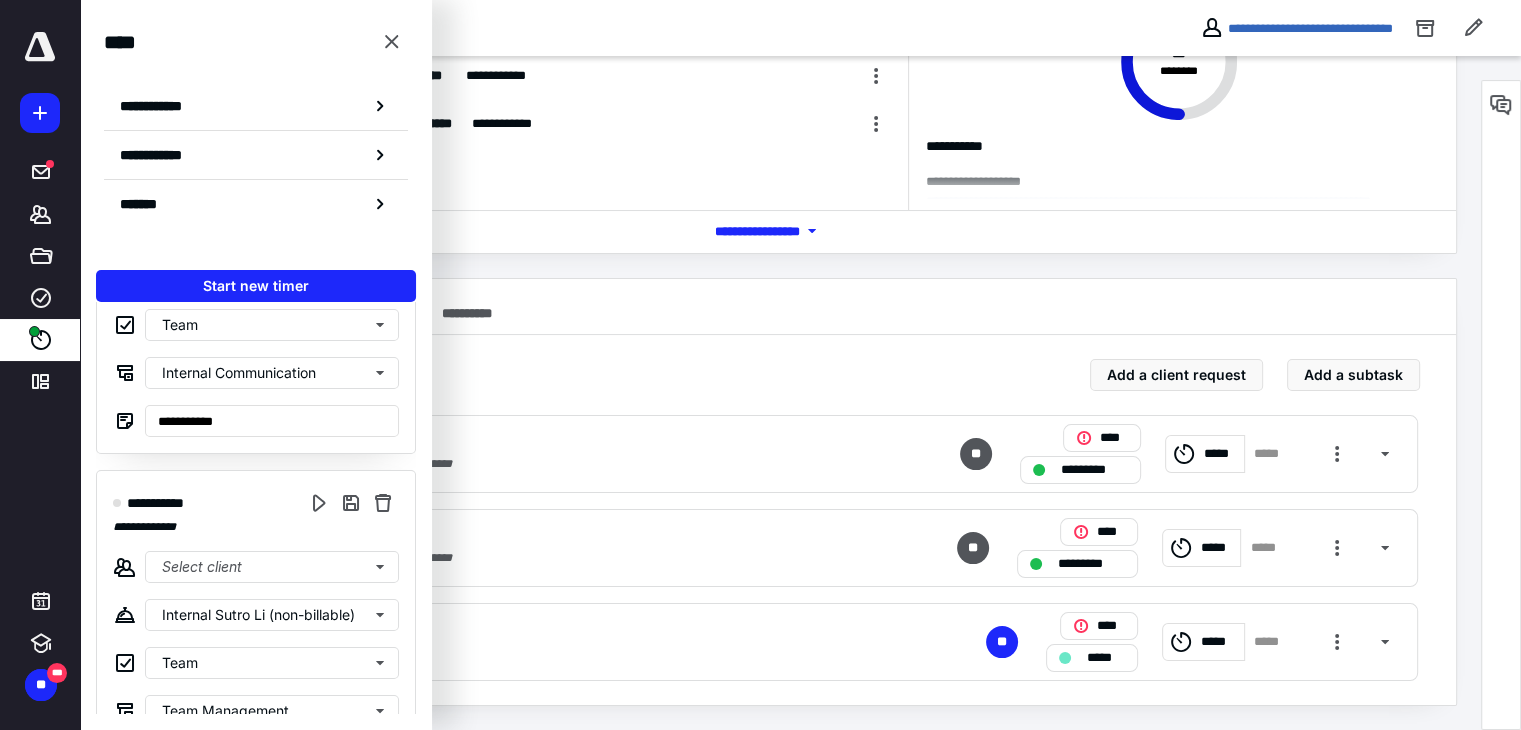 scroll, scrollTop: 1276, scrollLeft: 0, axis: vertical 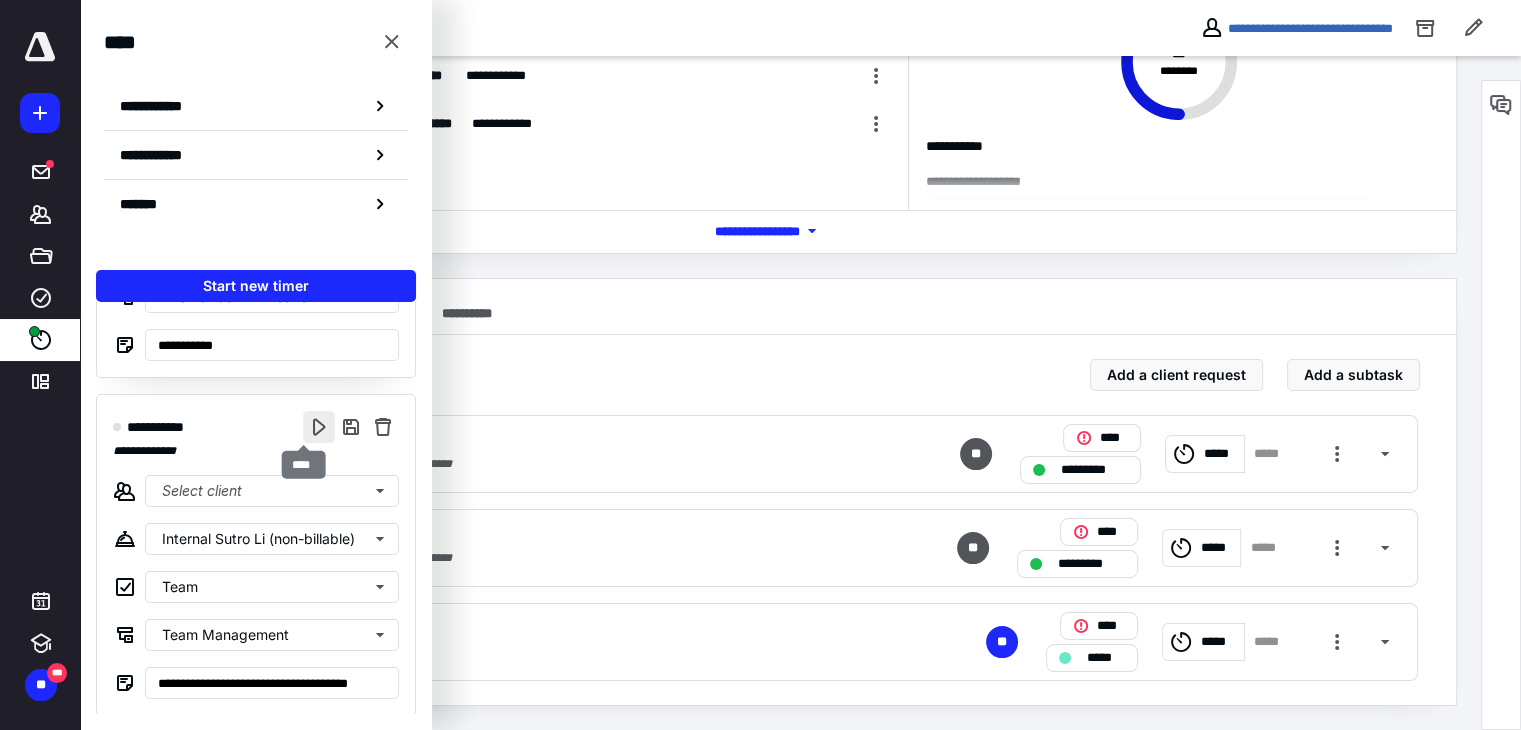 click at bounding box center (319, 427) 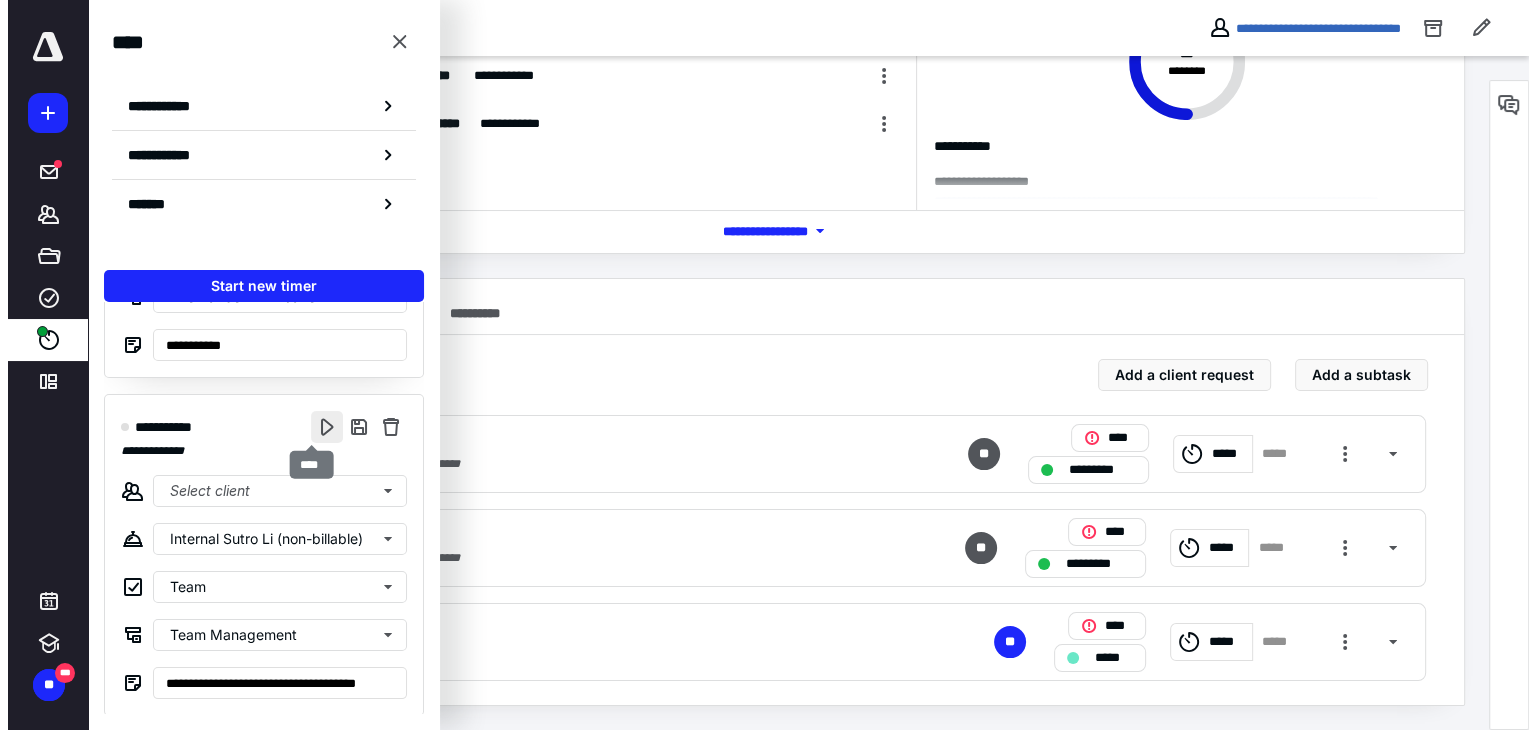 scroll, scrollTop: 0, scrollLeft: 0, axis: both 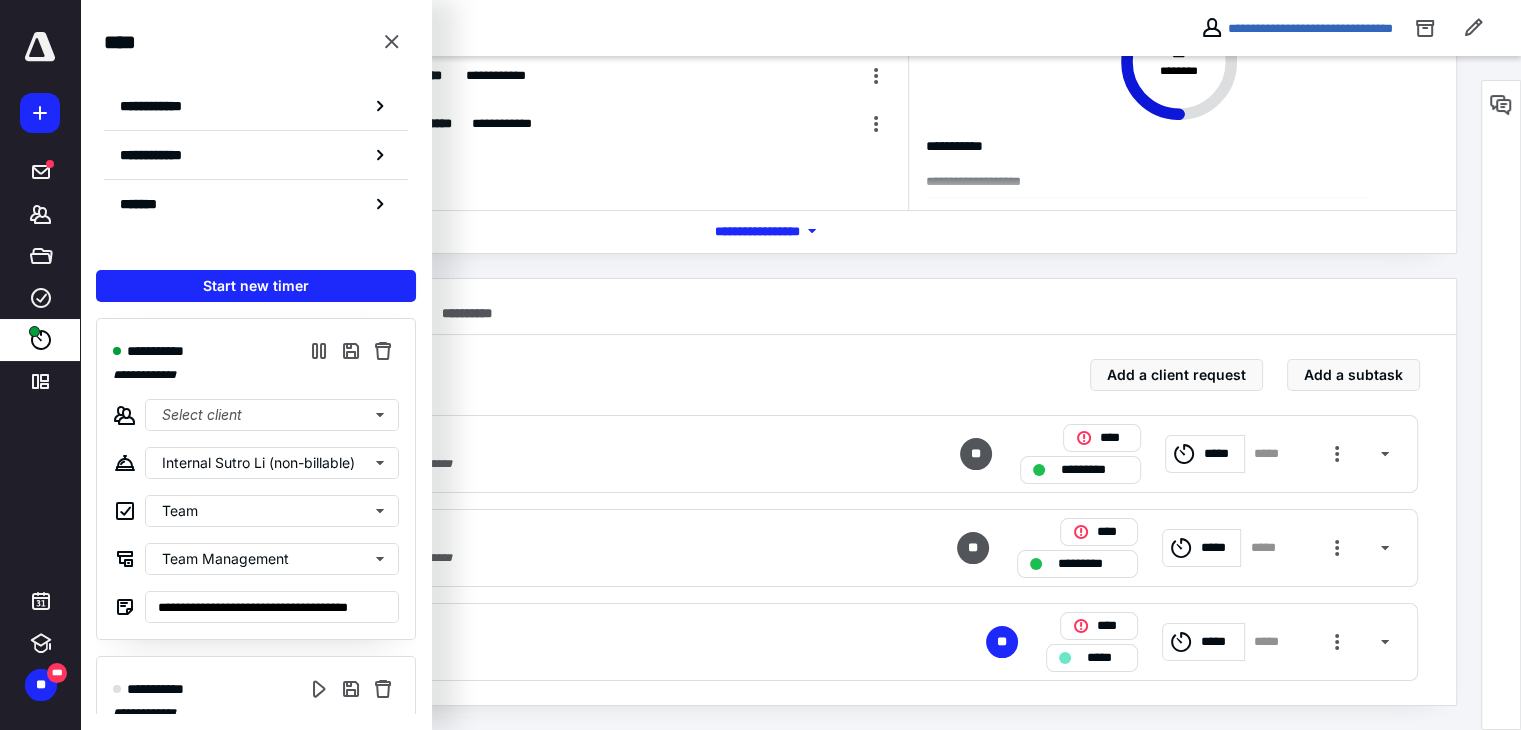 click on "**********" at bounding box center [595, 28] 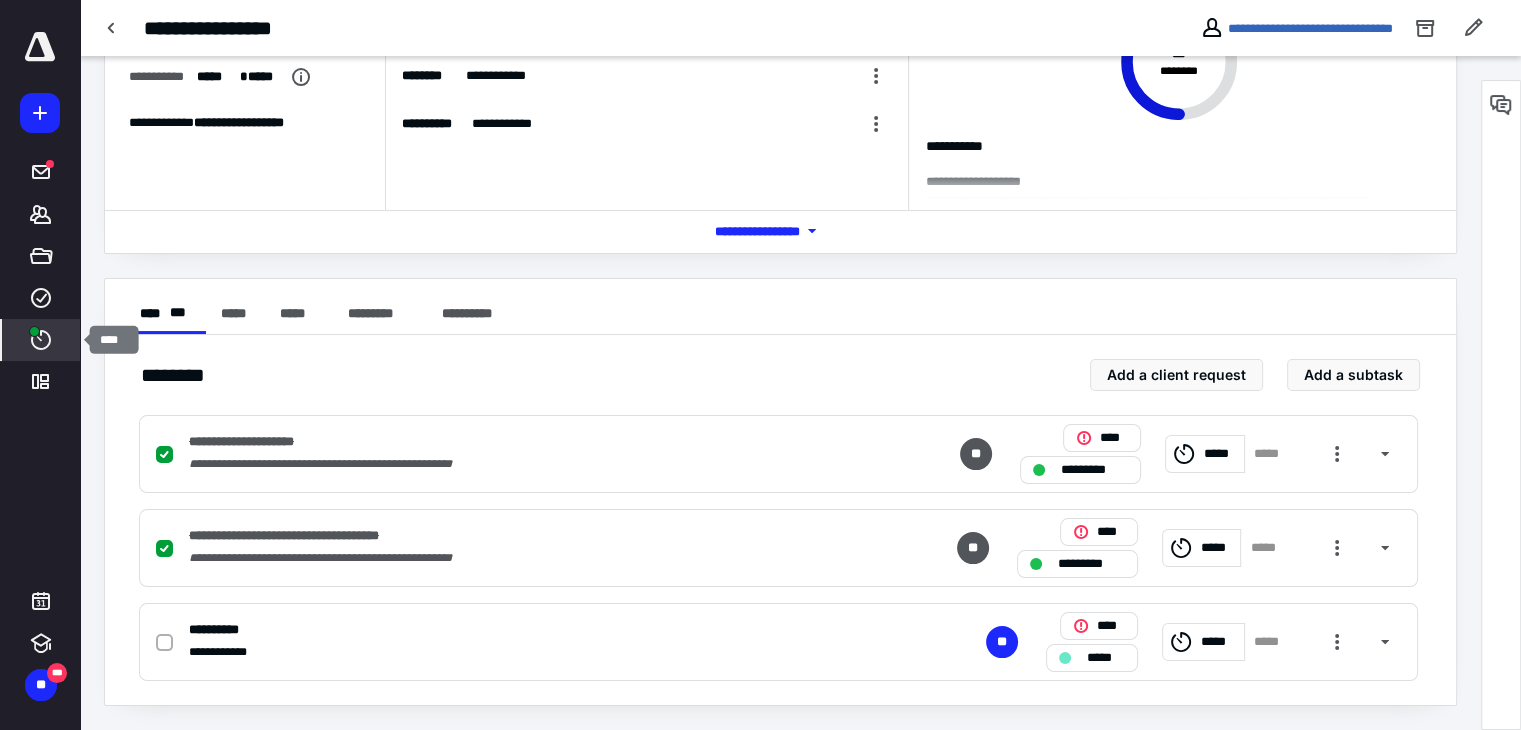 click on "****" at bounding box center (41, 340) 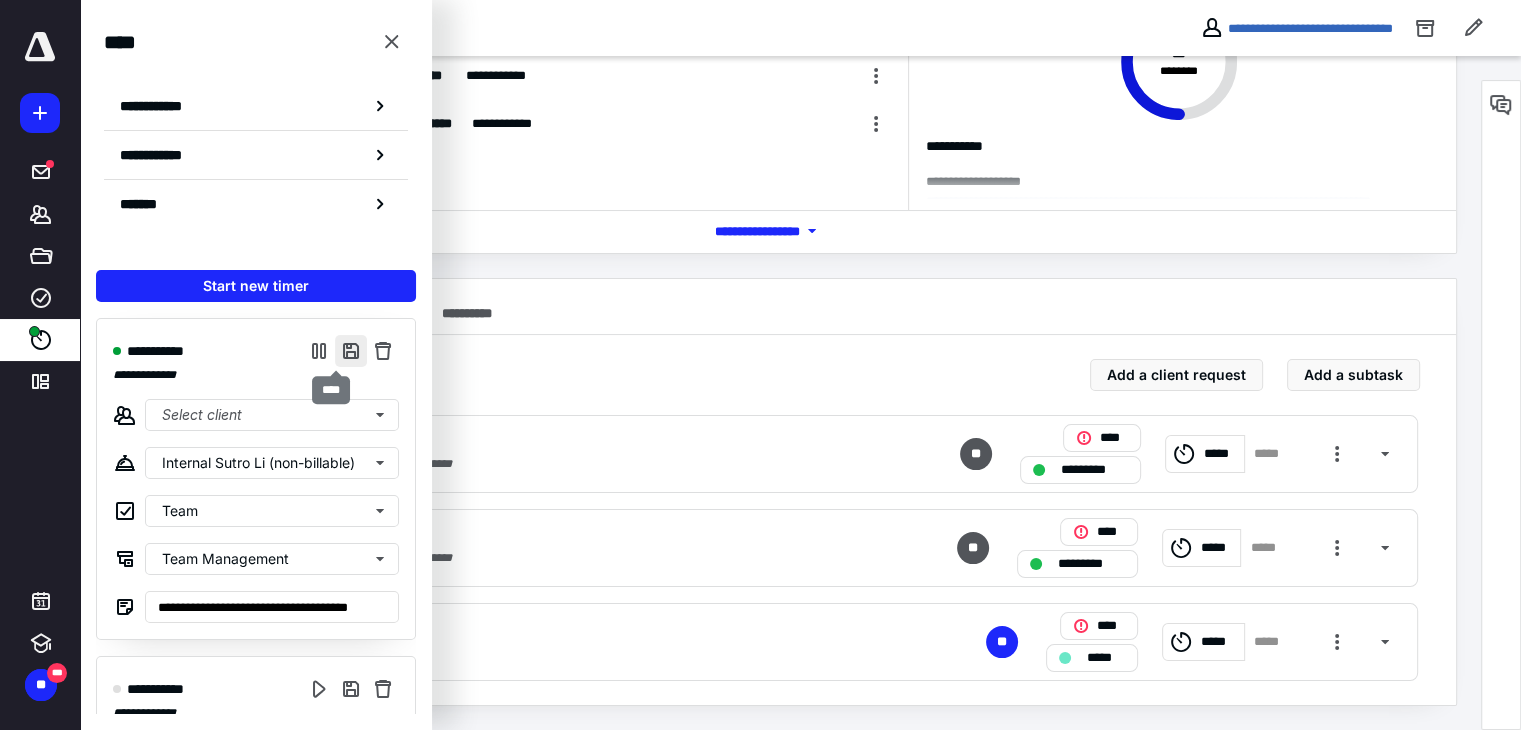 click at bounding box center [351, 351] 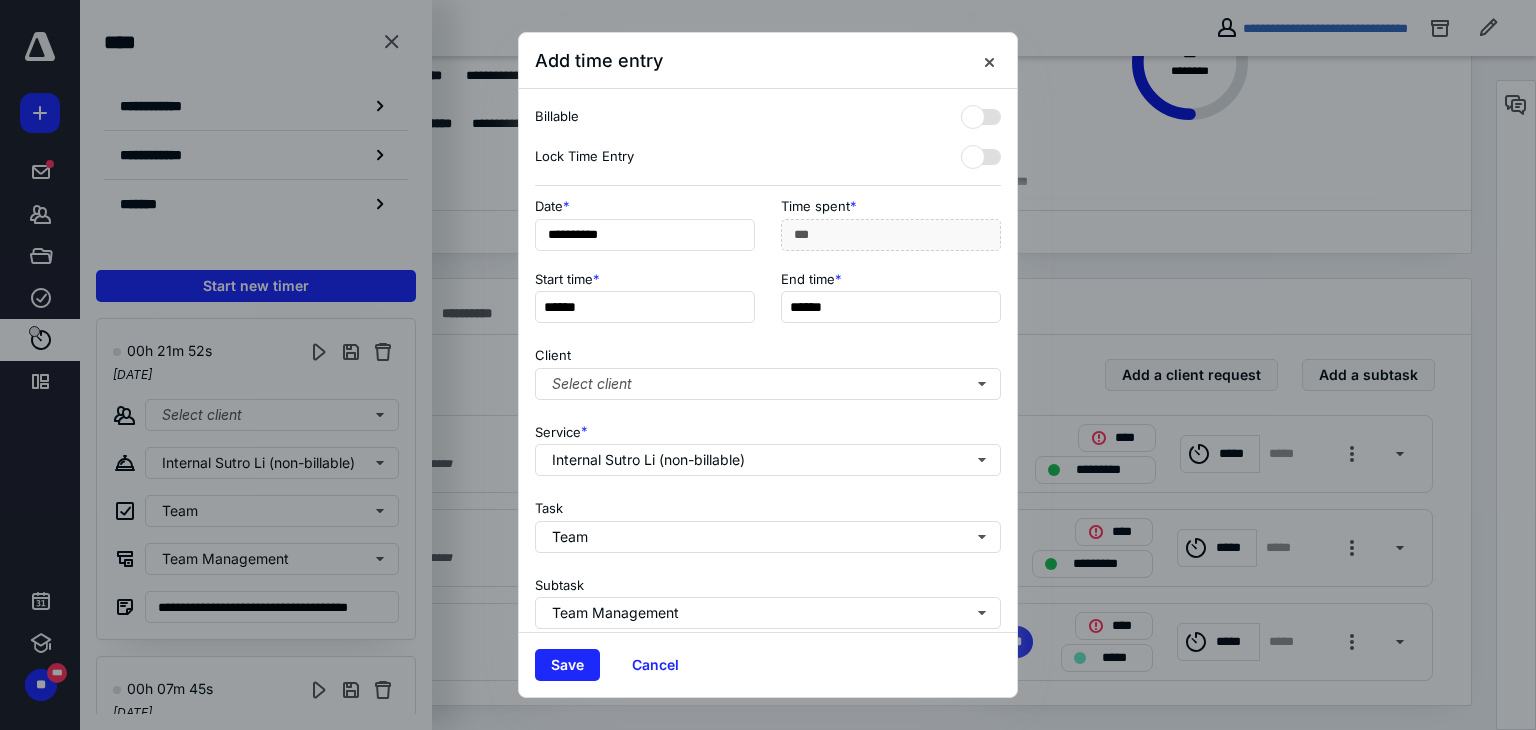 click on "Client Select client" at bounding box center (768, 369) 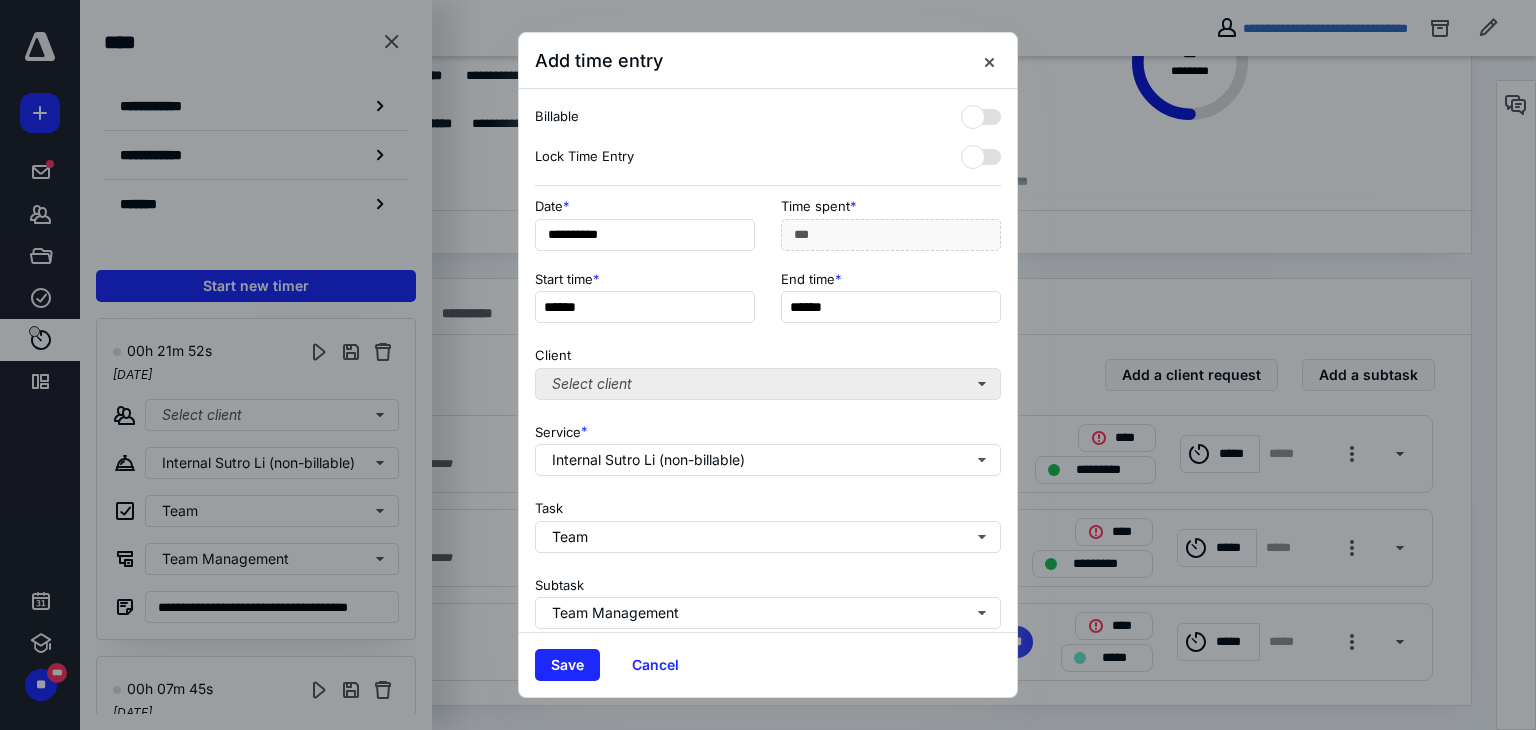 scroll, scrollTop: 244, scrollLeft: 0, axis: vertical 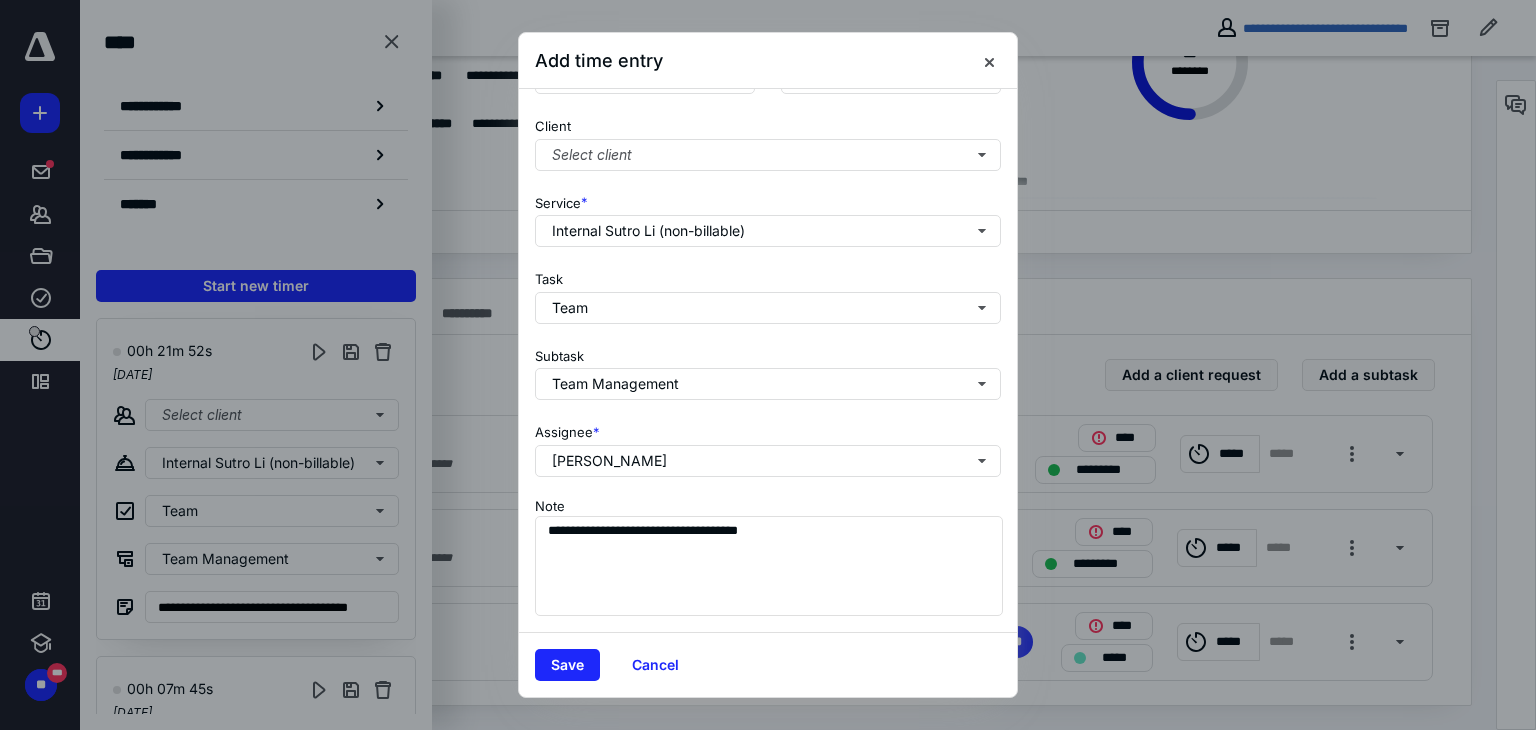 click on "Save Cancel" at bounding box center (768, 664) 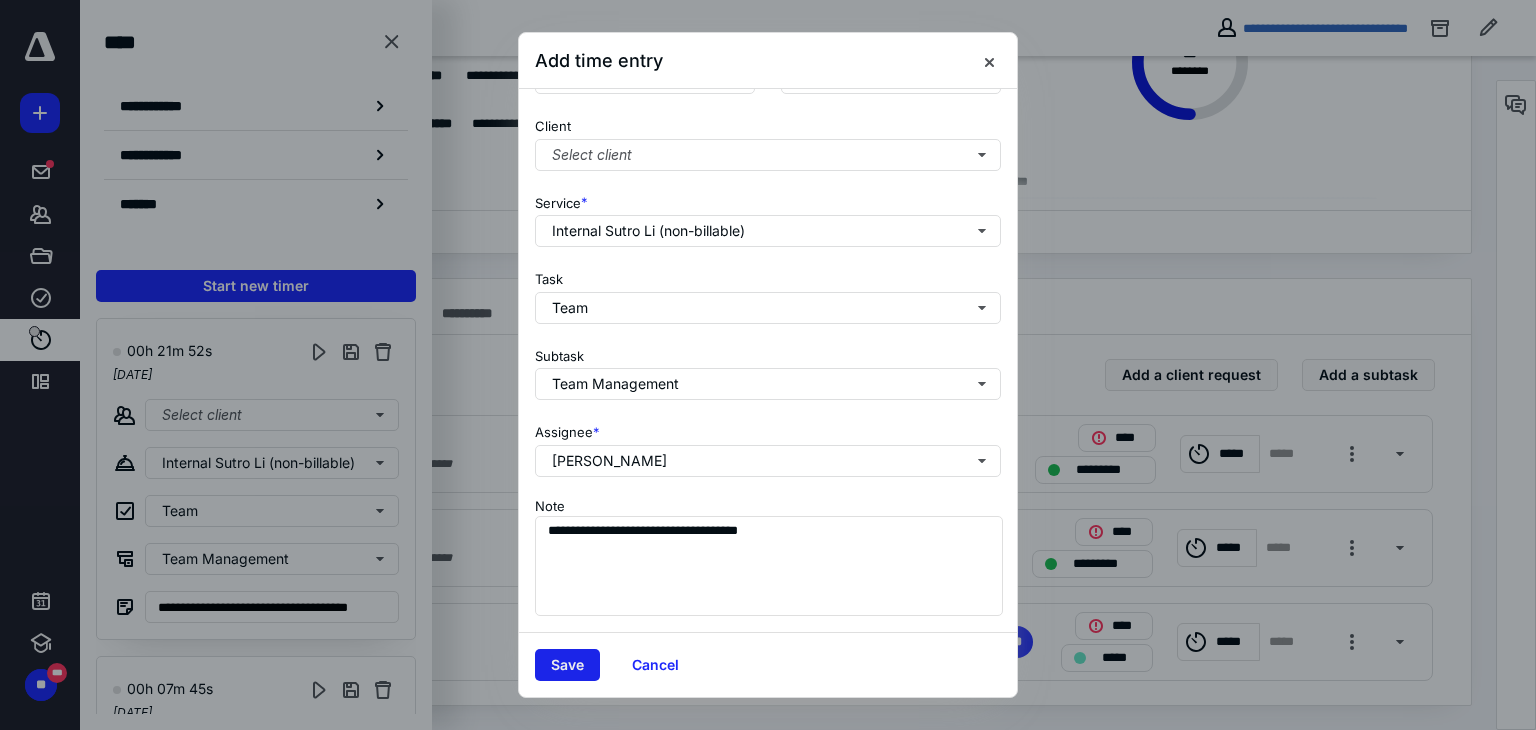 click on "Save" at bounding box center (567, 665) 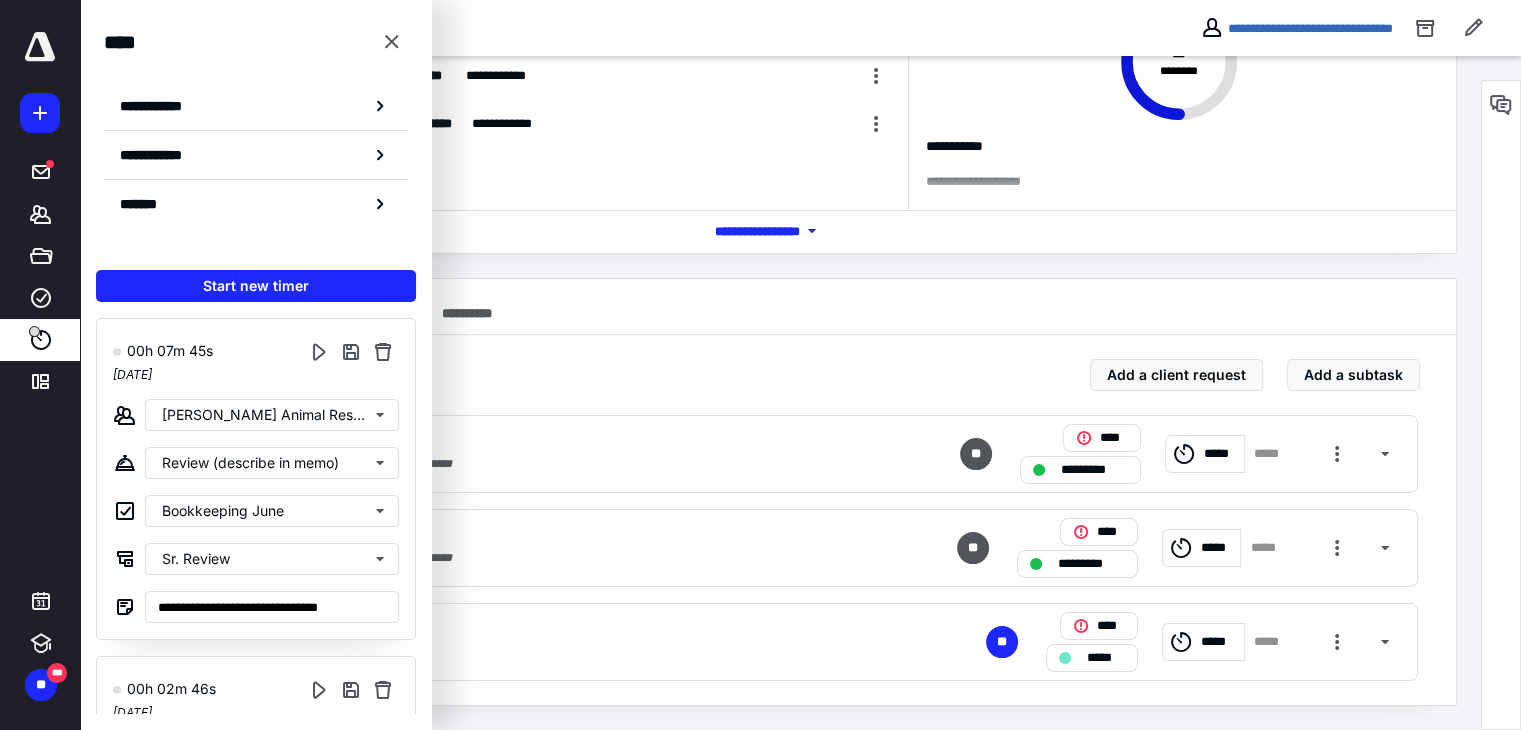 click on "**********" at bounding box center (780, 307) 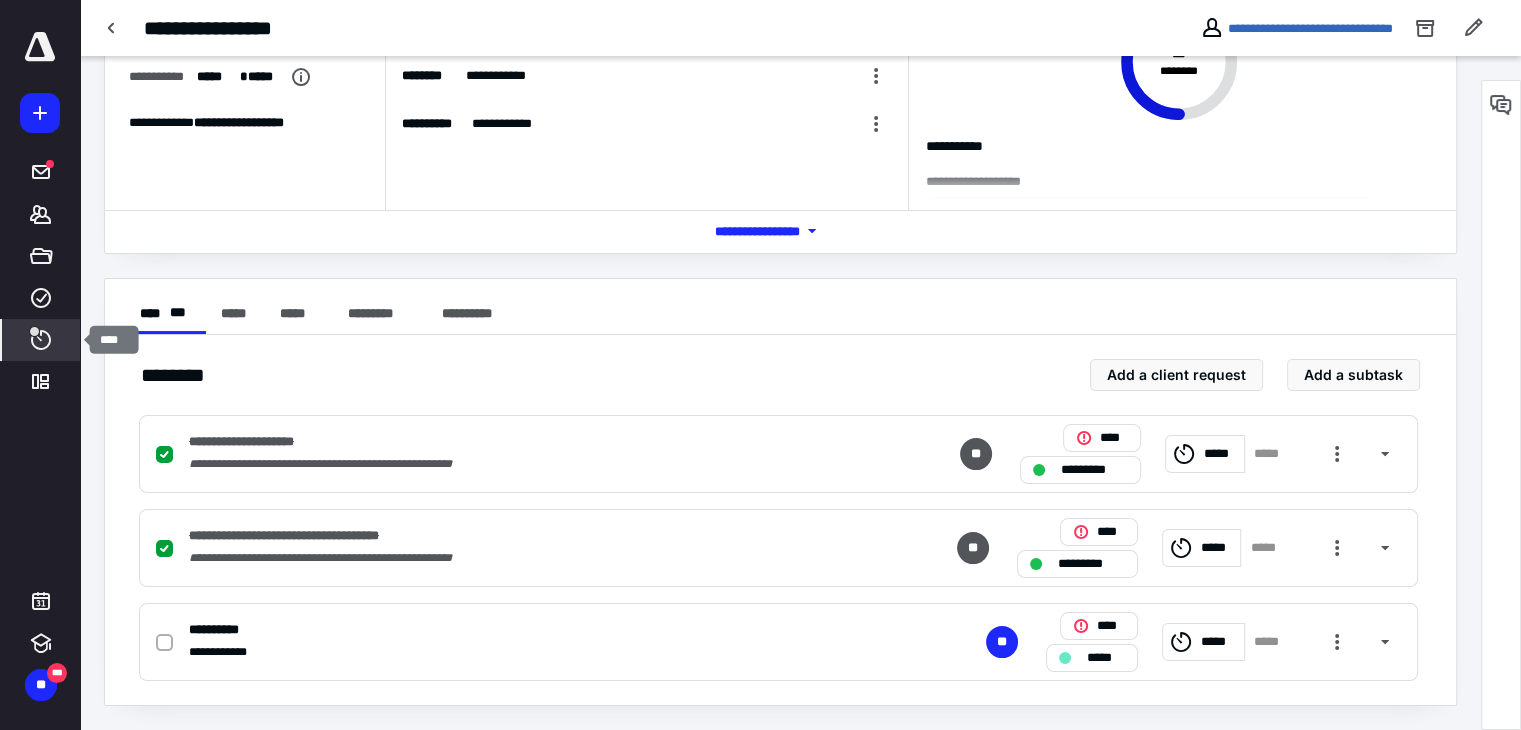 click 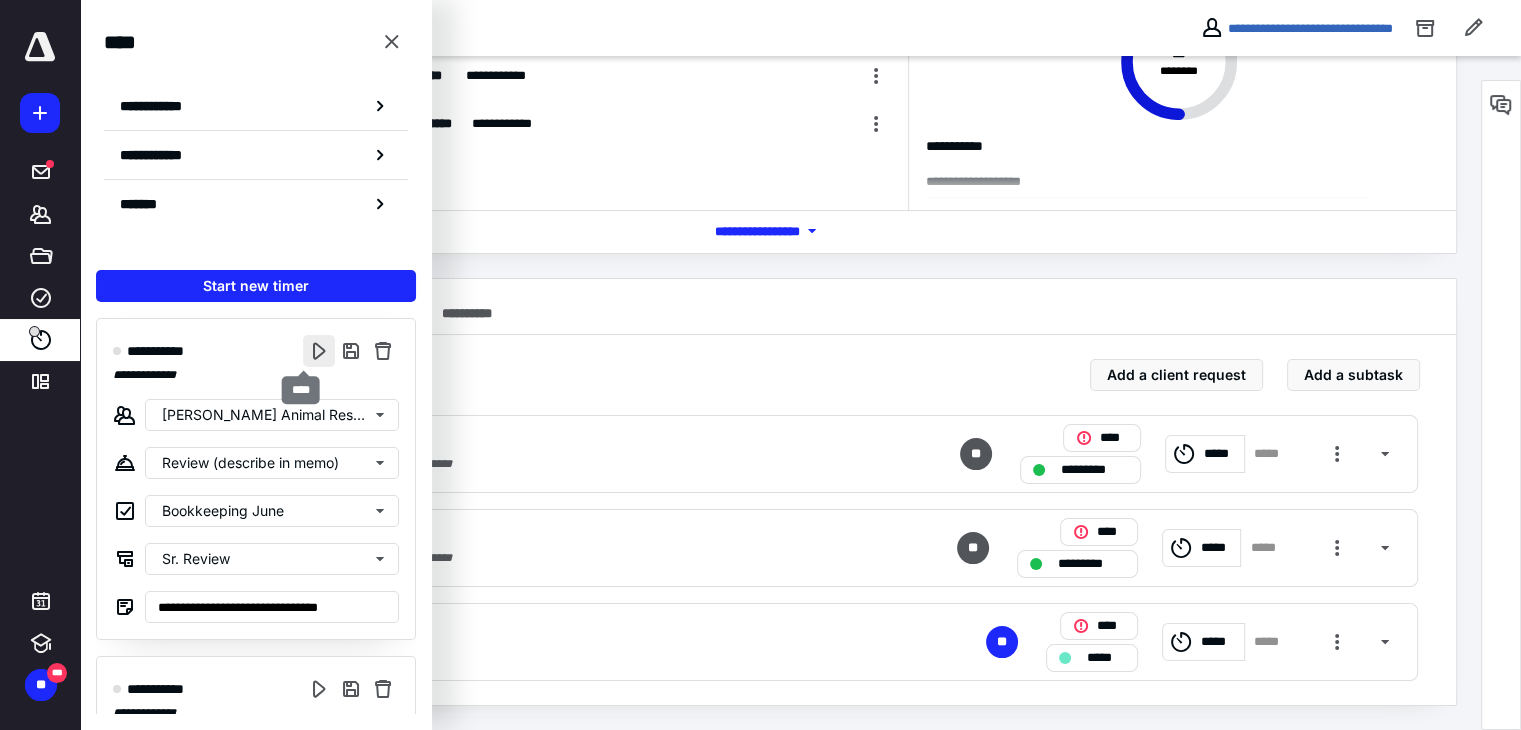 click at bounding box center [319, 351] 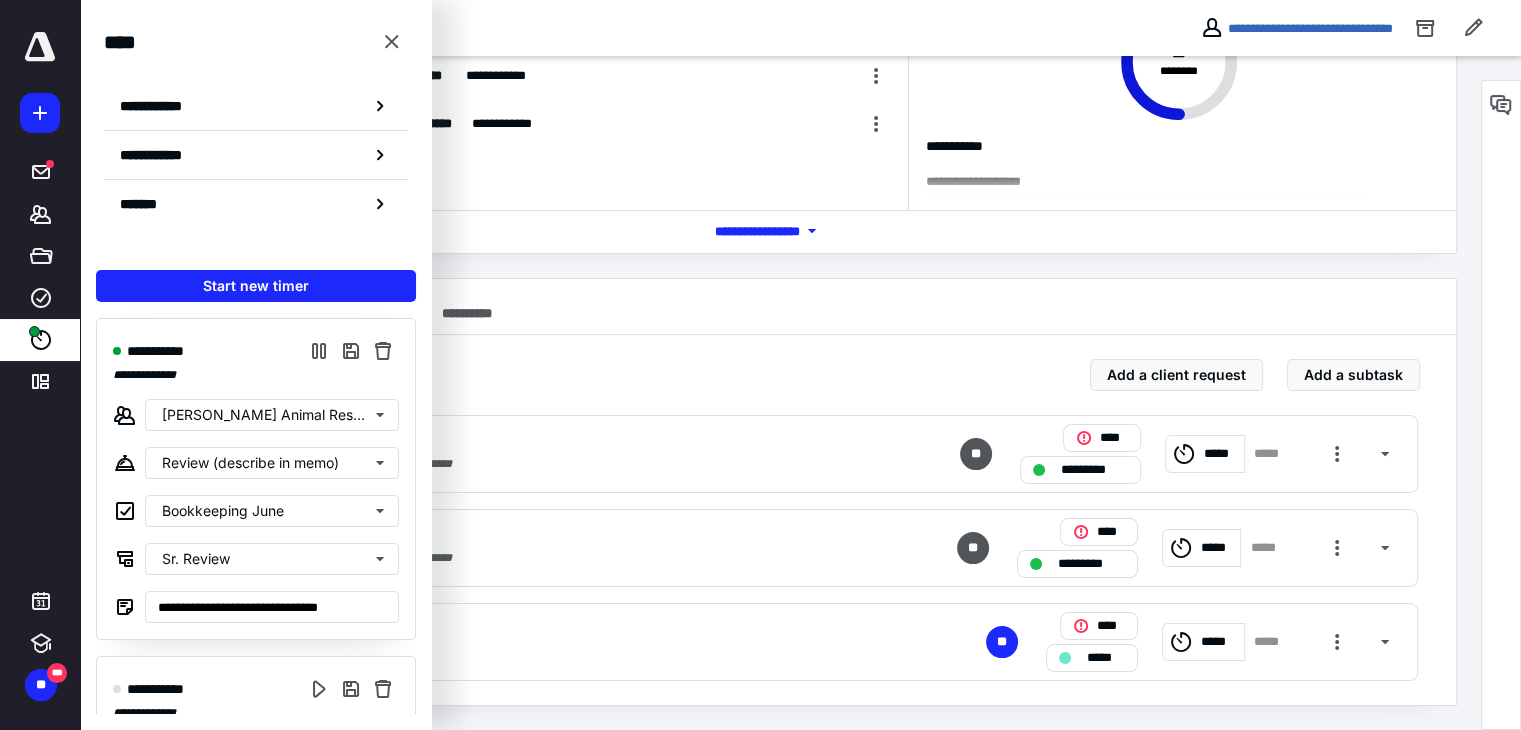 click on "**********" at bounding box center [780, 307] 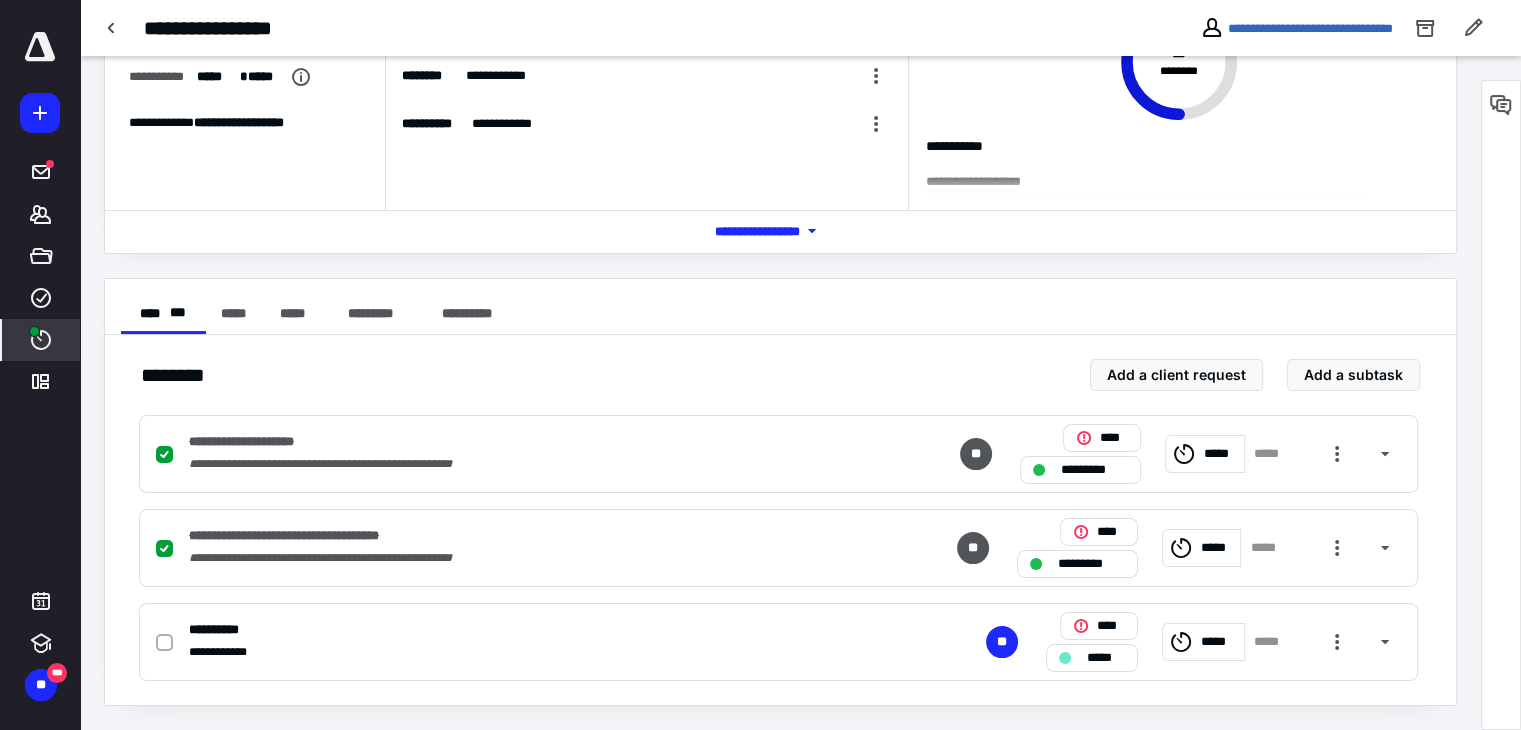 click on "****" at bounding box center [41, 340] 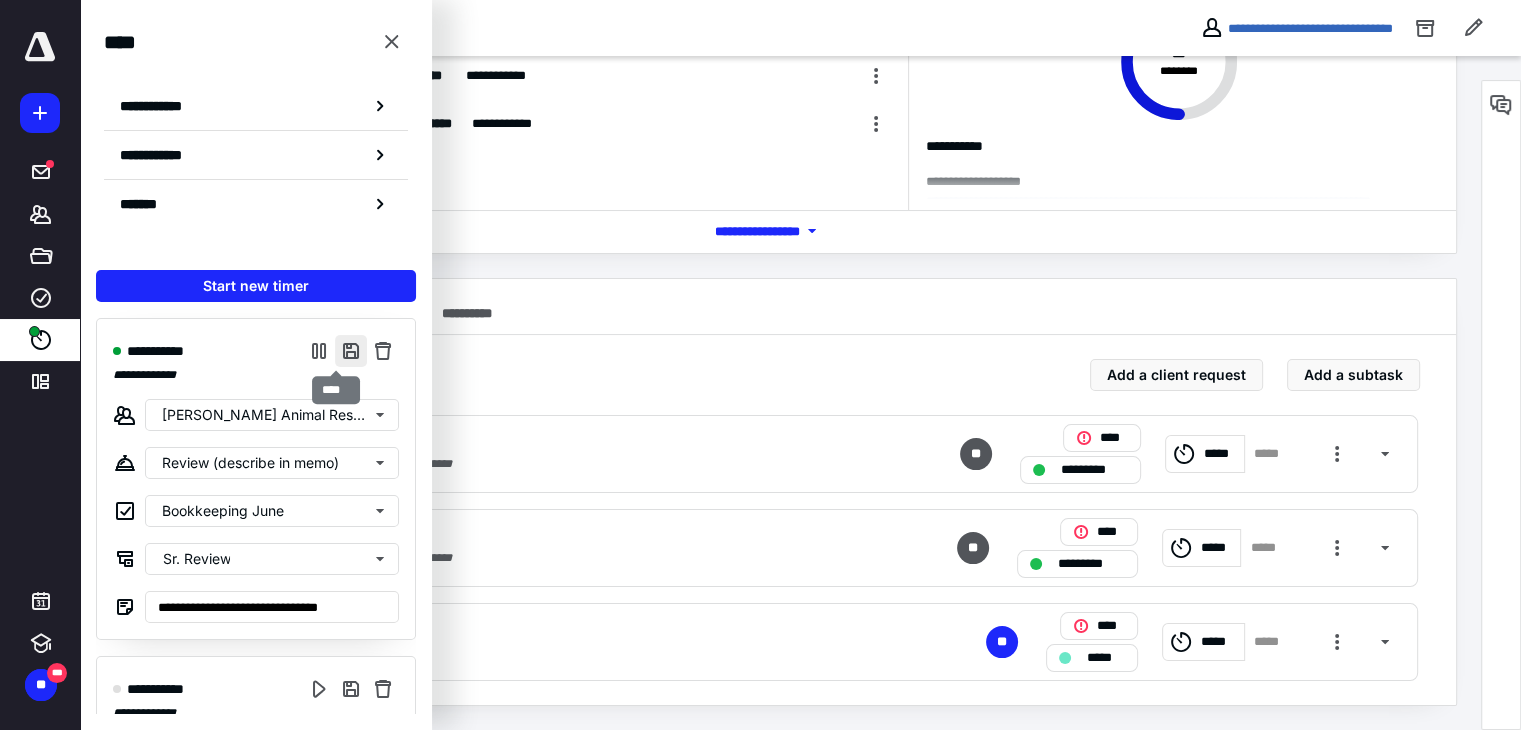 click at bounding box center [351, 351] 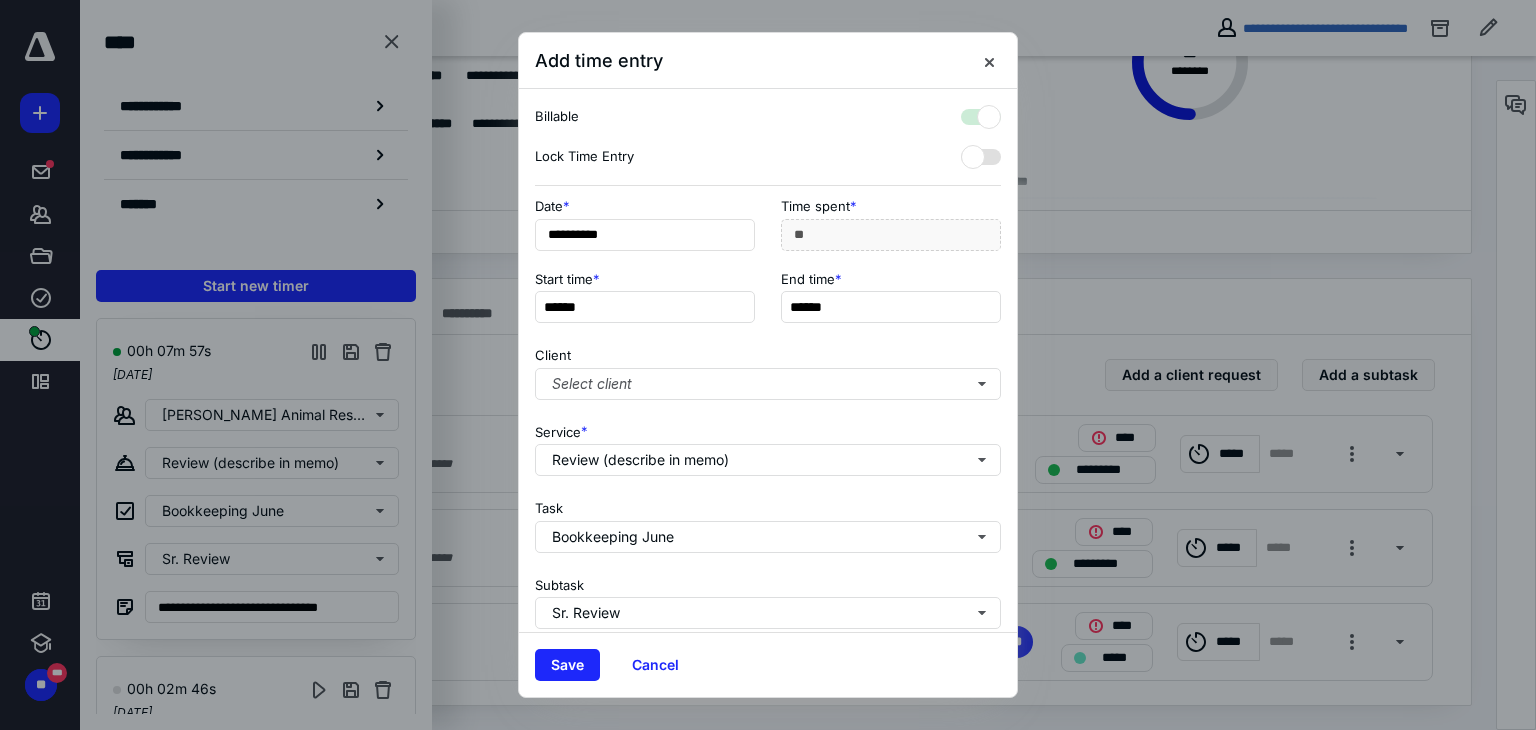 click on "Client Select client" at bounding box center (768, 369) 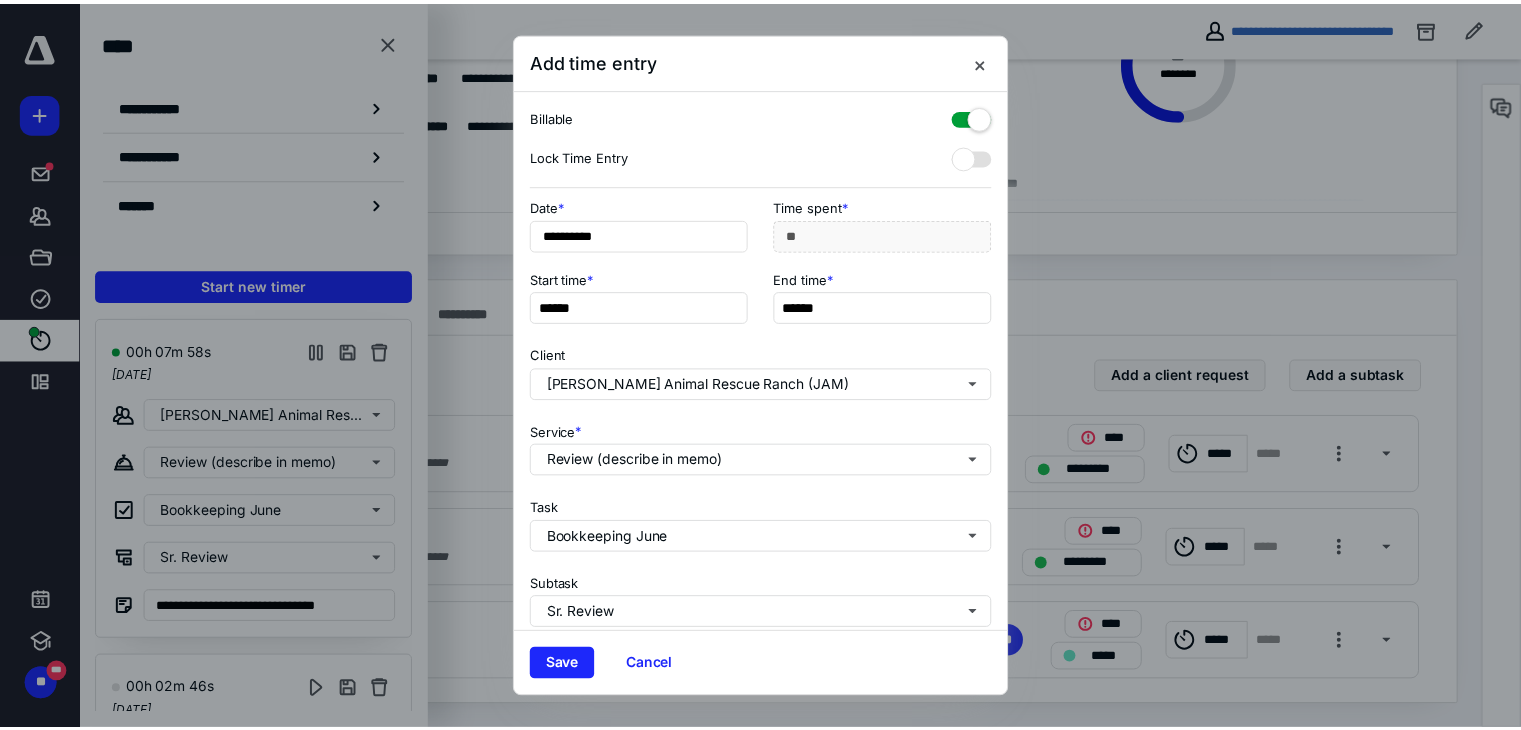 scroll, scrollTop: 244, scrollLeft: 0, axis: vertical 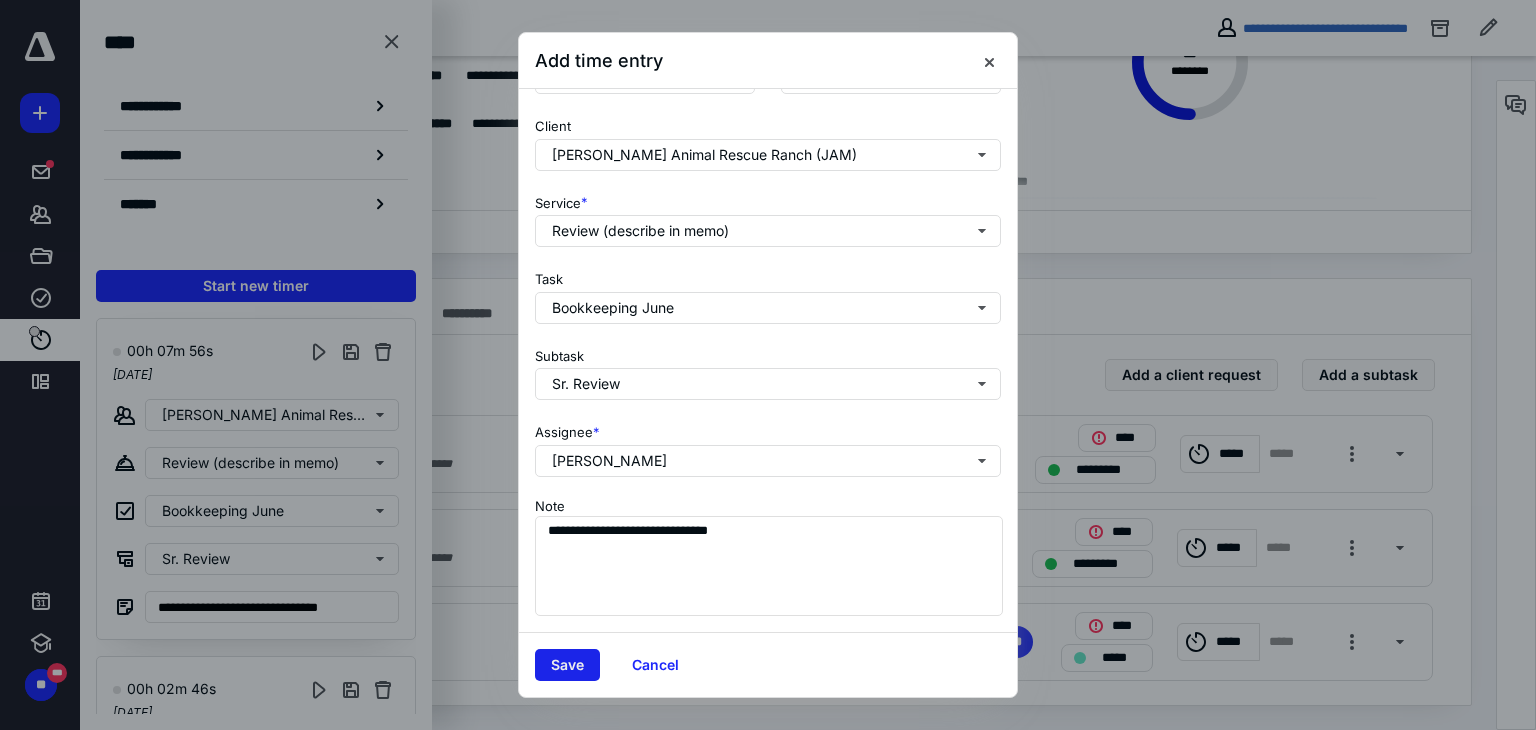 click on "Save" at bounding box center [567, 665] 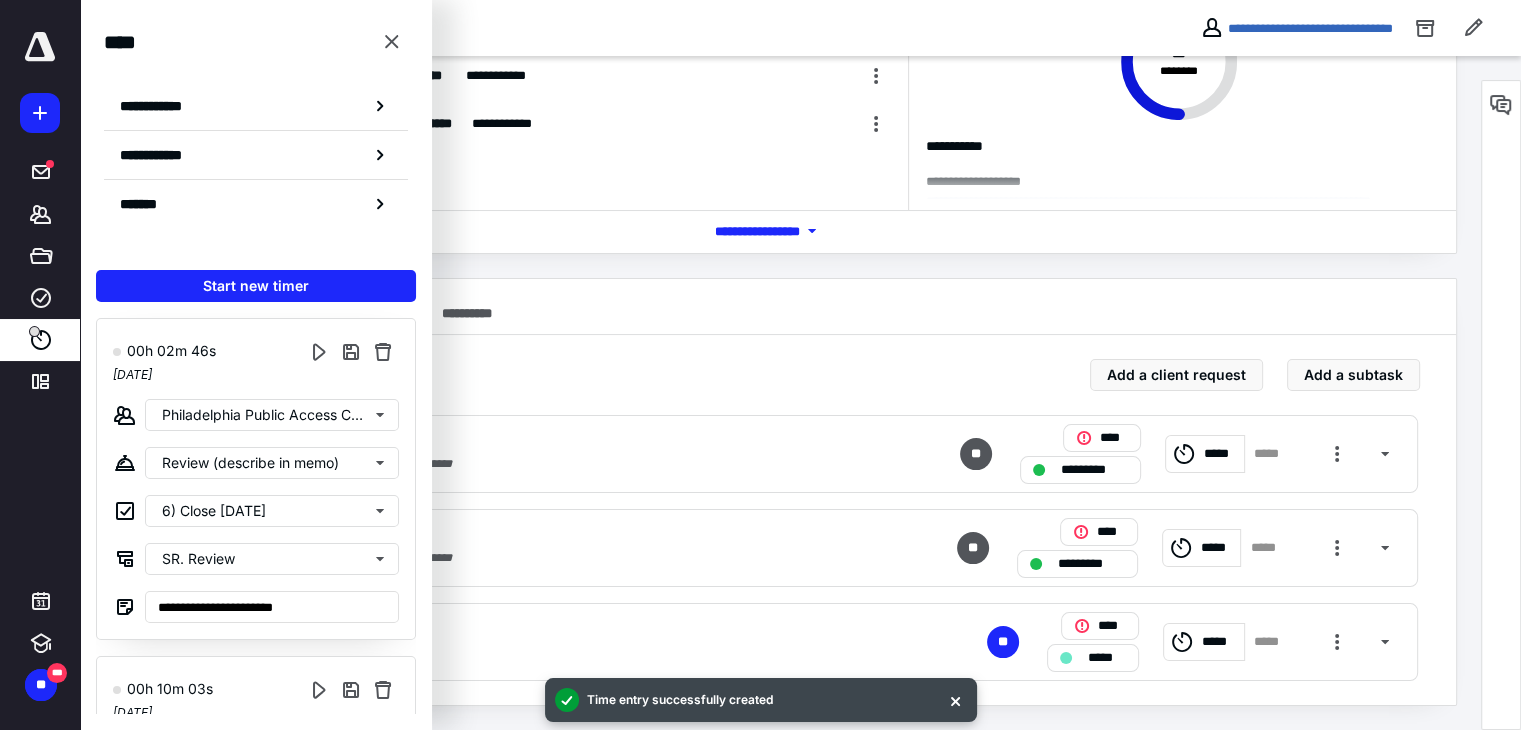 click on "**********" at bounding box center (780, 307) 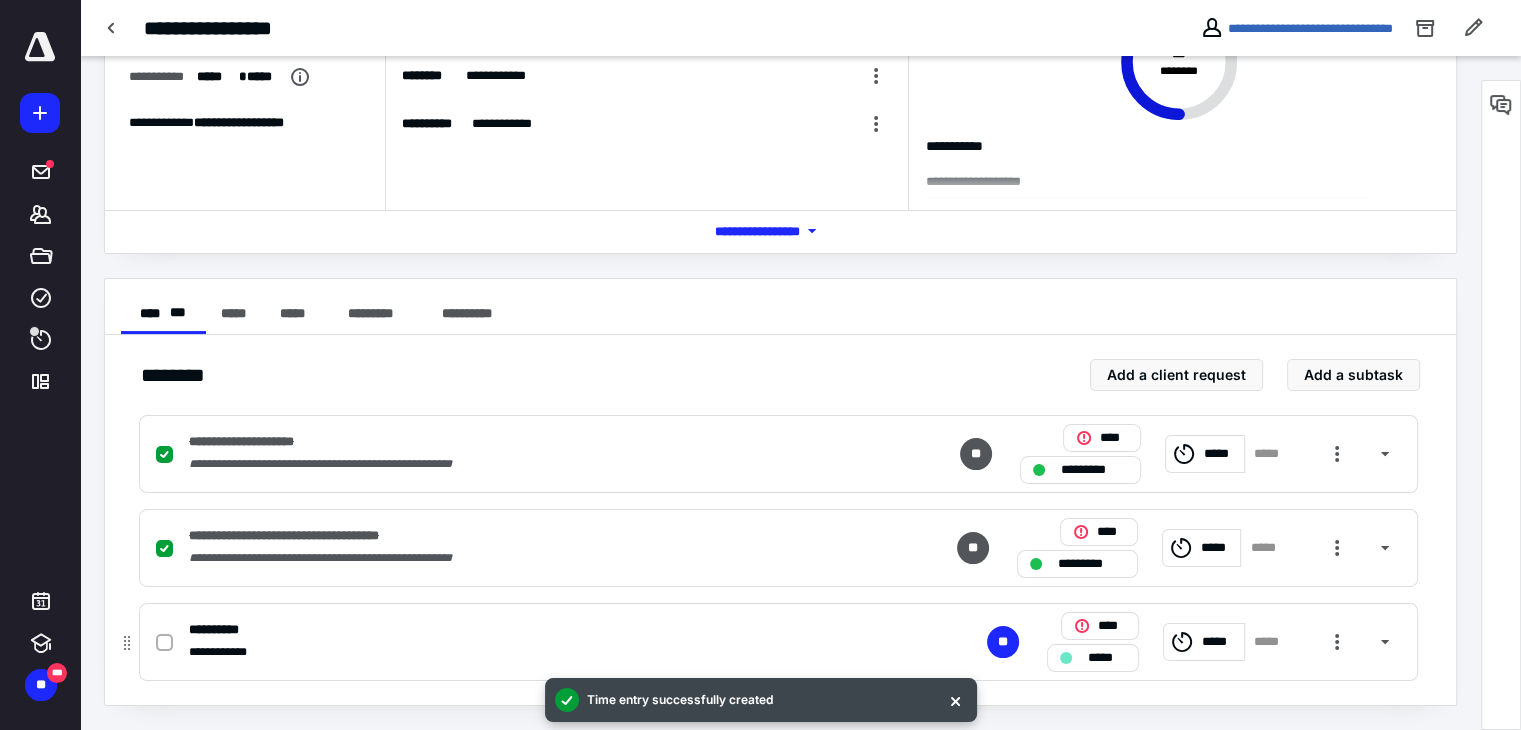 click on "*****" at bounding box center [1107, 658] 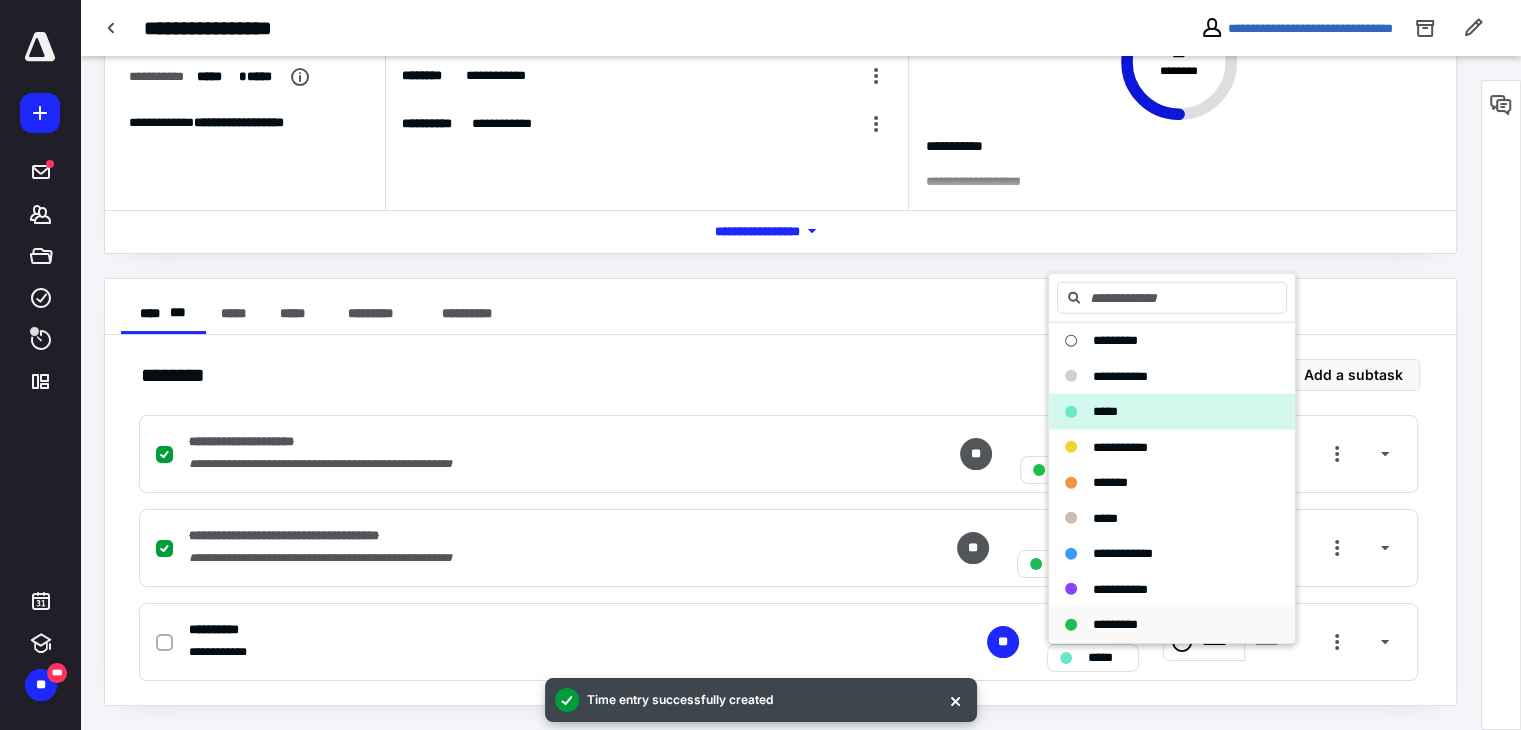 click on "*********" at bounding box center [1115, 624] 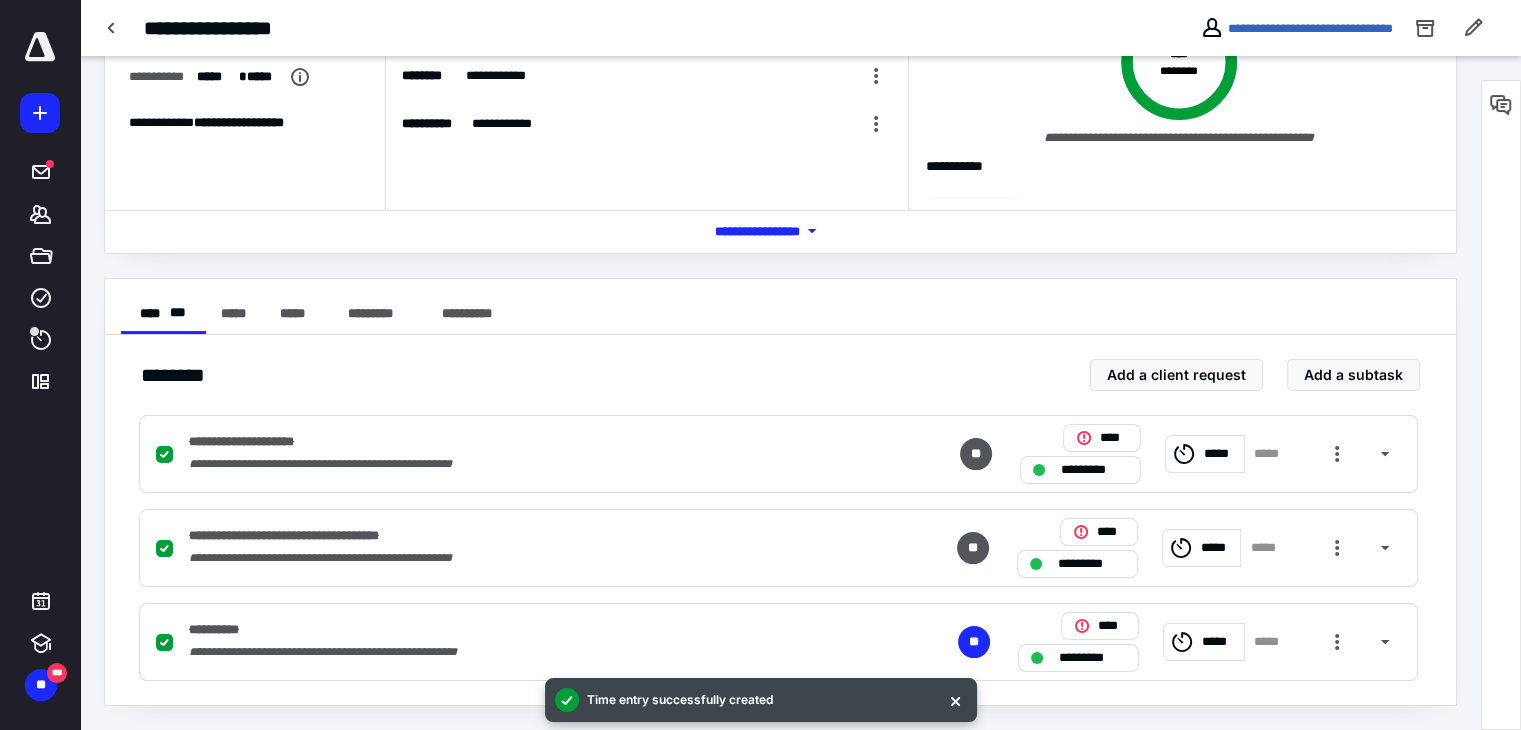 scroll, scrollTop: 0, scrollLeft: 0, axis: both 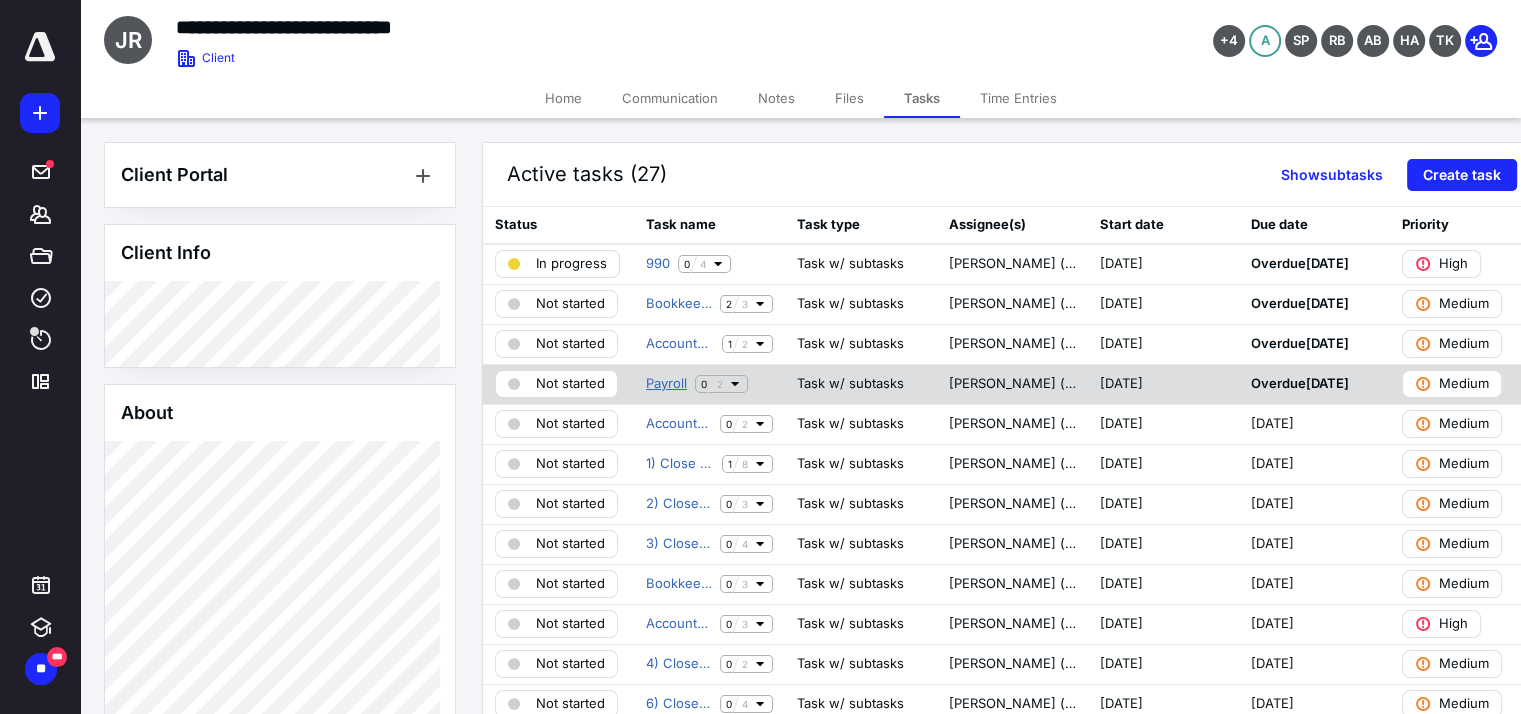 click on "Payroll" at bounding box center [666, 384] 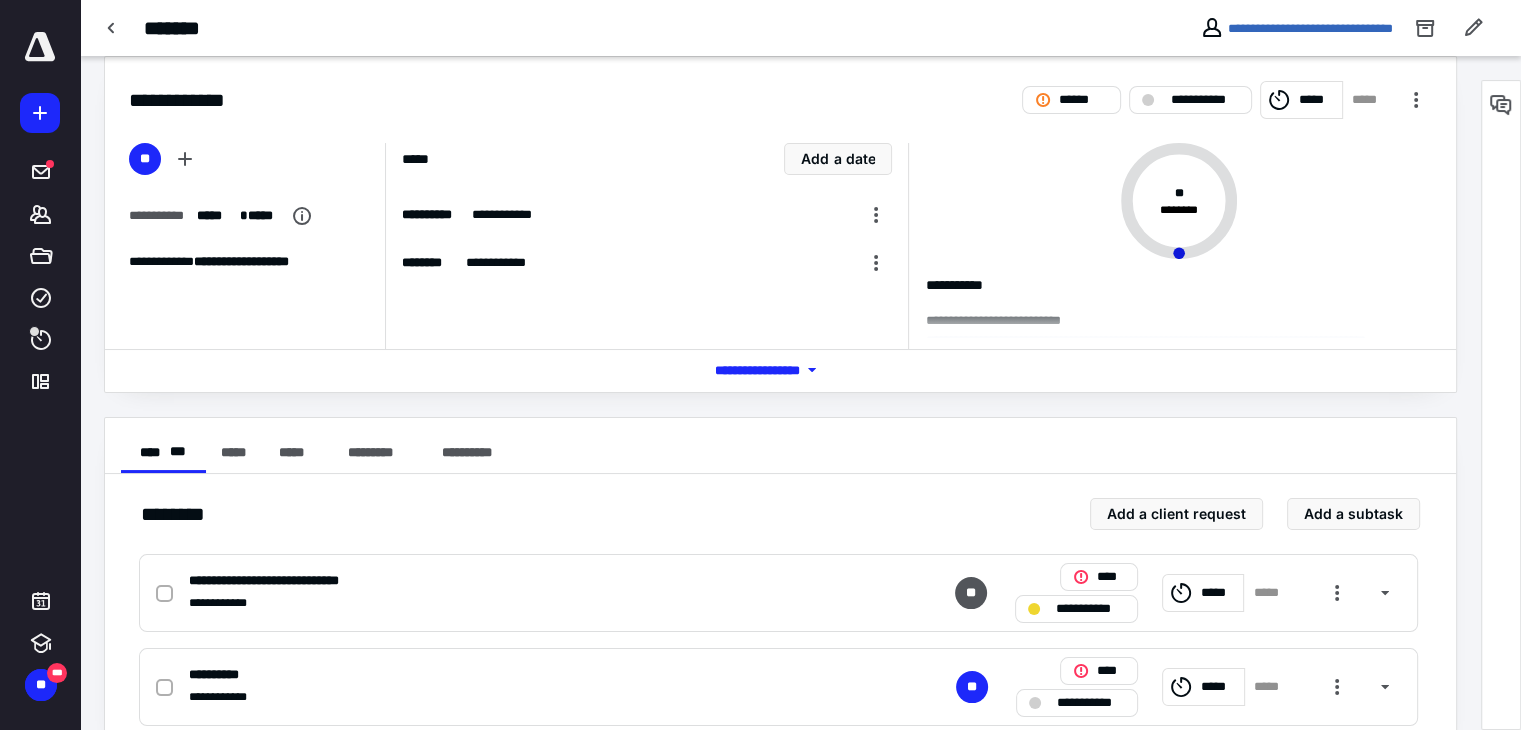 scroll, scrollTop: 0, scrollLeft: 0, axis: both 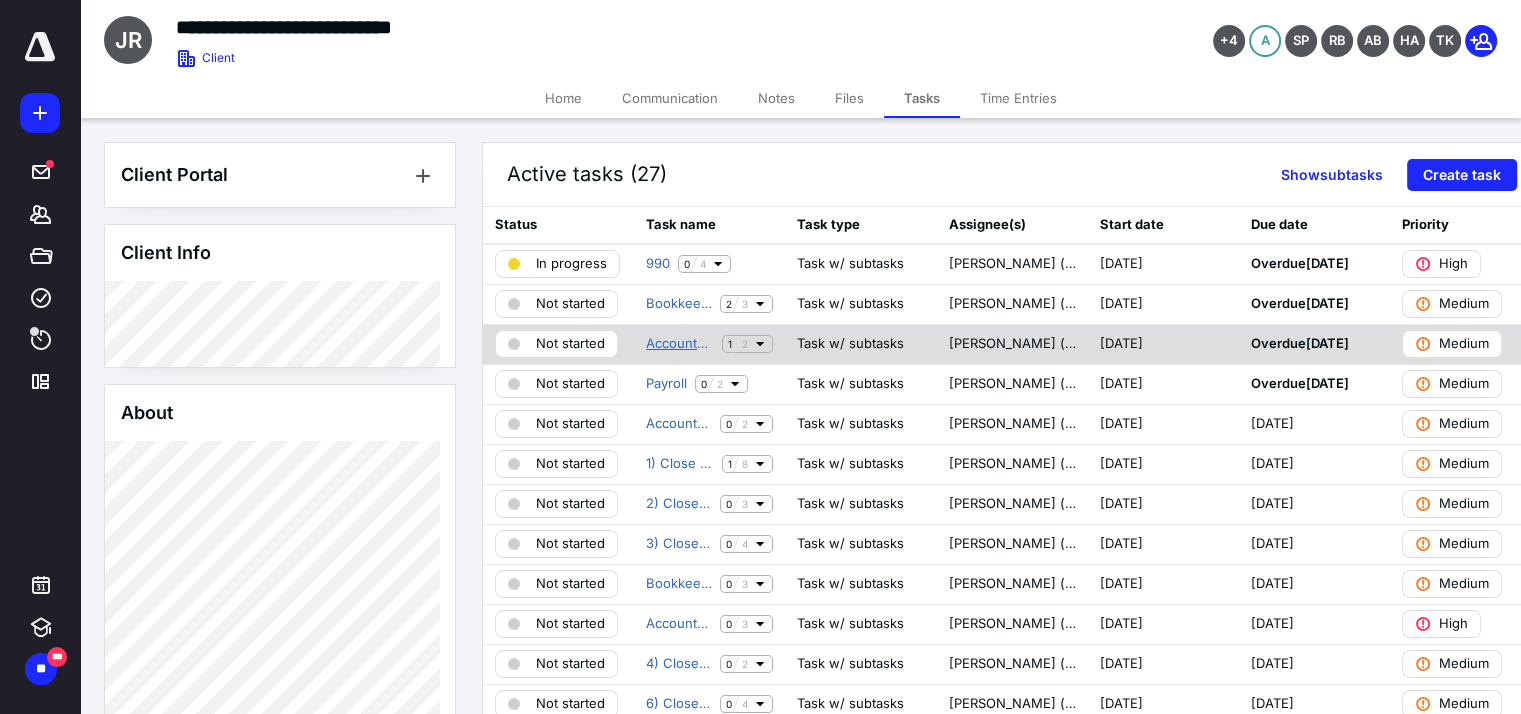 click on "Accounts Receivable" at bounding box center (680, 344) 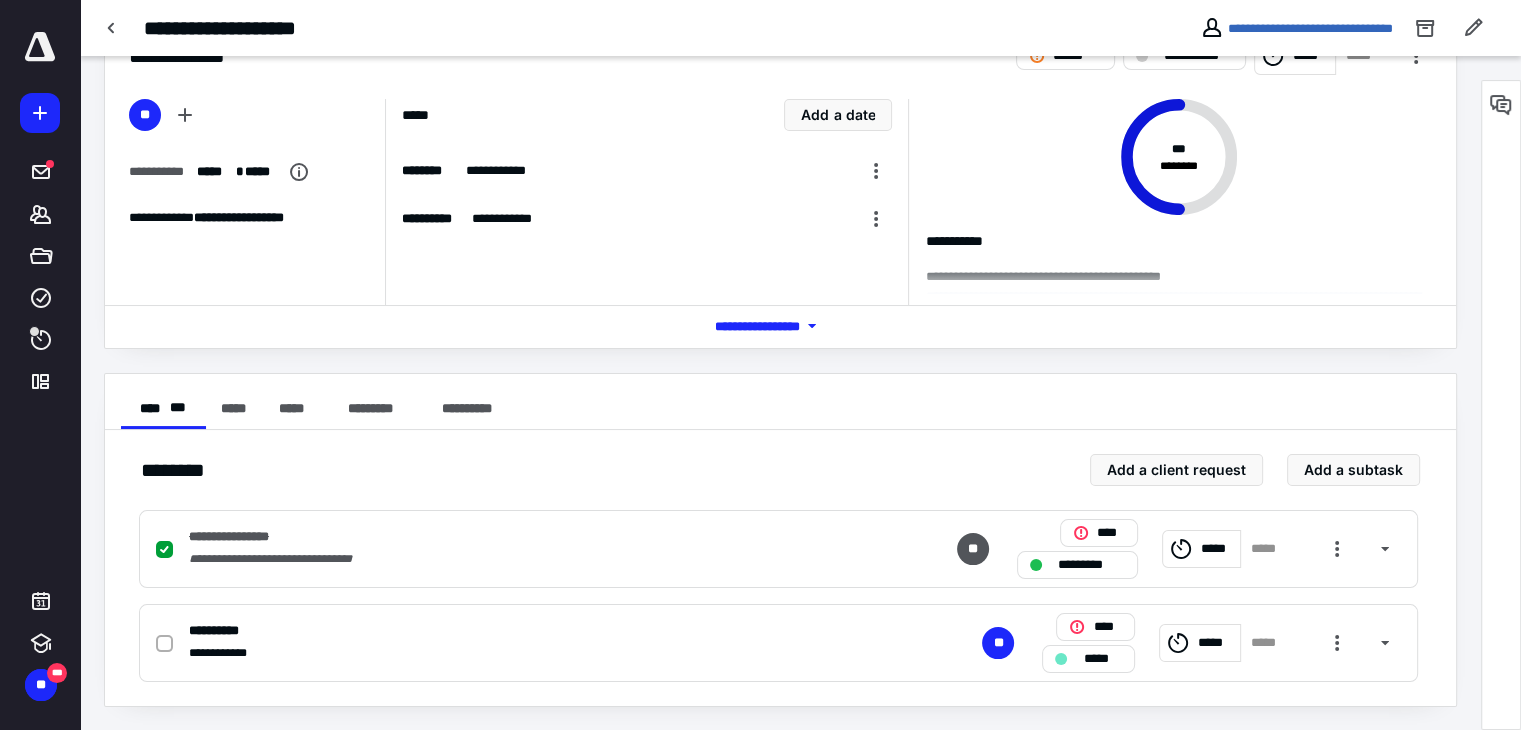 scroll, scrollTop: 68, scrollLeft: 0, axis: vertical 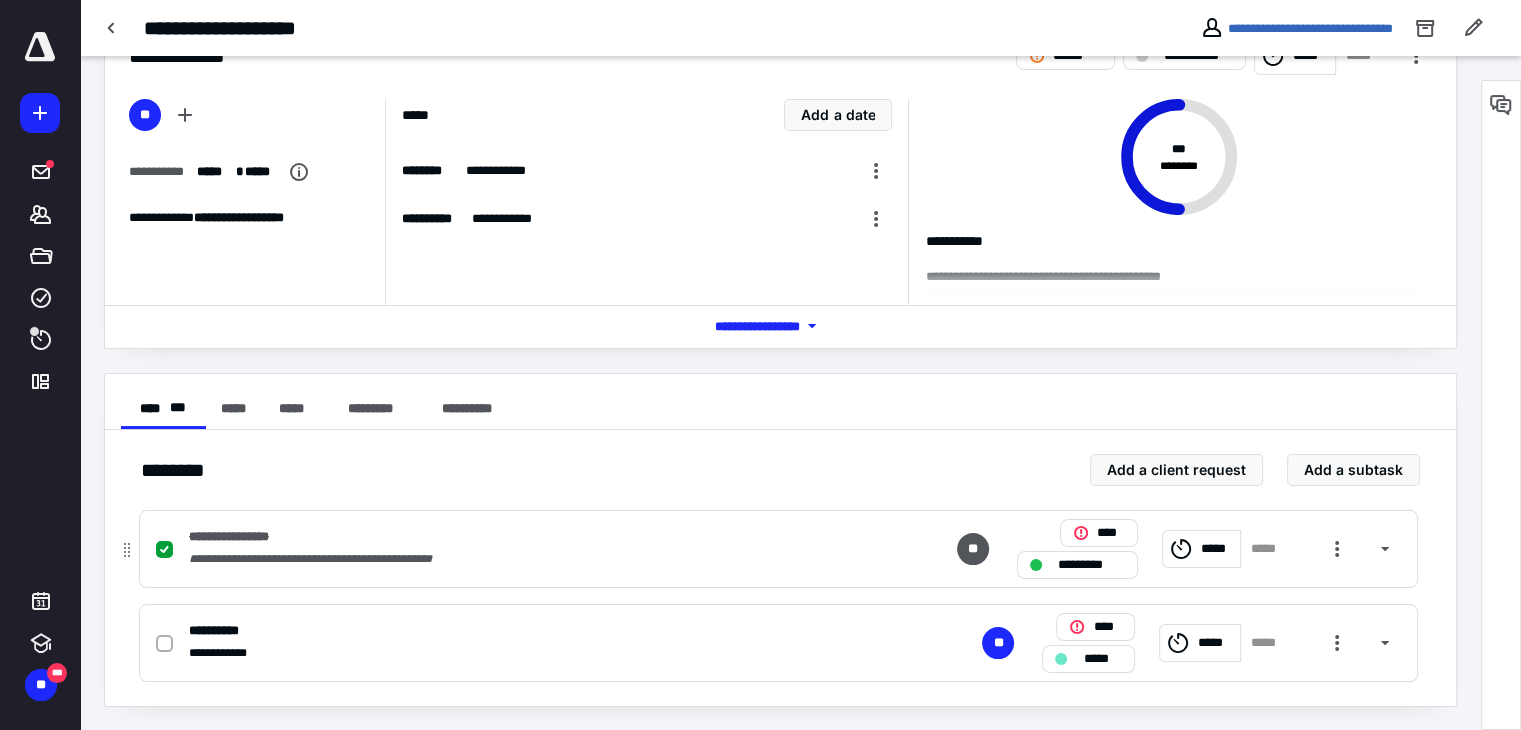 click on "**********" at bounding box center (516, 559) 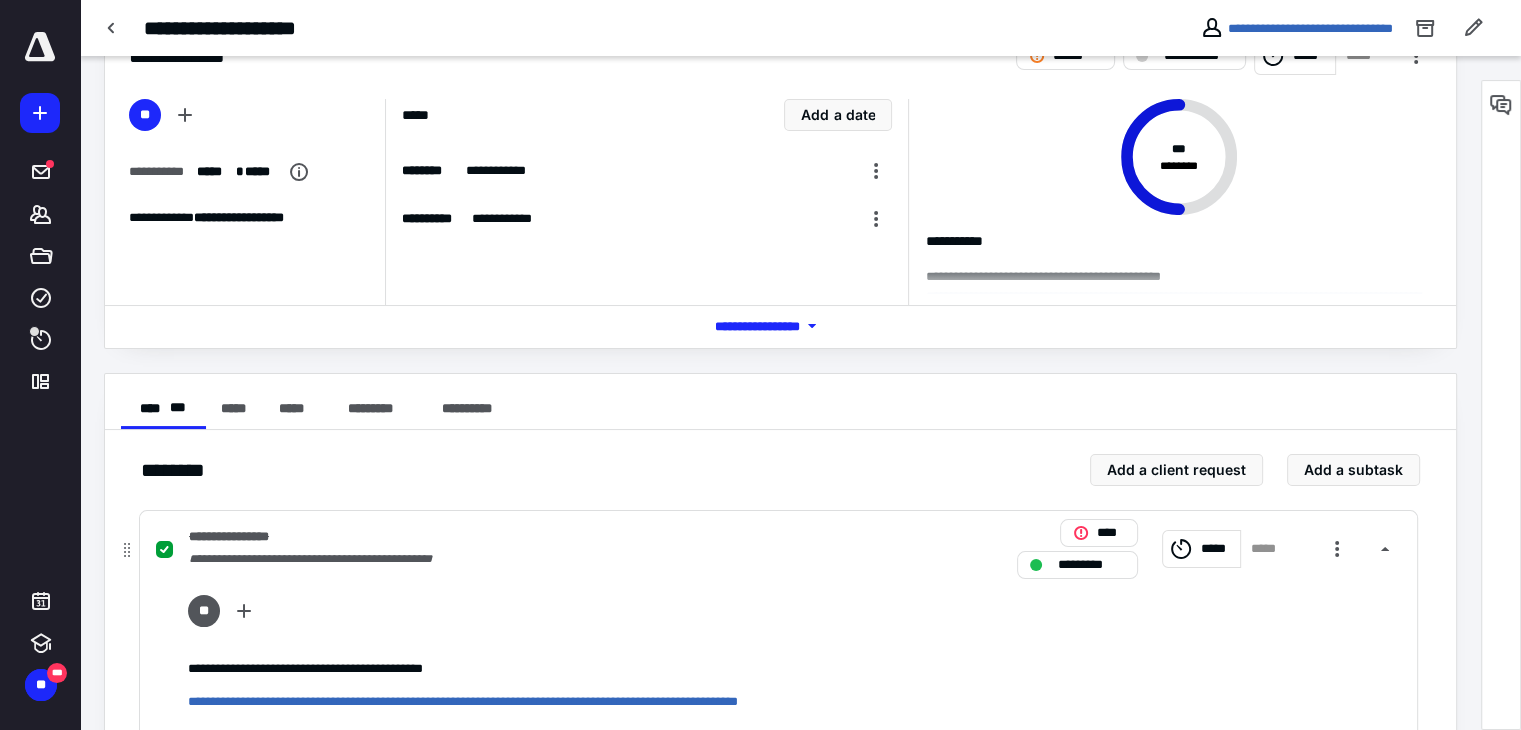 click on "**********" at bounding box center (516, 559) 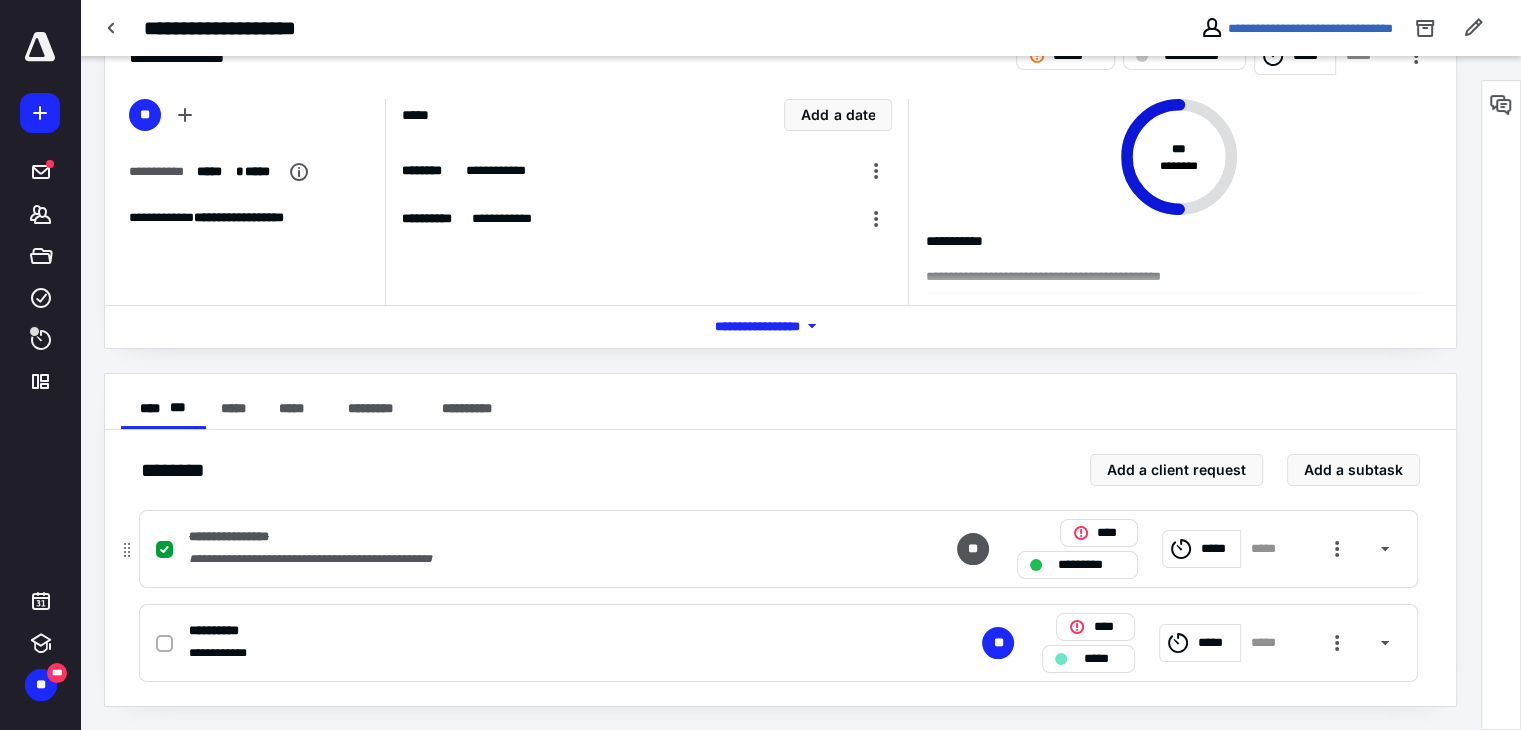 click on "**********" at bounding box center [516, 559] 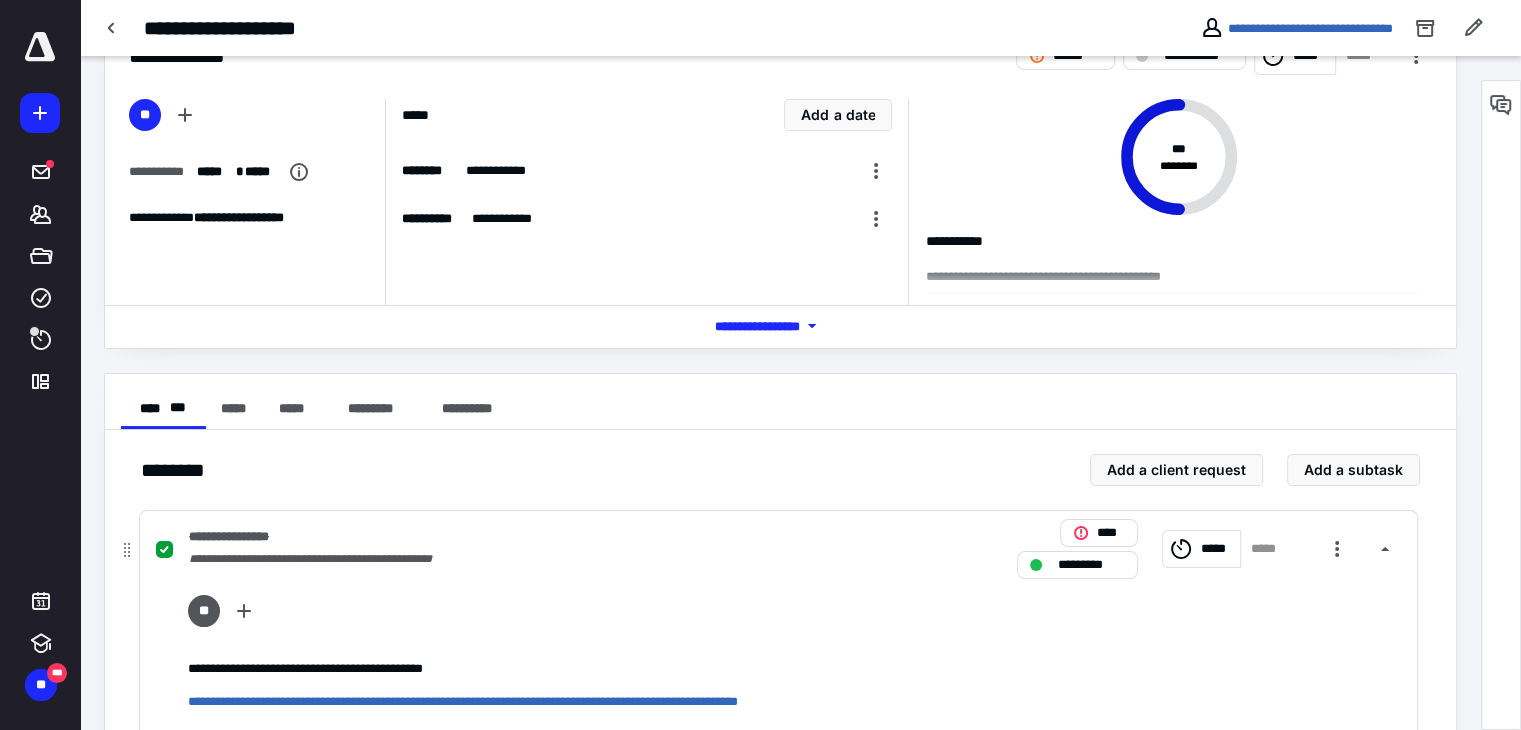 click on "**********" at bounding box center (516, 559) 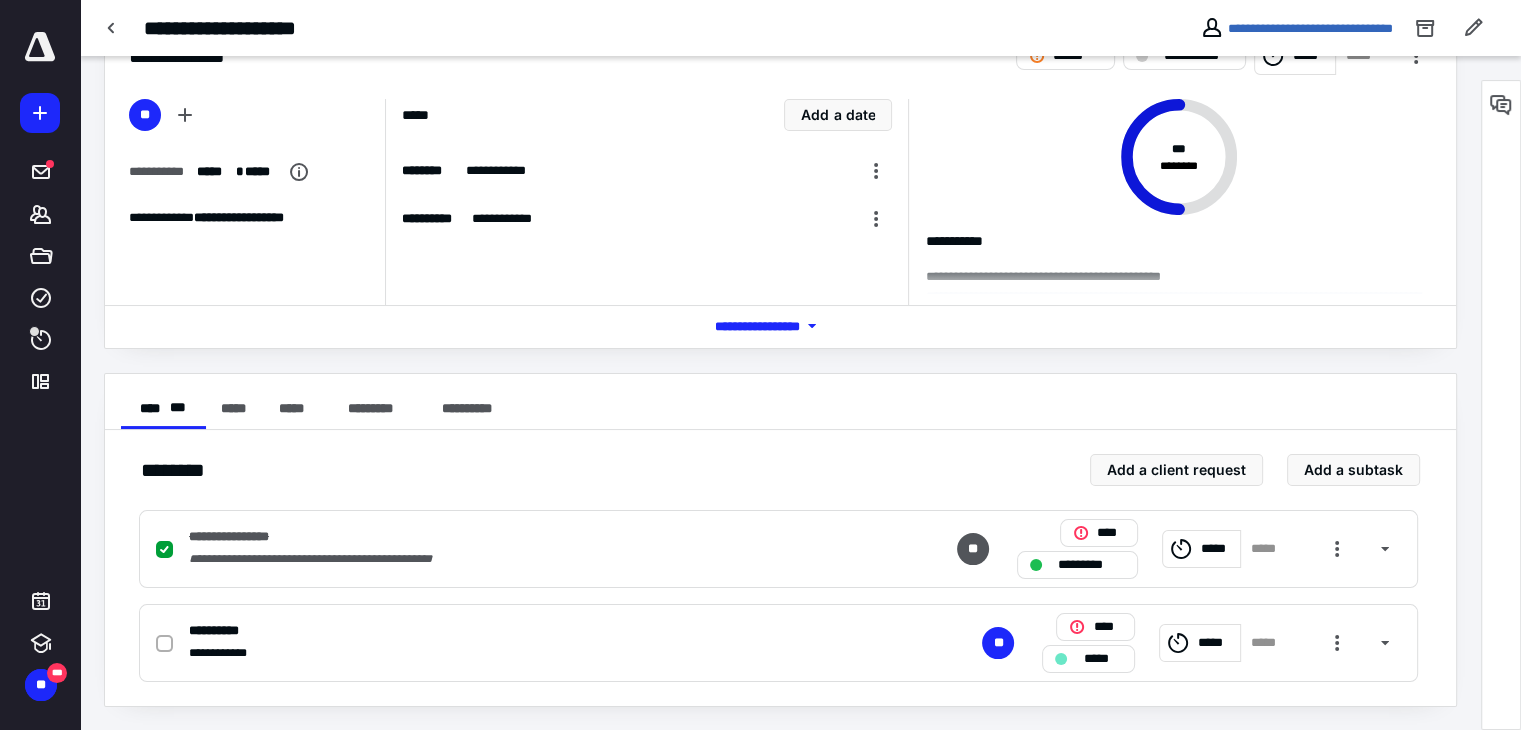 scroll, scrollTop: 0, scrollLeft: 0, axis: both 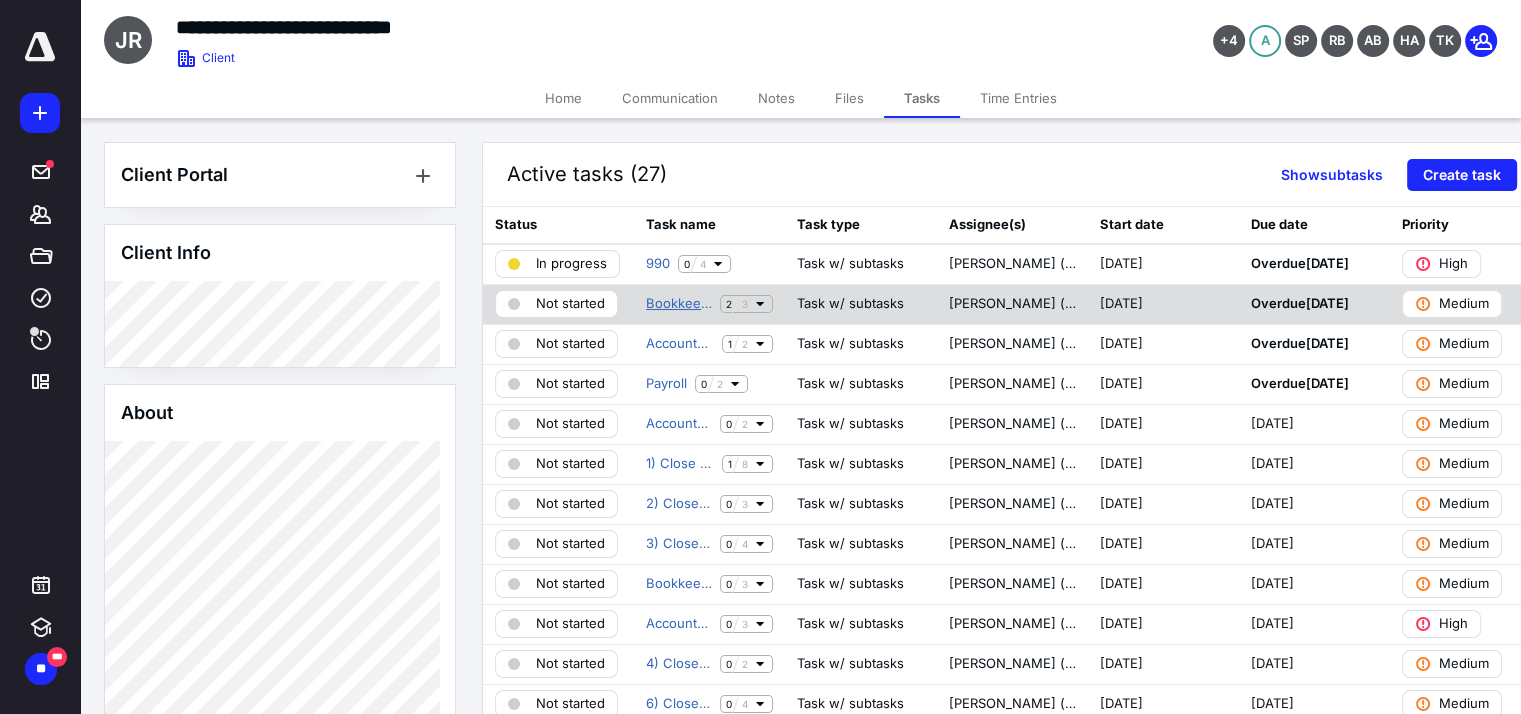 click on "Bookkeeping June" at bounding box center [679, 304] 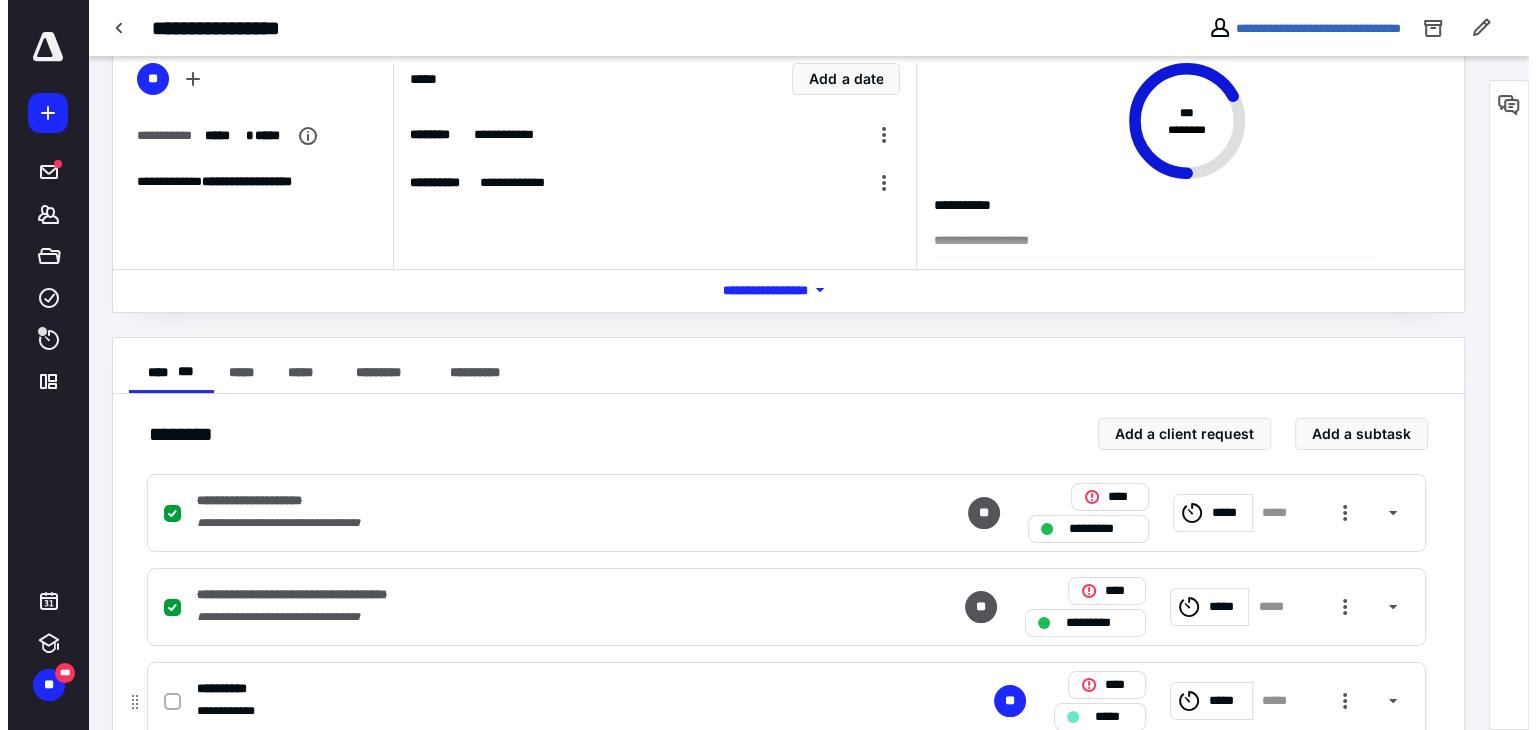 scroll, scrollTop: 163, scrollLeft: 0, axis: vertical 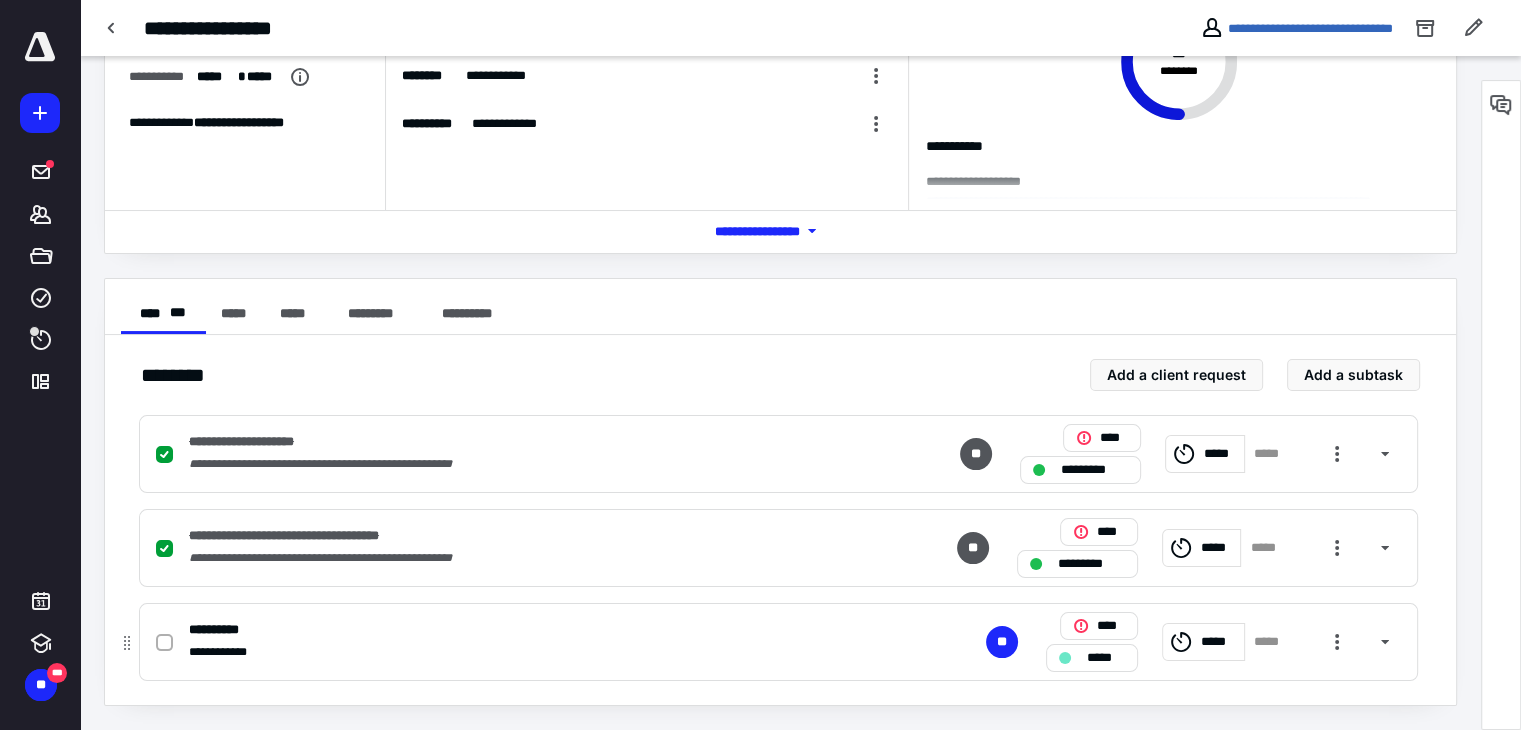 click on "*****" at bounding box center (1219, 642) 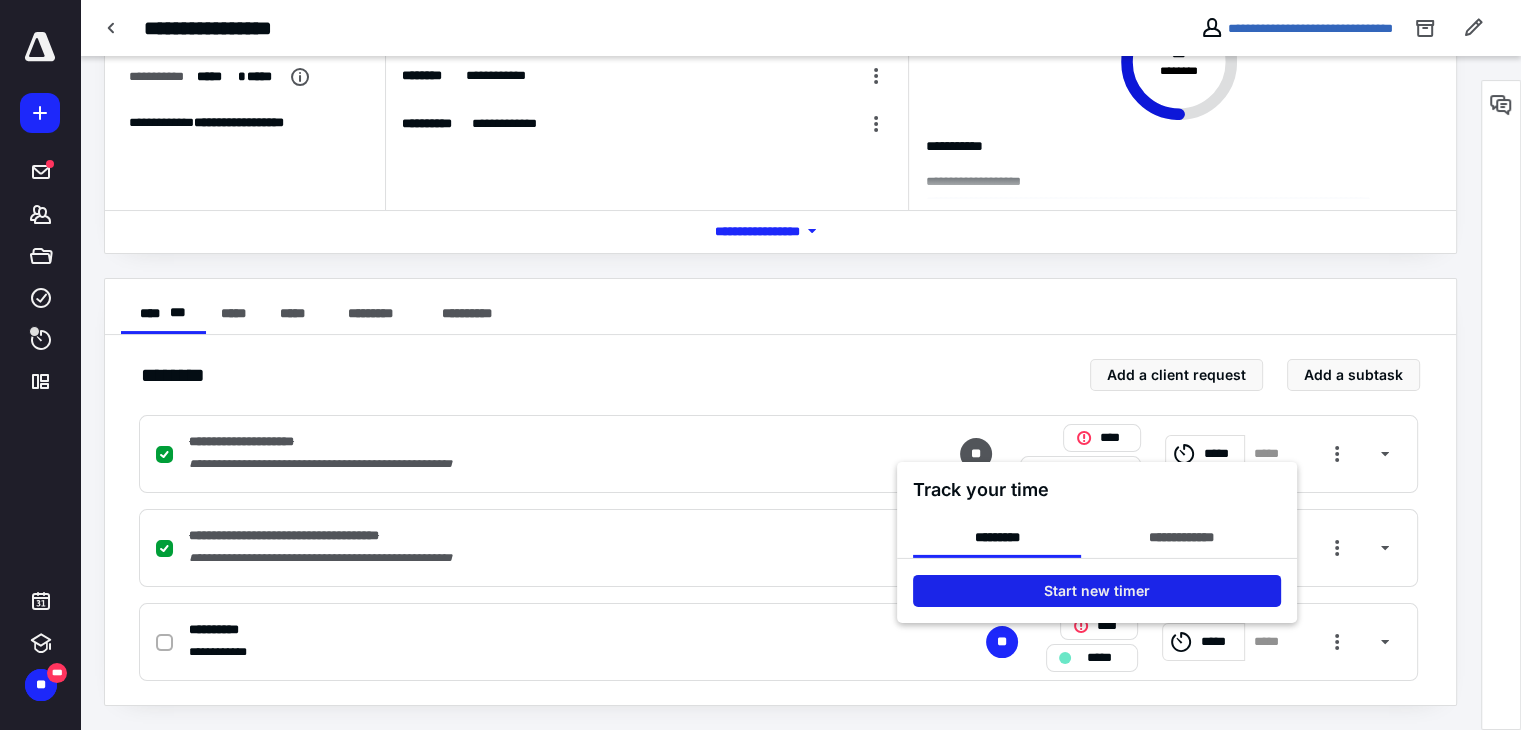 click on "Start new timer" at bounding box center (1097, 590) 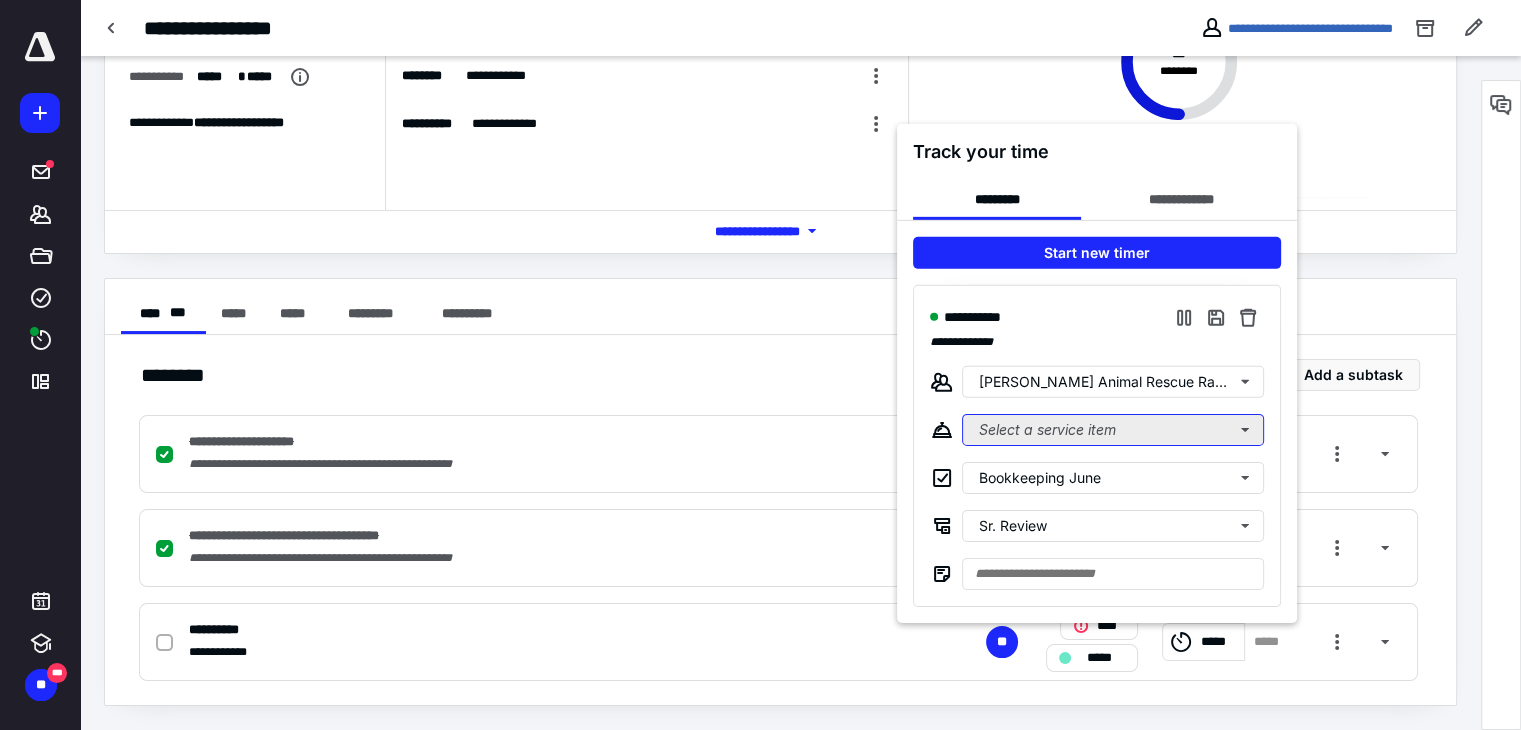 click on "Select a service item" at bounding box center (1113, 429) 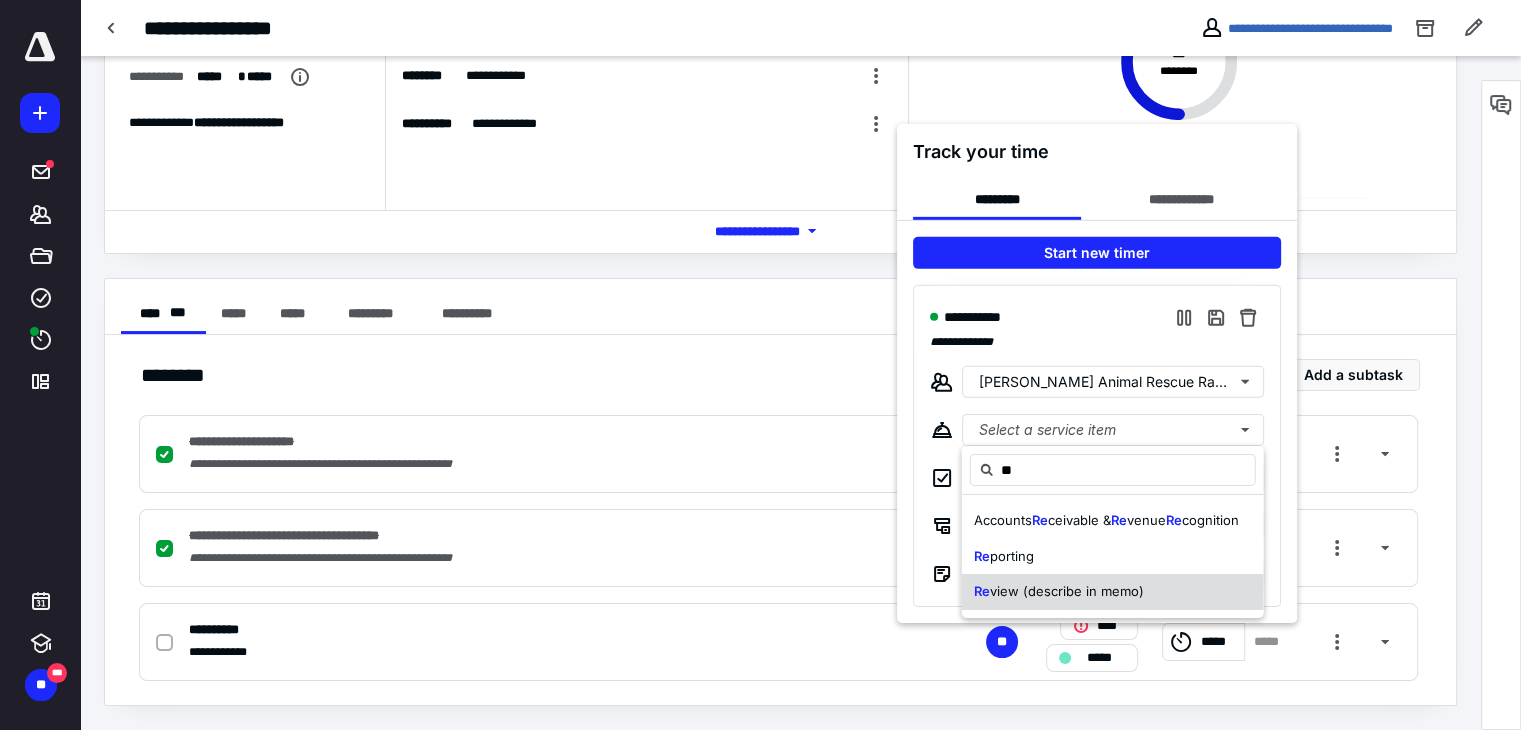 click on "view (describe in memo)" at bounding box center (1067, 591) 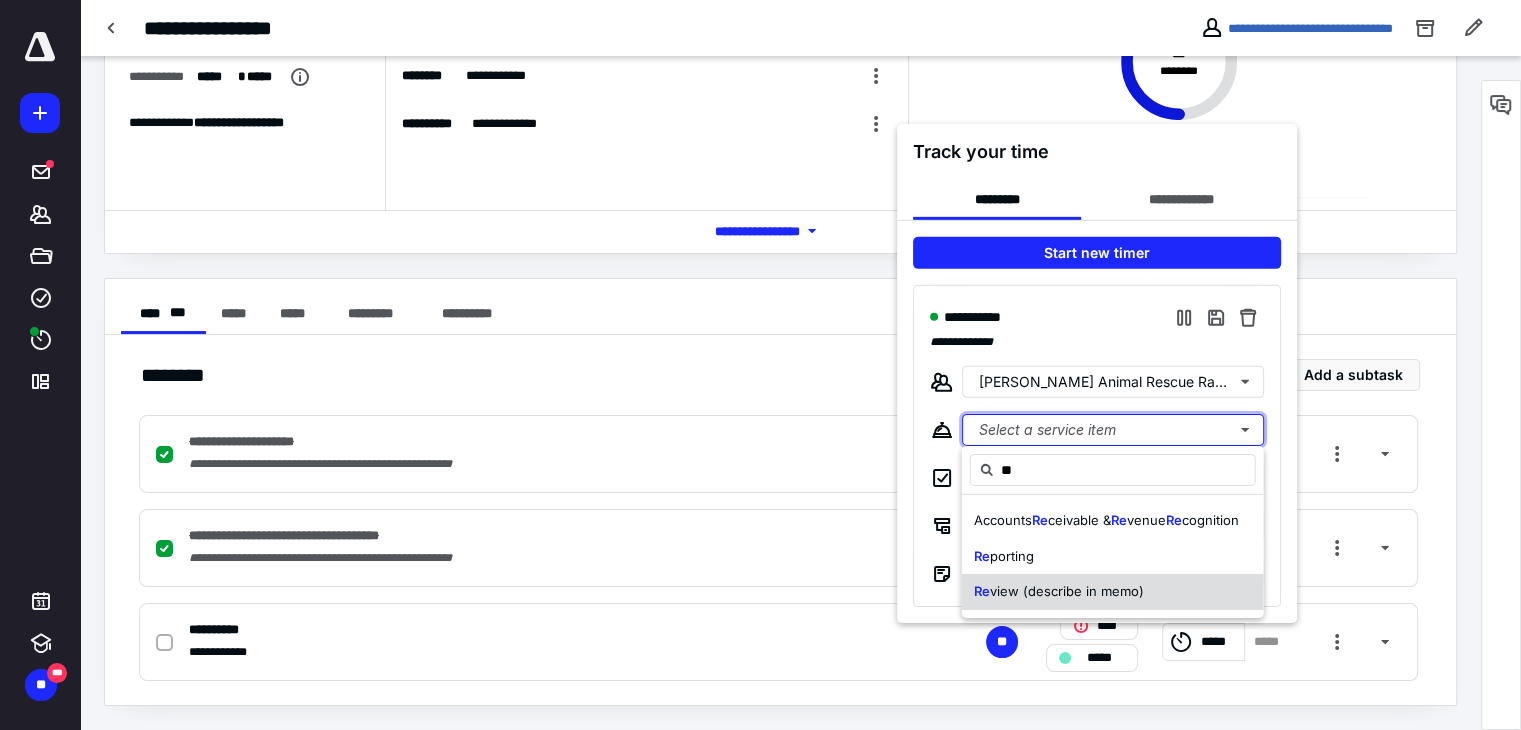 type 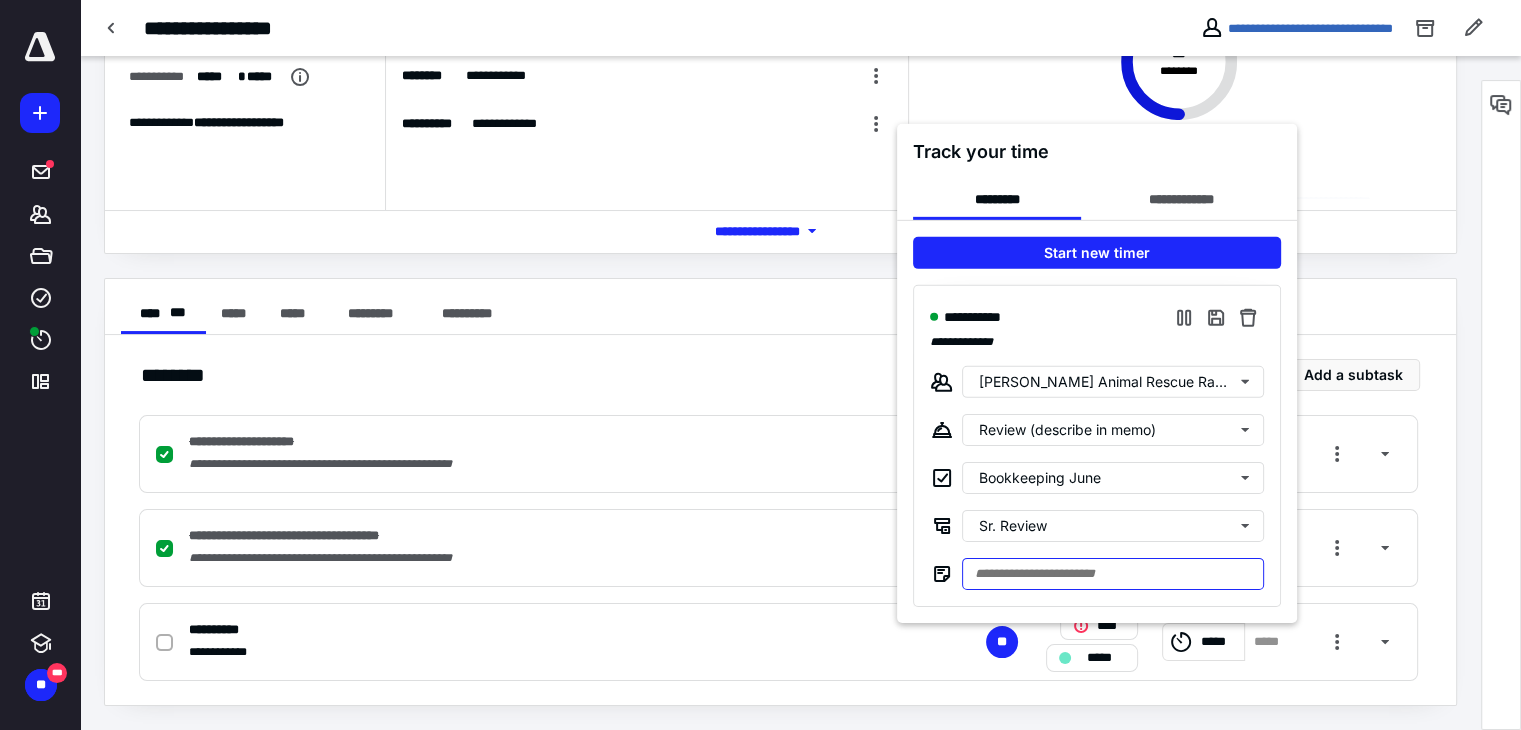 click at bounding box center [1113, 573] 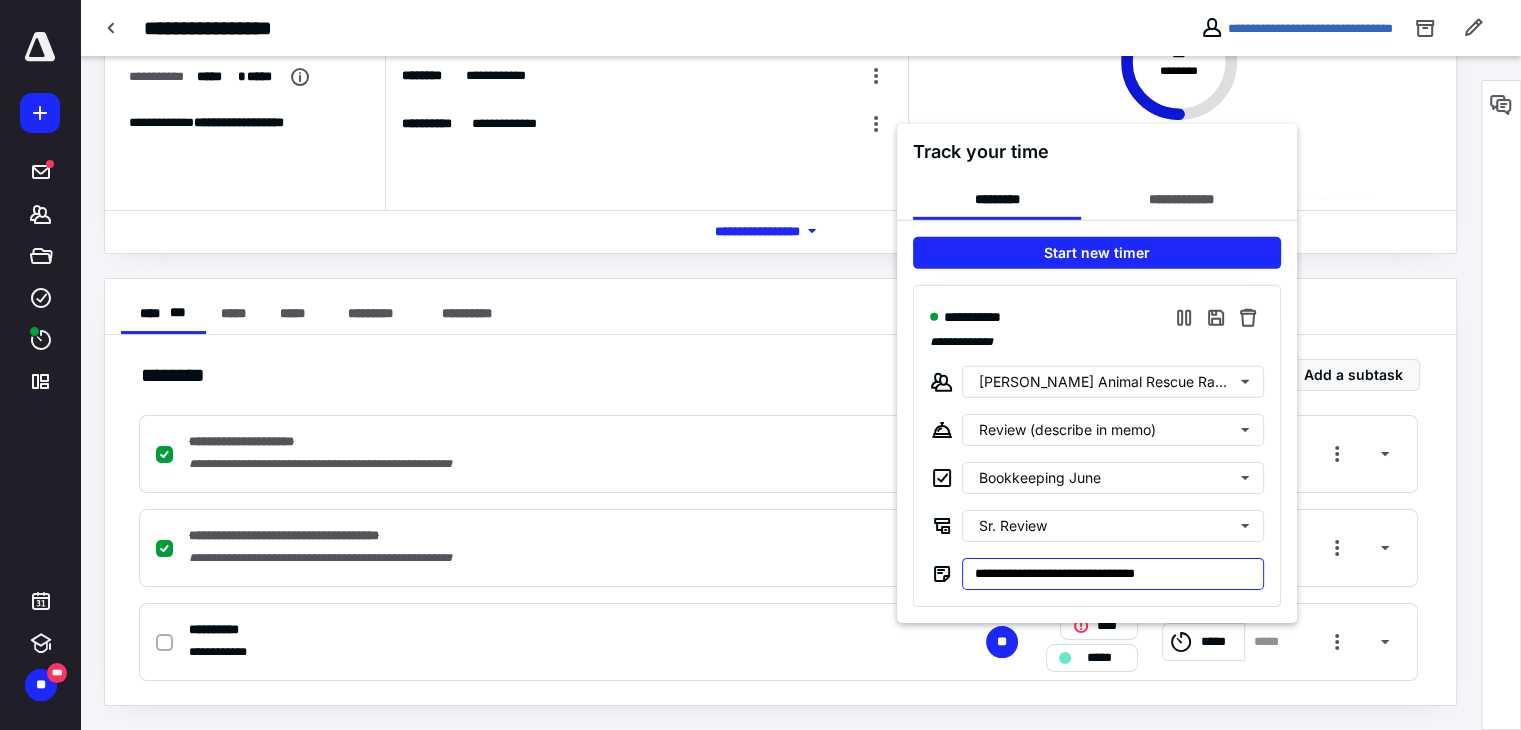 type on "**********" 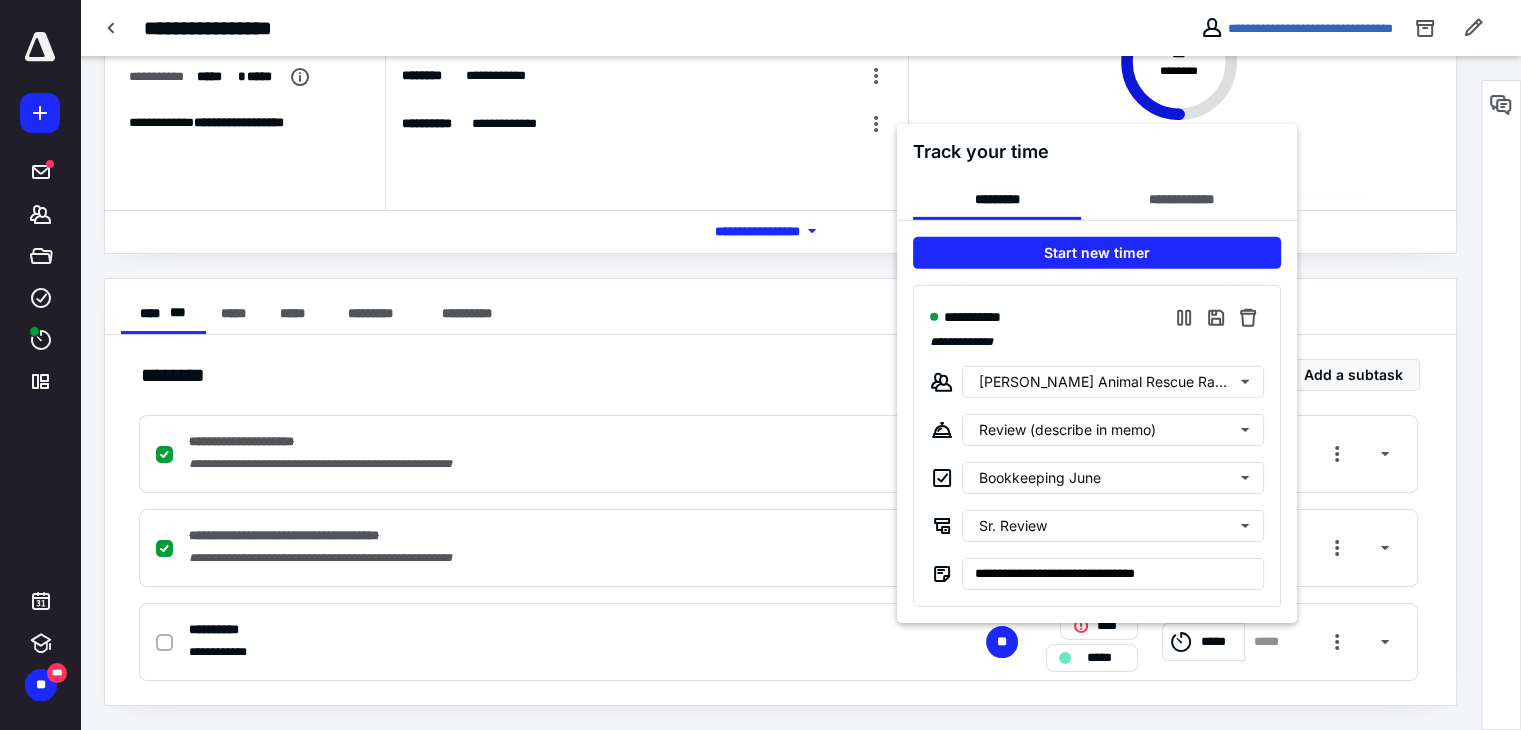 click at bounding box center (760, 365) 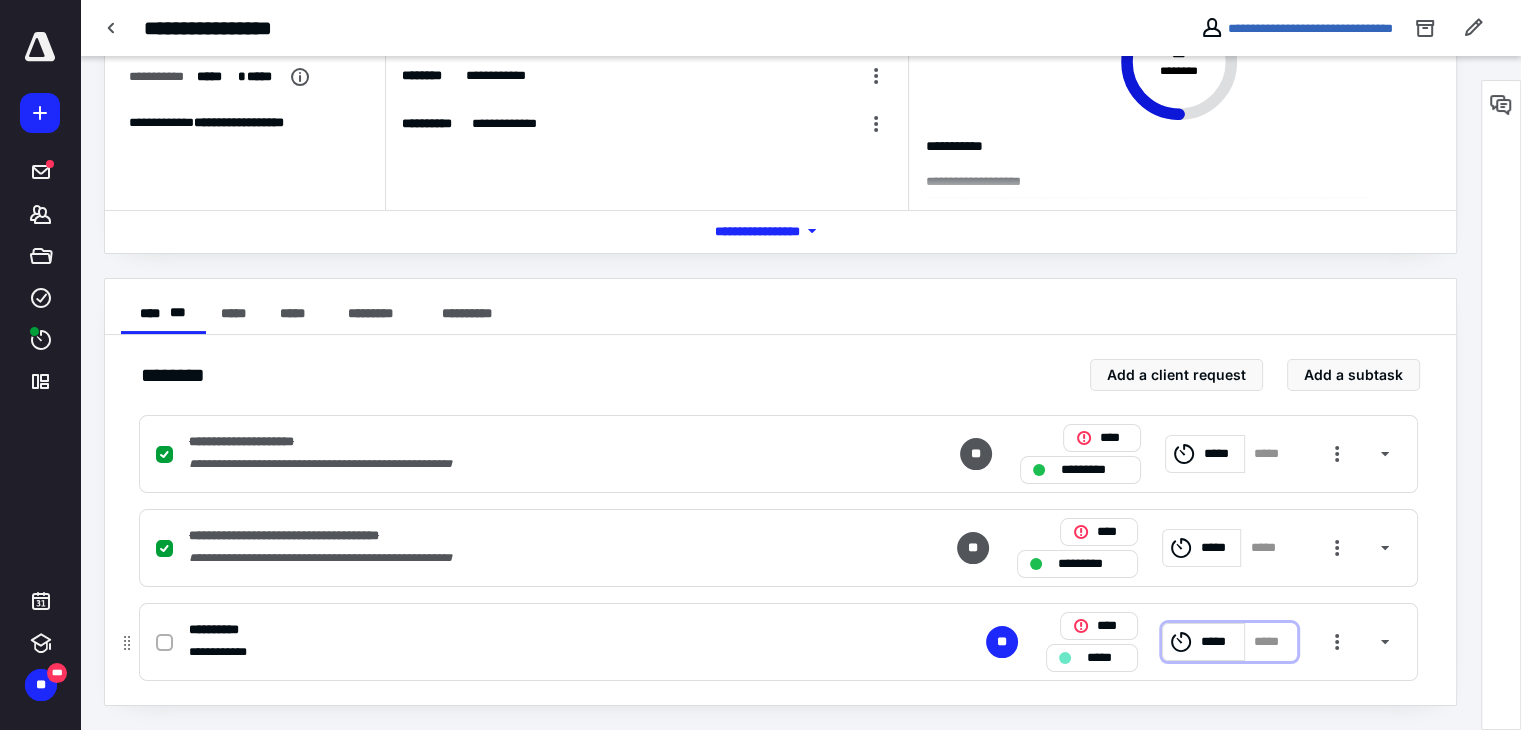 click on "*****" at bounding box center [1203, 642] 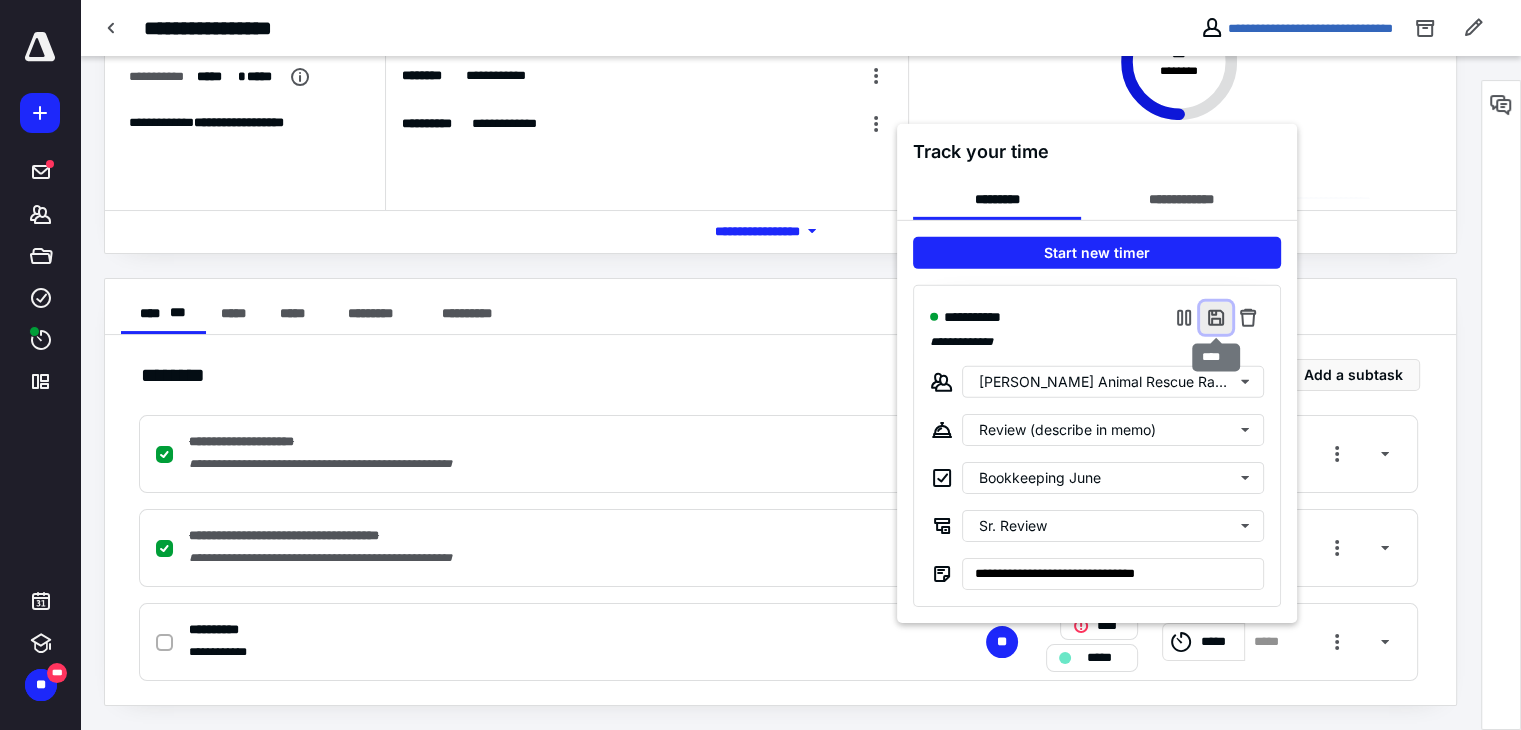 click at bounding box center [1216, 317] 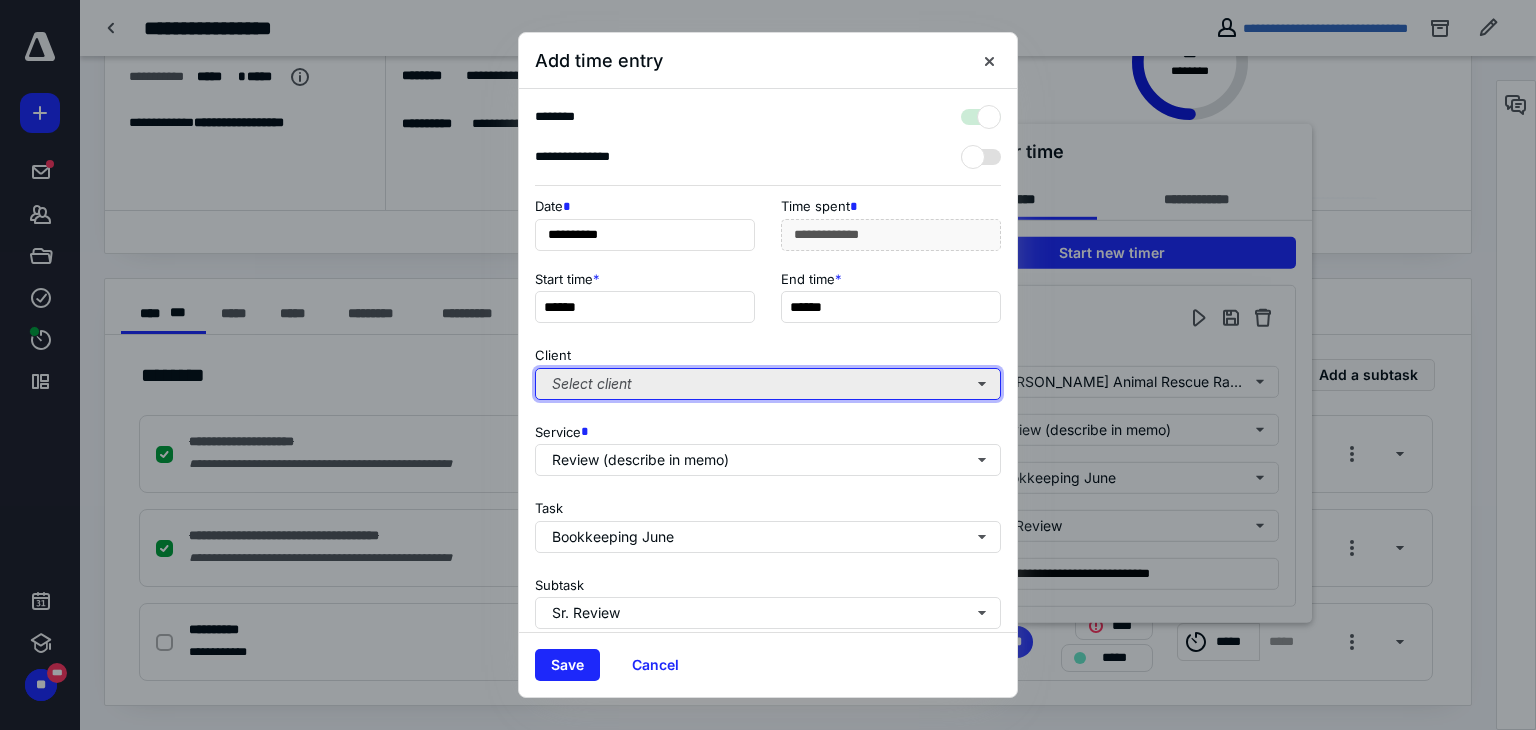 click on "Select client" at bounding box center [768, 384] 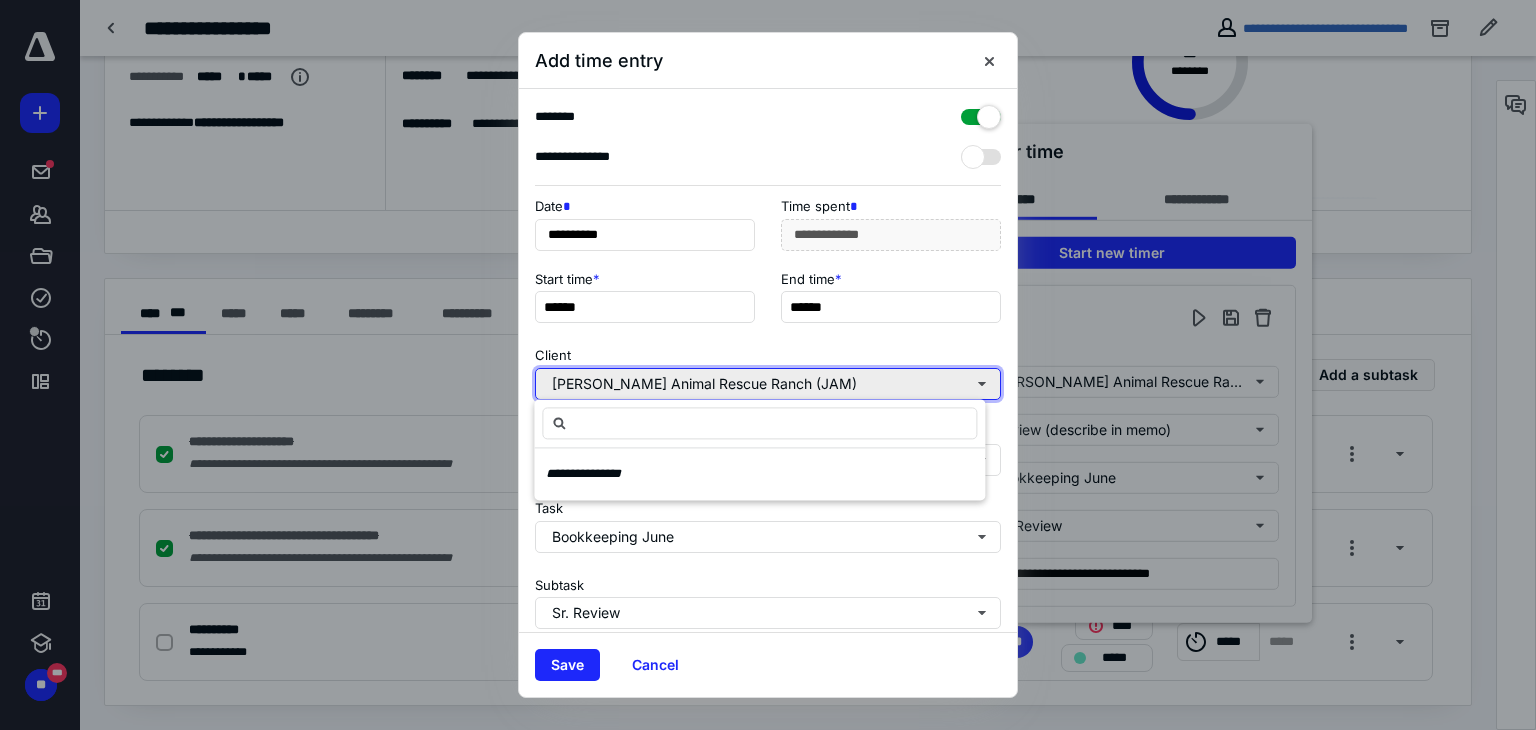 click on "[PERSON_NAME] Animal Rescue Ranch (JAM)" at bounding box center [768, 384] 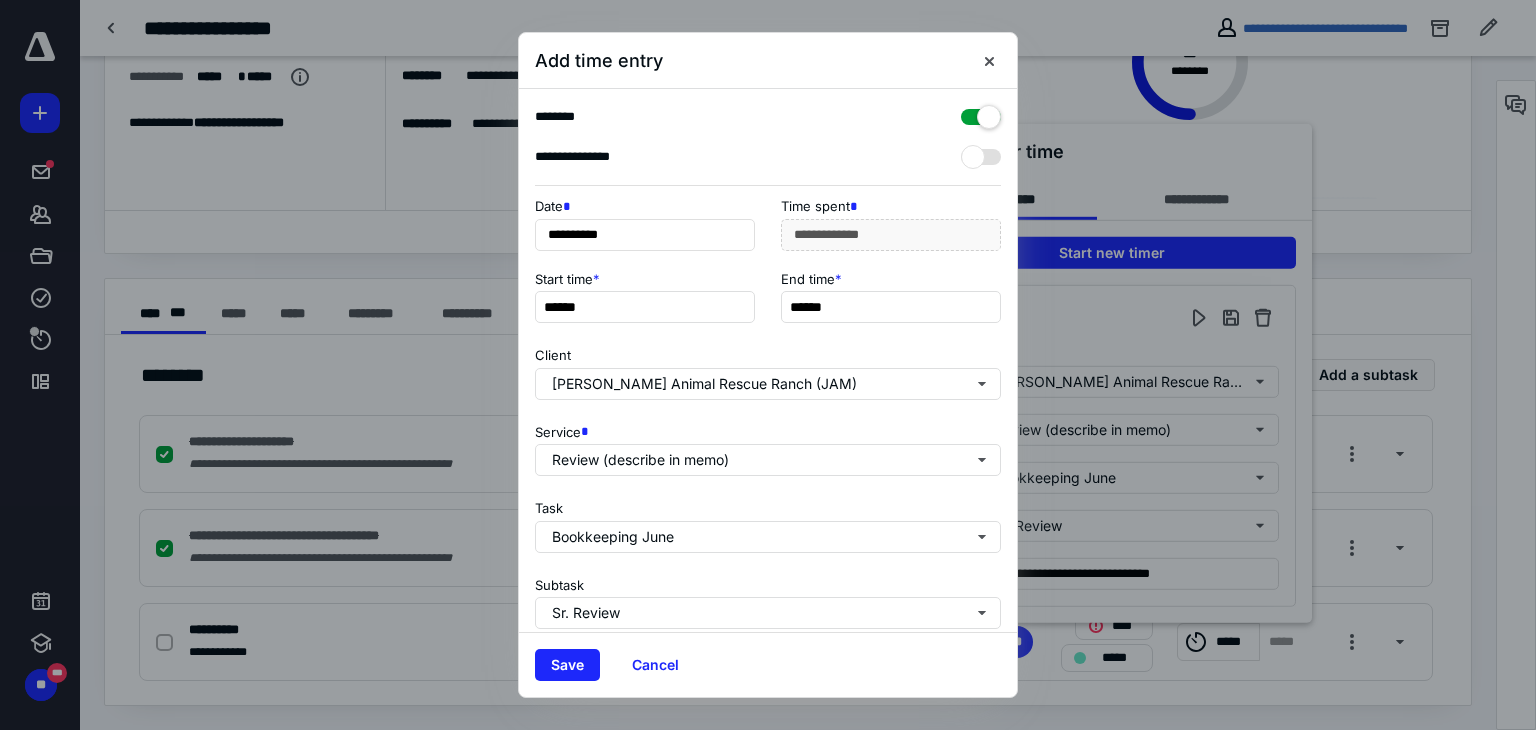 click on "Client [PERSON_NAME] Animal Rescue Ranch (JAM)" at bounding box center (768, 369) 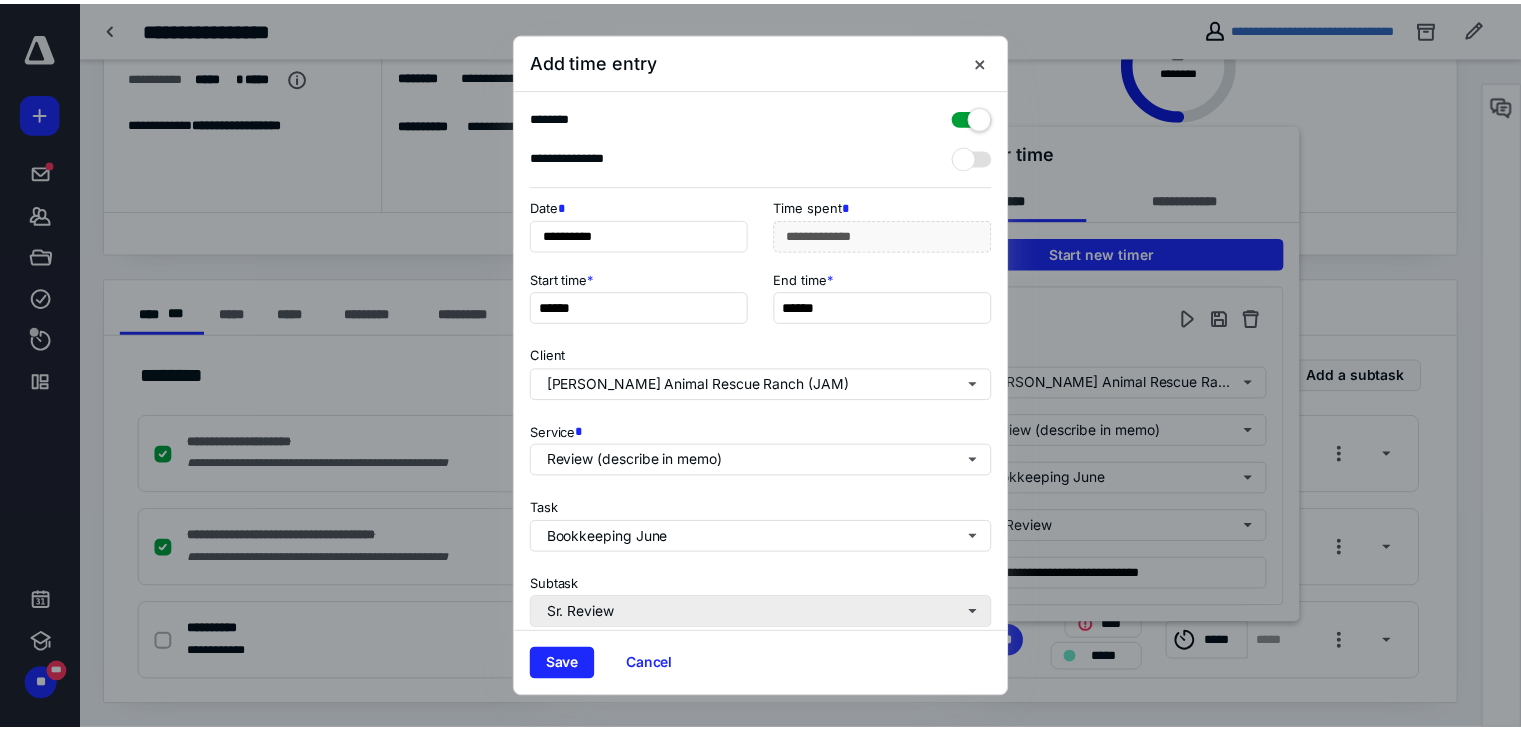 scroll, scrollTop: 244, scrollLeft: 0, axis: vertical 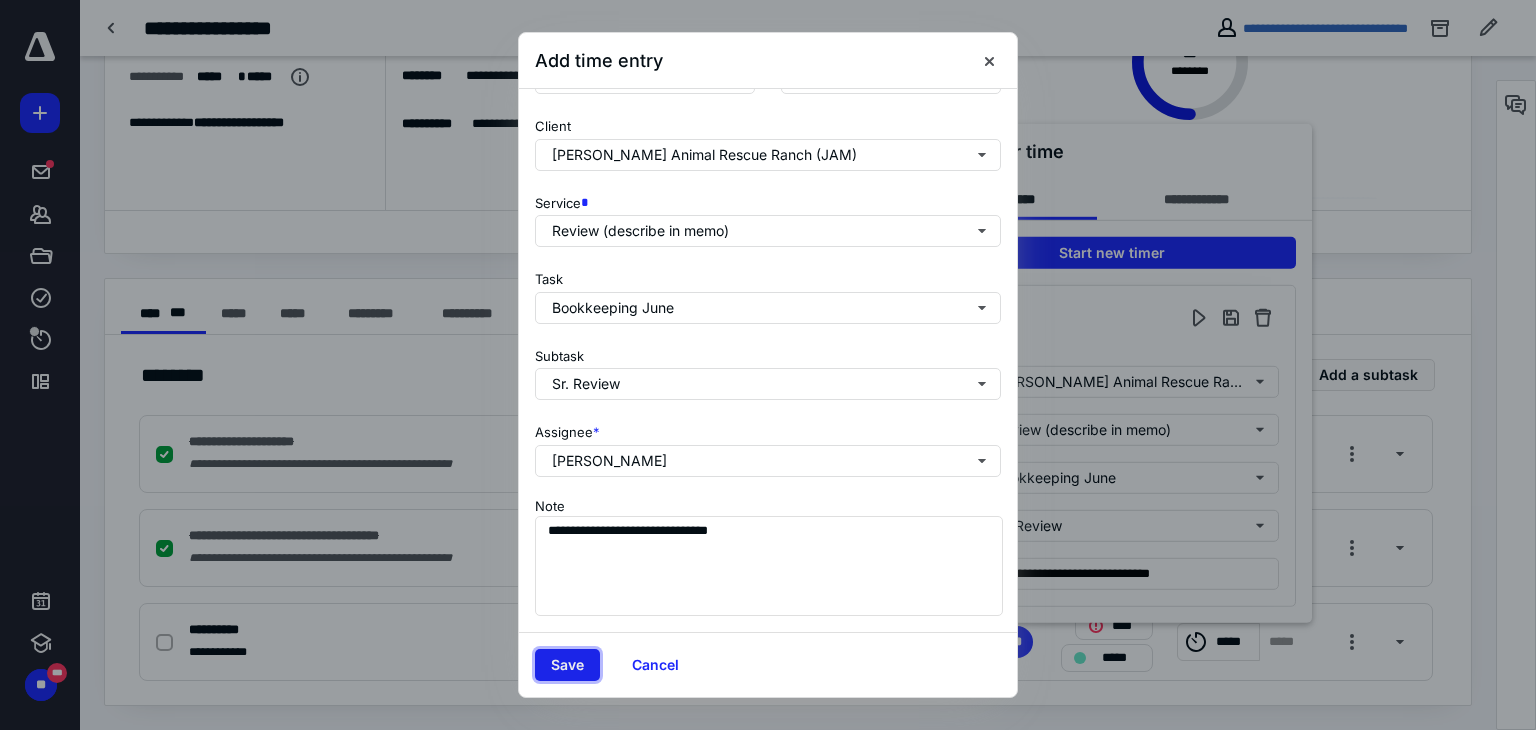 click on "Save" at bounding box center (567, 665) 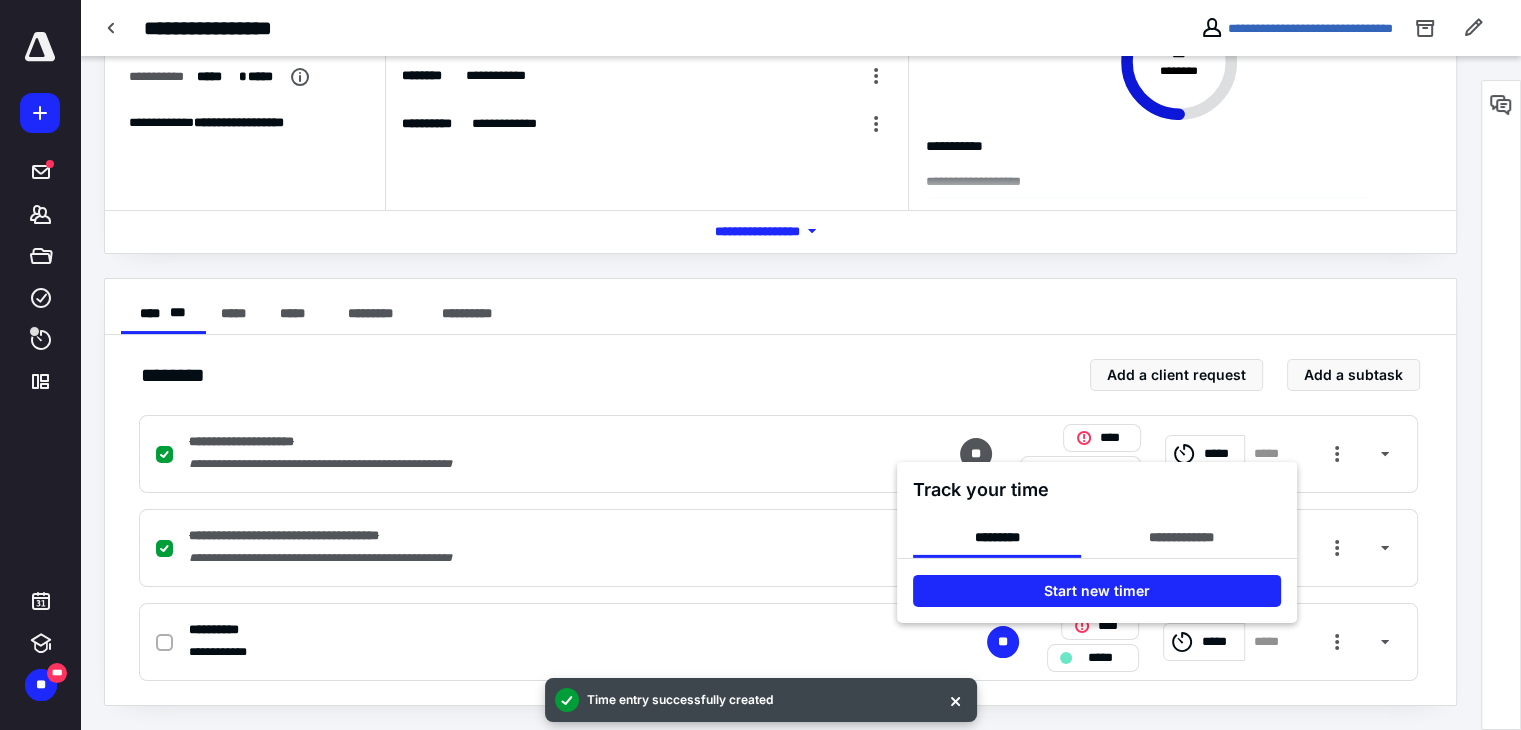 click at bounding box center (760, 365) 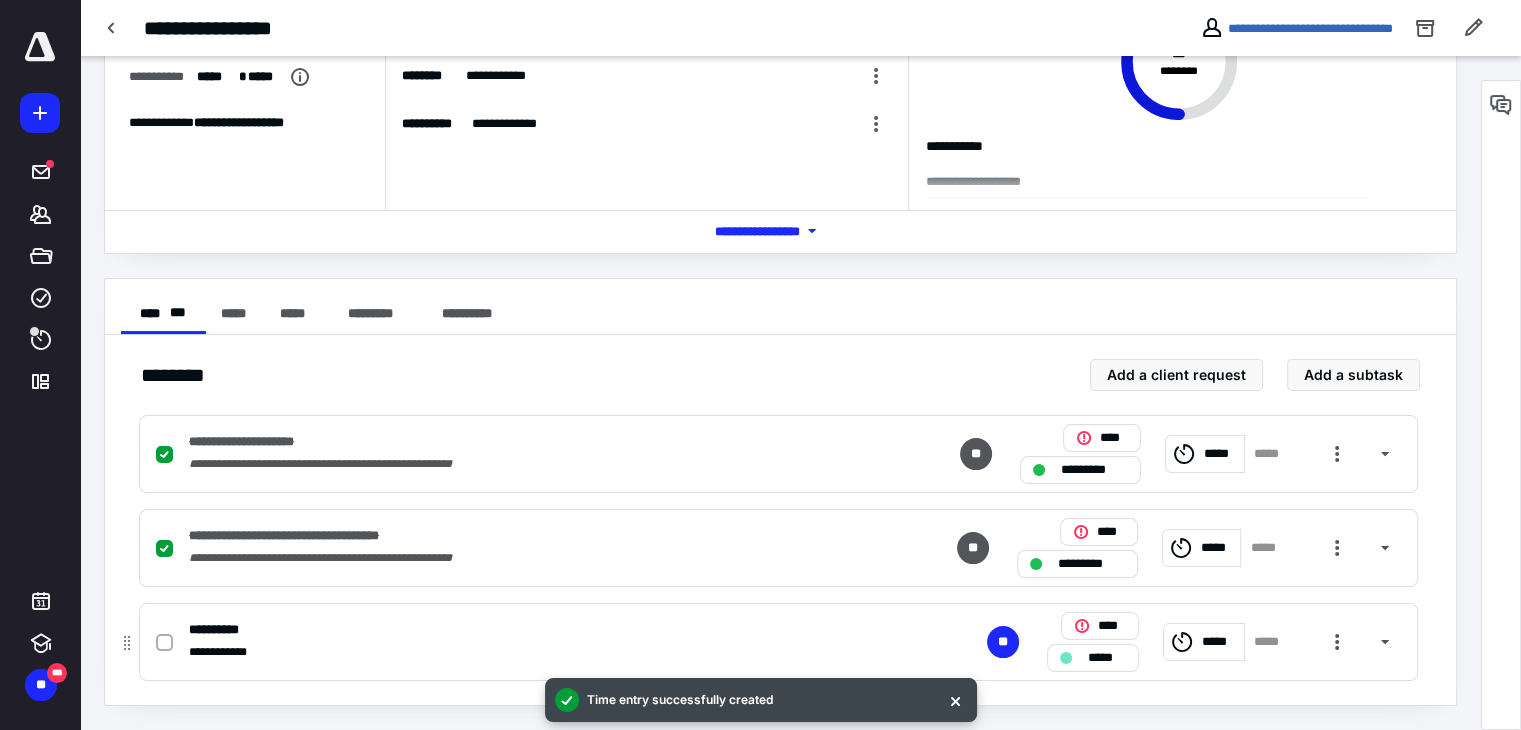 click on "*****" at bounding box center [1107, 658] 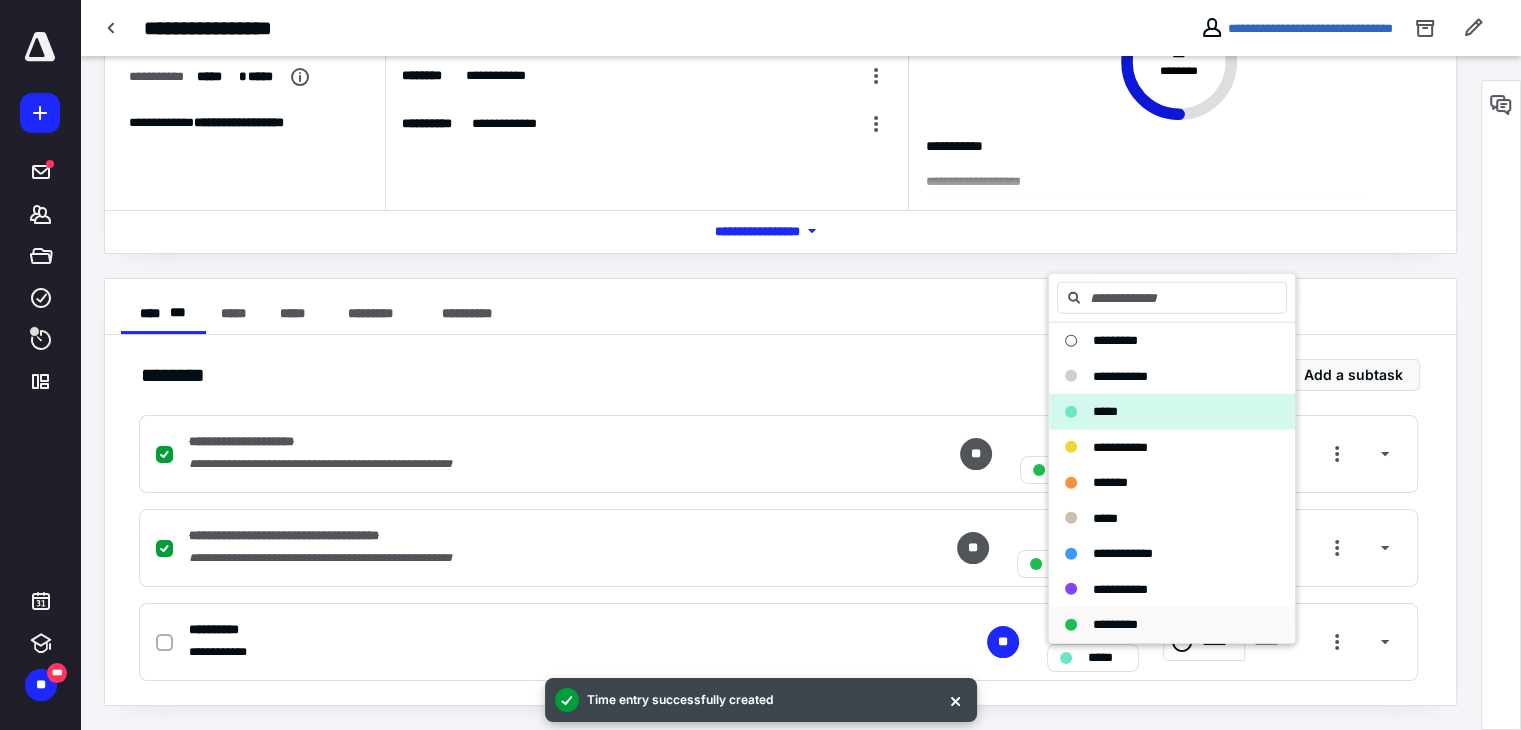 click on "*********" at bounding box center (1115, 624) 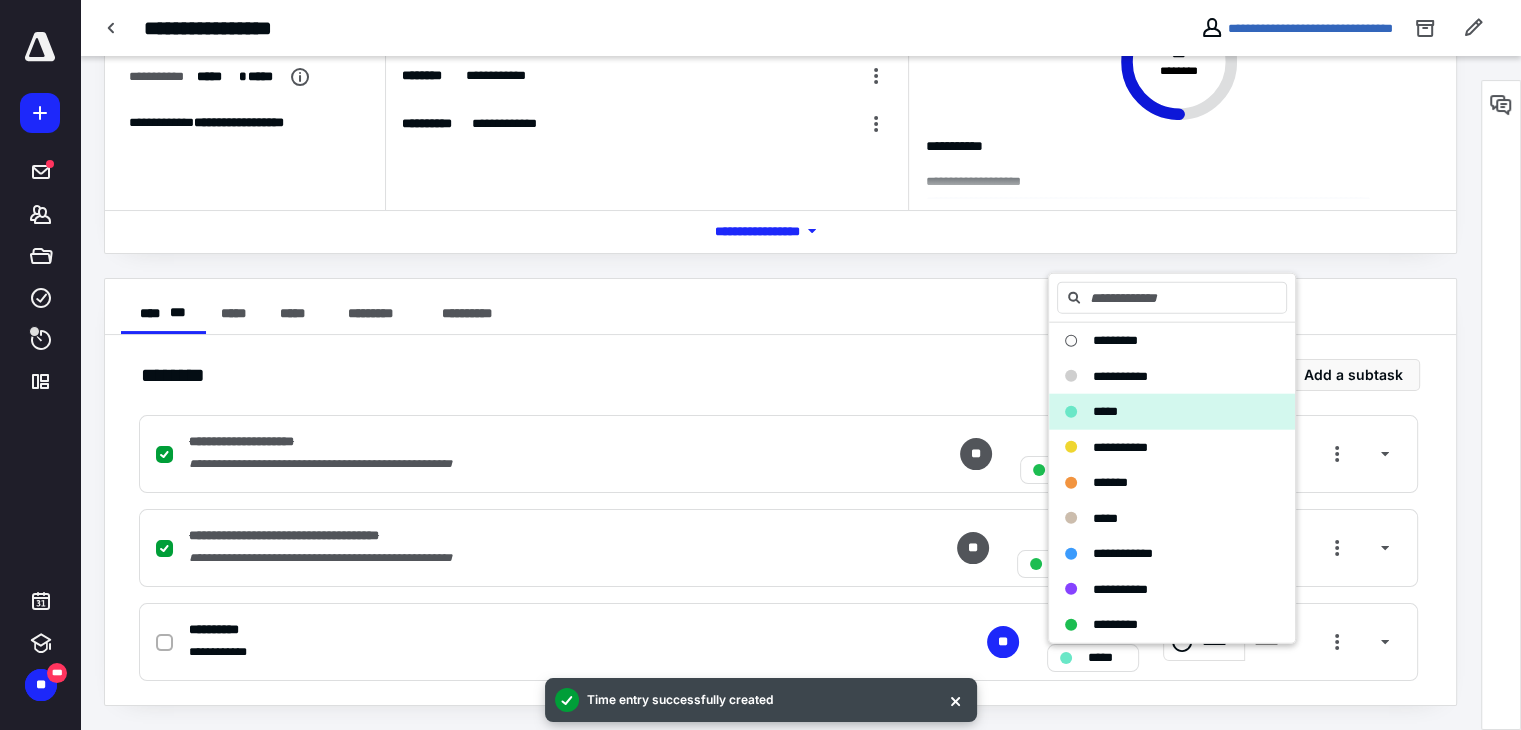 checkbox on "true" 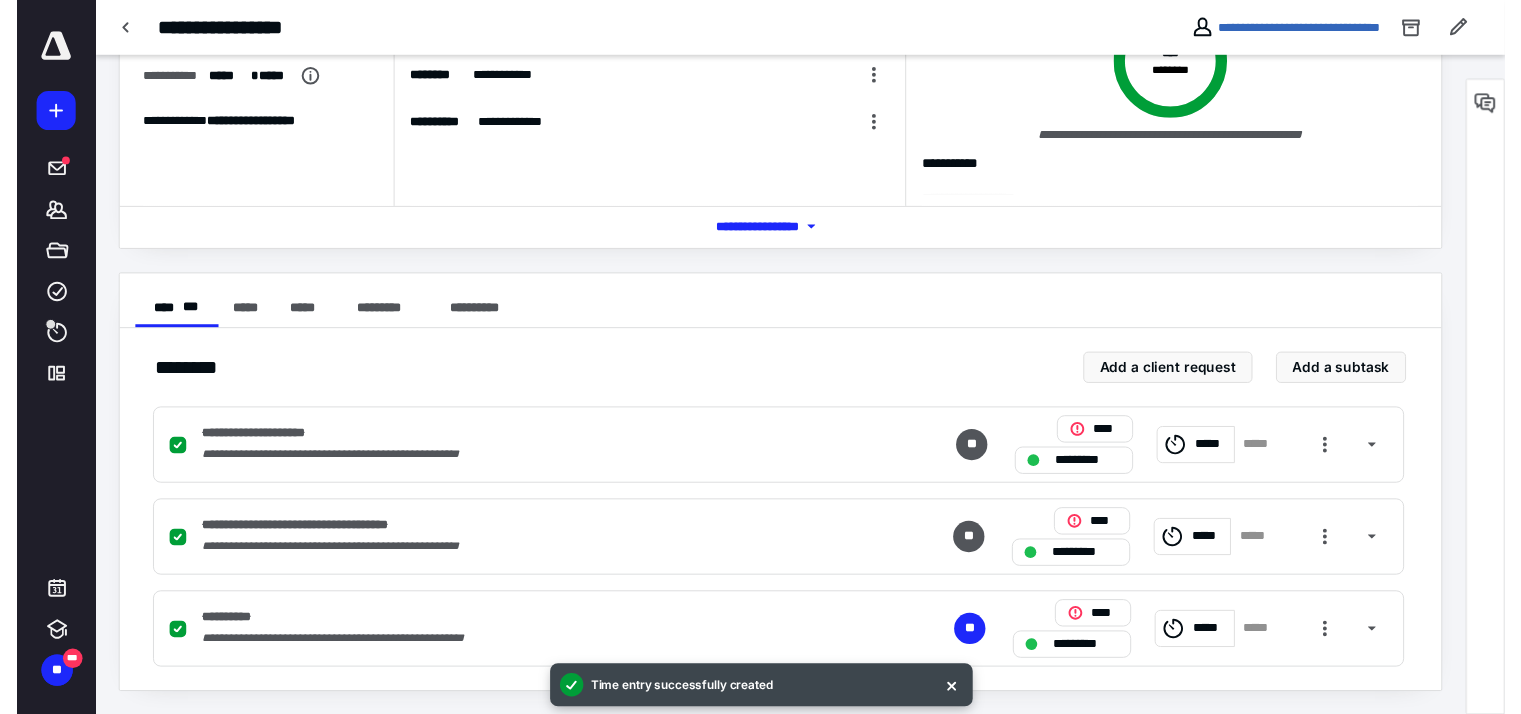 scroll, scrollTop: 0, scrollLeft: 0, axis: both 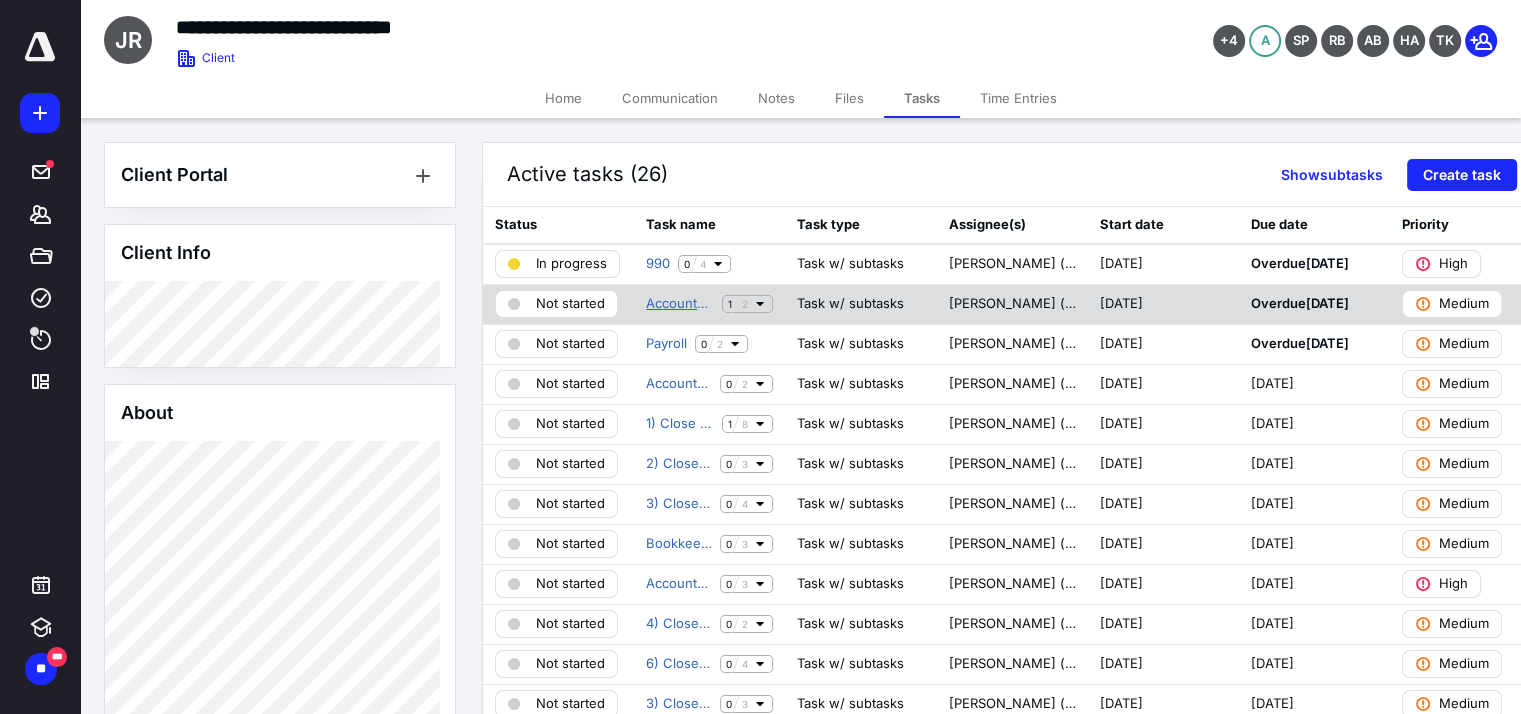 click on "Accounts Receivable" at bounding box center (680, 304) 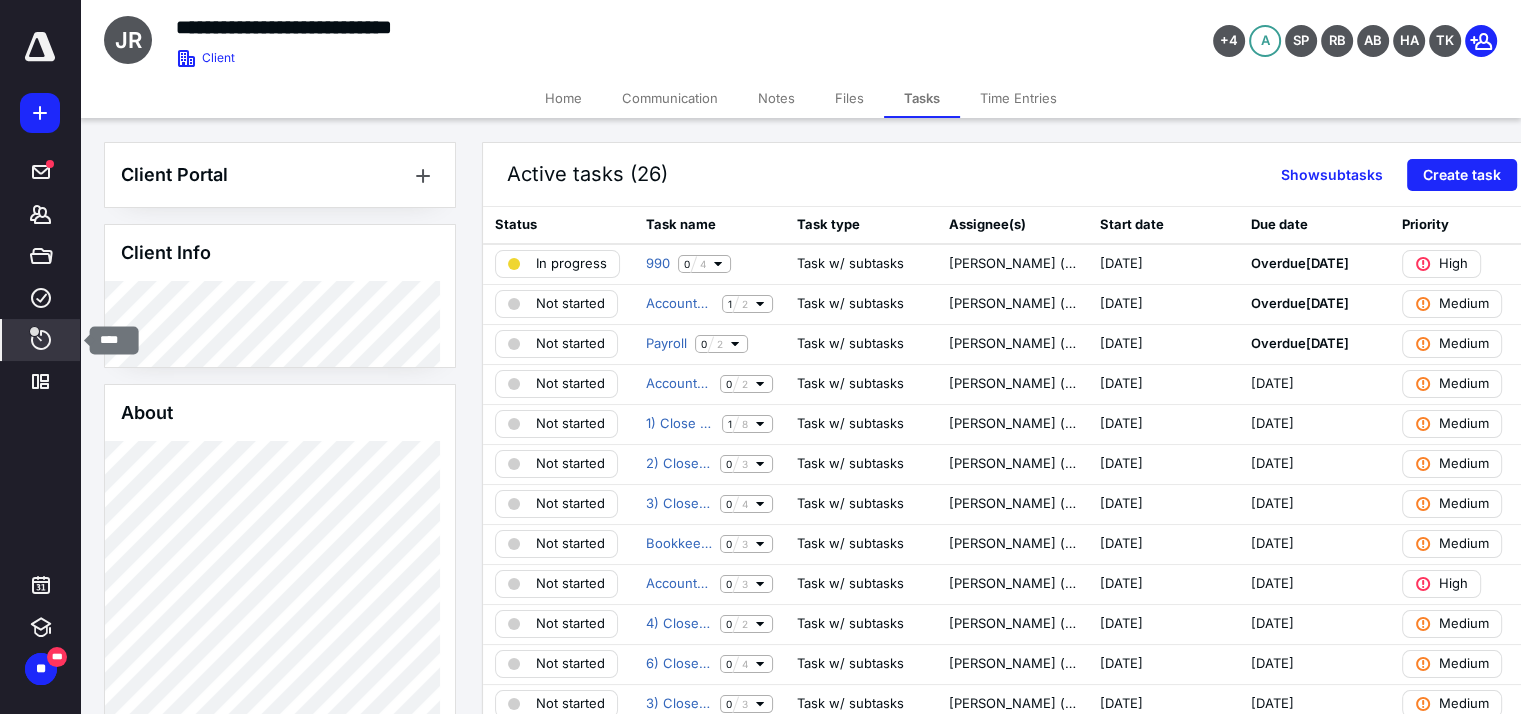 click 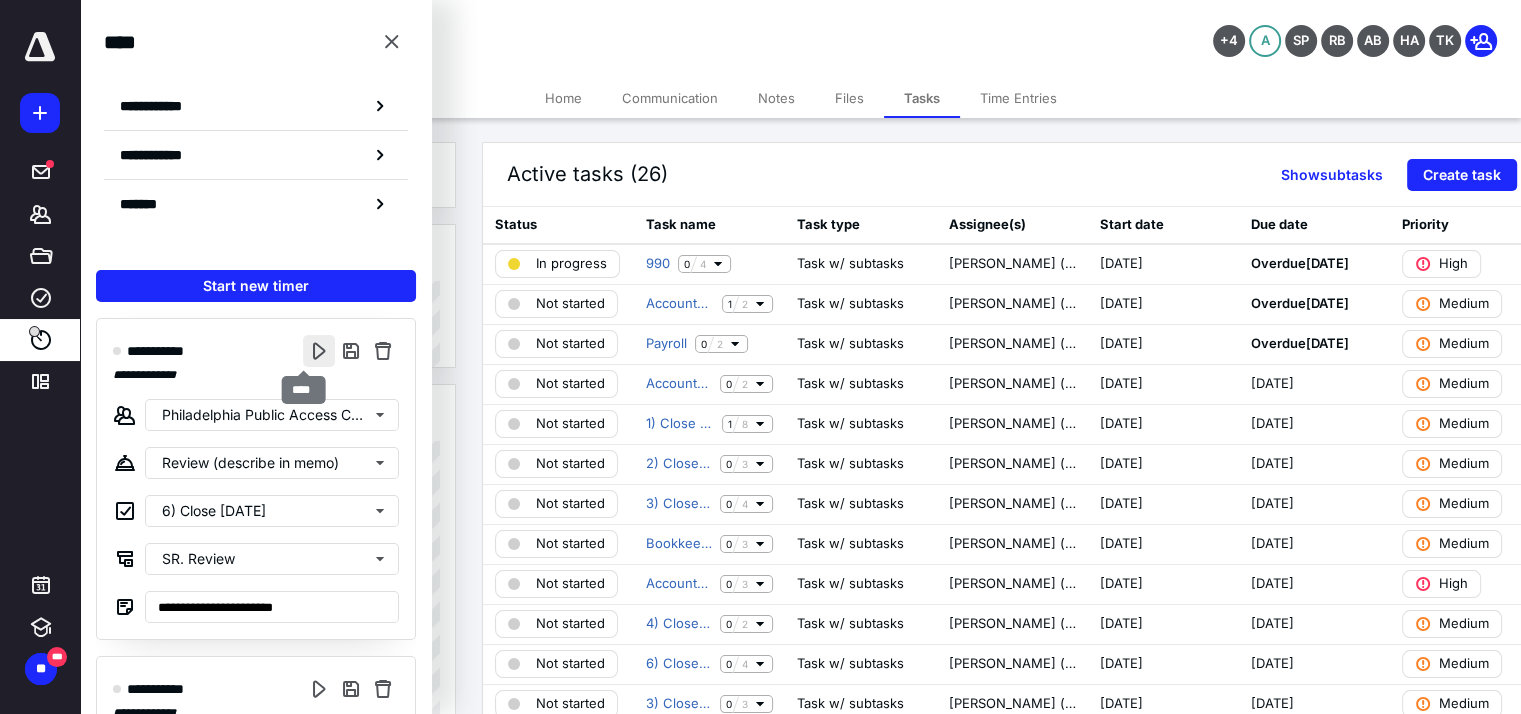 click at bounding box center (319, 351) 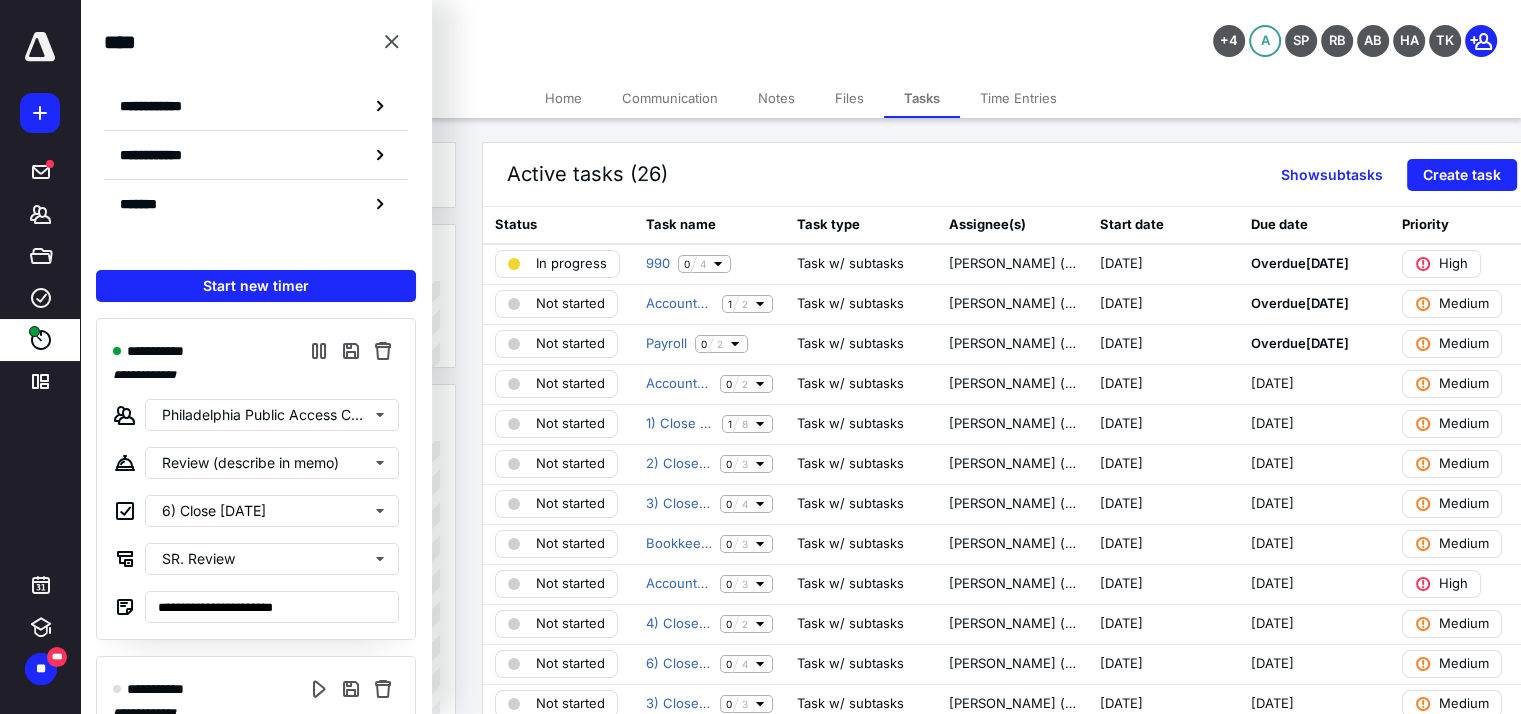 click on "**********" at bounding box center (601, 27) 